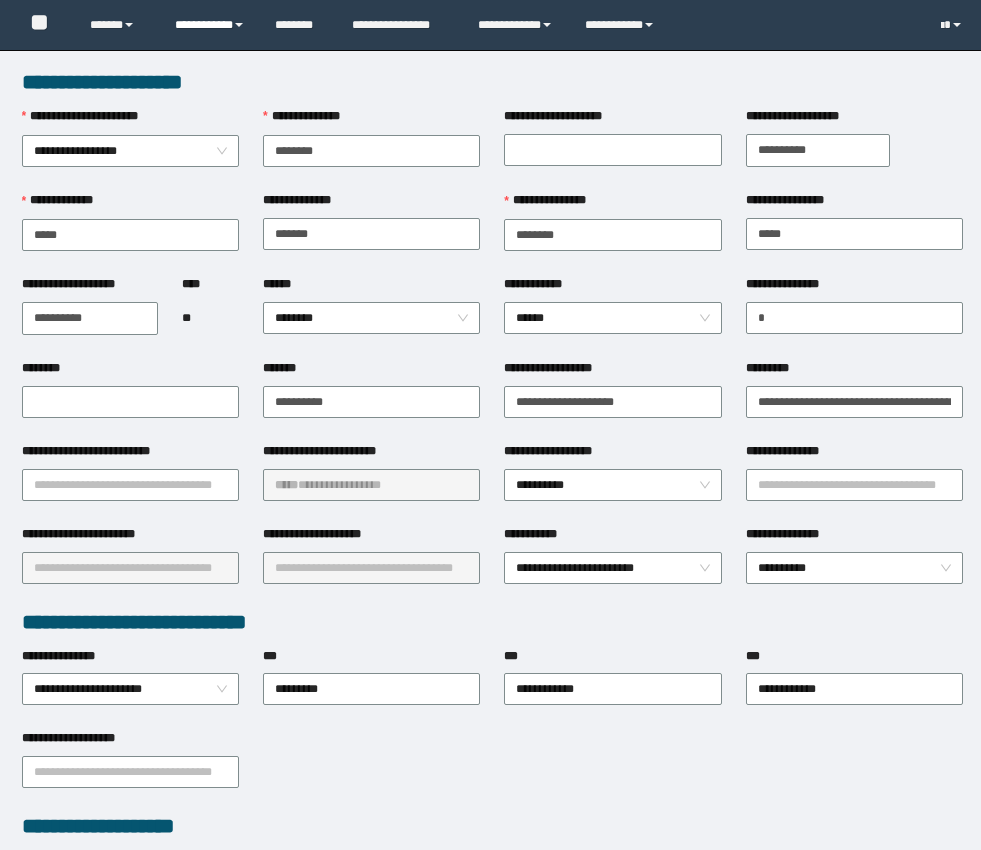 scroll, scrollTop: 353, scrollLeft: 0, axis: vertical 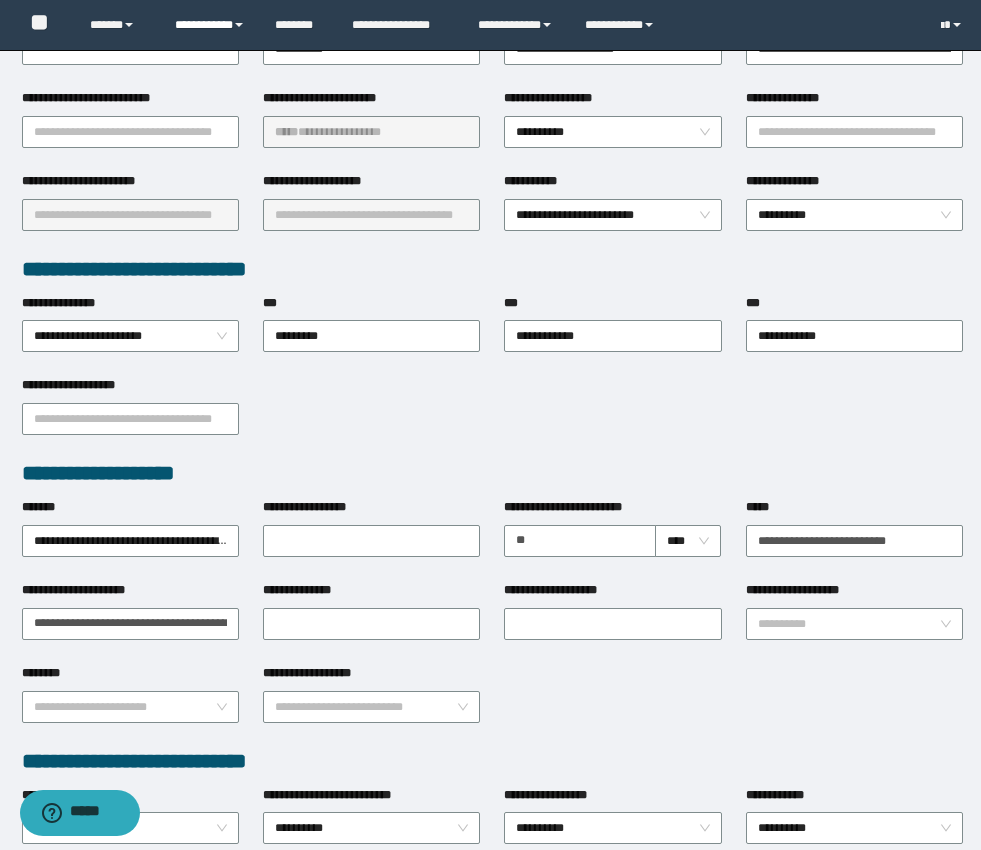 click on "**********" at bounding box center (210, 25) 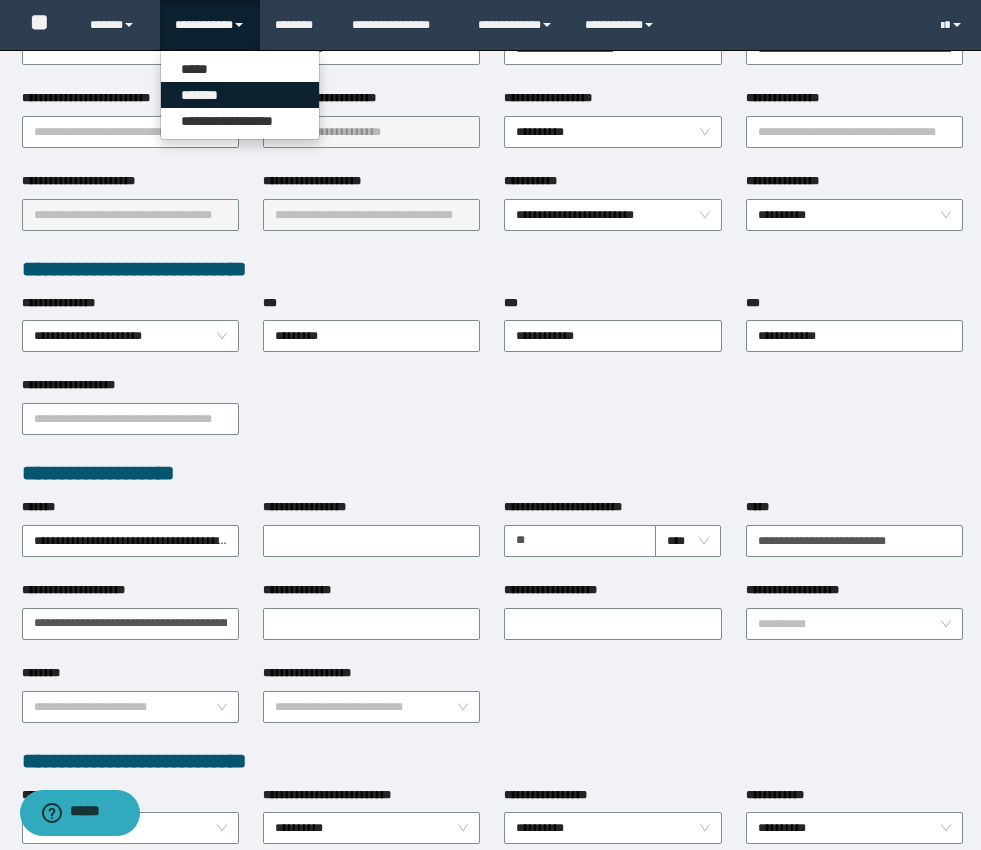 click on "*******" at bounding box center [240, 95] 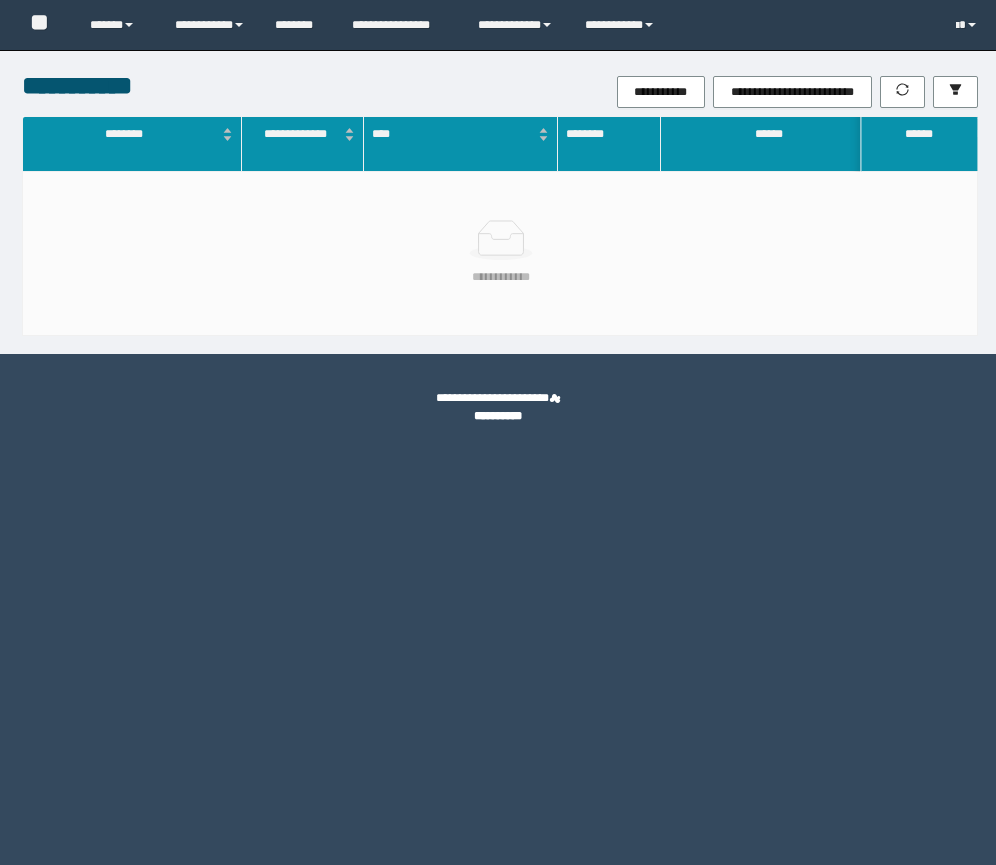 scroll, scrollTop: 0, scrollLeft: 0, axis: both 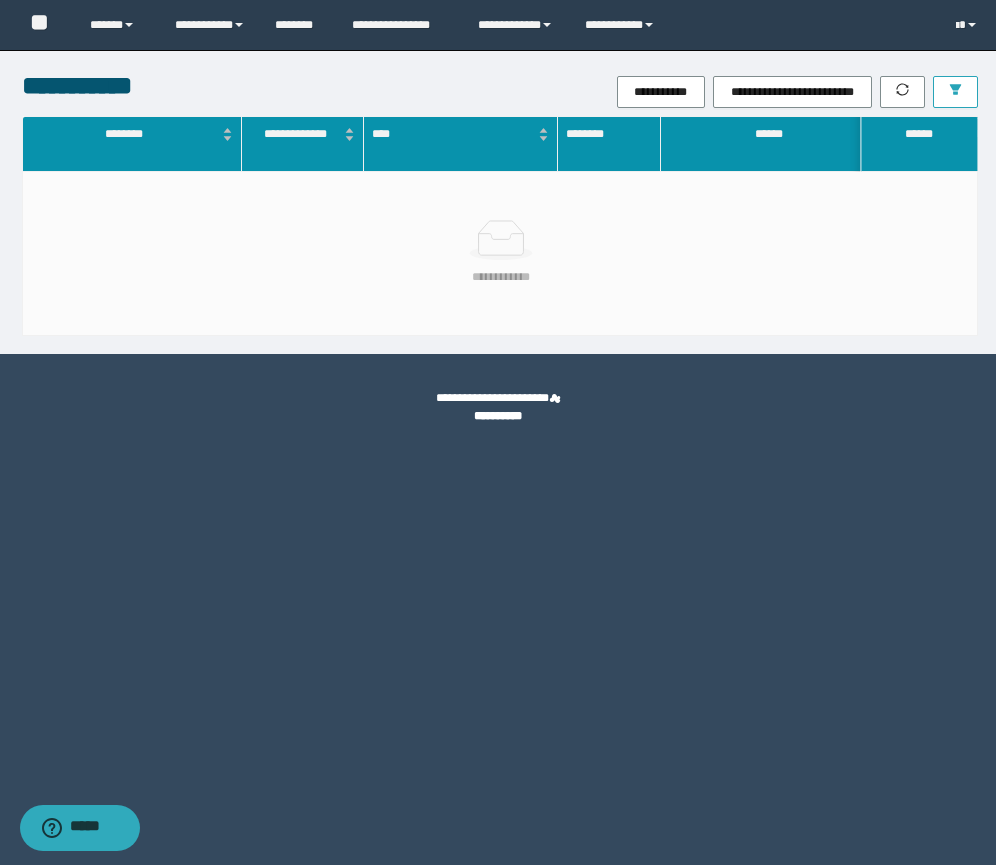 click 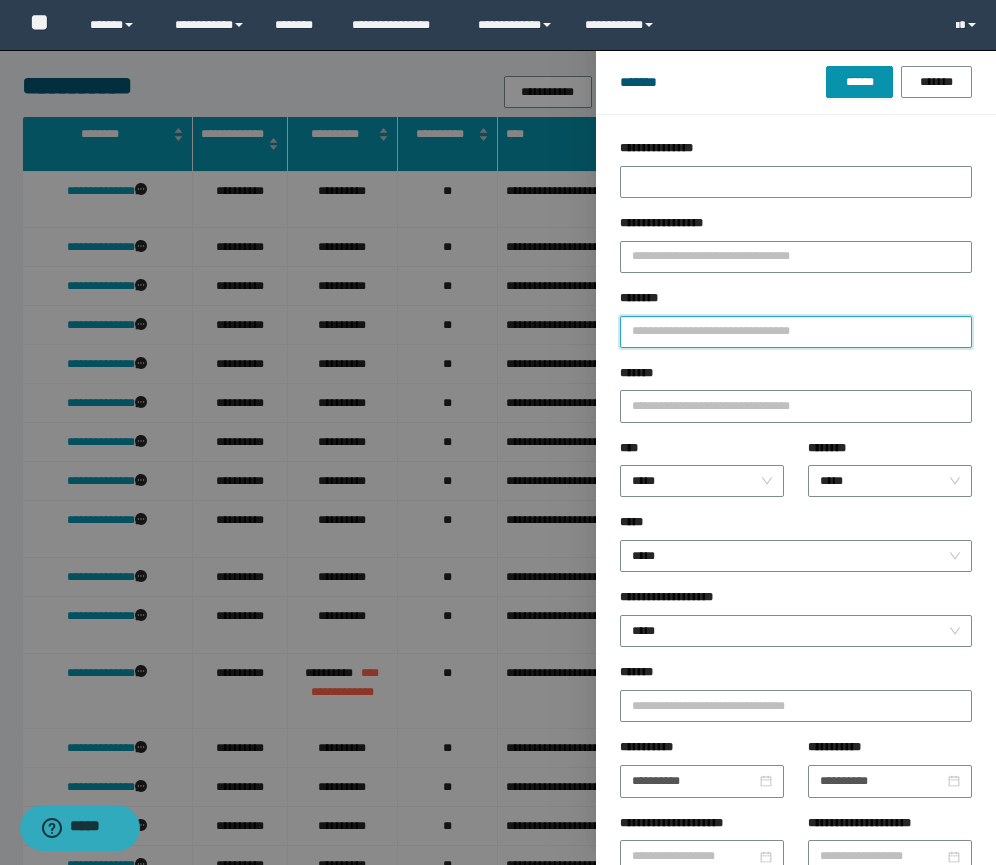 click on "********" at bounding box center (796, 332) 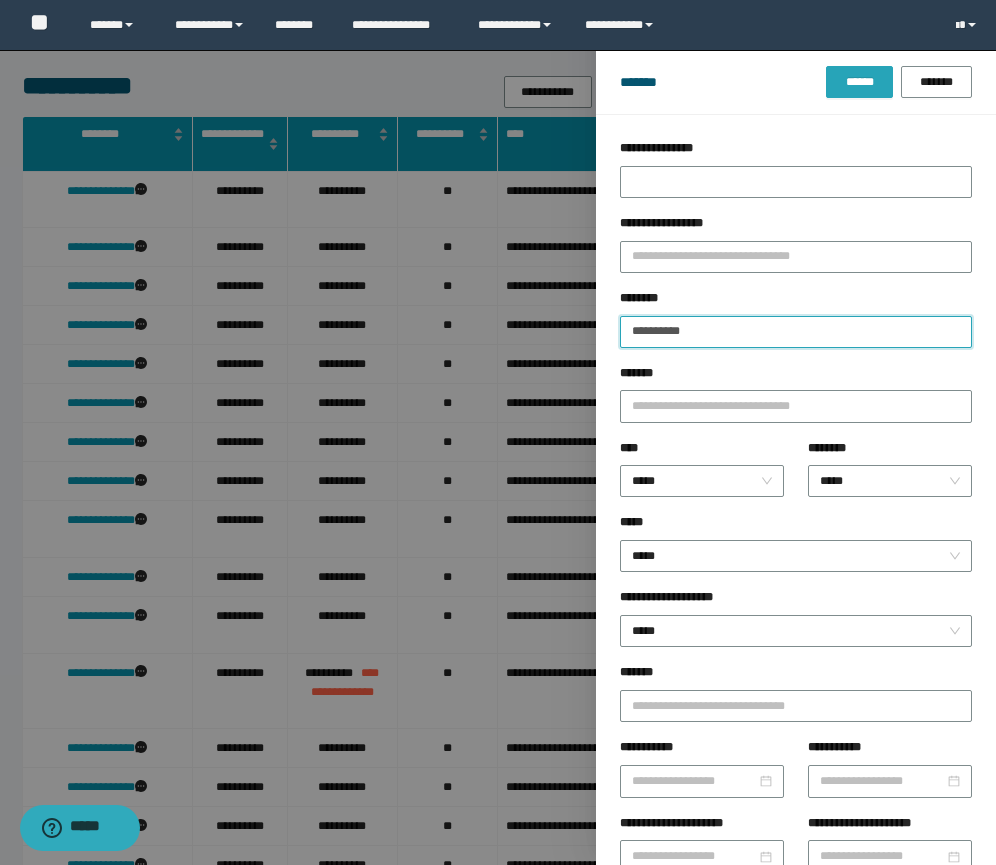 type on "**********" 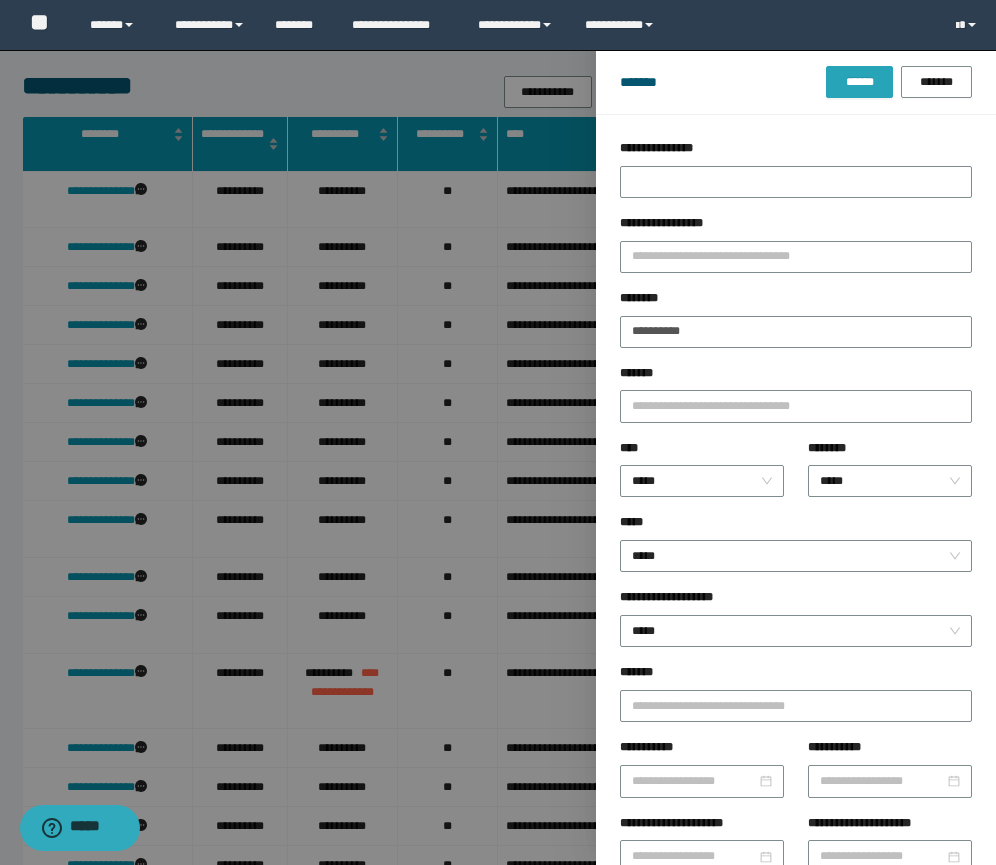 drag, startPoint x: 846, startPoint y: 86, endPoint x: 849, endPoint y: 103, distance: 17.262676 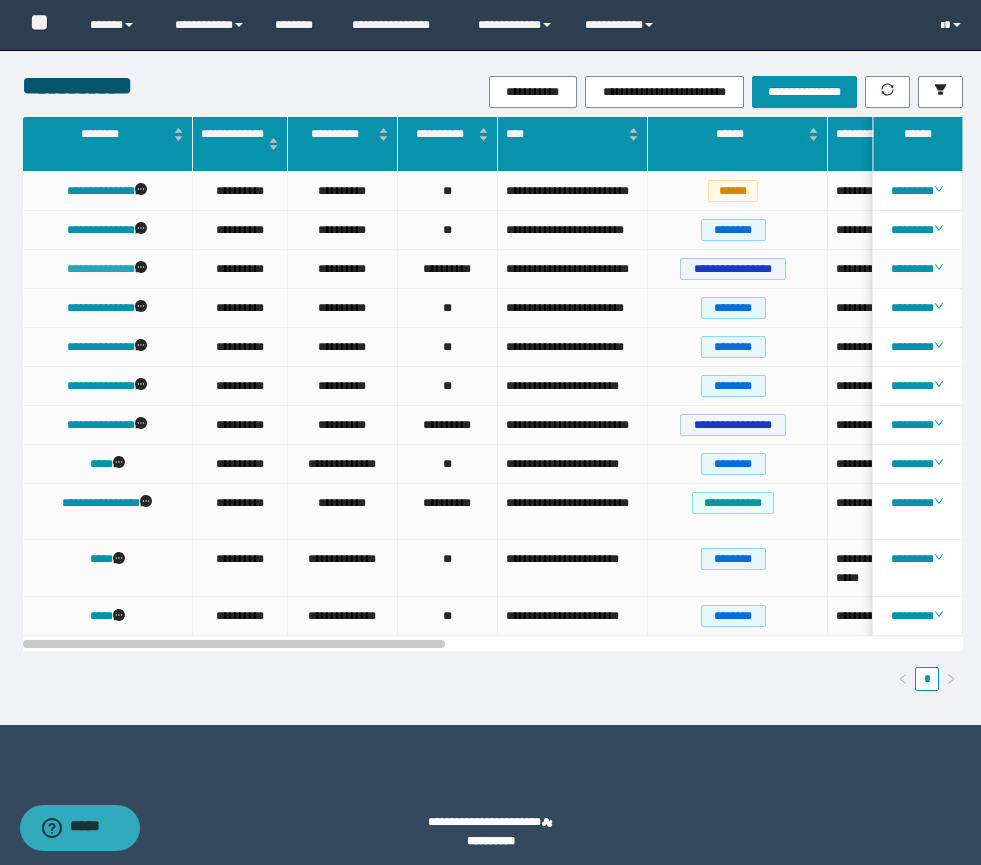 click on "**********" at bounding box center (101, 269) 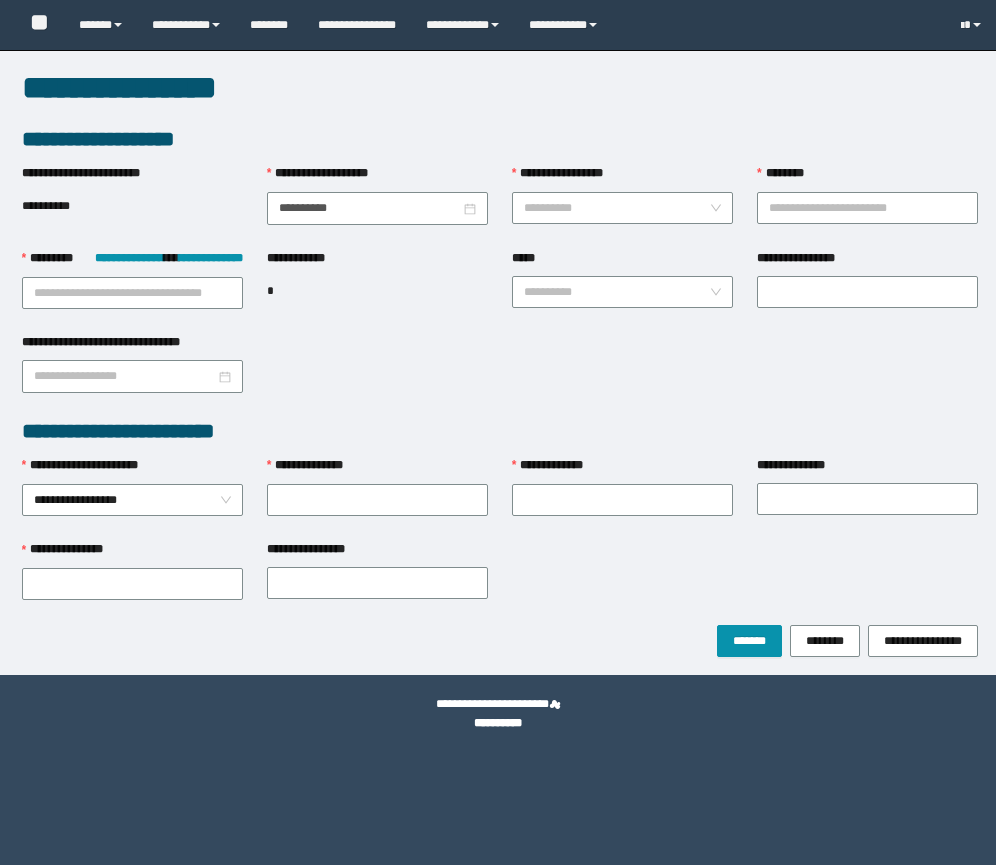 scroll, scrollTop: 0, scrollLeft: 0, axis: both 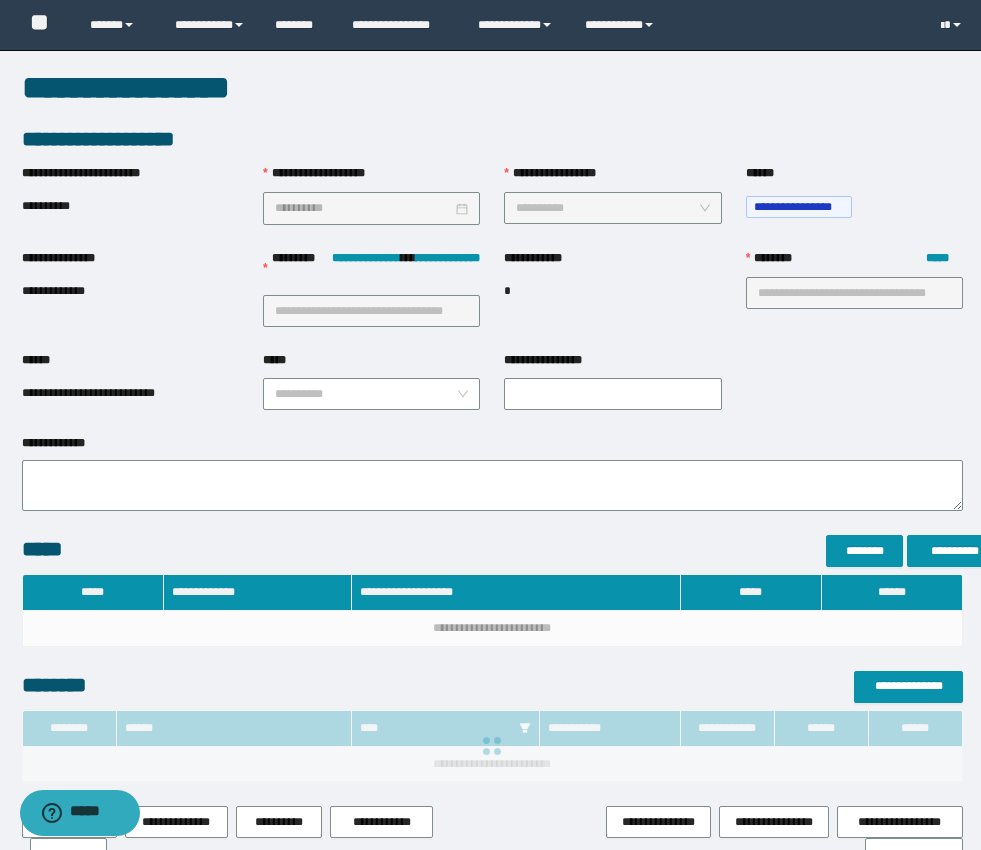 type on "**********" 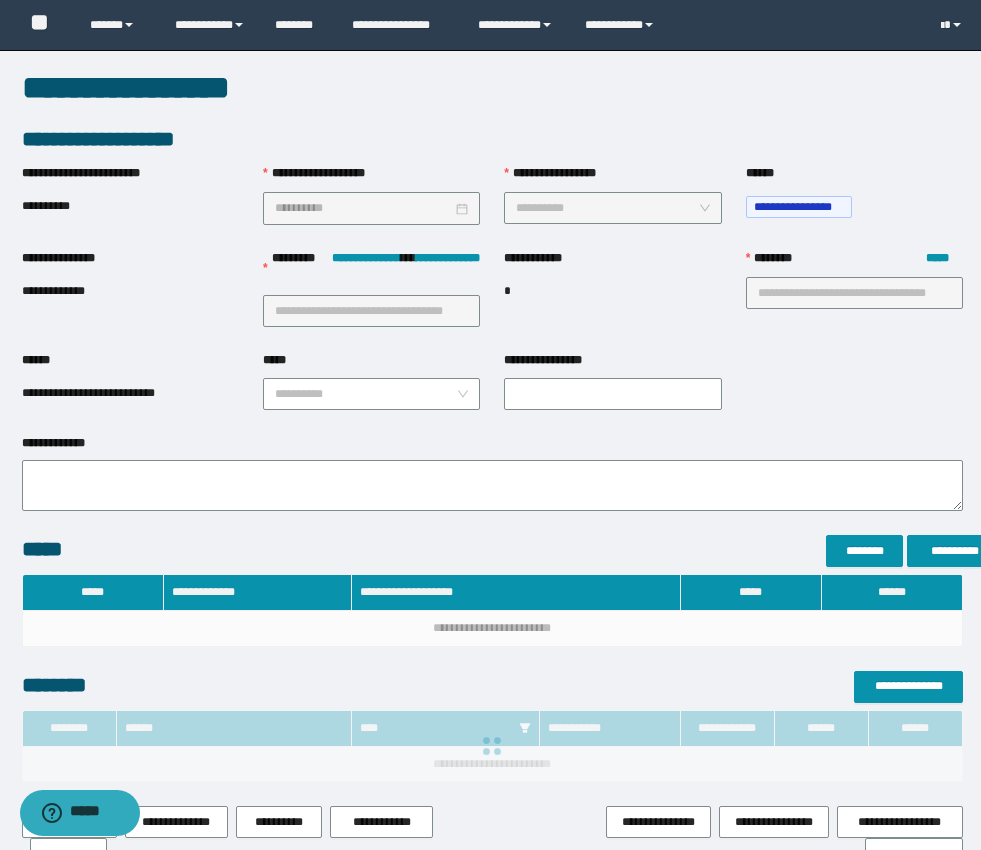 type on "**********" 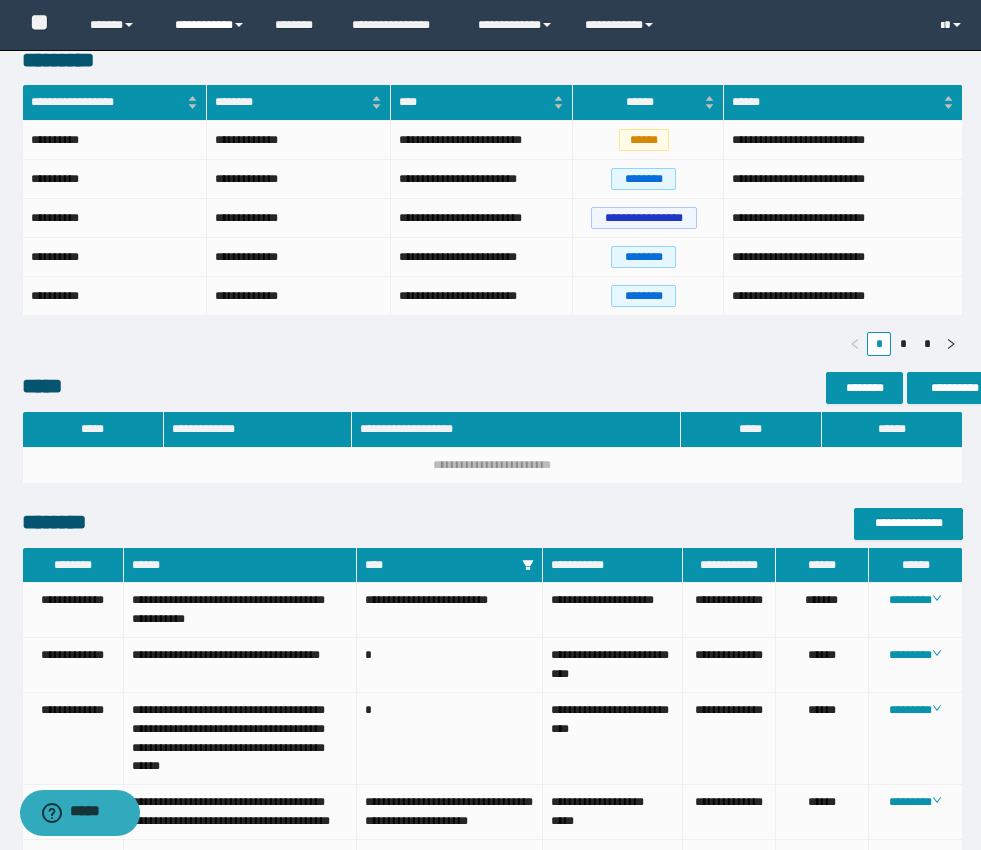 scroll, scrollTop: 485, scrollLeft: 0, axis: vertical 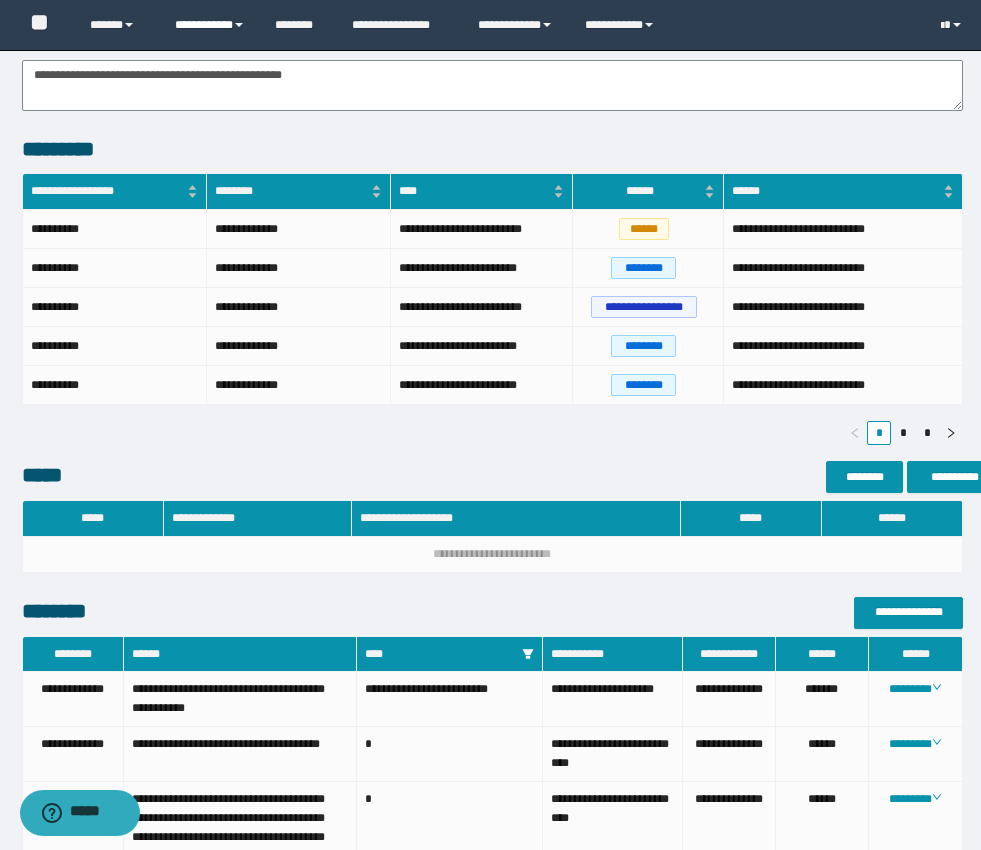 click on "**********" at bounding box center [210, 25] 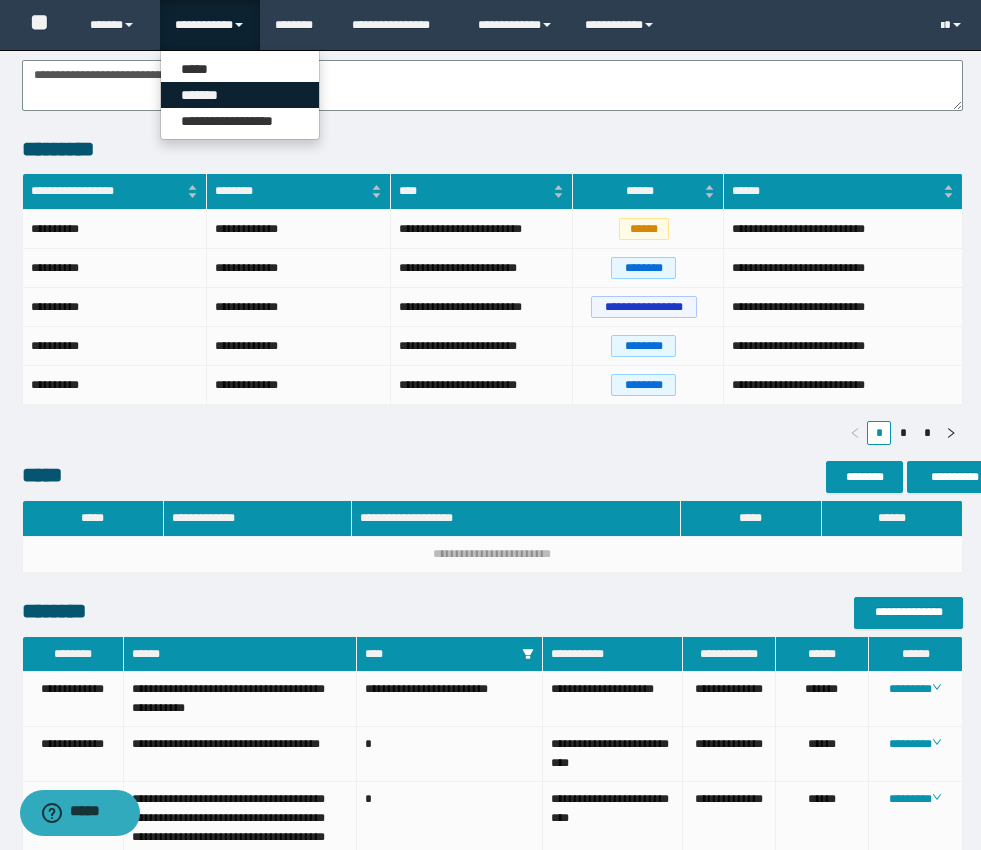 click on "*******" at bounding box center (240, 95) 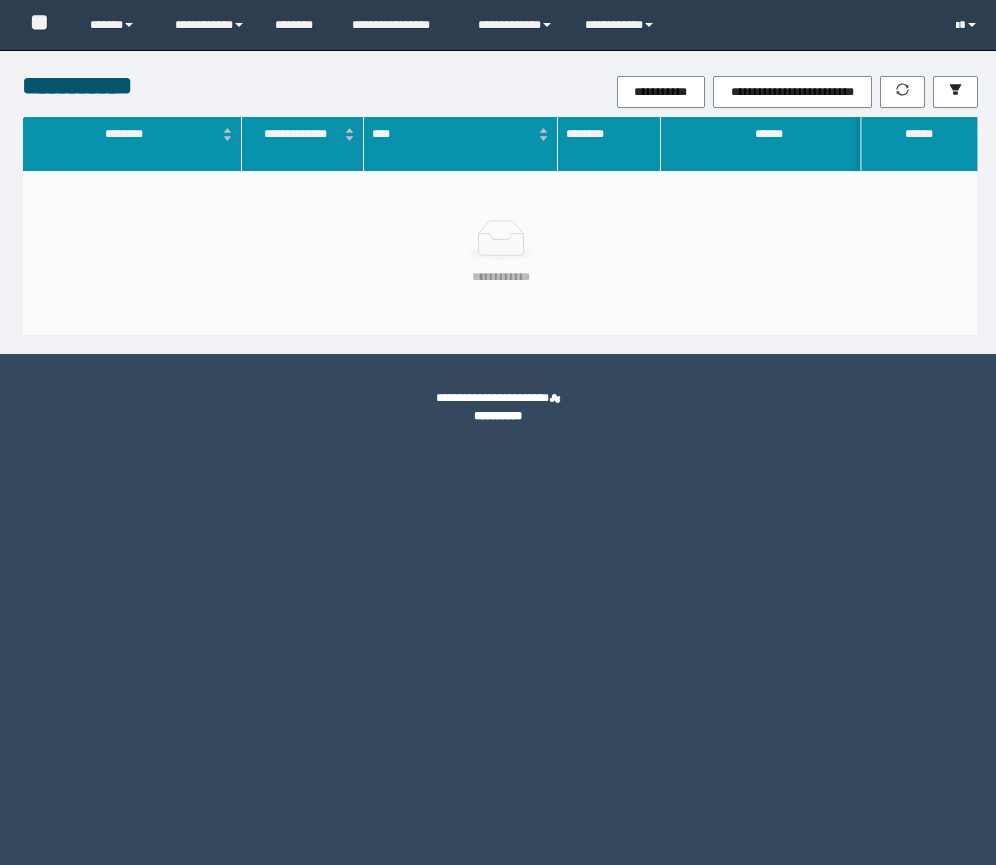 scroll, scrollTop: 0, scrollLeft: 0, axis: both 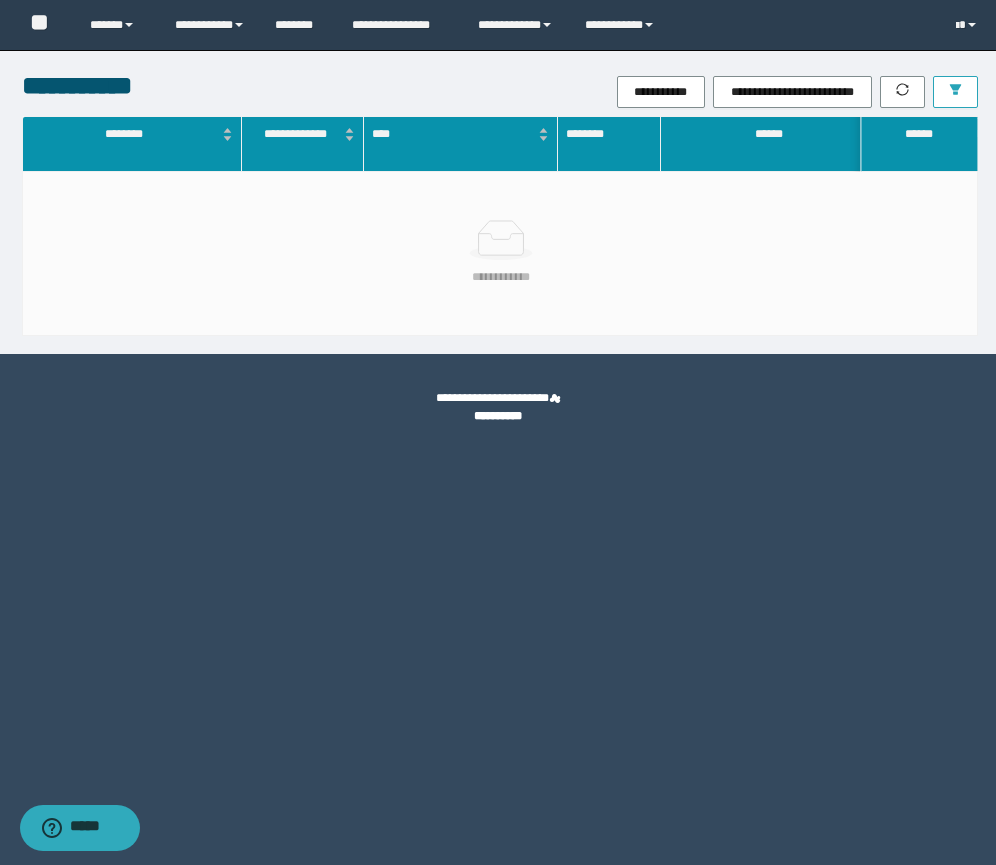click at bounding box center [955, 92] 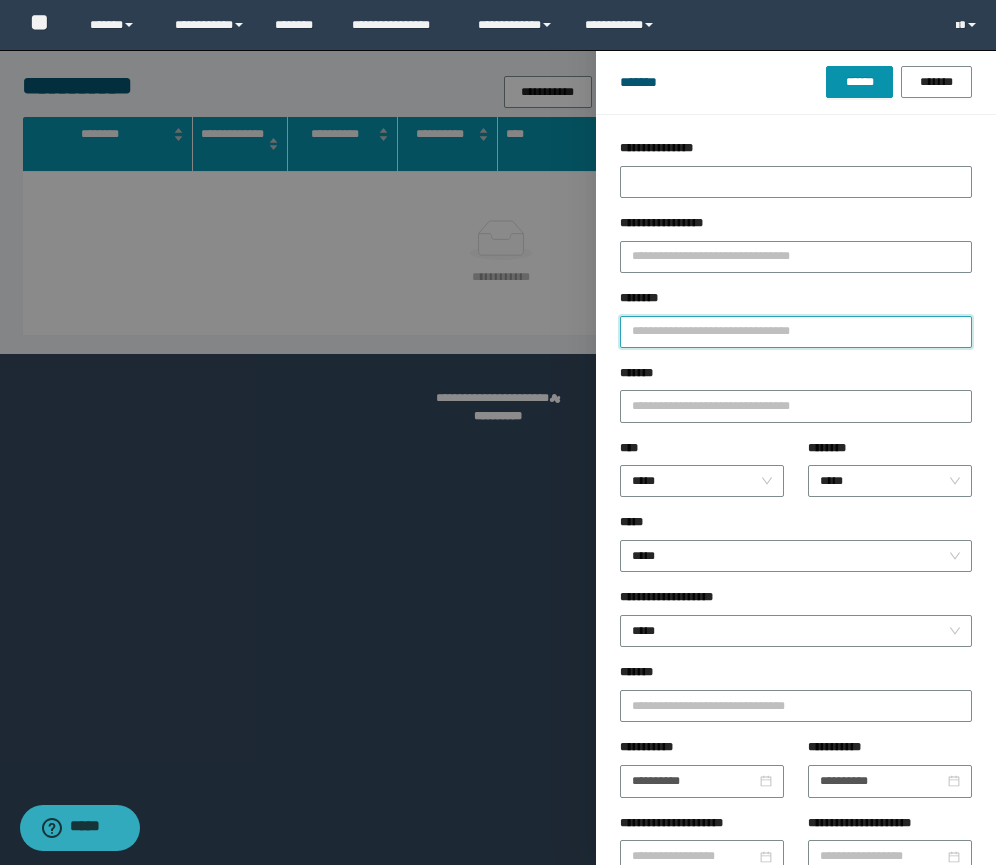 click on "********" at bounding box center [796, 332] 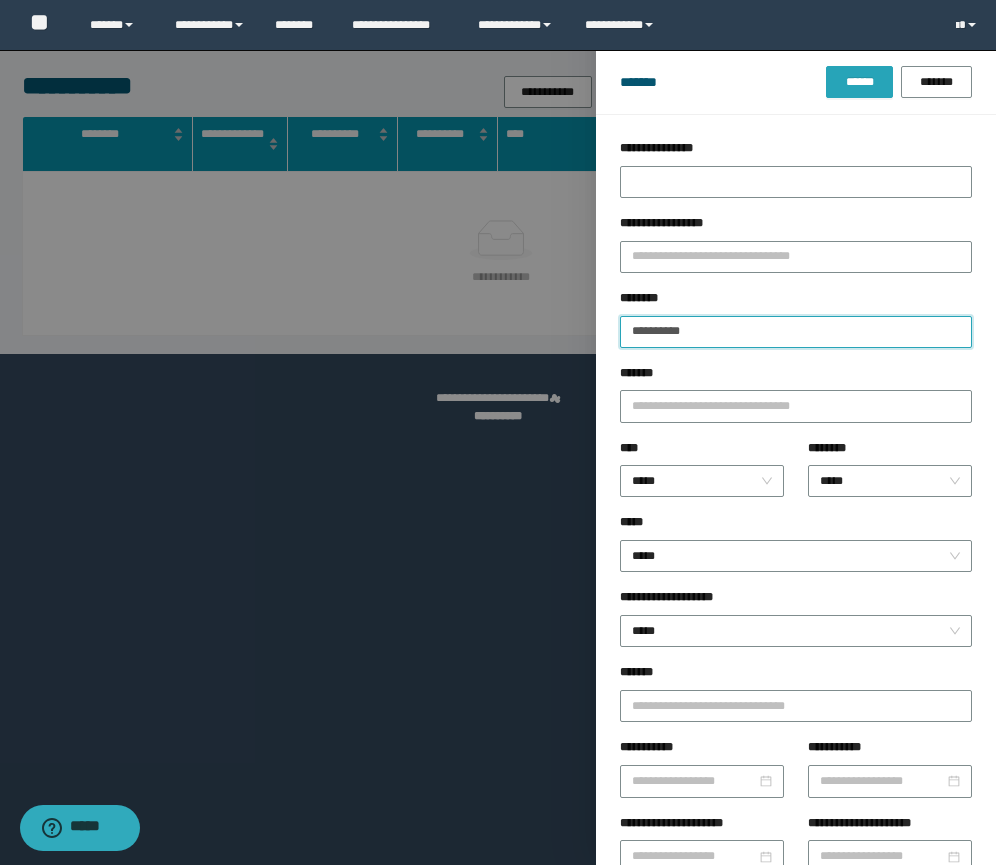 type on "**********" 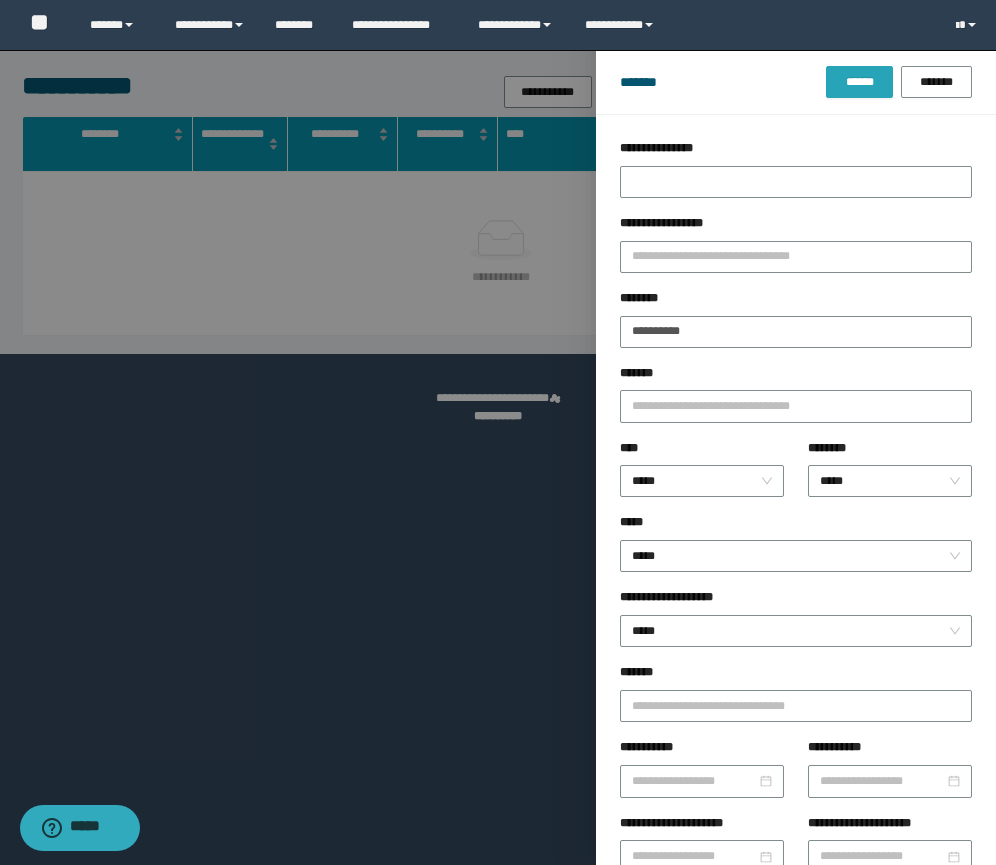 click on "******" at bounding box center [859, 82] 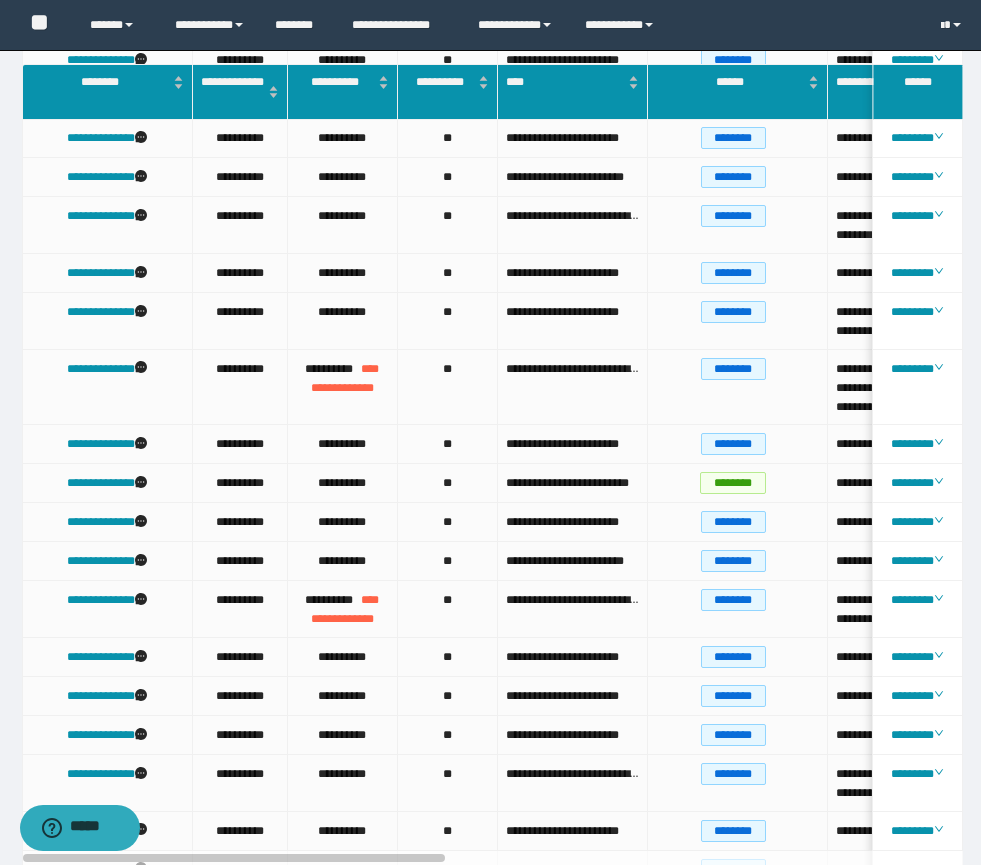 scroll, scrollTop: 0, scrollLeft: 0, axis: both 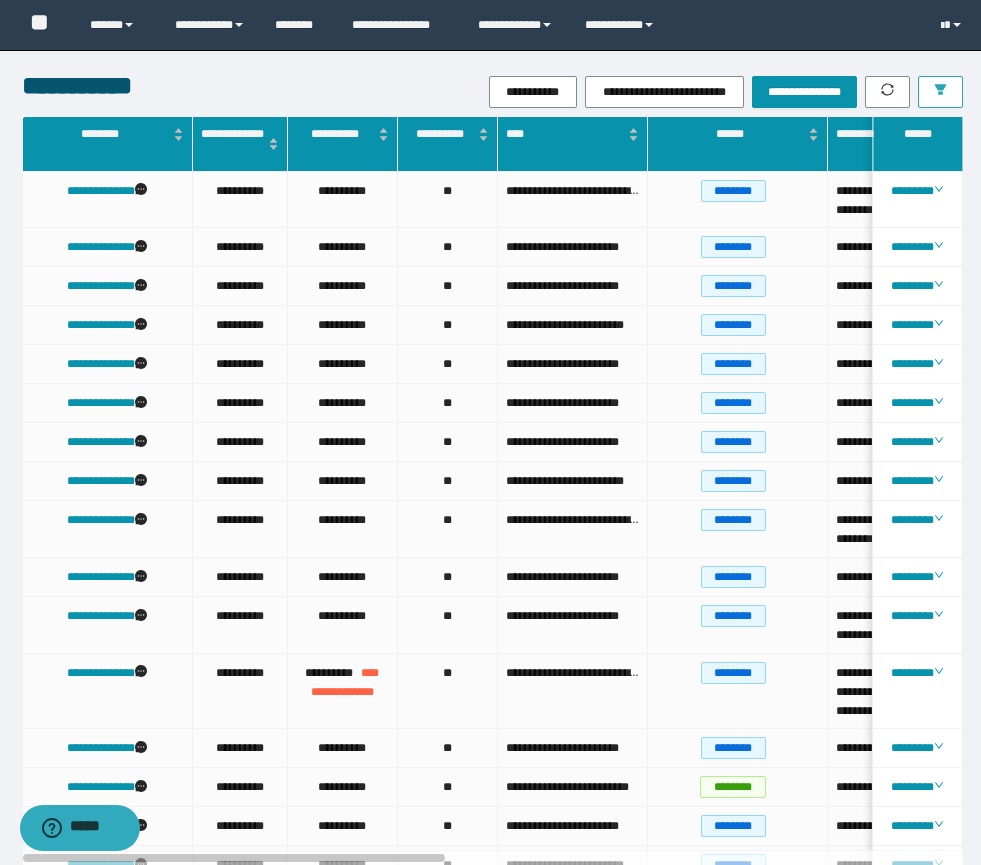 click 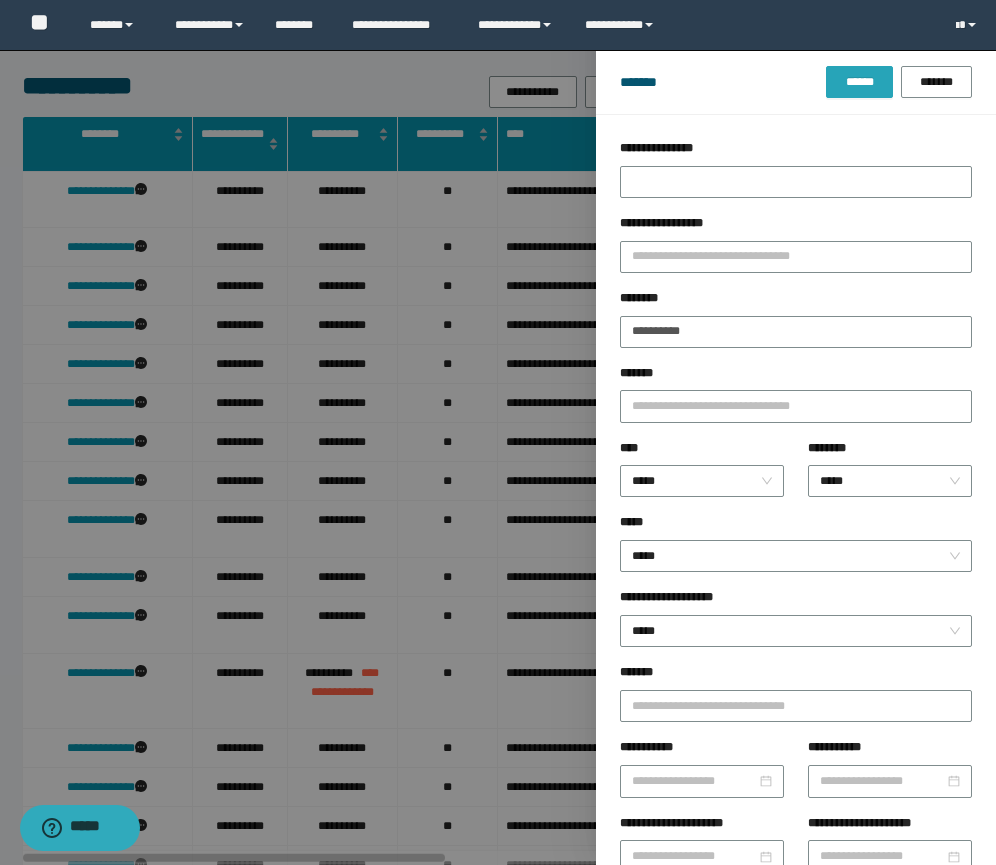 click on "******" at bounding box center (859, 82) 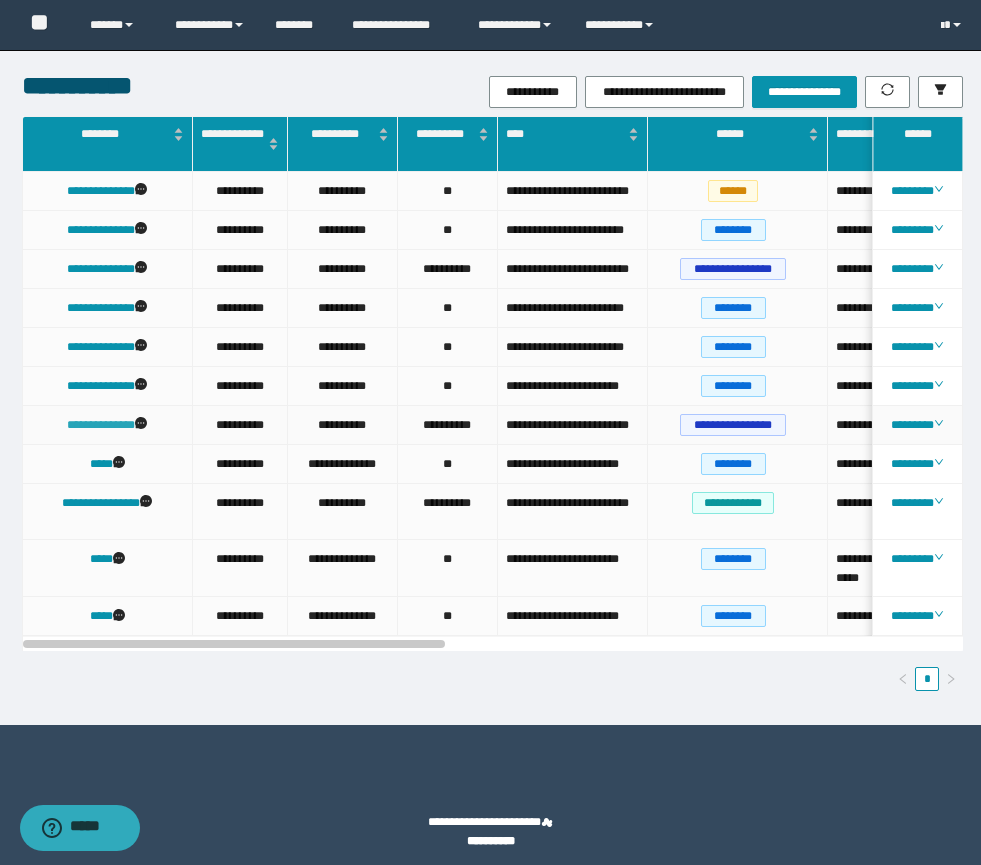 click on "**********" at bounding box center [107, 425] 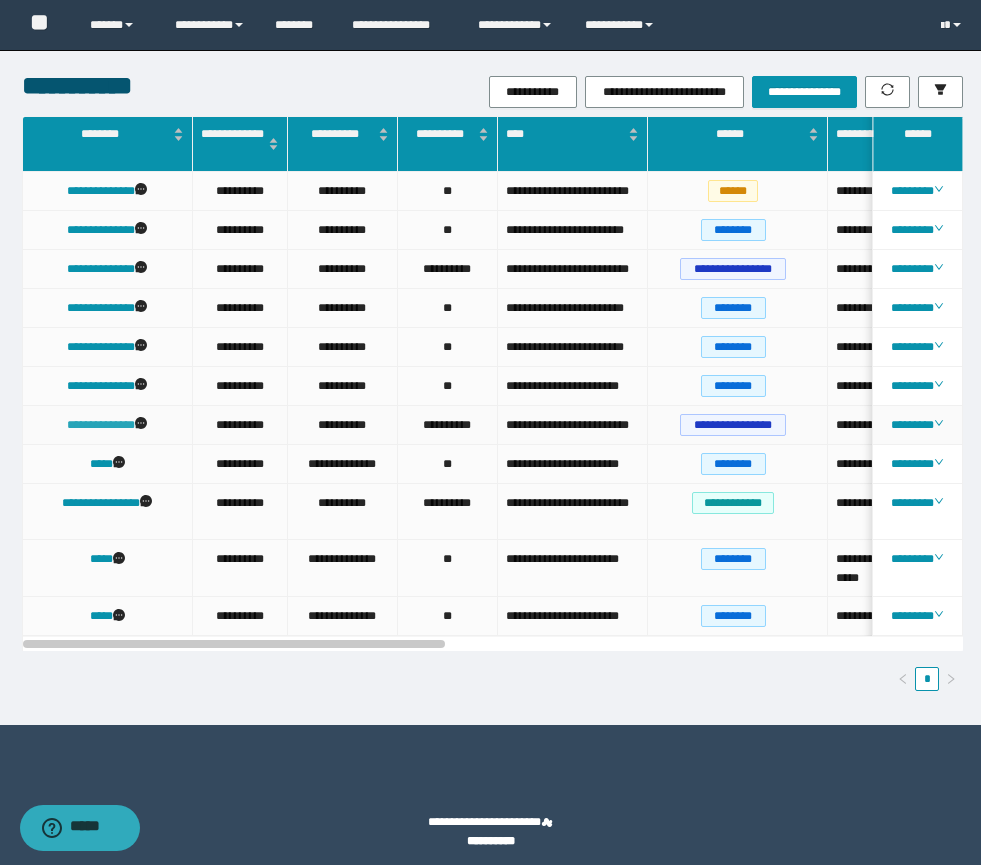 click on "**********" at bounding box center [101, 425] 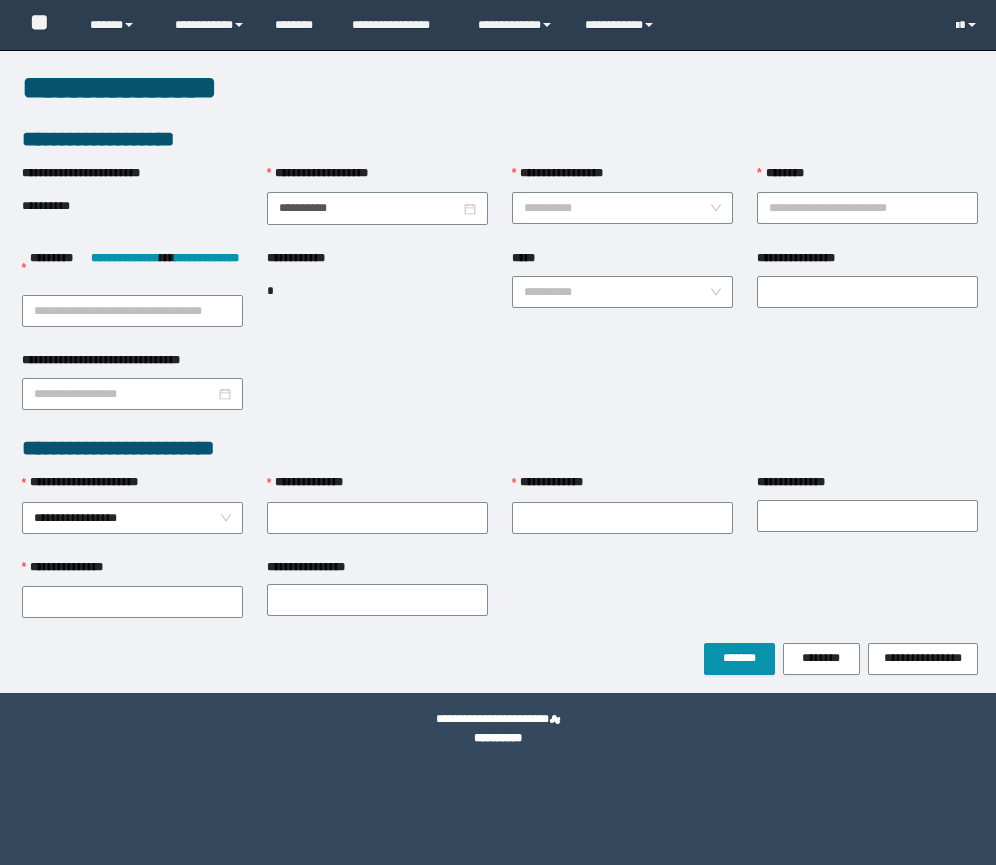 scroll, scrollTop: 0, scrollLeft: 0, axis: both 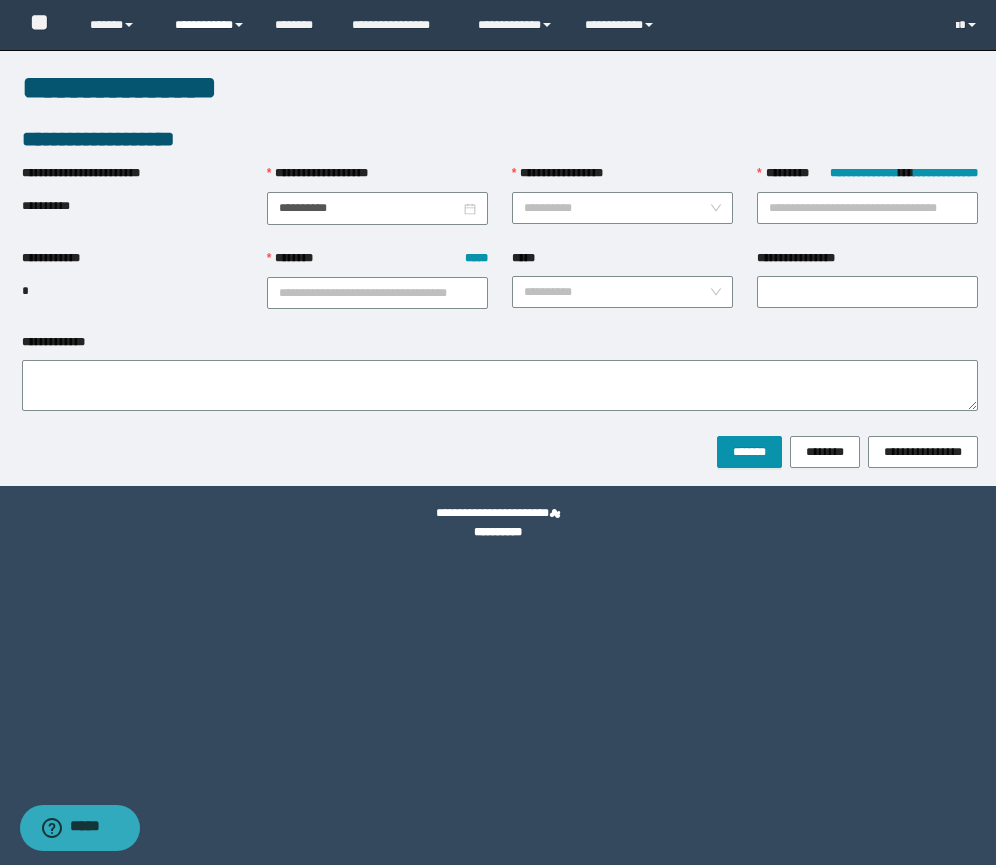 type on "**********" 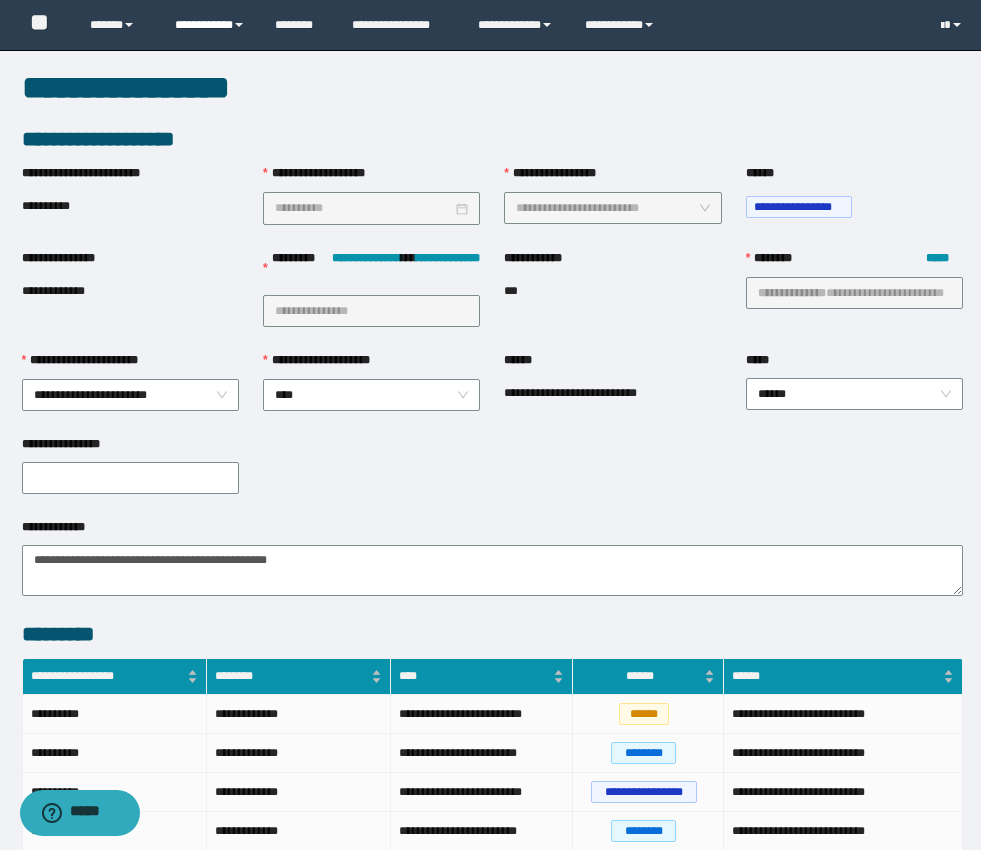 click on "**********" at bounding box center [210, 25] 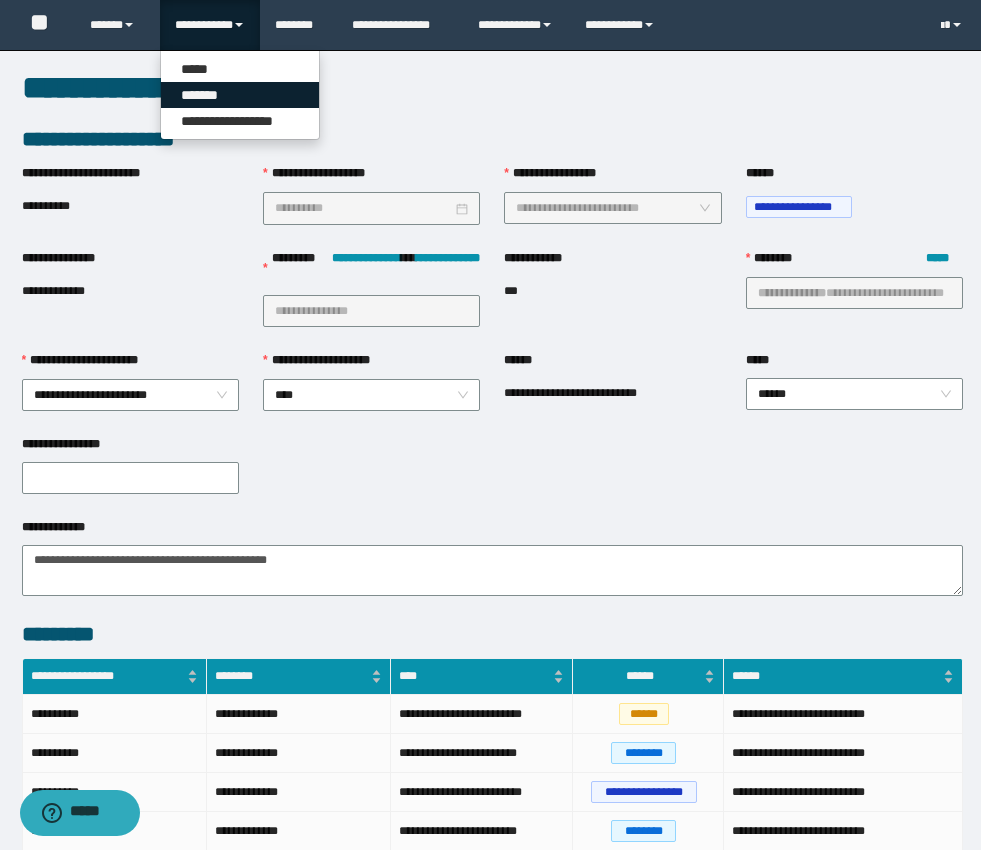 click on "*******" at bounding box center [240, 95] 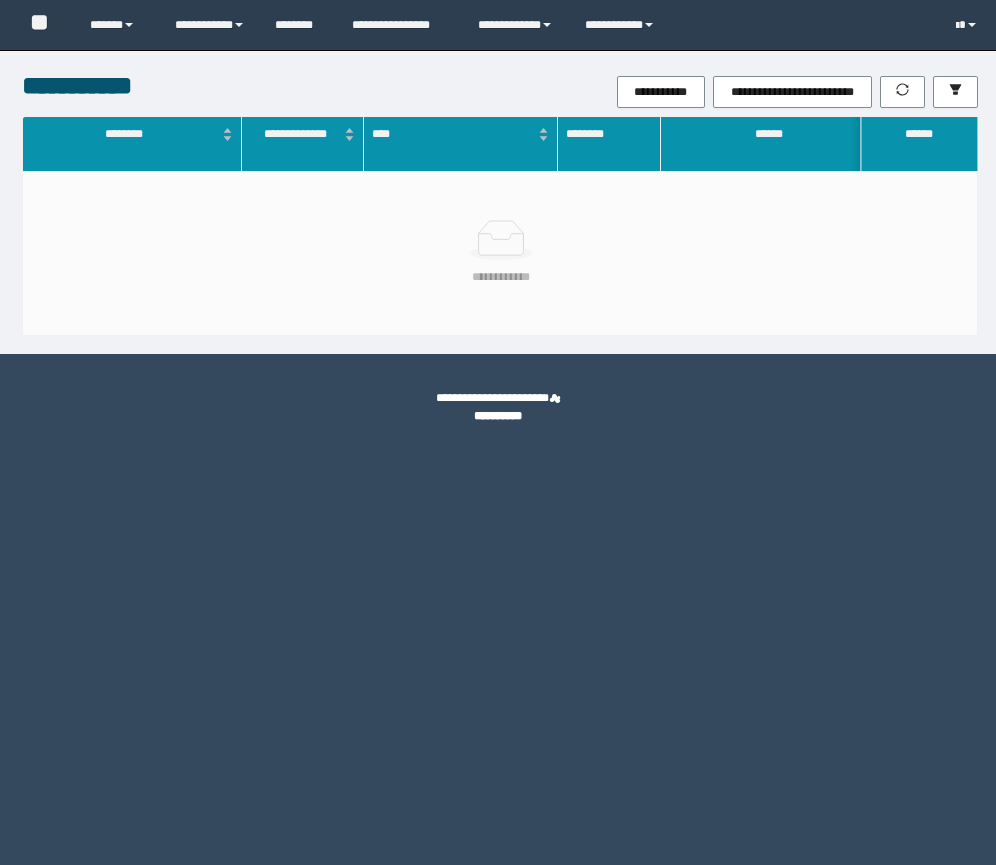 scroll, scrollTop: 0, scrollLeft: 0, axis: both 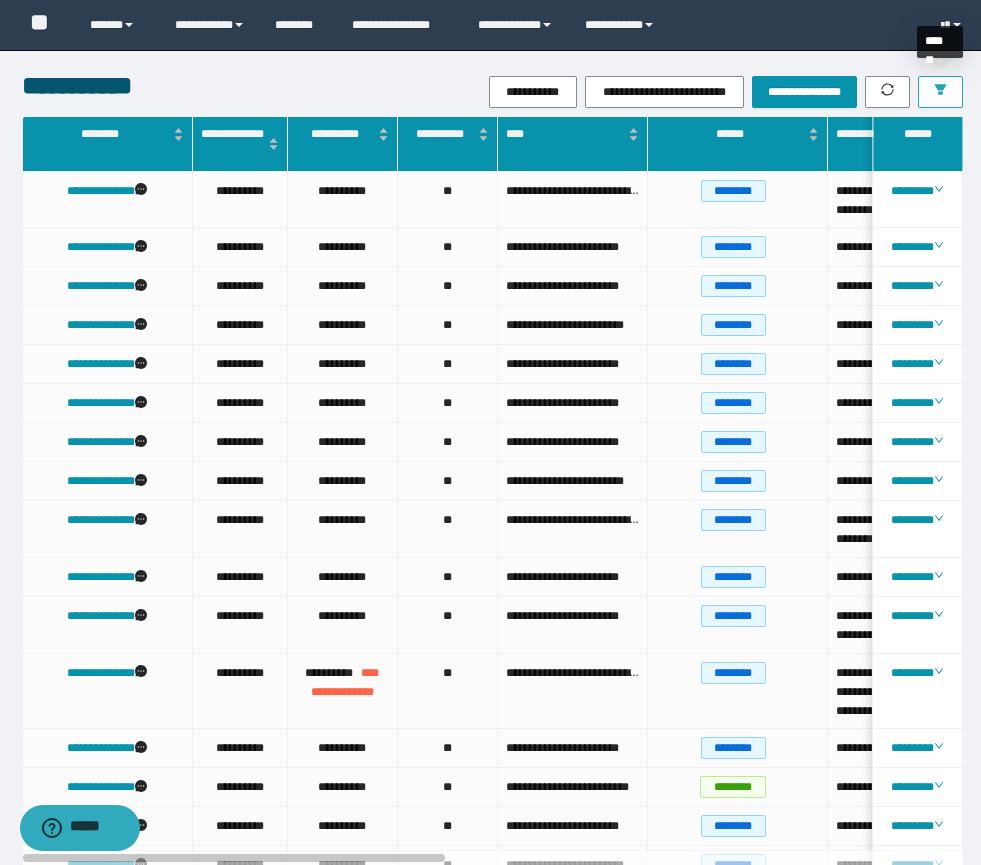 click 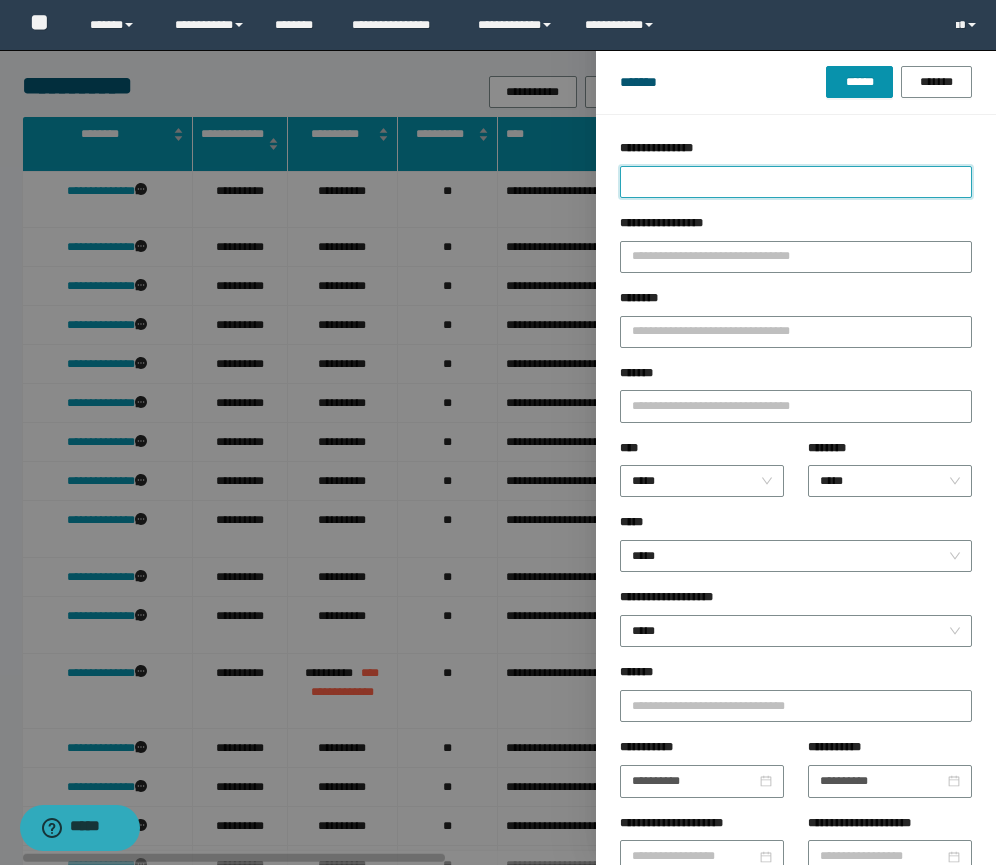 click on "**********" at bounding box center [796, 182] 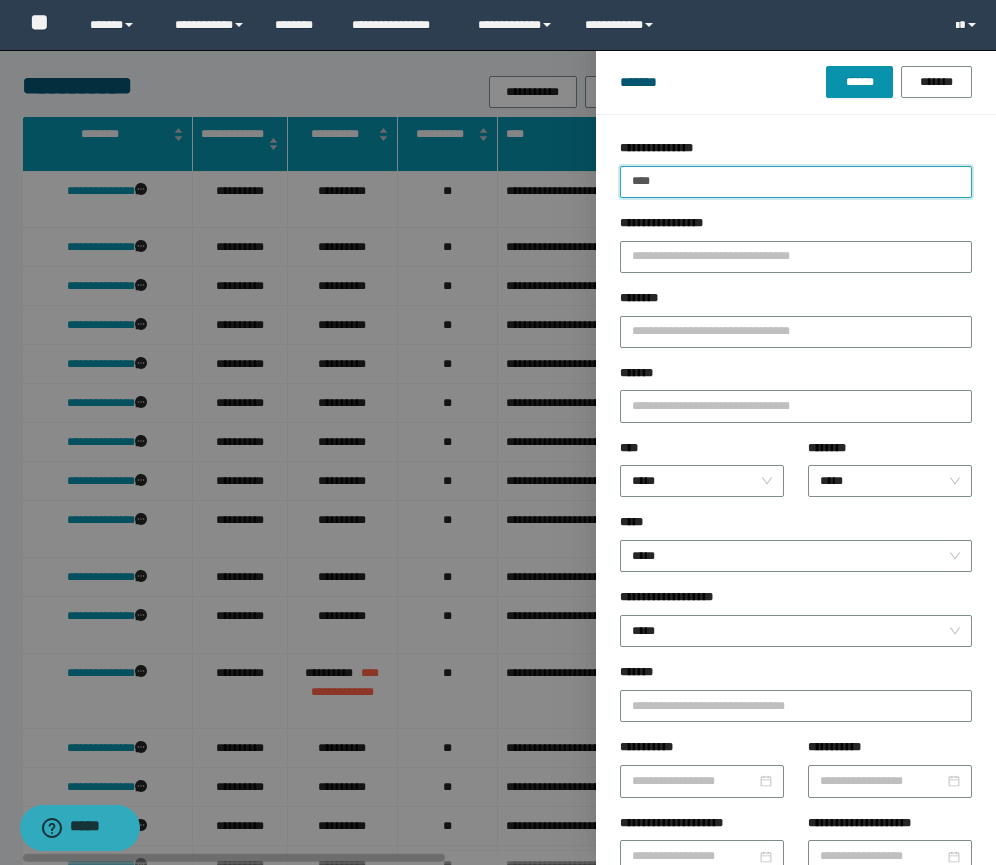 type on "****" 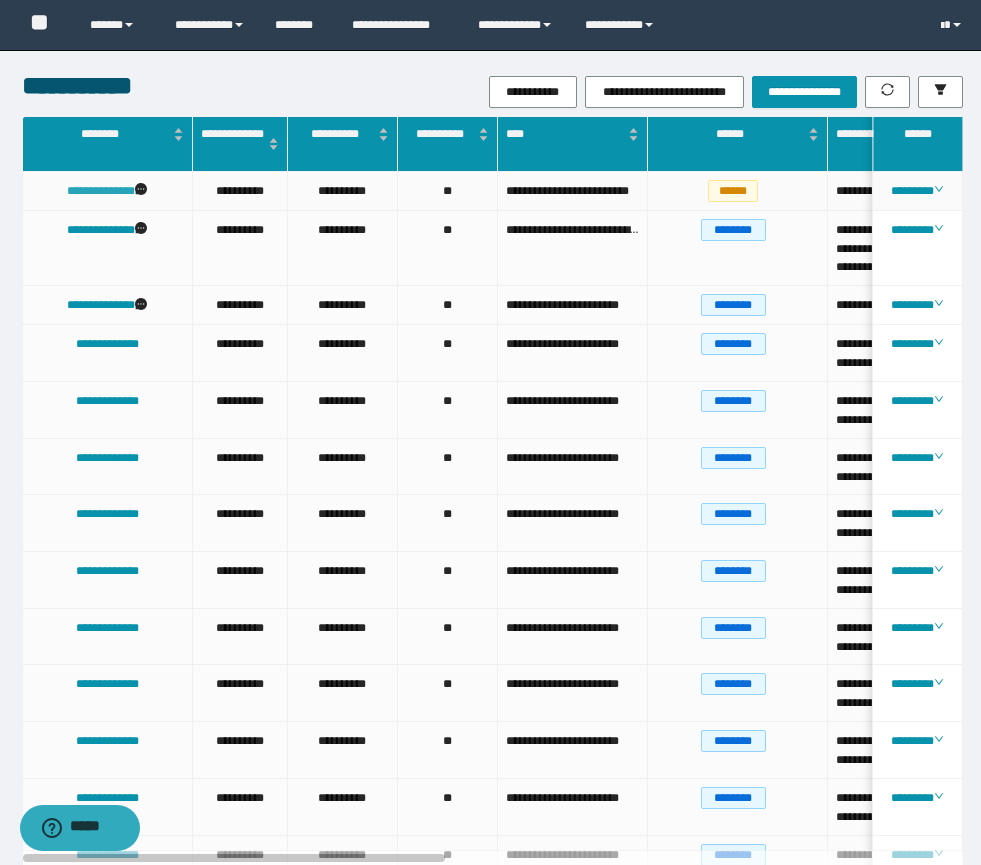 click on "**********" at bounding box center [101, 191] 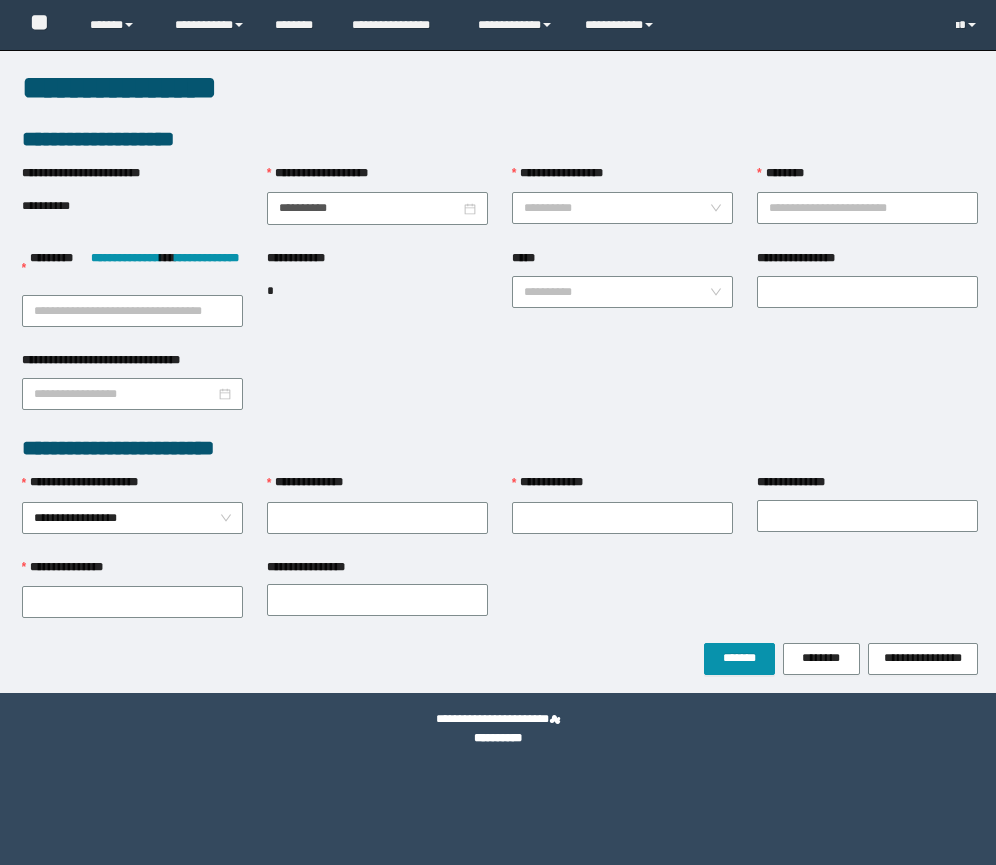 scroll, scrollTop: 0, scrollLeft: 0, axis: both 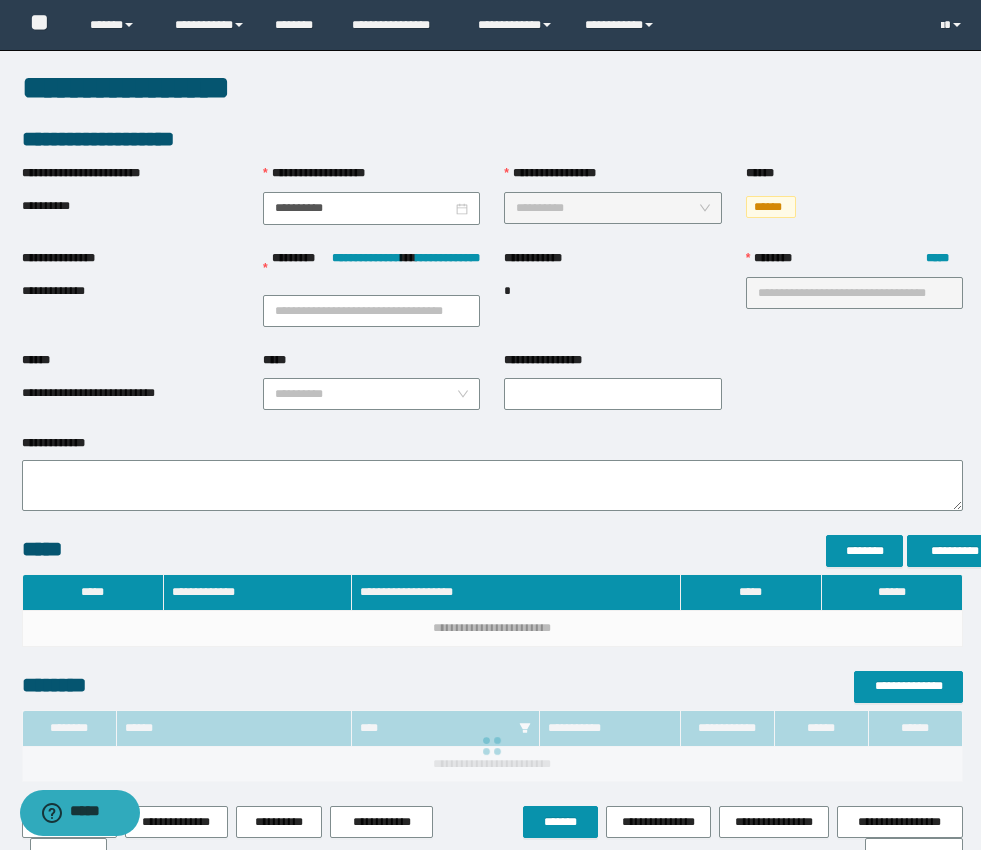type on "**********" 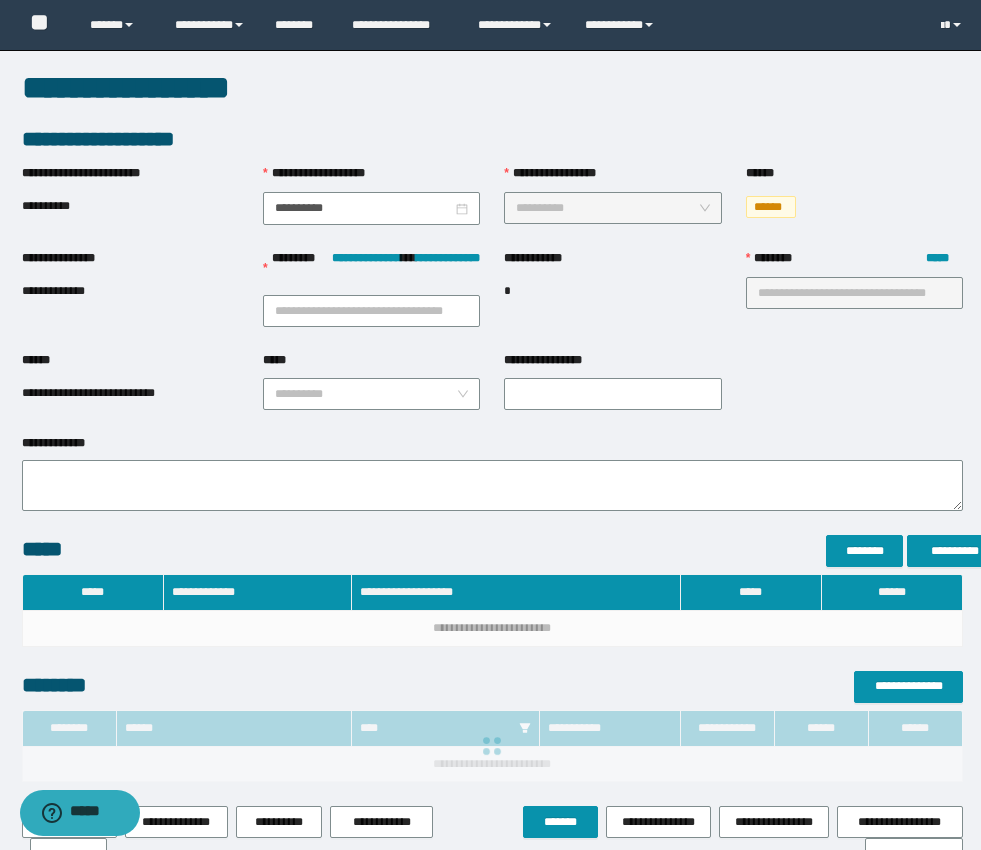 type on "**********" 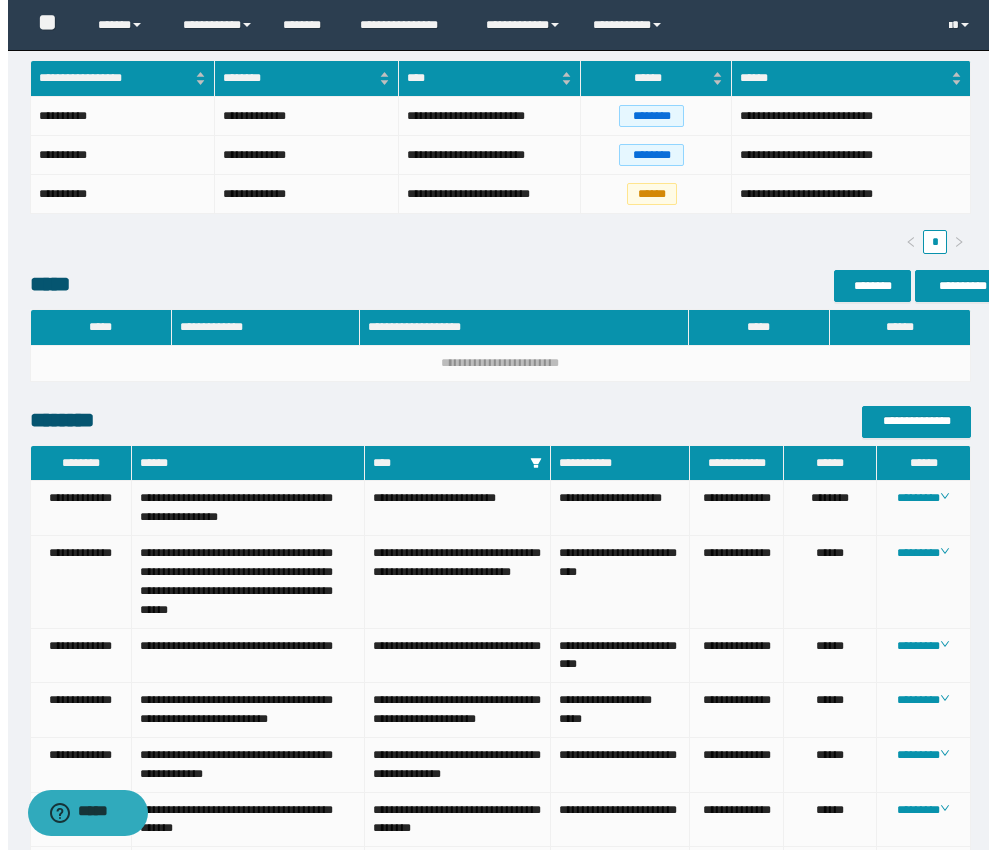 scroll, scrollTop: 667, scrollLeft: 0, axis: vertical 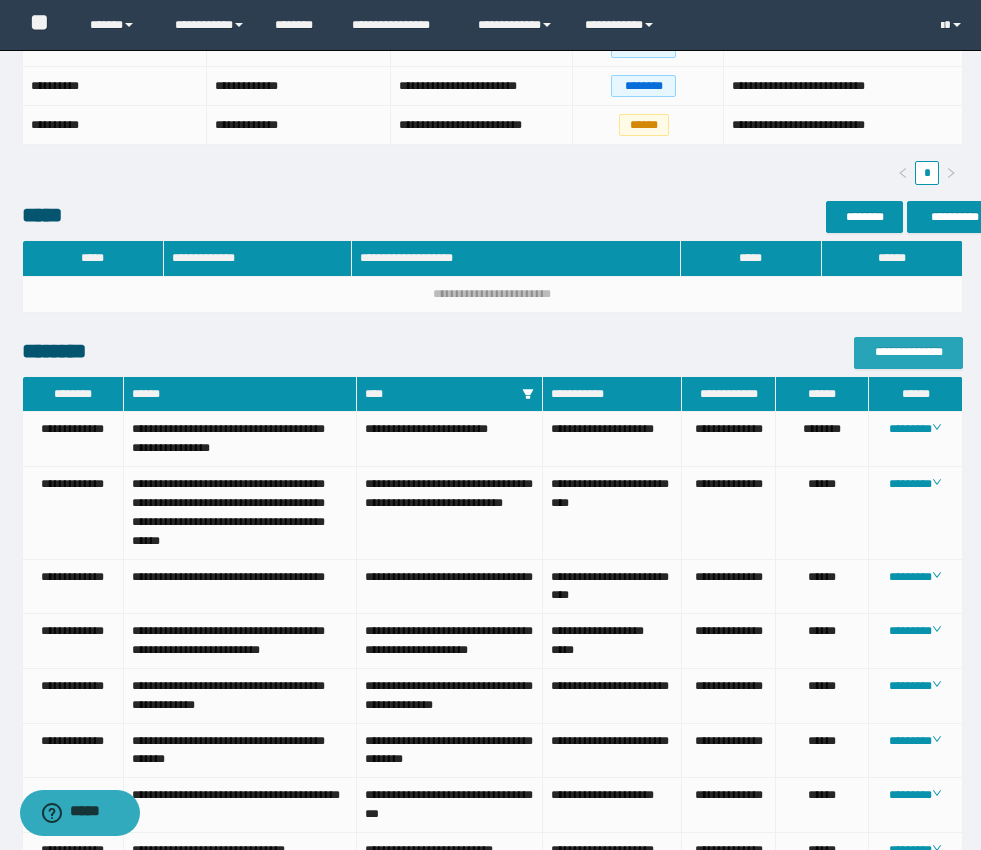 click on "**********" at bounding box center [908, 352] 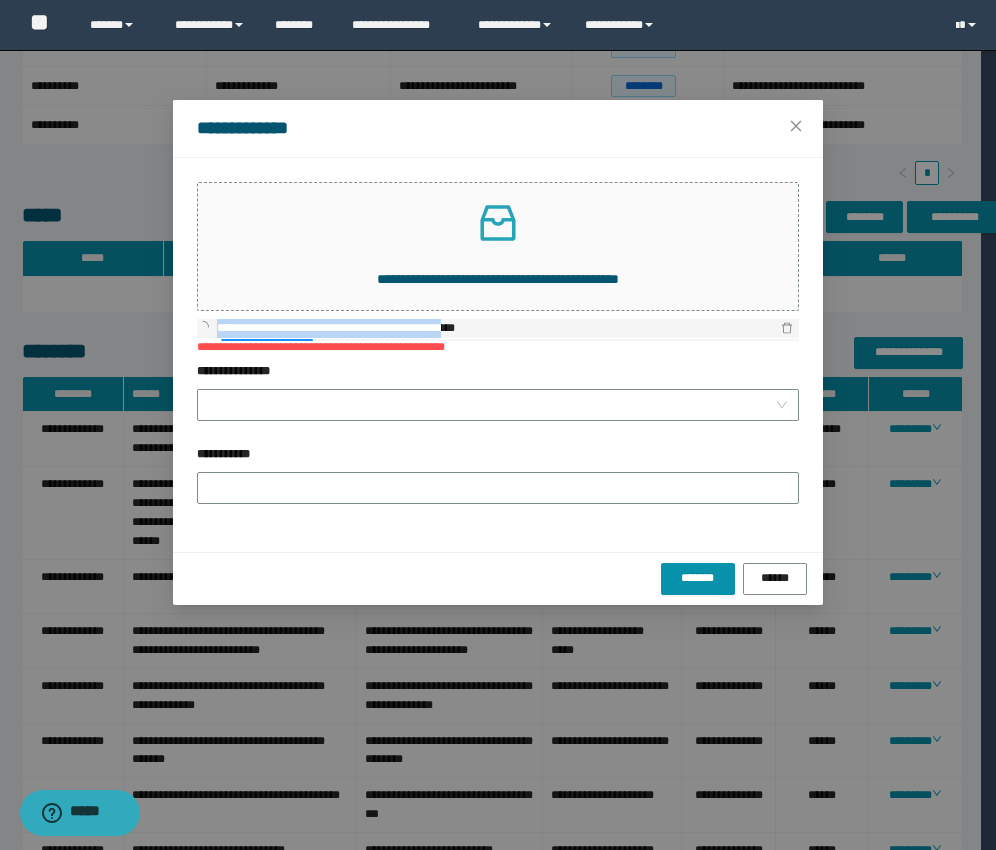 drag, startPoint x: 496, startPoint y: 328, endPoint x: 216, endPoint y: 324, distance: 280.02856 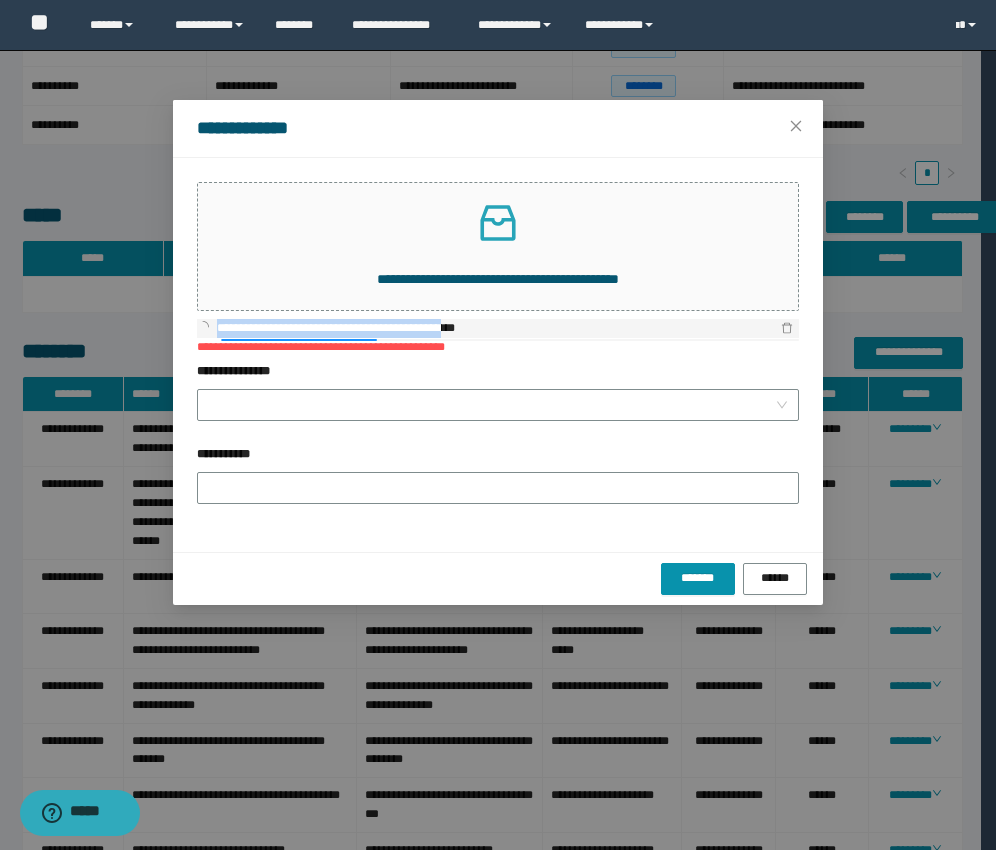 copy on "**********" 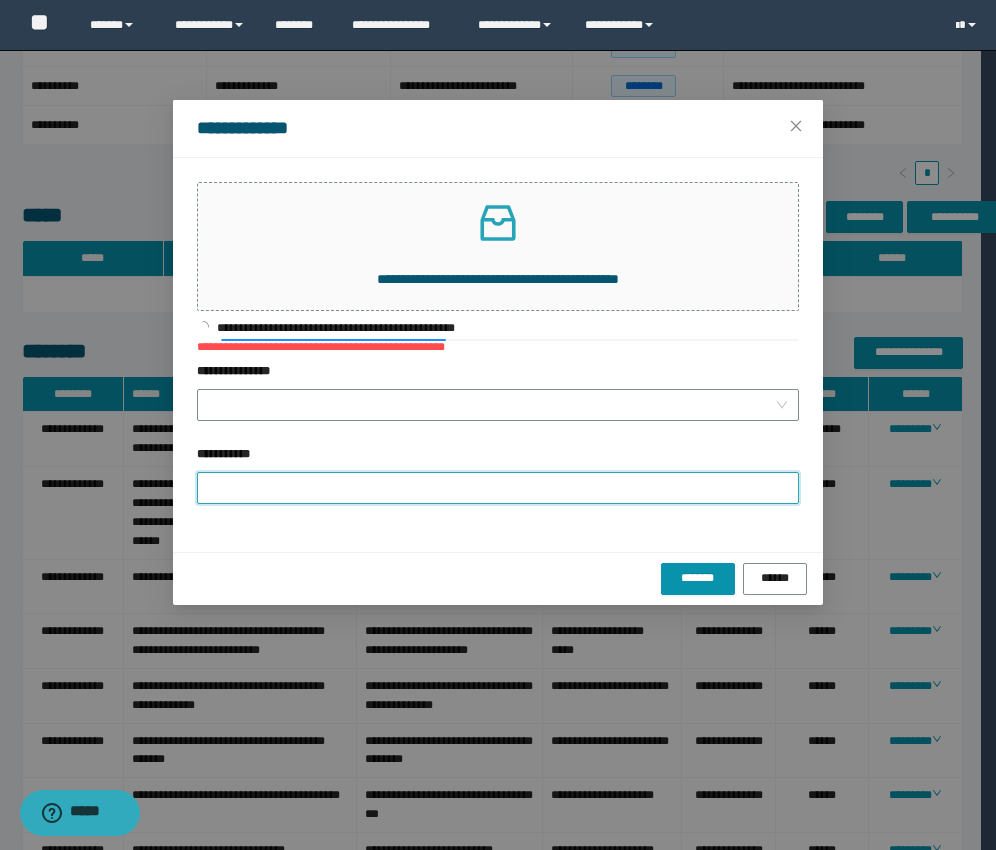 click on "**********" at bounding box center (498, 488) 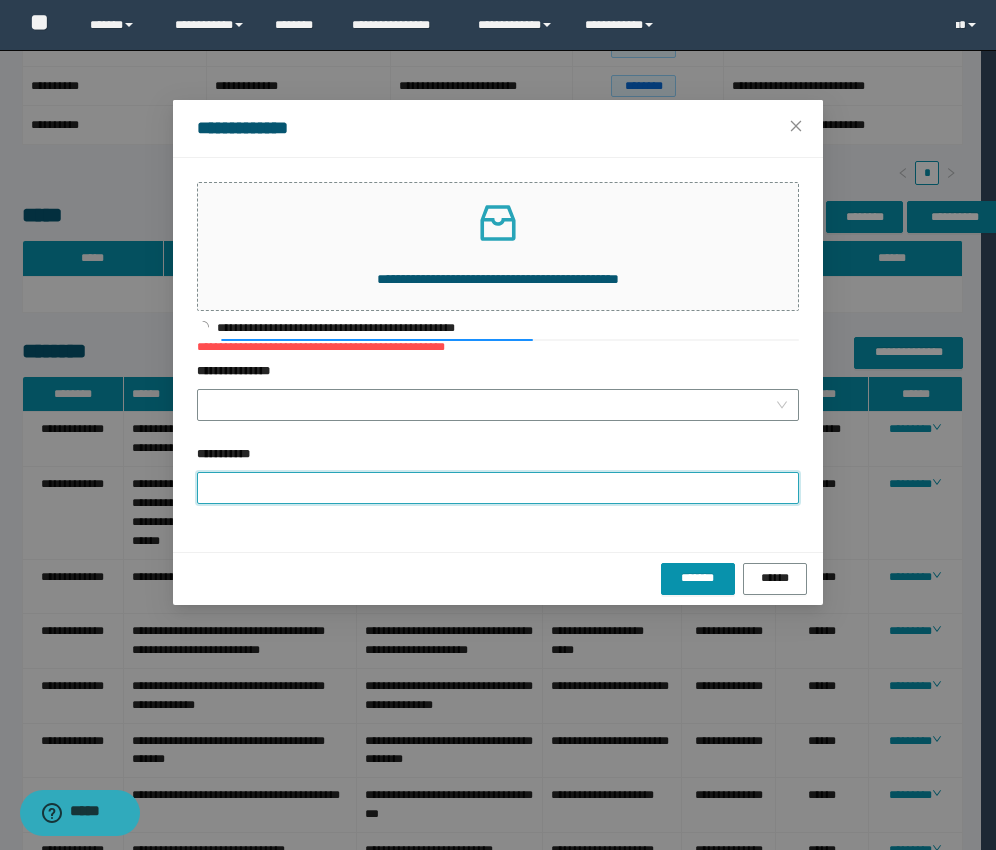 paste on "**********" 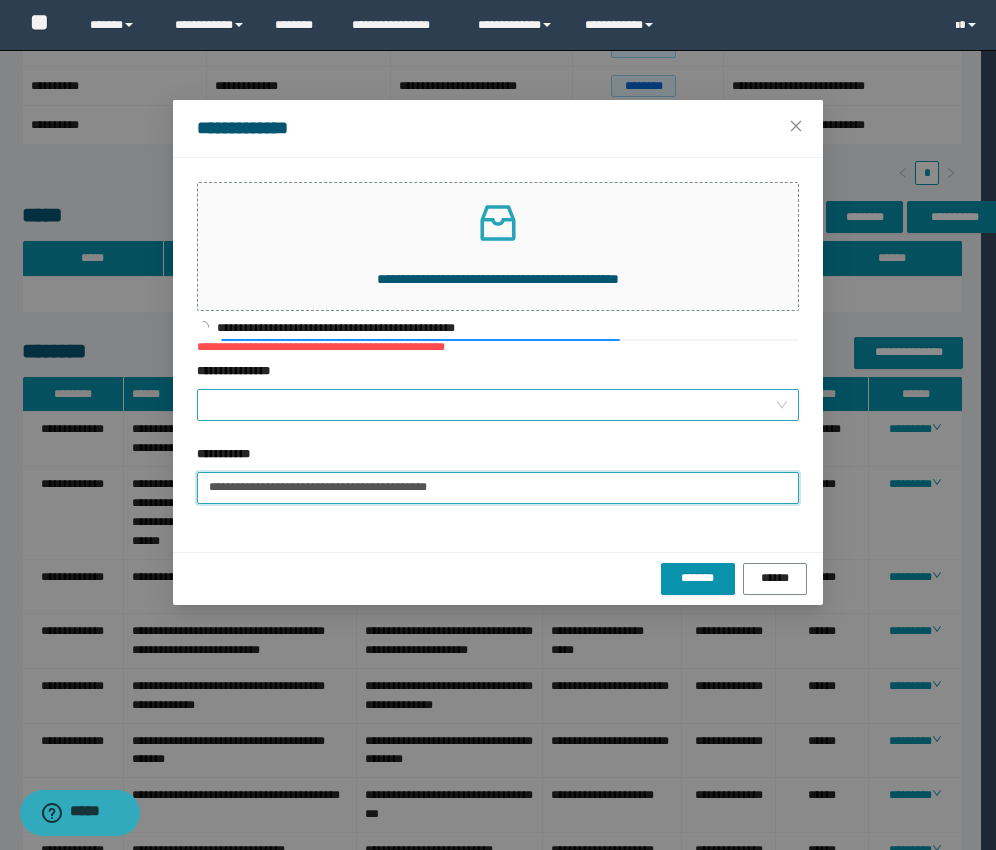type on "**********" 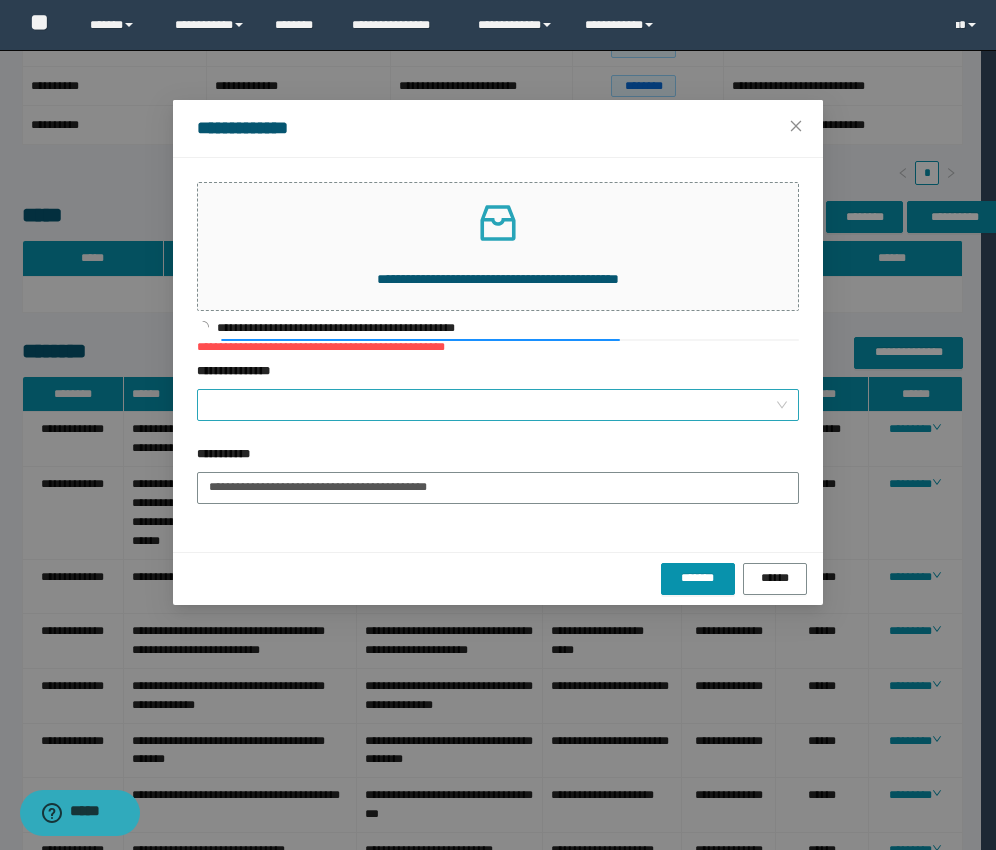 click on "**********" at bounding box center (492, 405) 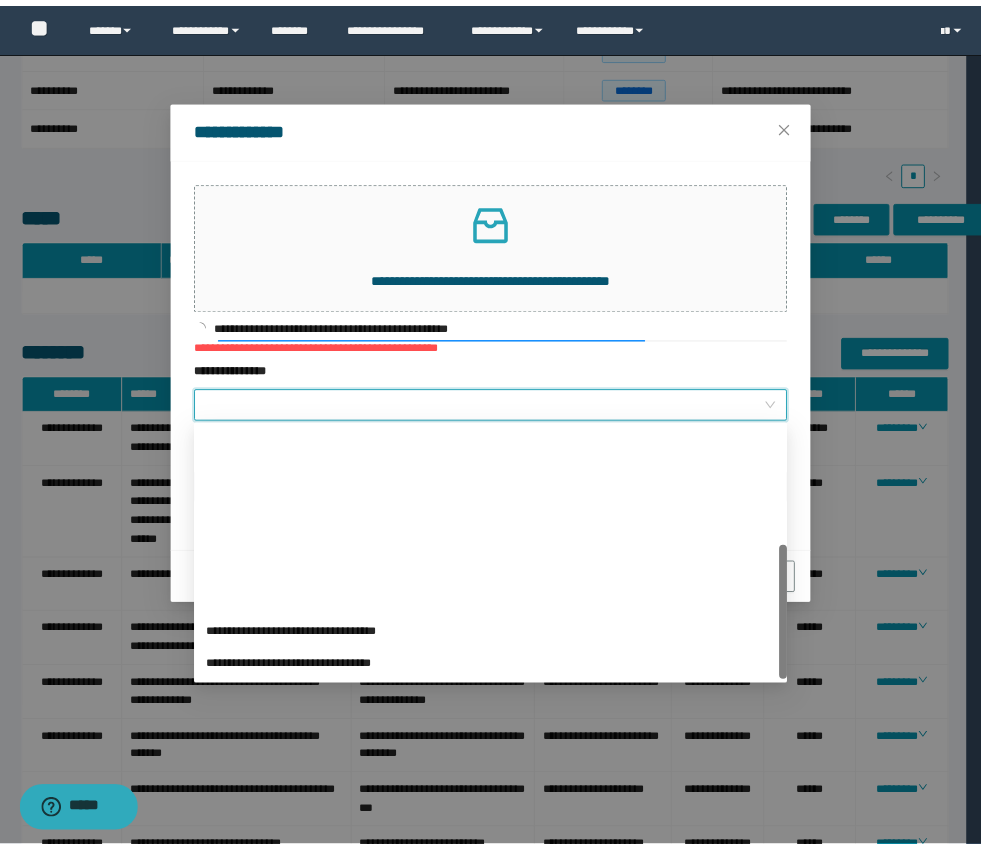scroll, scrollTop: 224, scrollLeft: 0, axis: vertical 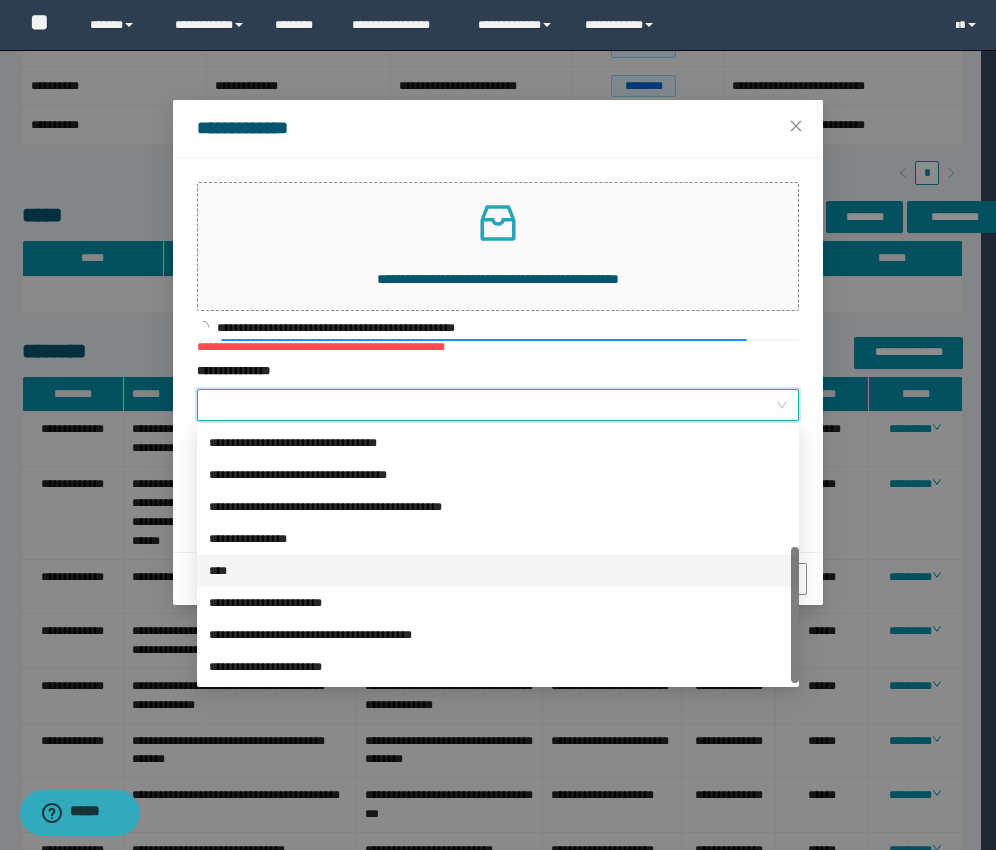 click on "****" at bounding box center [498, 571] 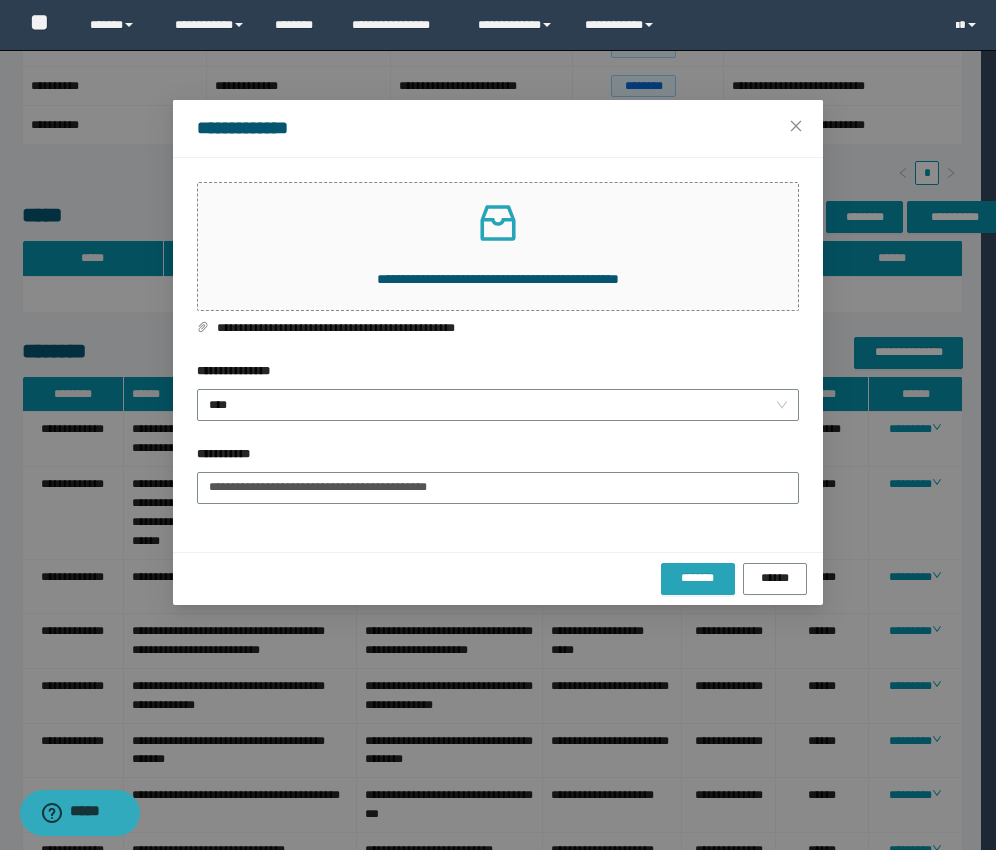 click on "*******" at bounding box center [698, 578] 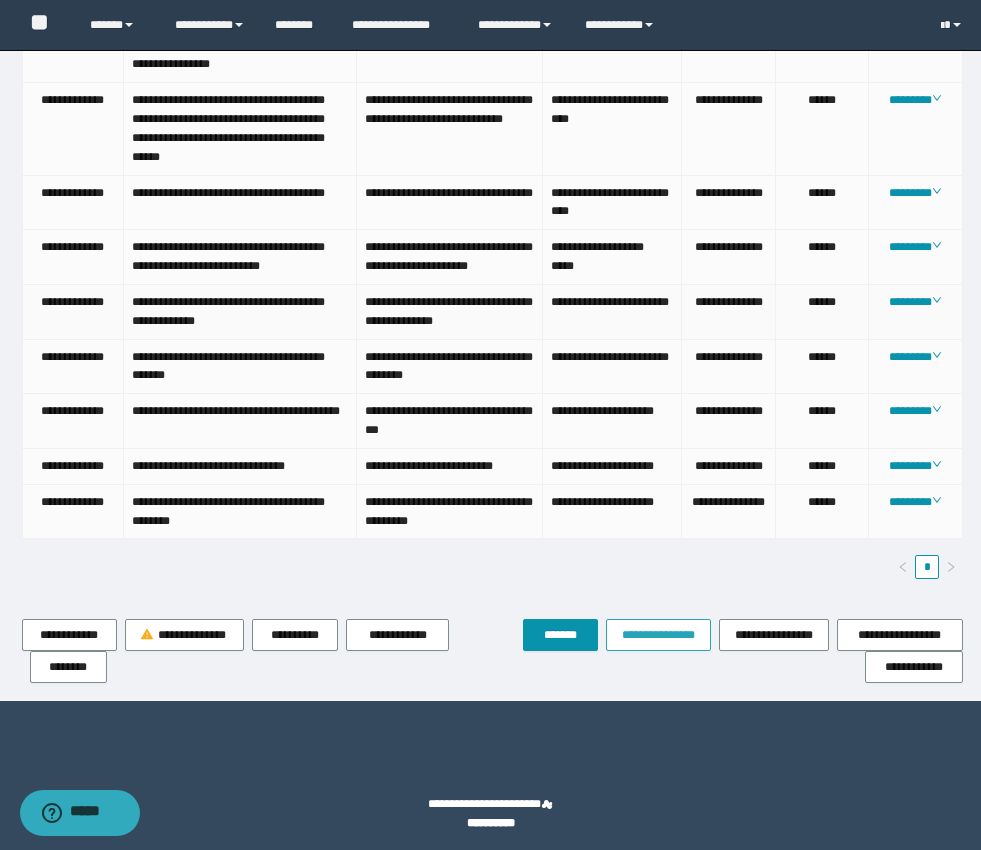 scroll, scrollTop: 1054, scrollLeft: 0, axis: vertical 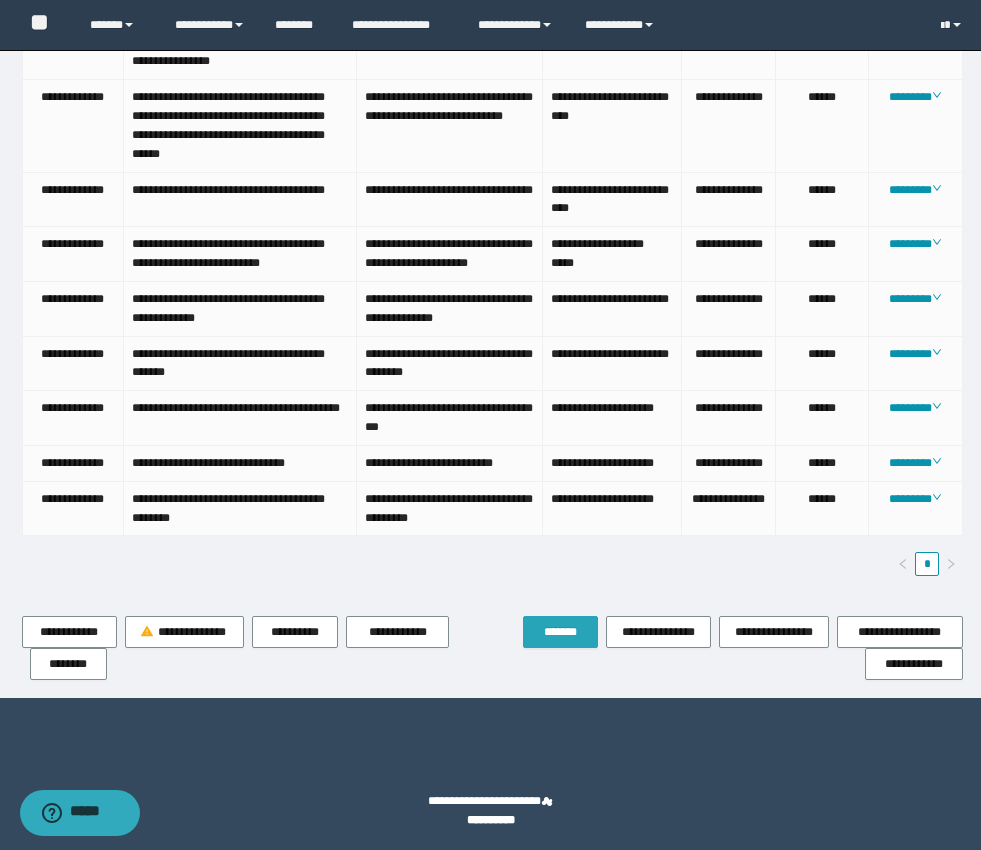 click on "*******" at bounding box center [560, 632] 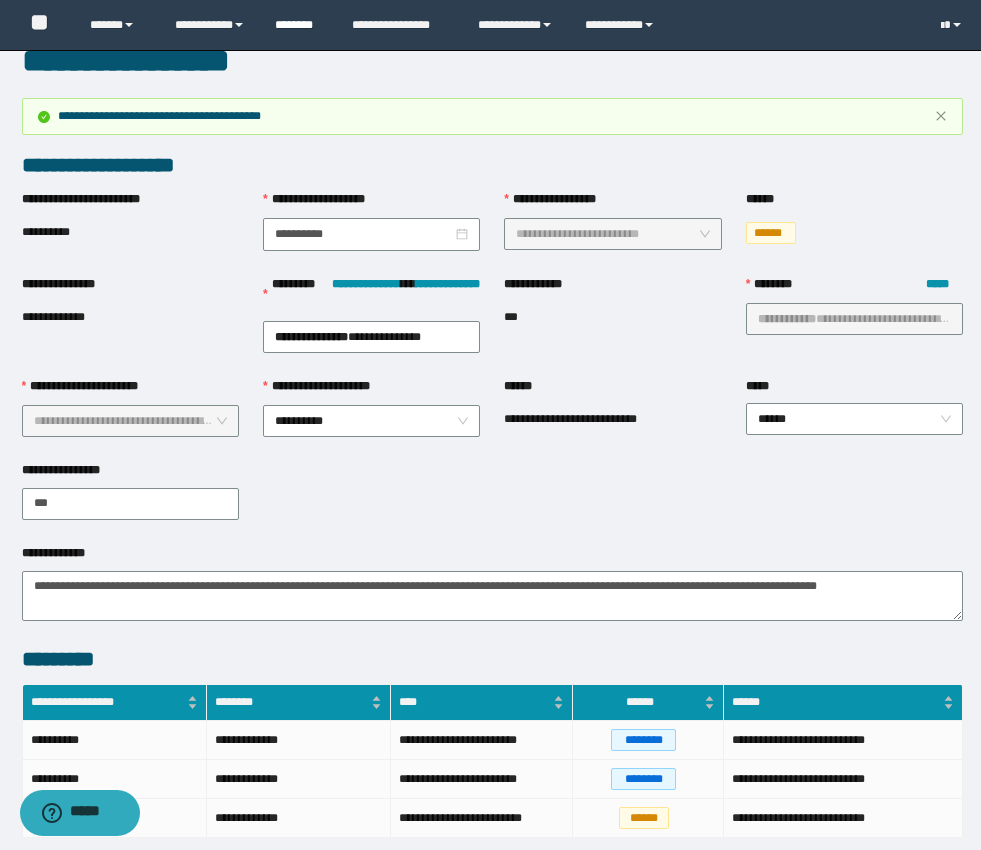 scroll, scrollTop: 0, scrollLeft: 0, axis: both 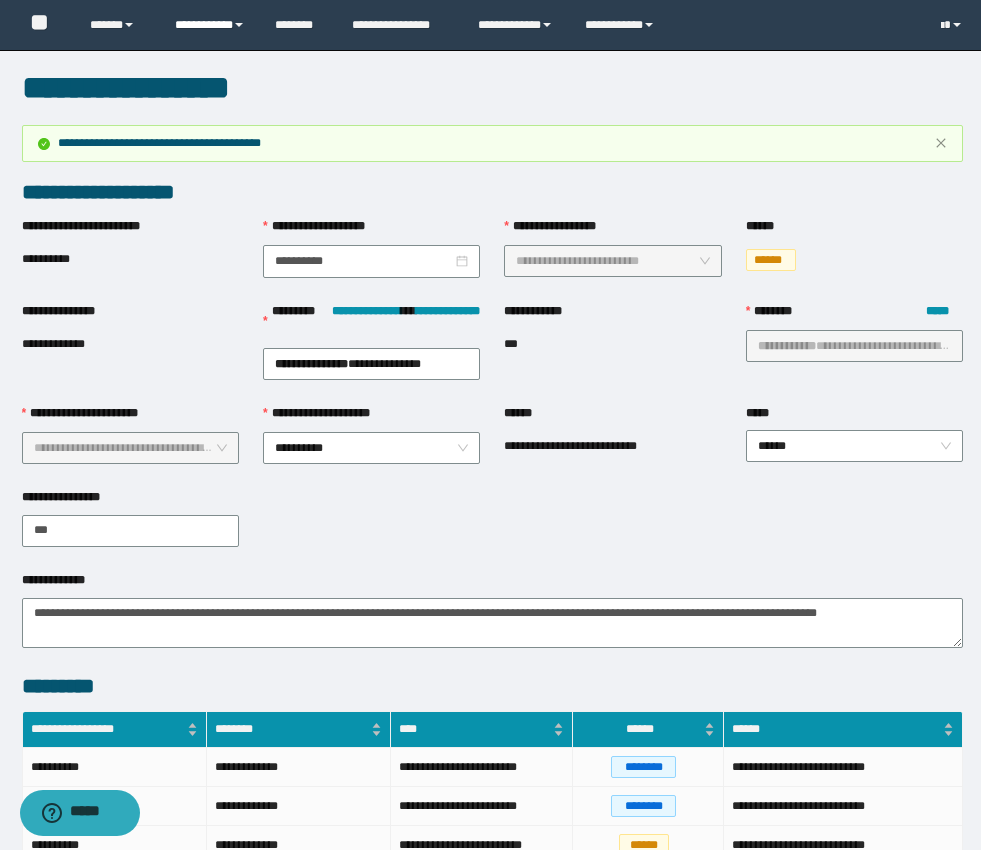 click on "**********" at bounding box center (210, 25) 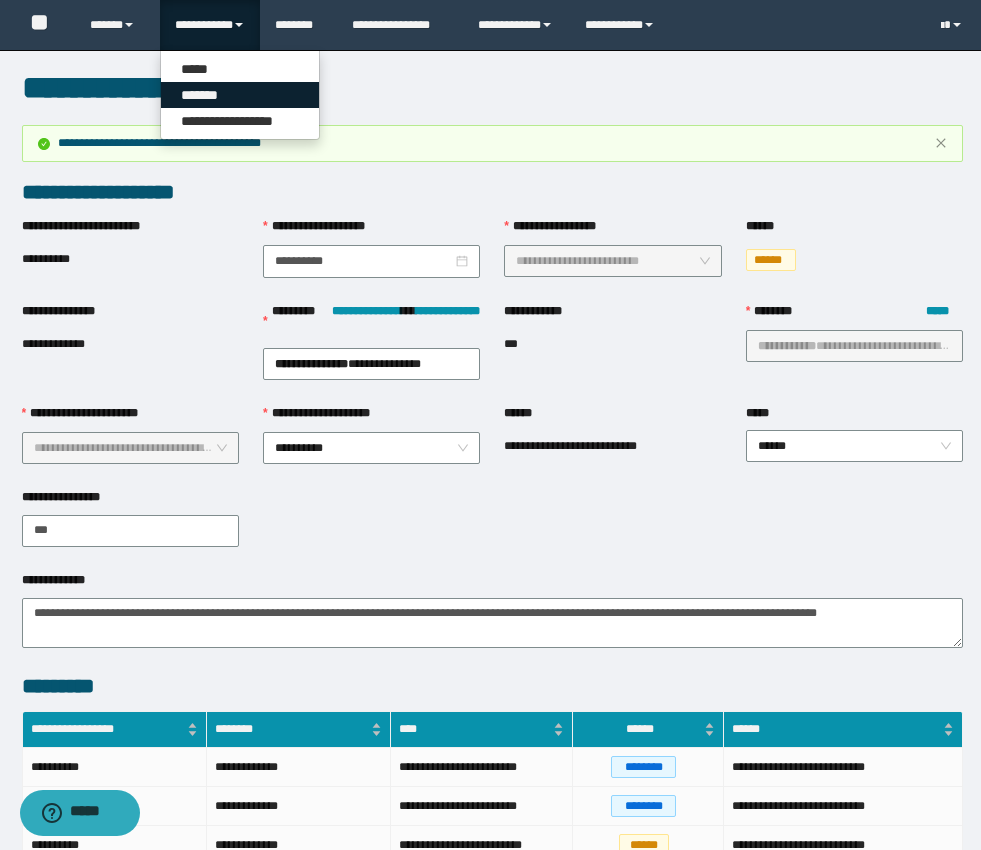 click on "*******" at bounding box center [240, 95] 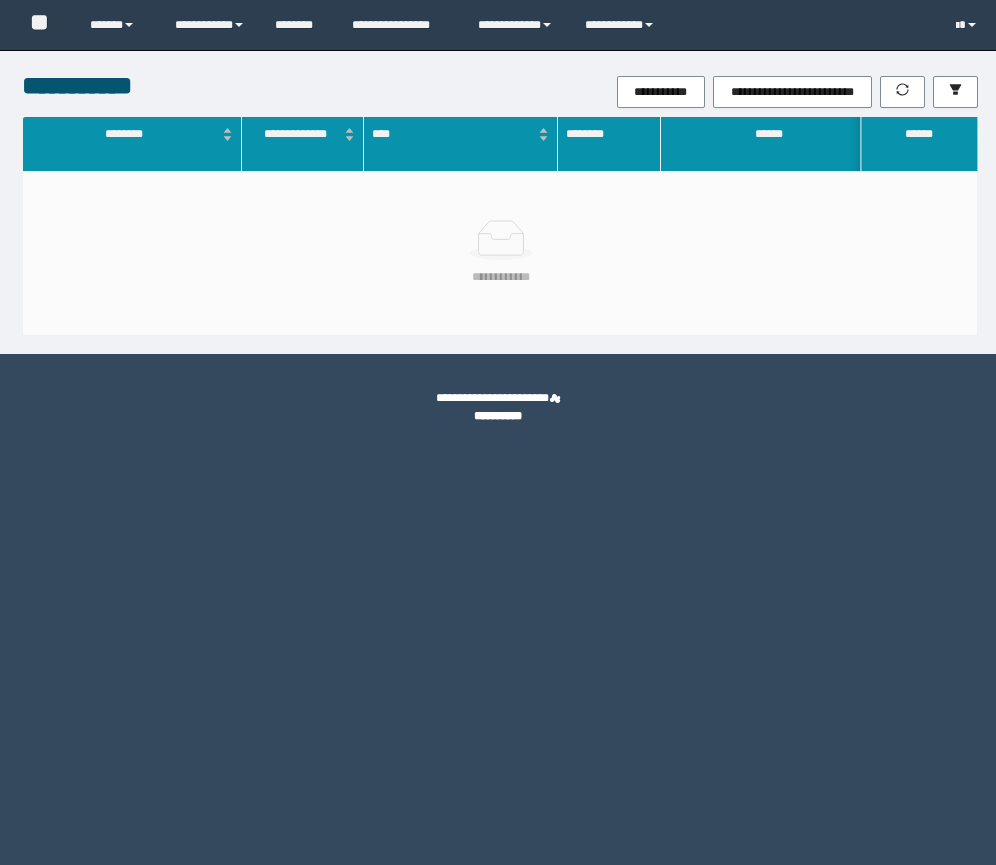 scroll, scrollTop: 0, scrollLeft: 0, axis: both 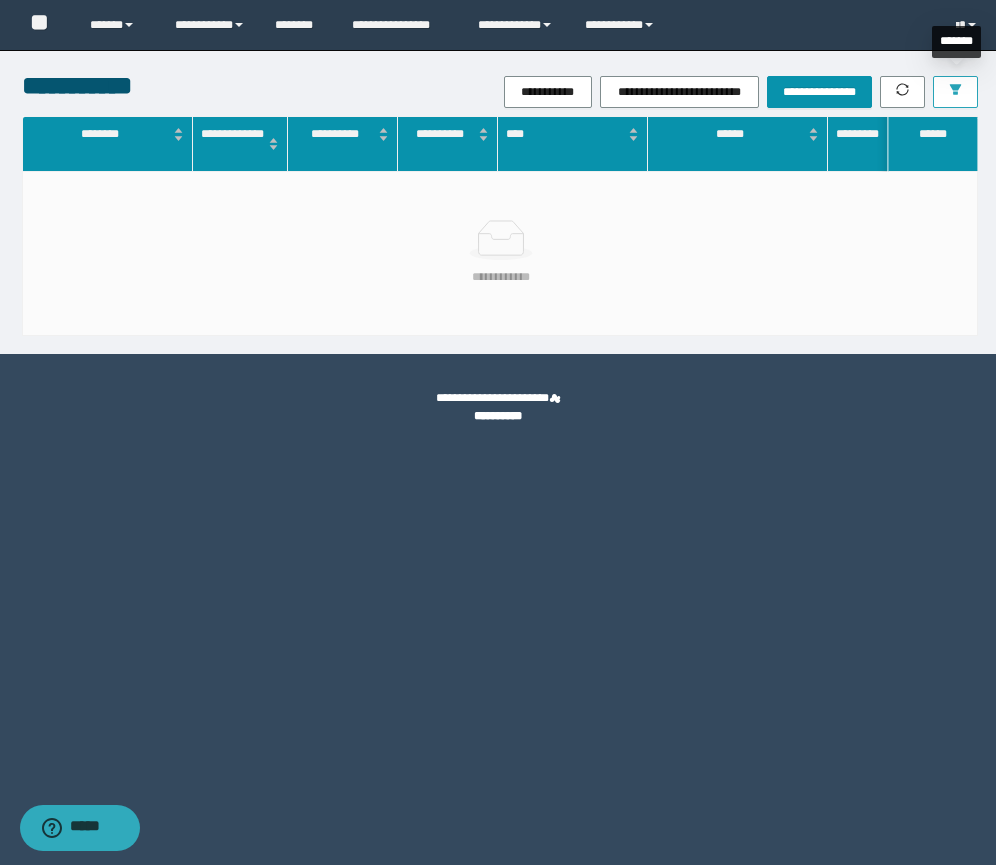 click at bounding box center (955, 92) 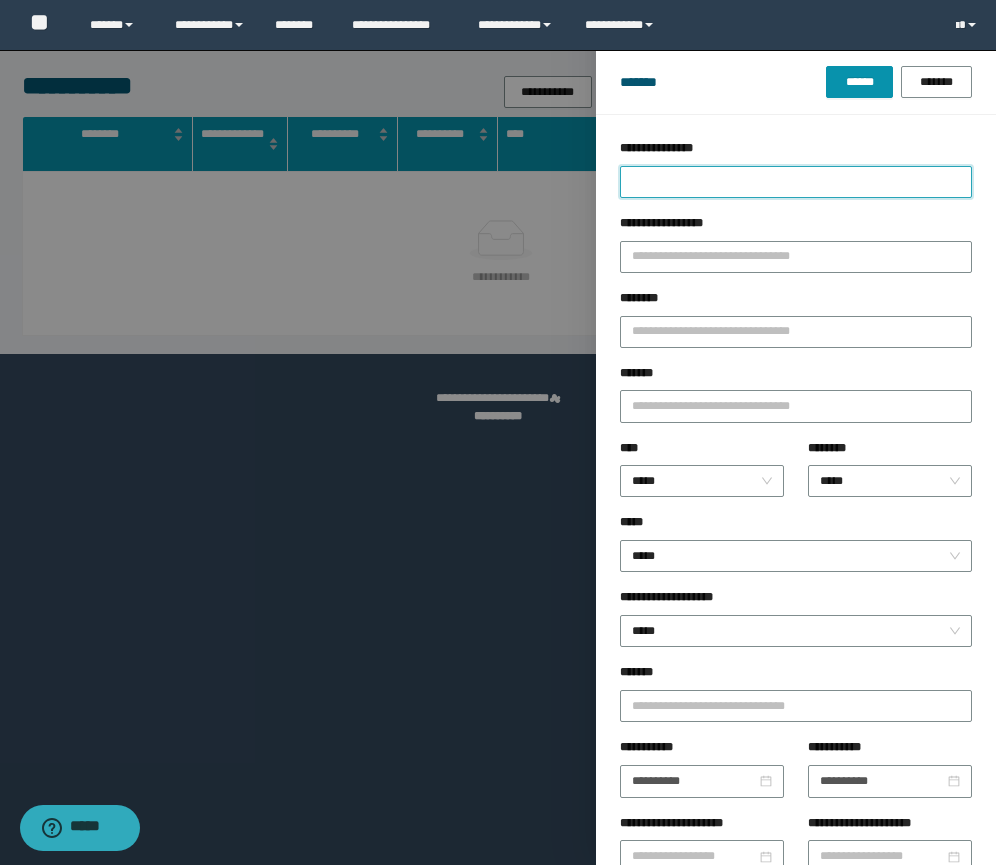 click on "**********" at bounding box center [796, 182] 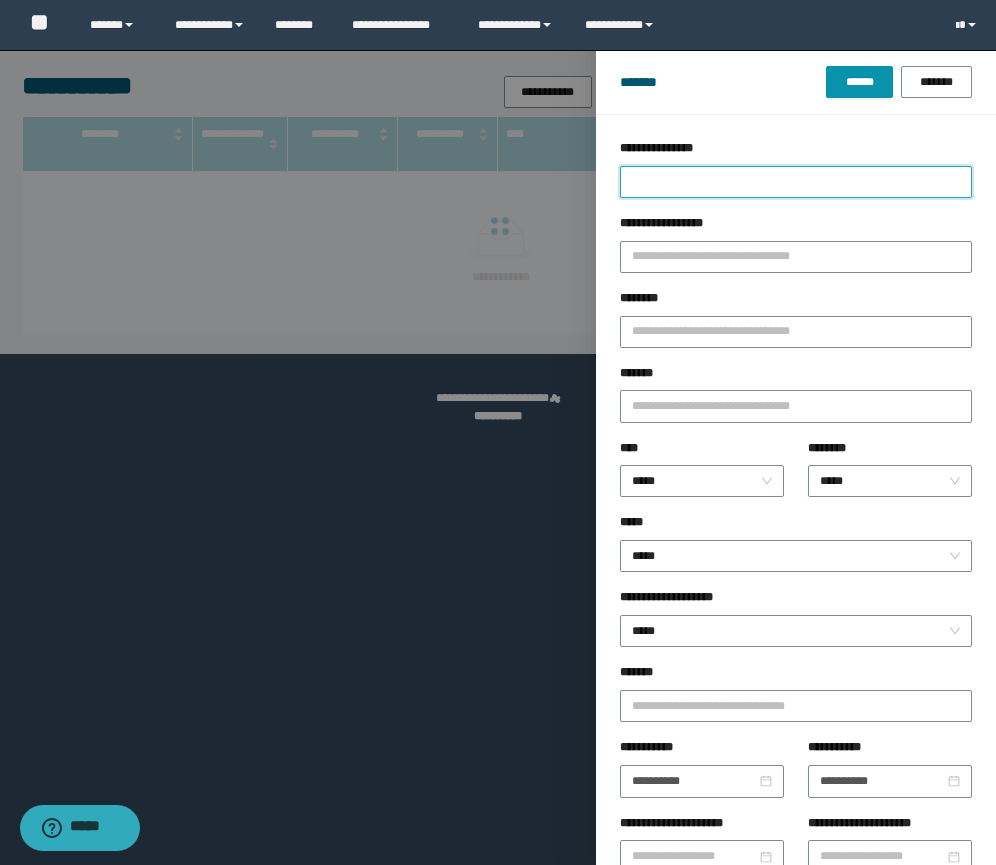 type on "*" 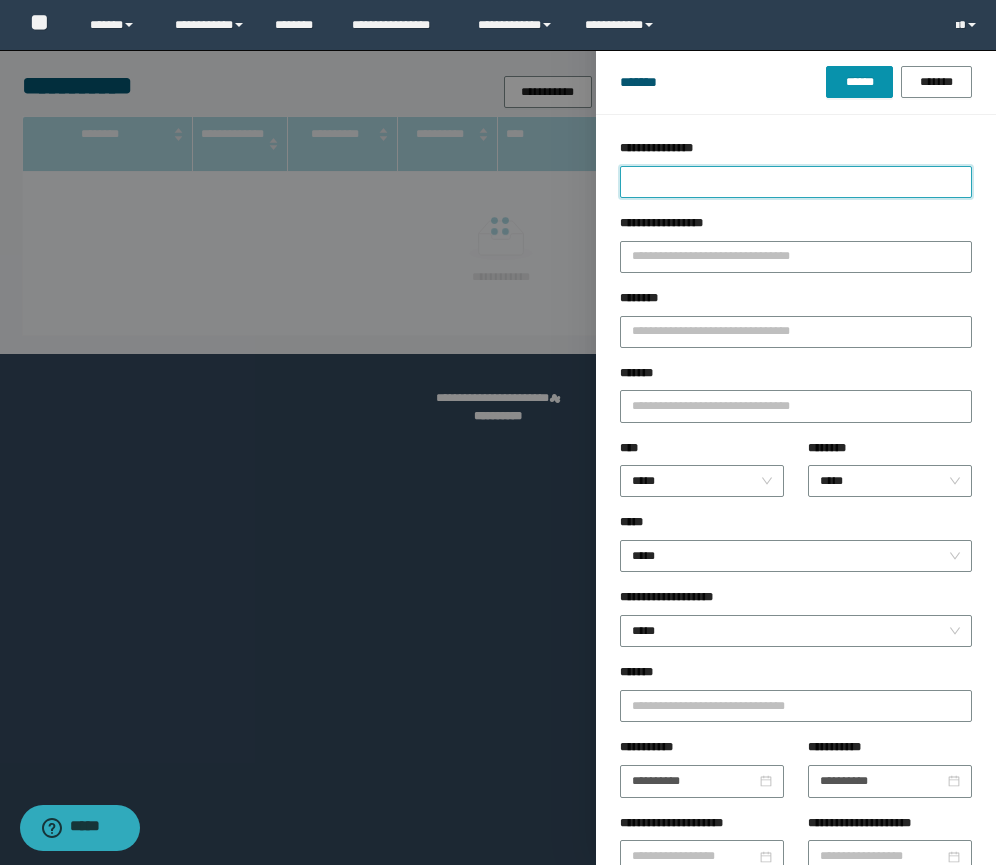 type 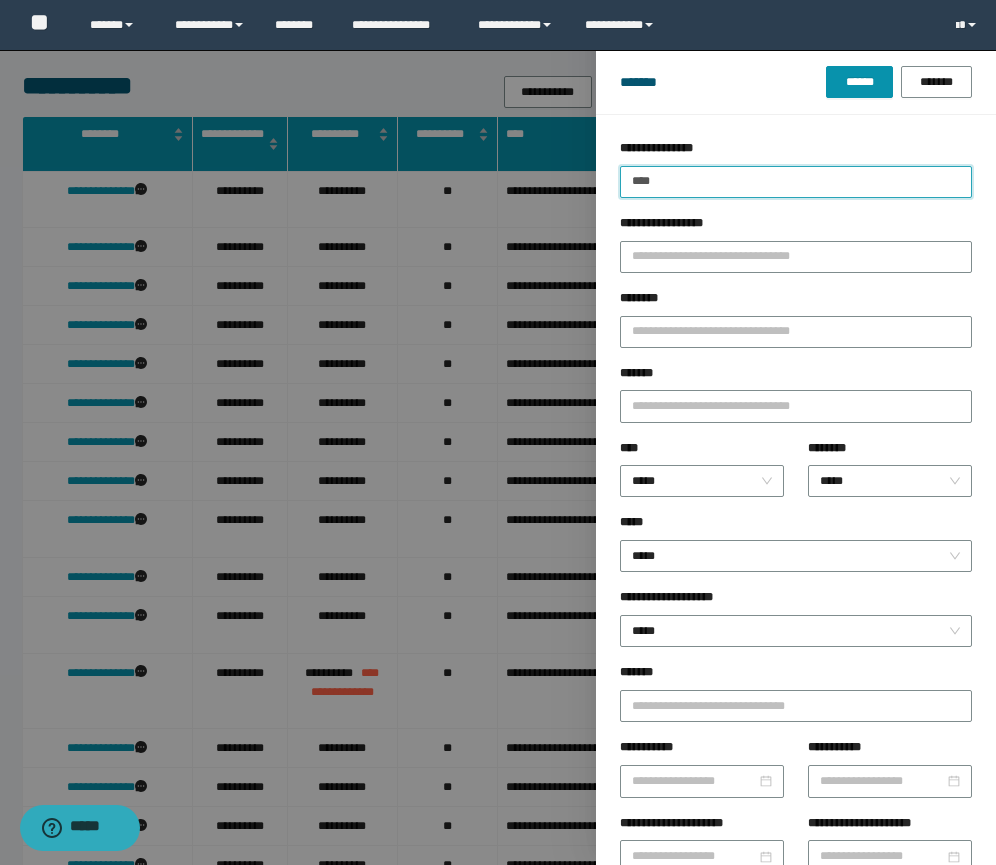 type on "****" 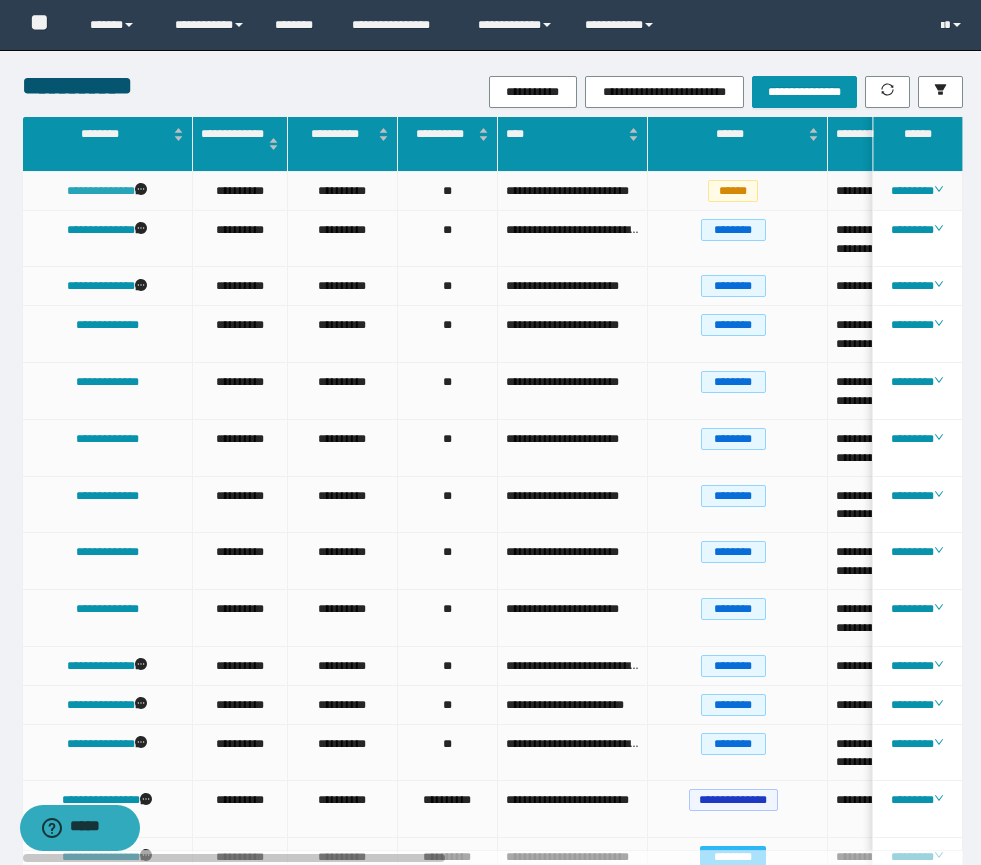 click on "**********" at bounding box center [101, 191] 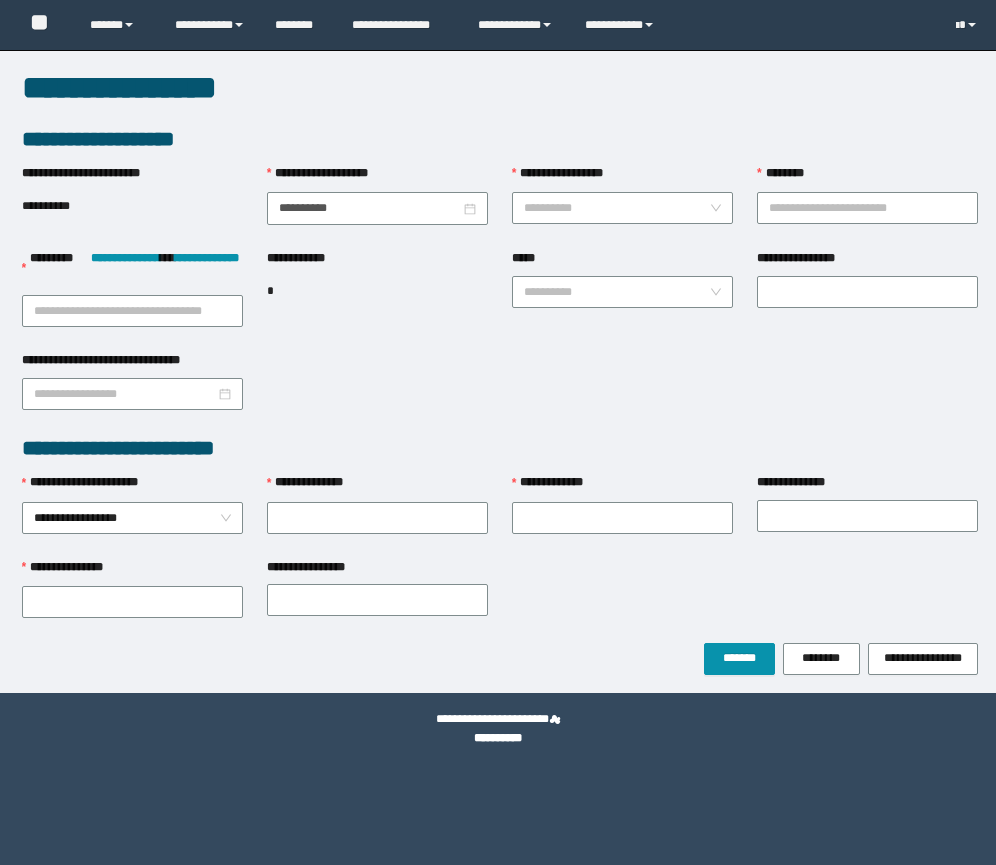 scroll, scrollTop: 0, scrollLeft: 0, axis: both 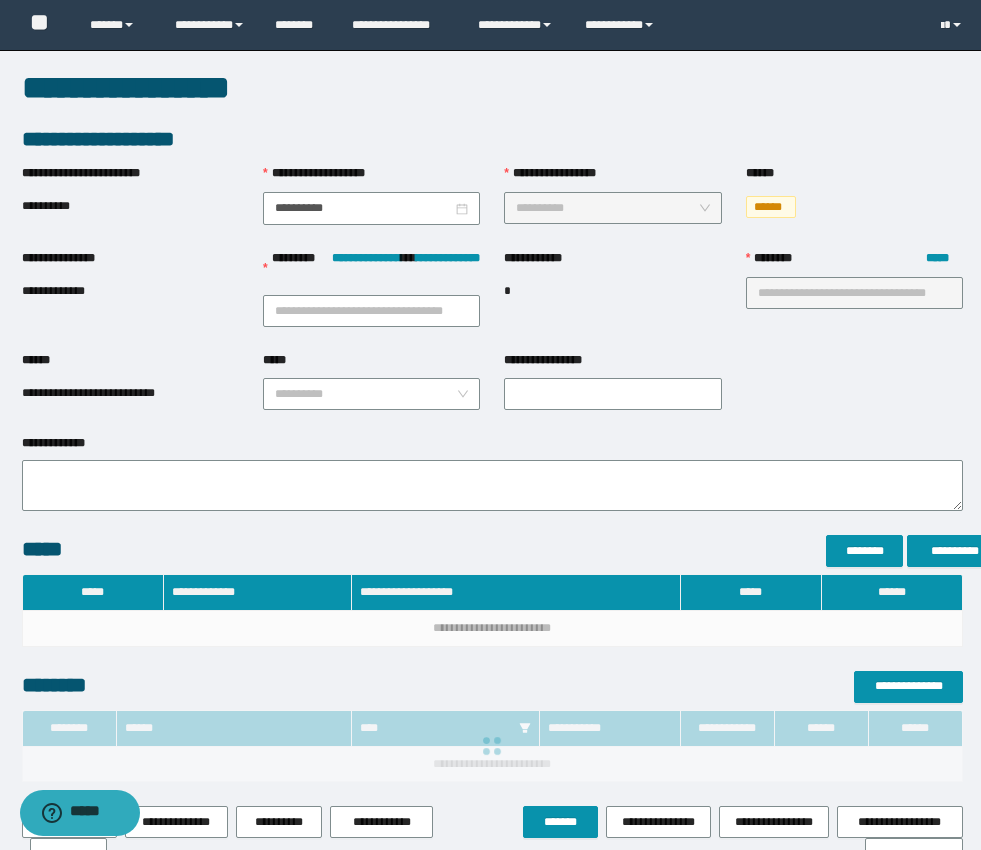 type on "**********" 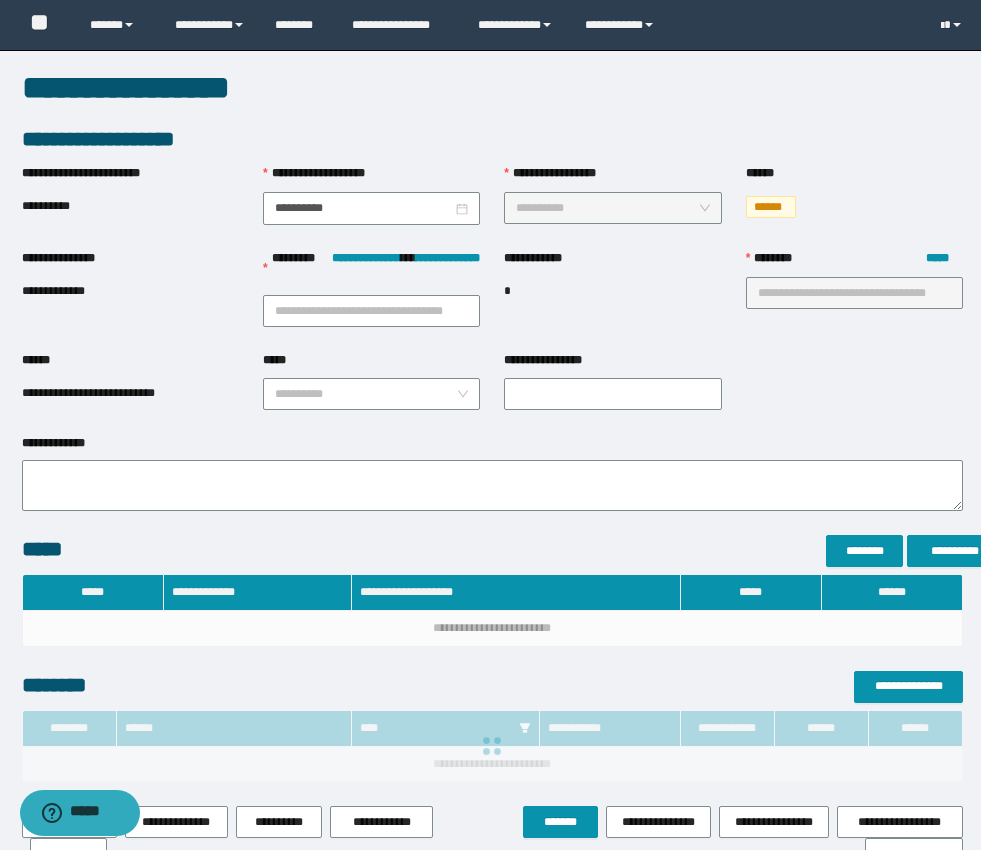 type on "**" 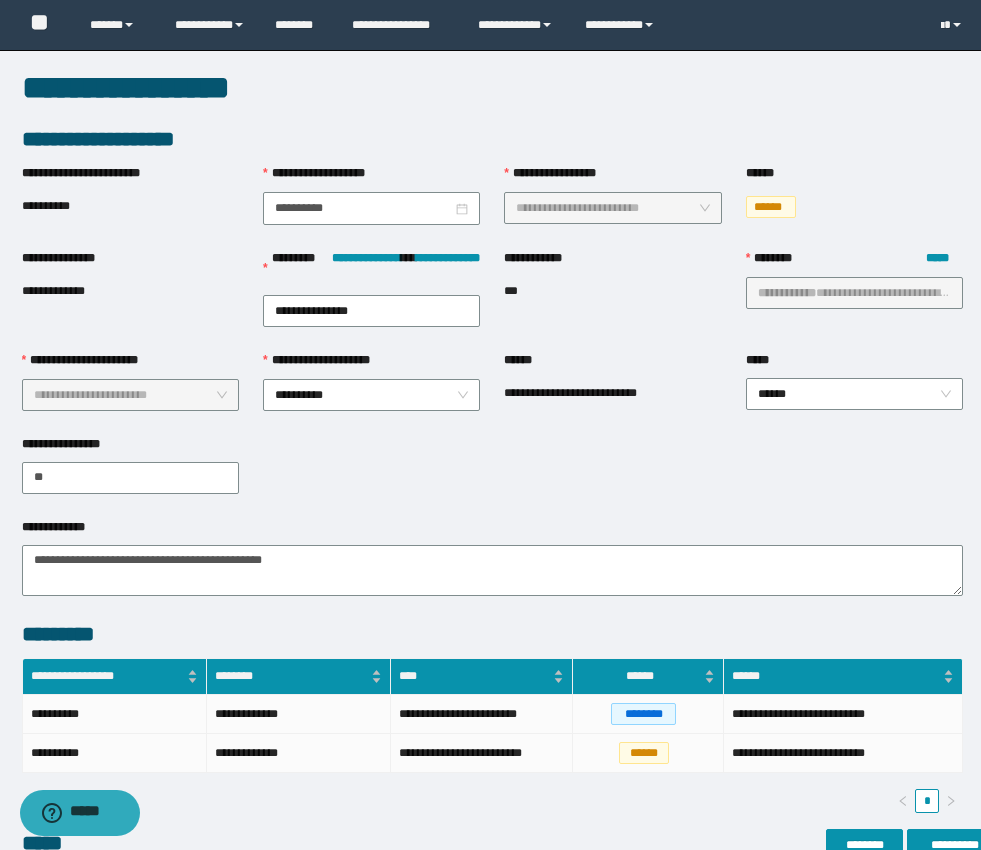 click on "**********" at bounding box center (492, 341) 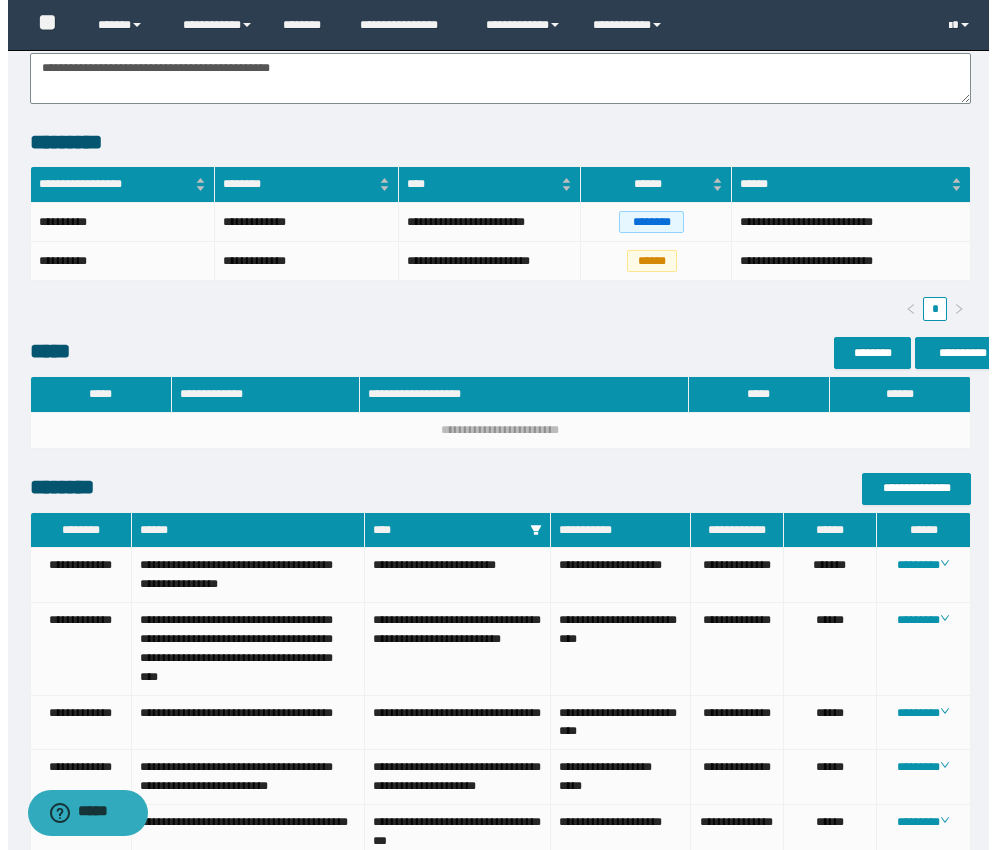 scroll, scrollTop: 500, scrollLeft: 0, axis: vertical 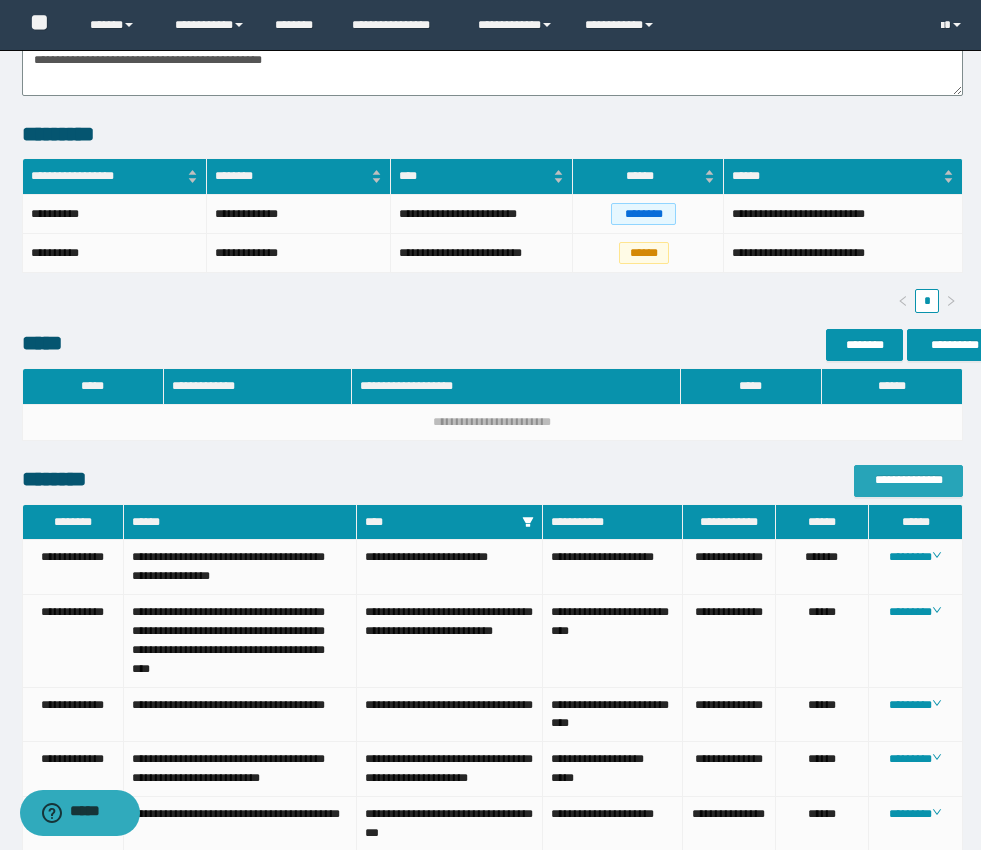 click on "**********" at bounding box center [908, 480] 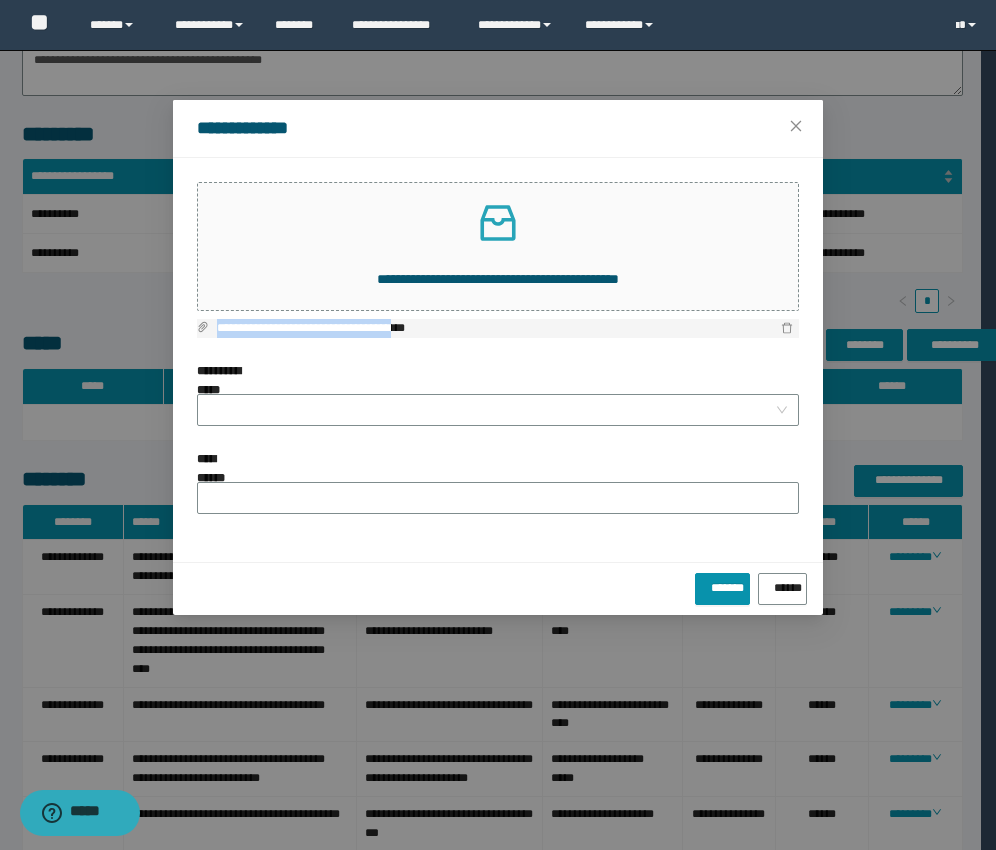 drag, startPoint x: 434, startPoint y: 323, endPoint x: 213, endPoint y: 323, distance: 221 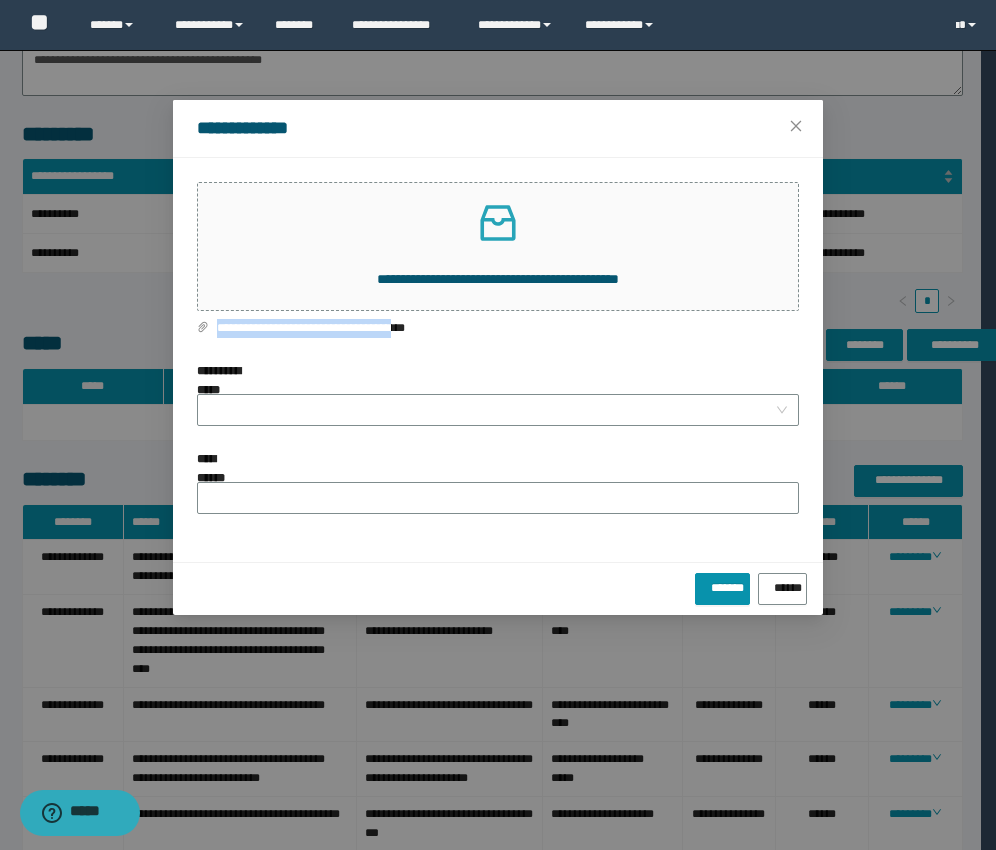 copy on "**********" 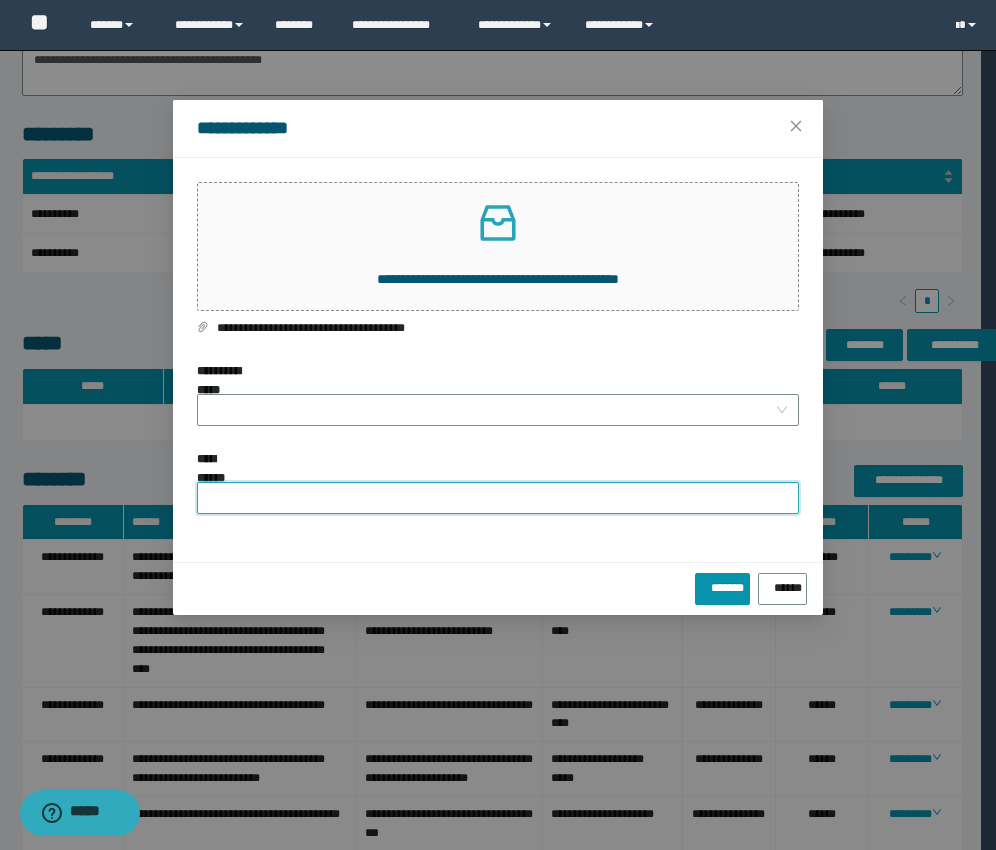 click on "**********" at bounding box center (498, 498) 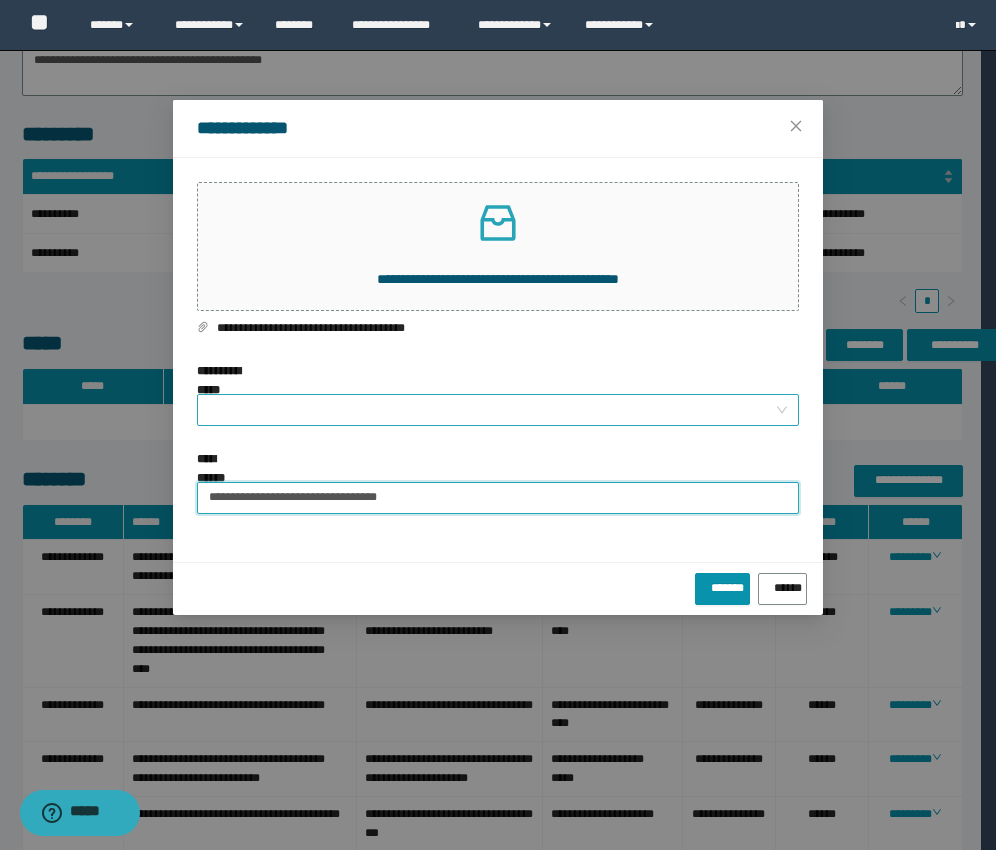 type on "**********" 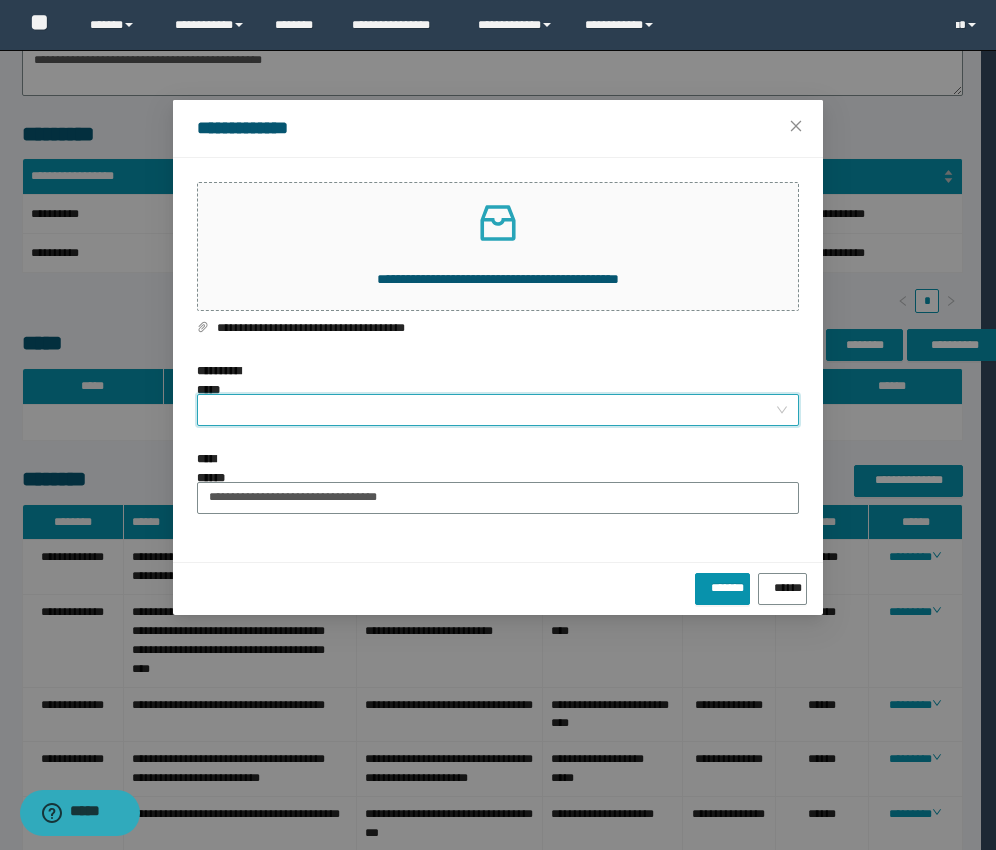 click on "**********" at bounding box center (492, 410) 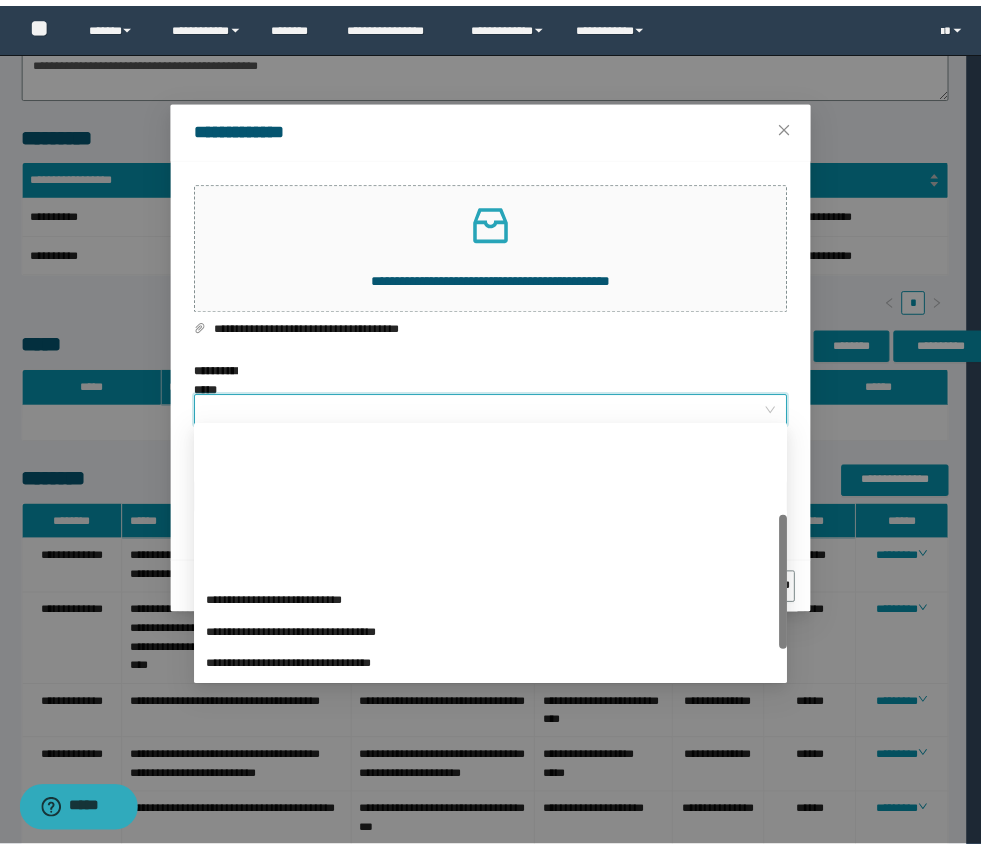 scroll, scrollTop: 224, scrollLeft: 0, axis: vertical 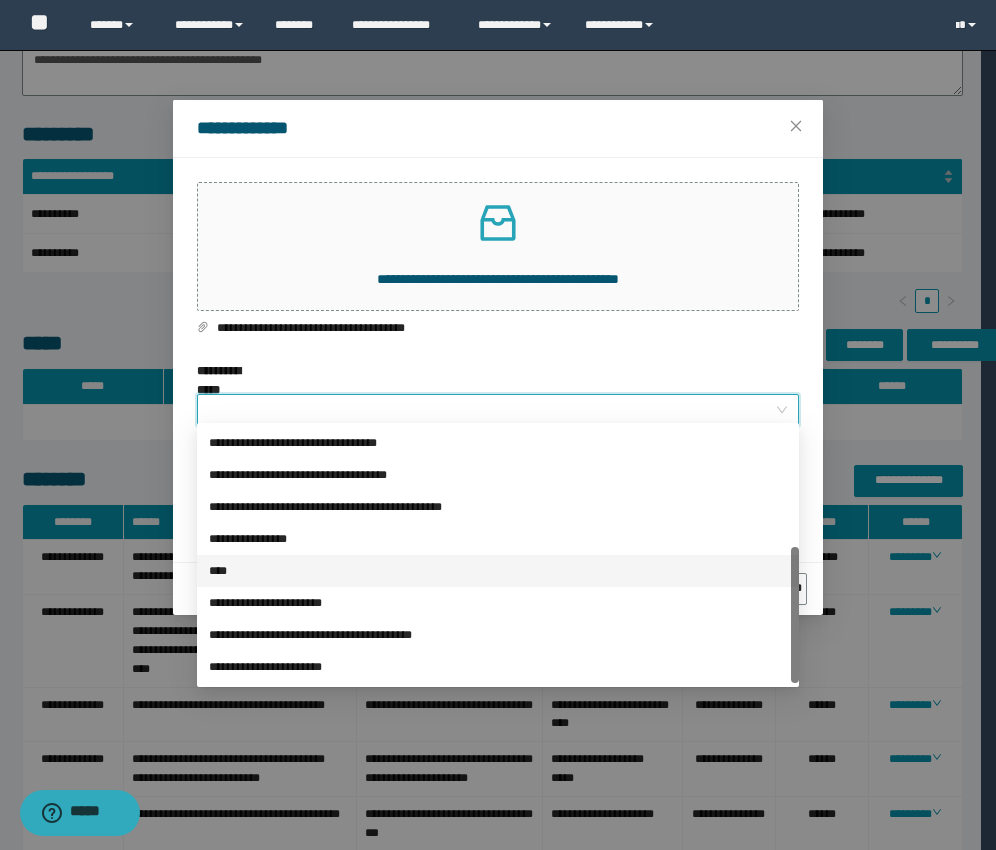 drag, startPoint x: 291, startPoint y: 573, endPoint x: 363, endPoint y: 569, distance: 72.11102 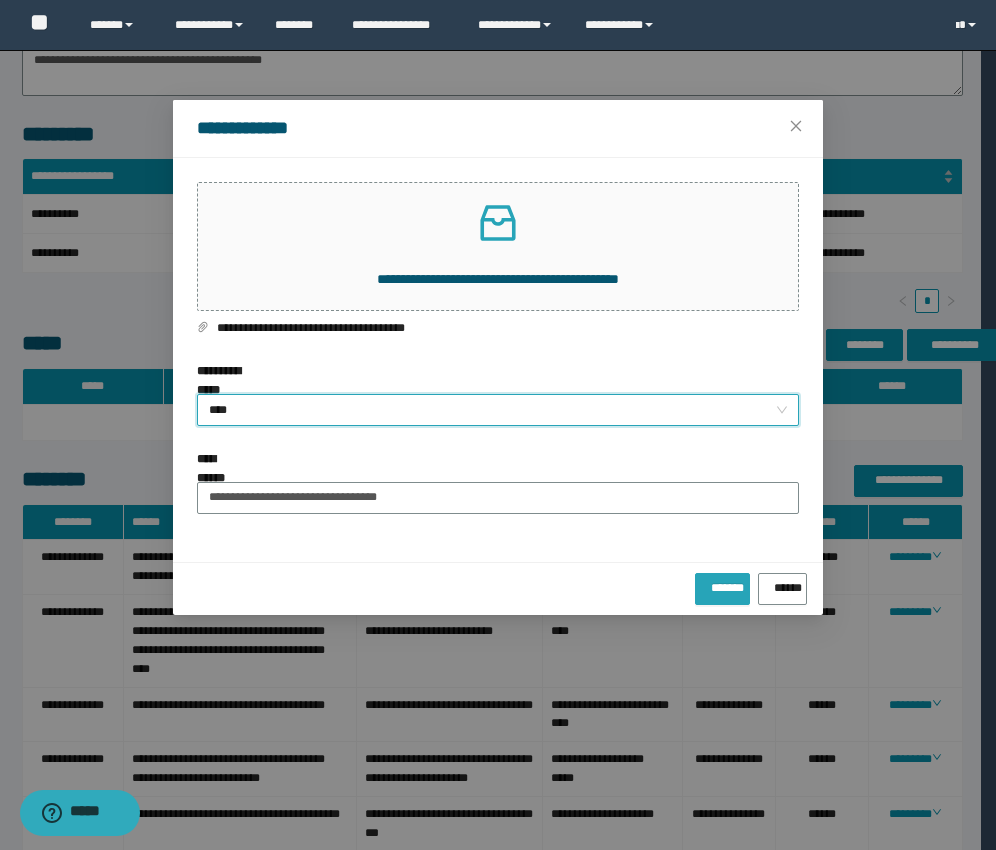 click on "*******" at bounding box center [722, 584] 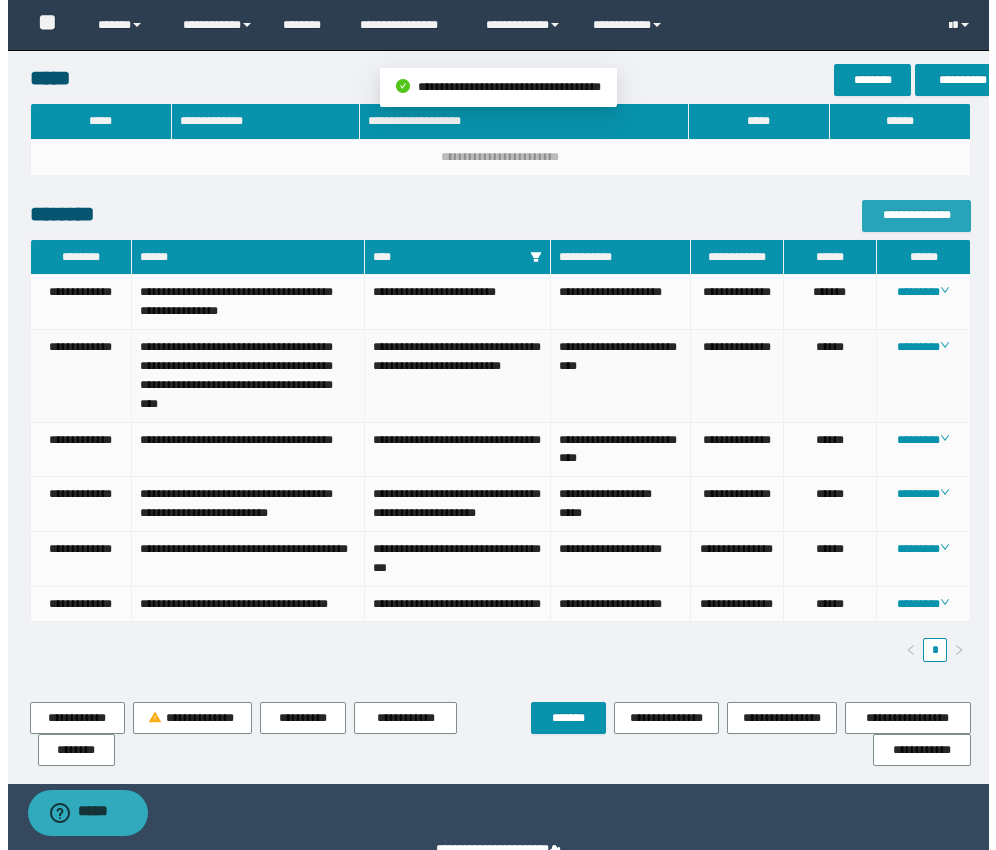 scroll, scrollTop: 813, scrollLeft: 0, axis: vertical 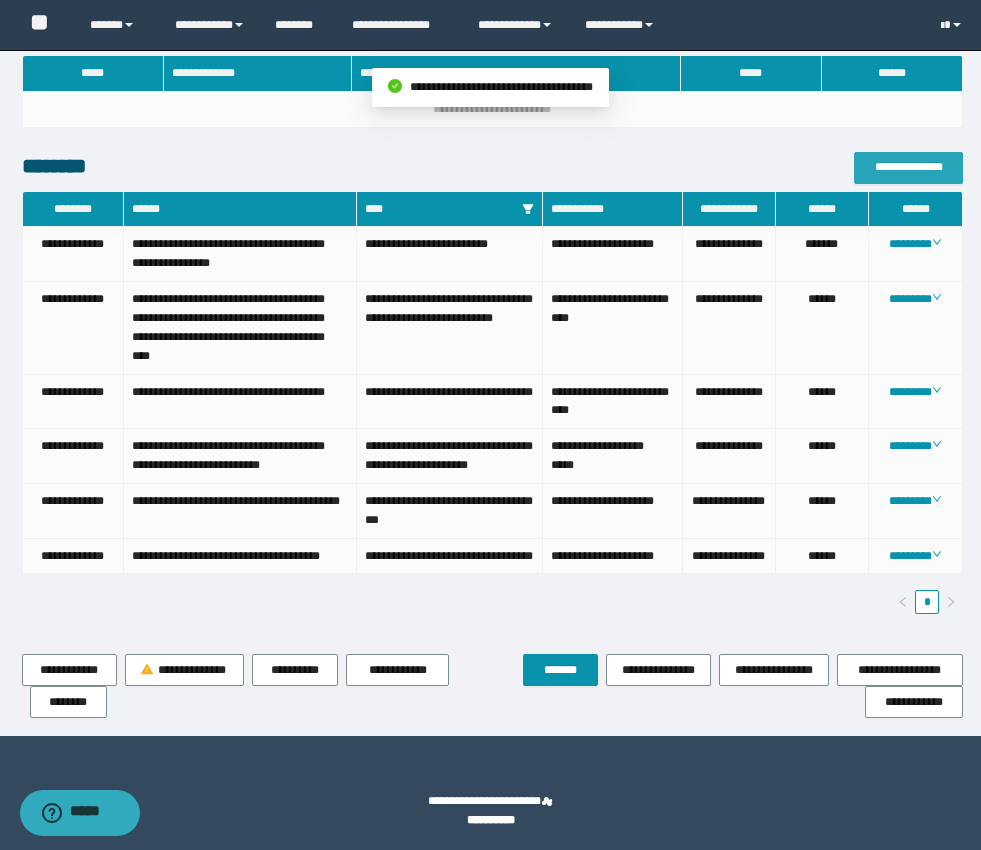click on "**********" at bounding box center (908, 167) 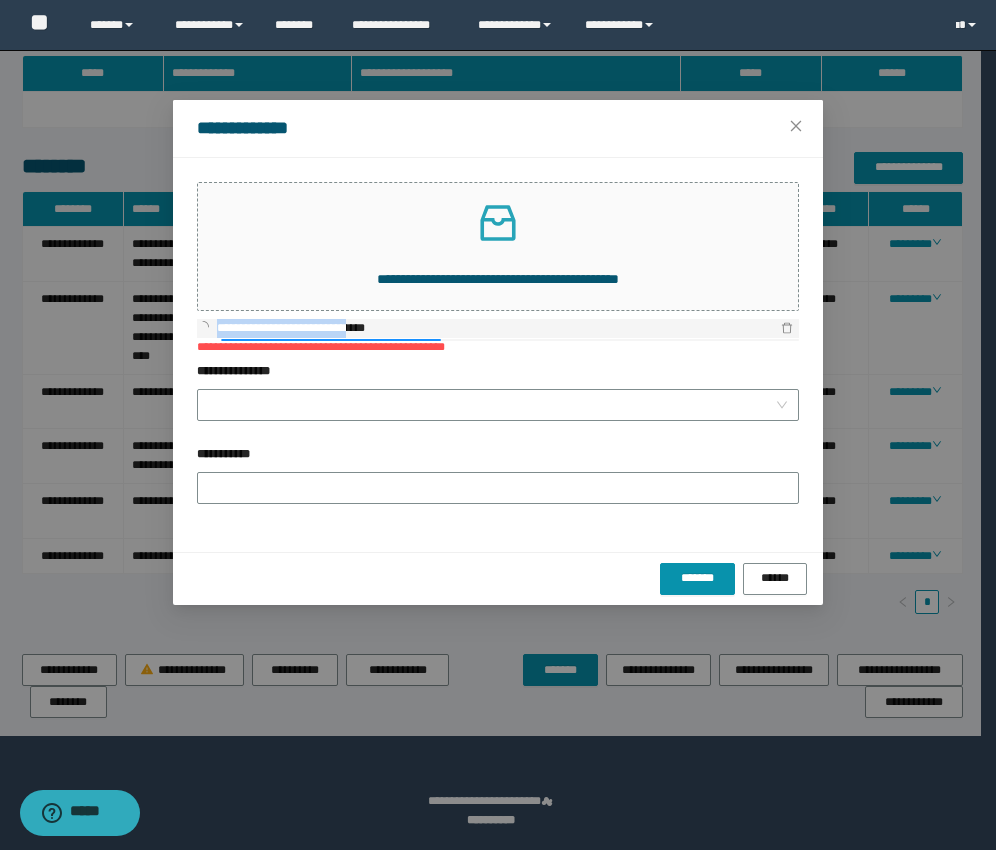 drag, startPoint x: 388, startPoint y: 321, endPoint x: 209, endPoint y: 318, distance: 179.02513 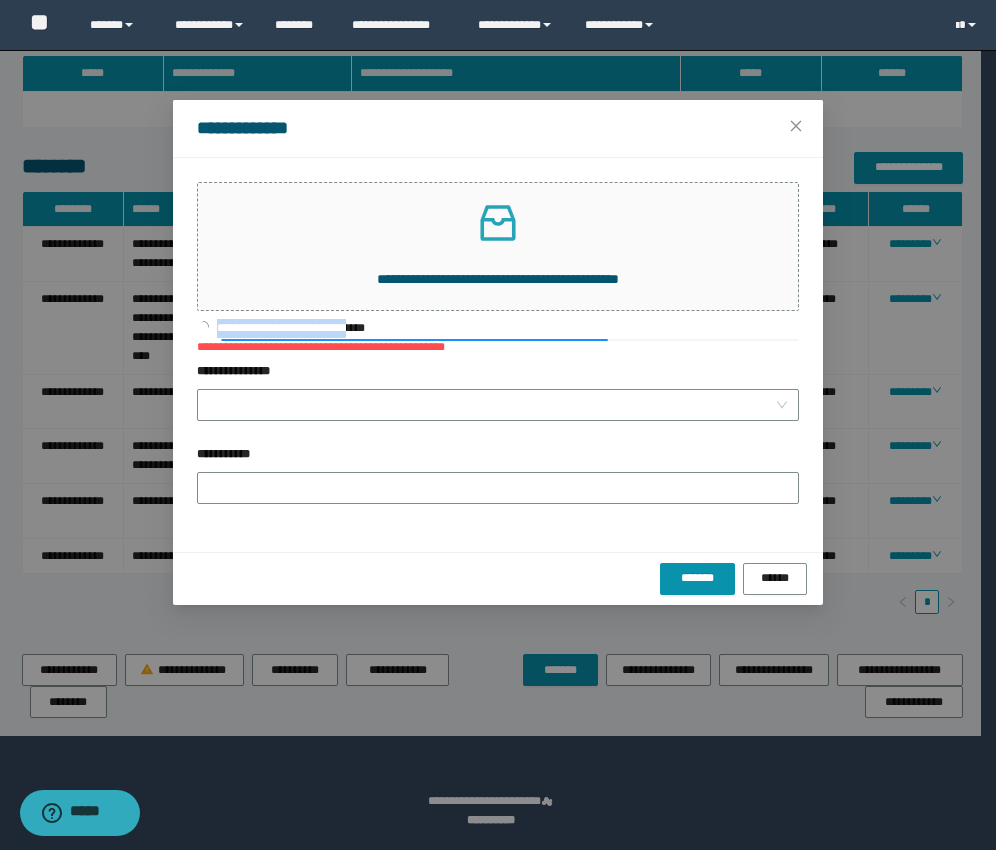 copy on "**********" 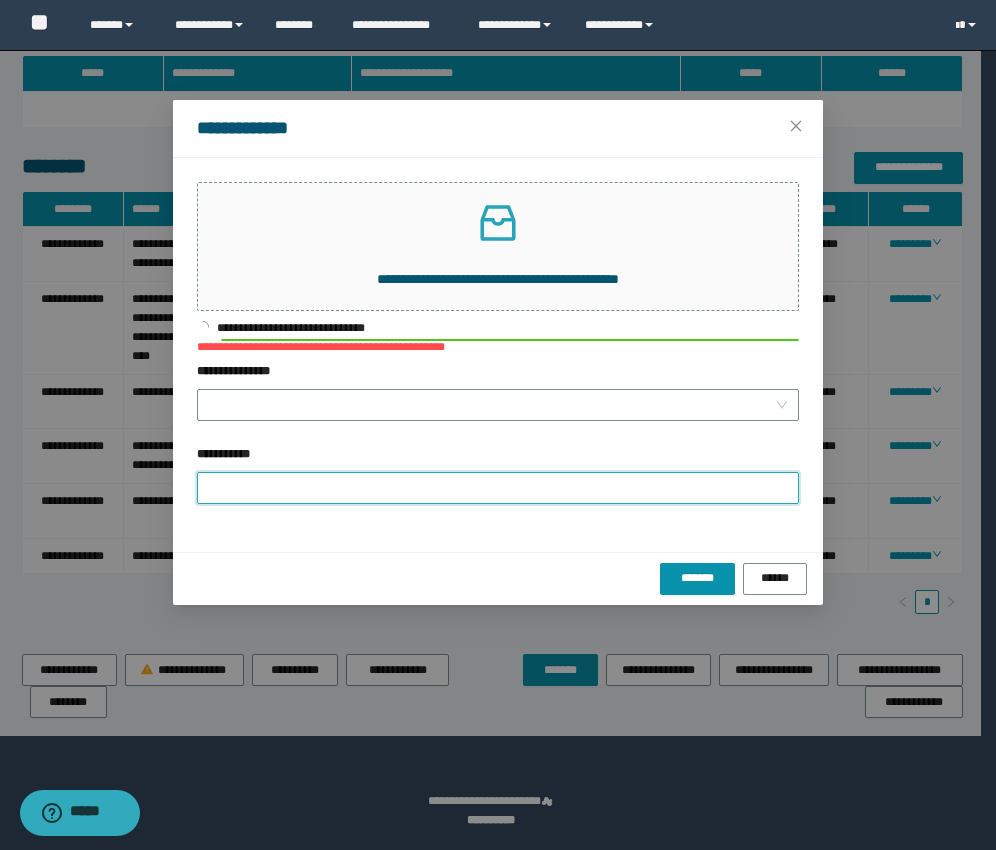 click on "**********" at bounding box center [498, 488] 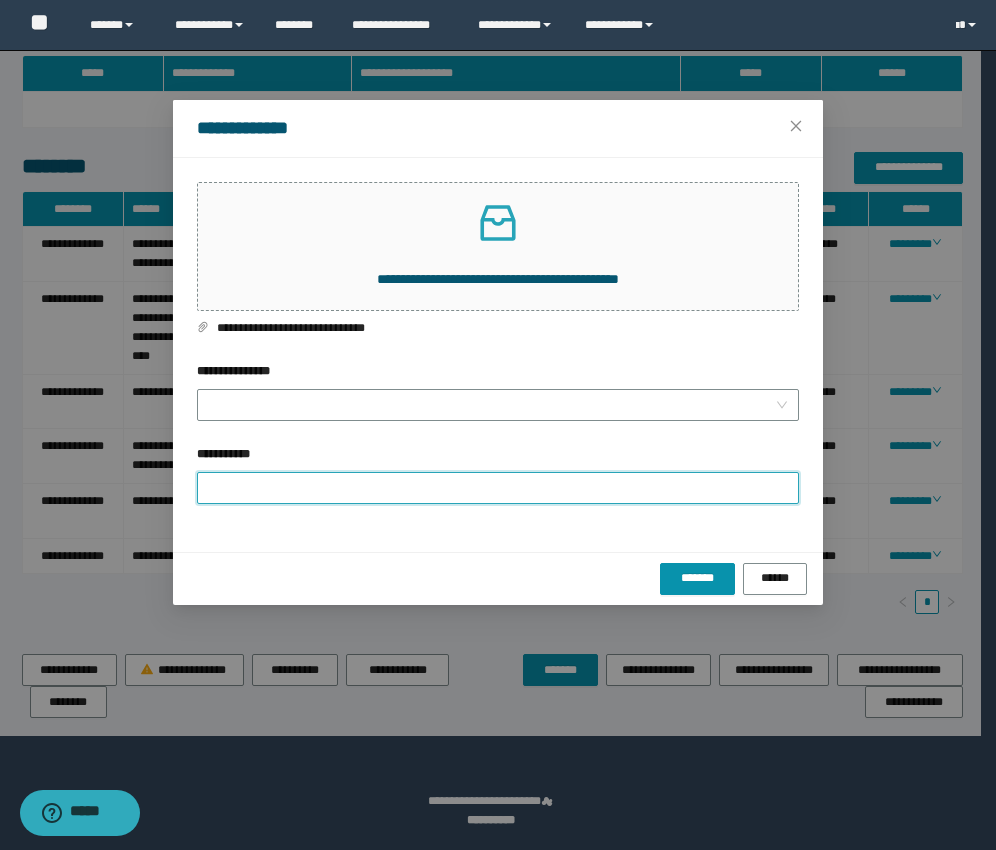 paste on "**********" 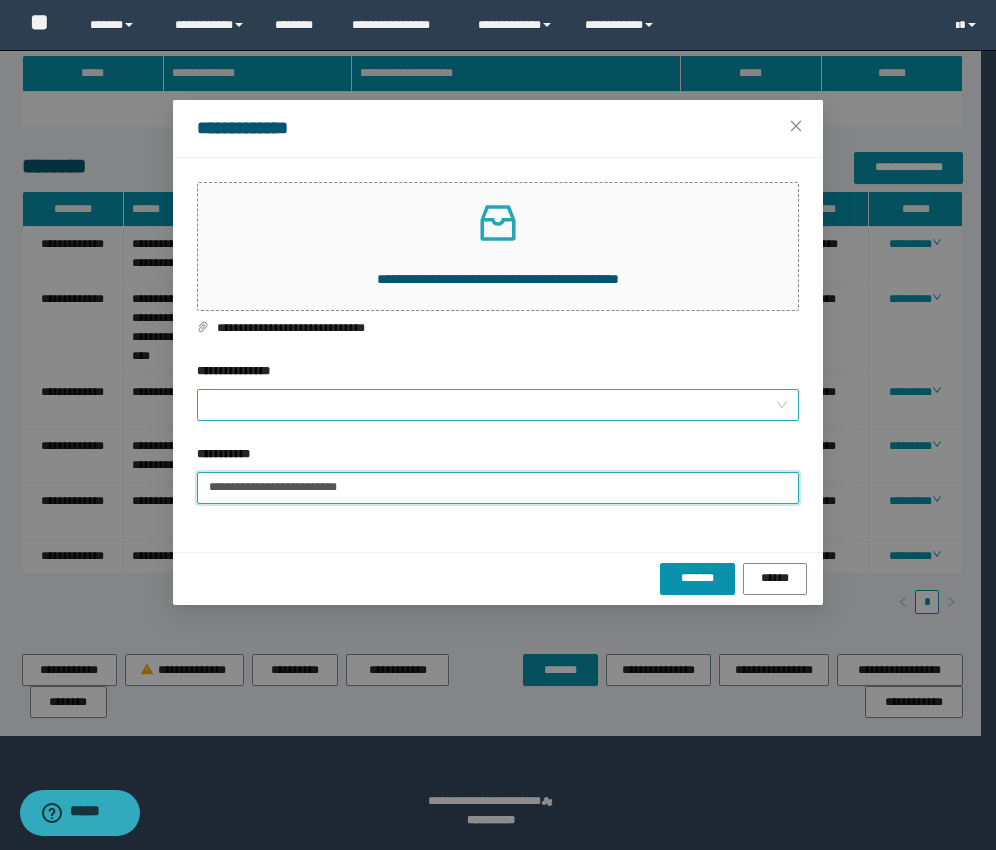 type on "**********" 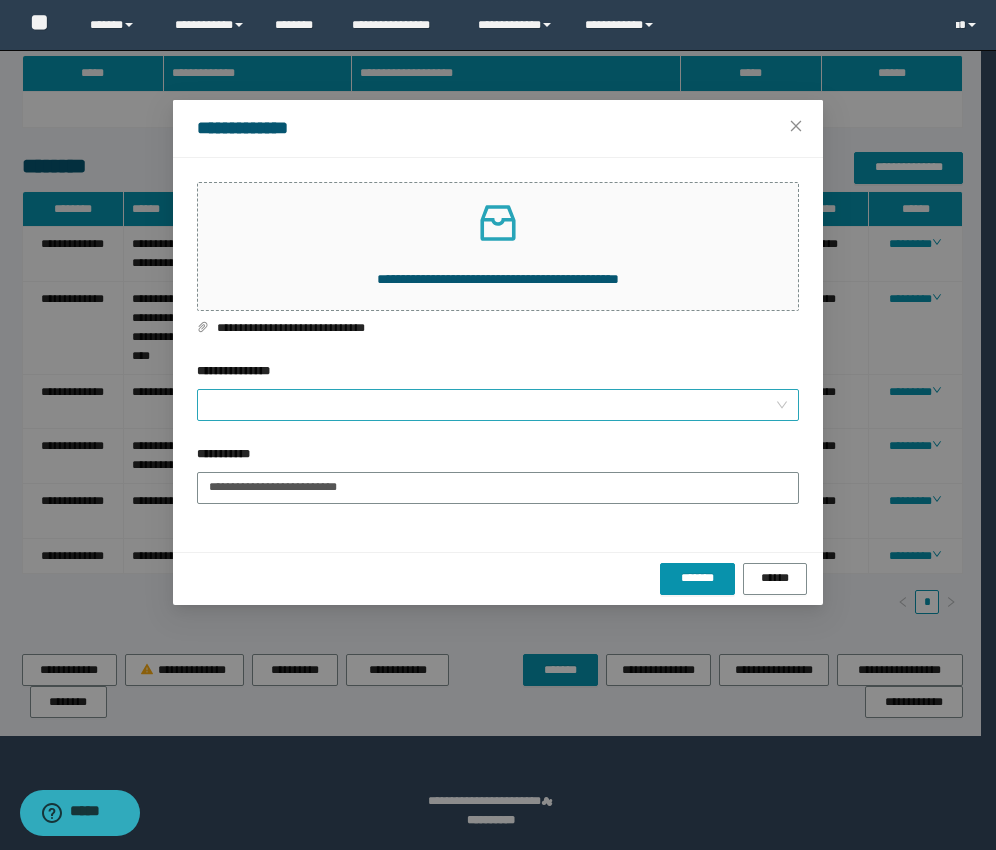 click on "**********" at bounding box center (492, 405) 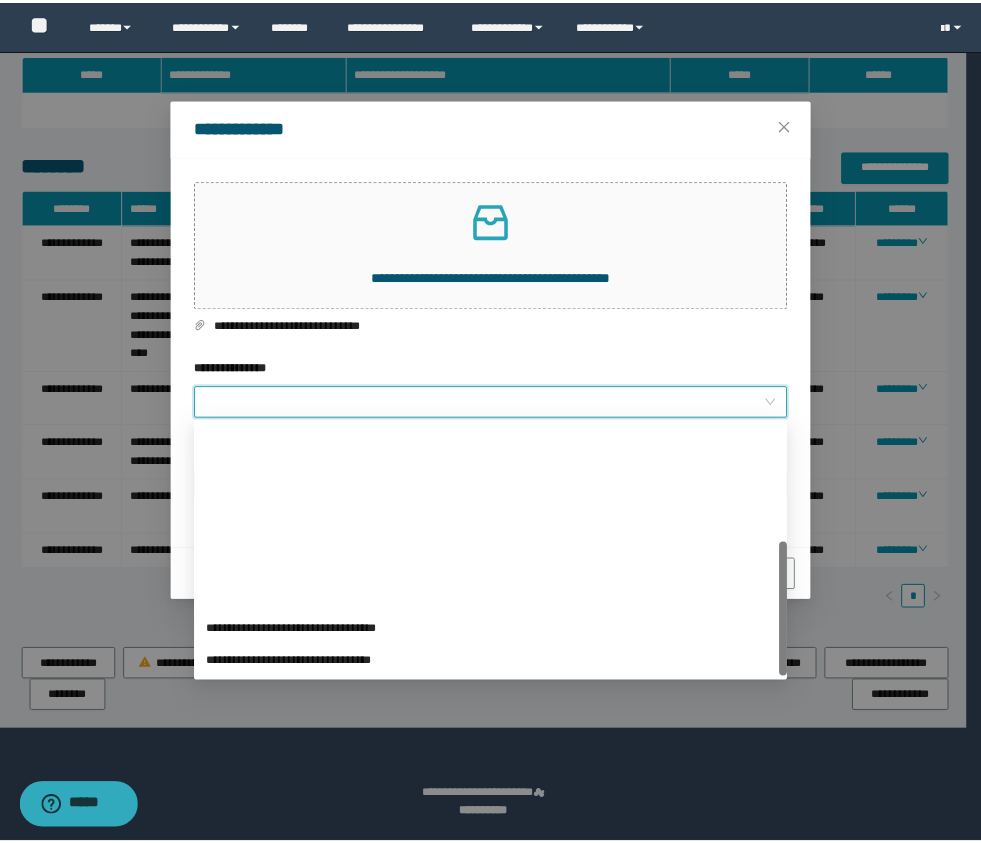 scroll, scrollTop: 224, scrollLeft: 0, axis: vertical 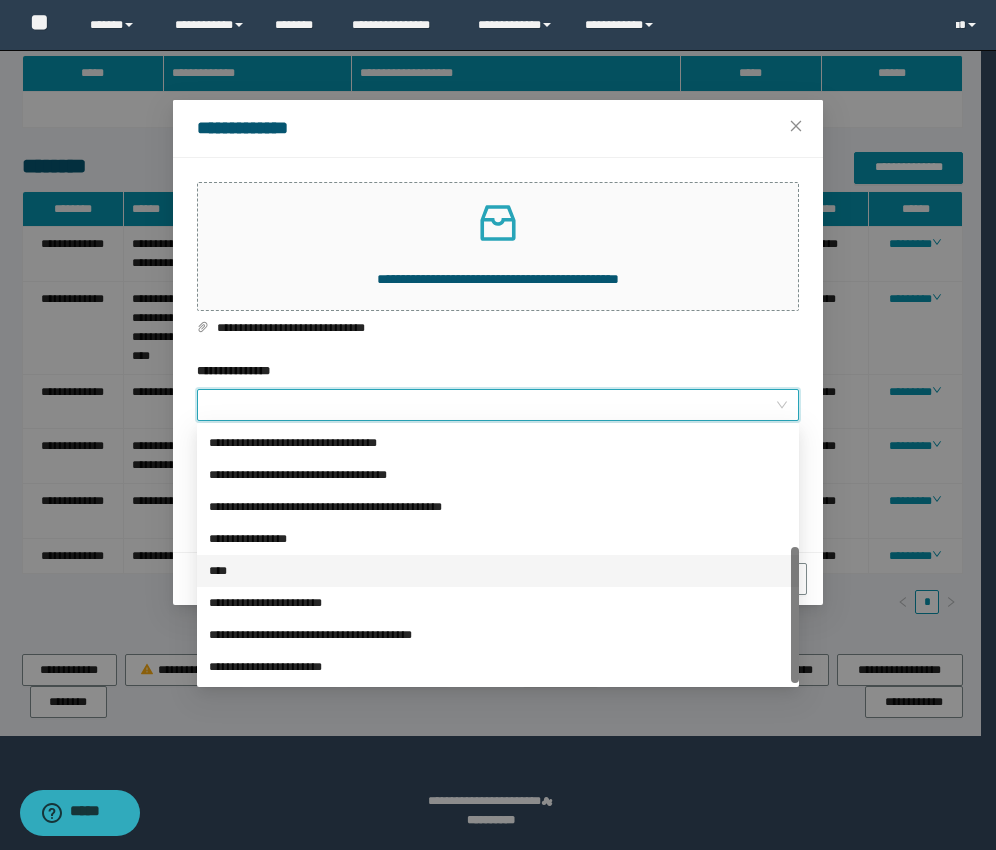 click on "****" at bounding box center (498, 571) 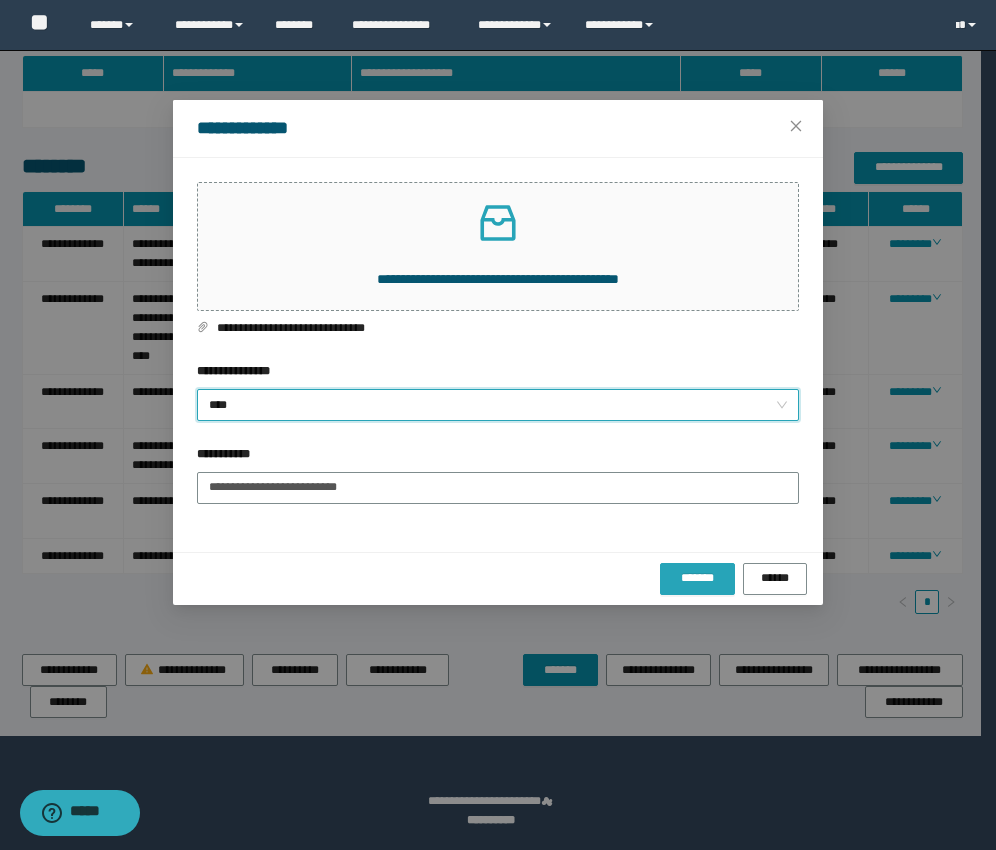 click on "*******" at bounding box center (697, 579) 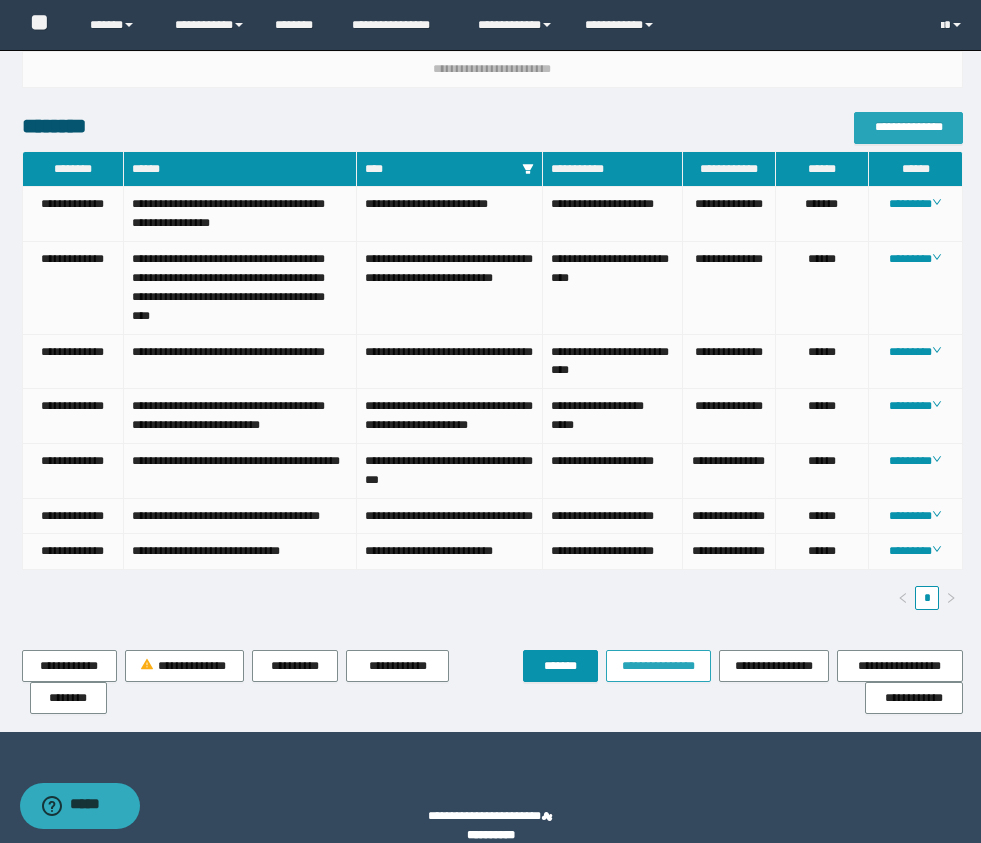 scroll, scrollTop: 875, scrollLeft: 0, axis: vertical 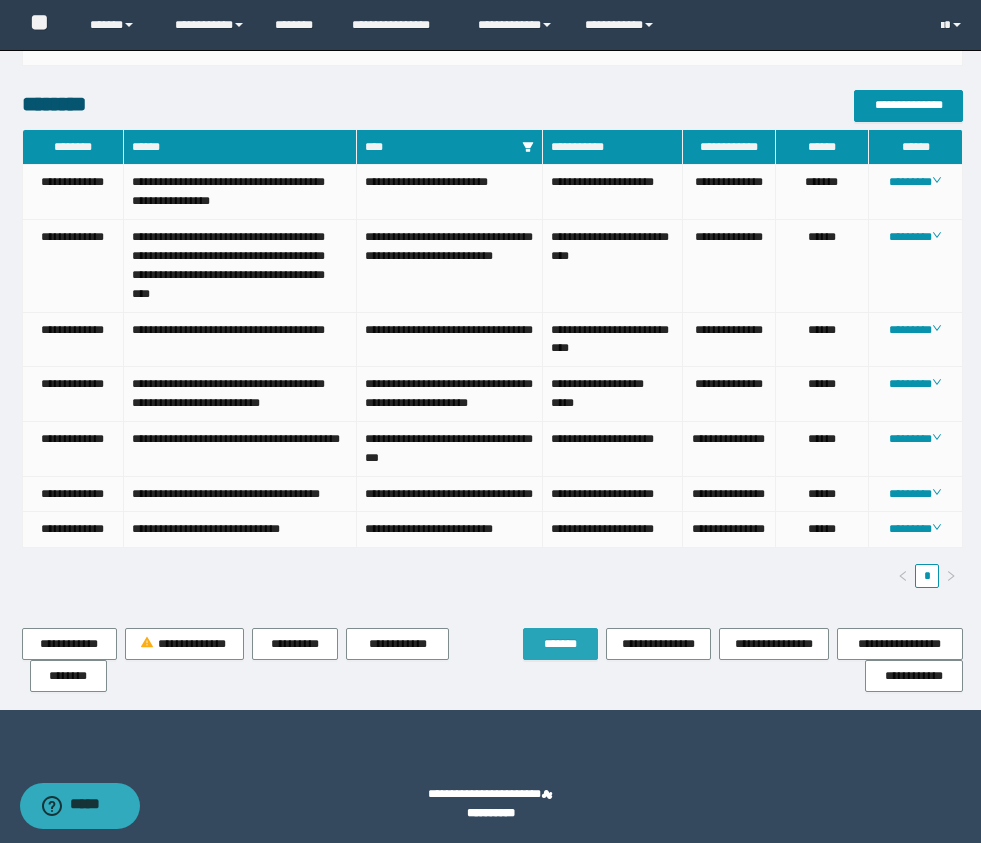 click on "*******" at bounding box center (560, 644) 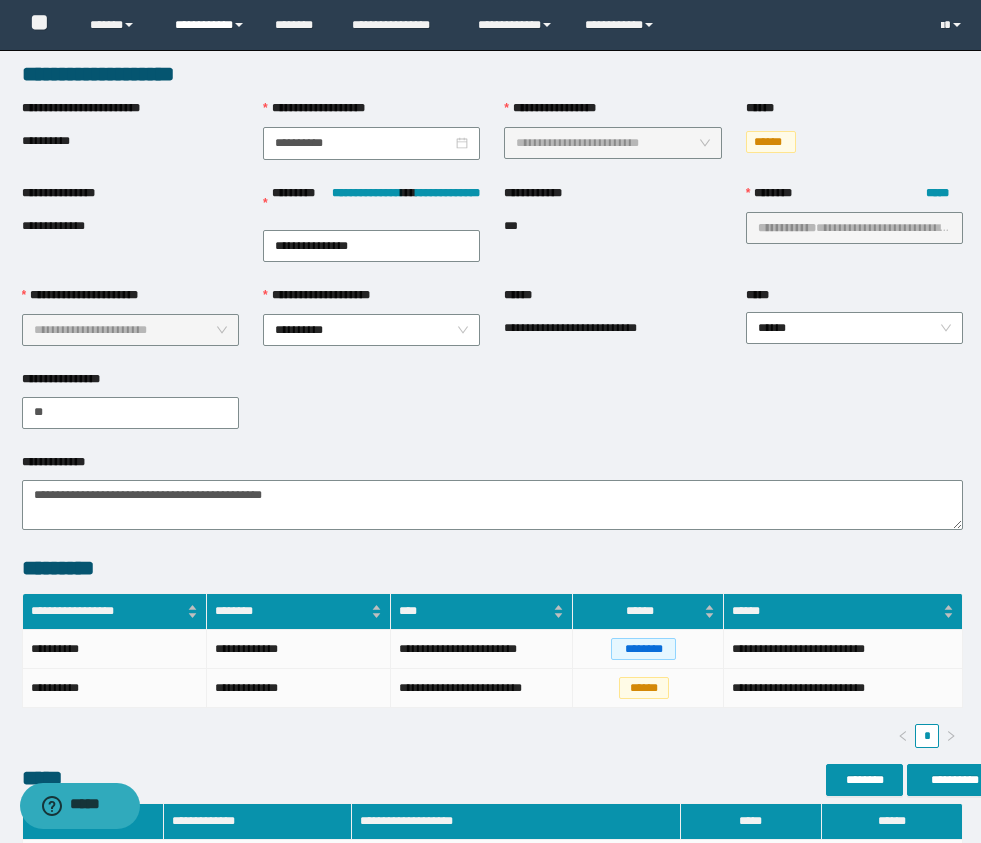 scroll, scrollTop: 0, scrollLeft: 0, axis: both 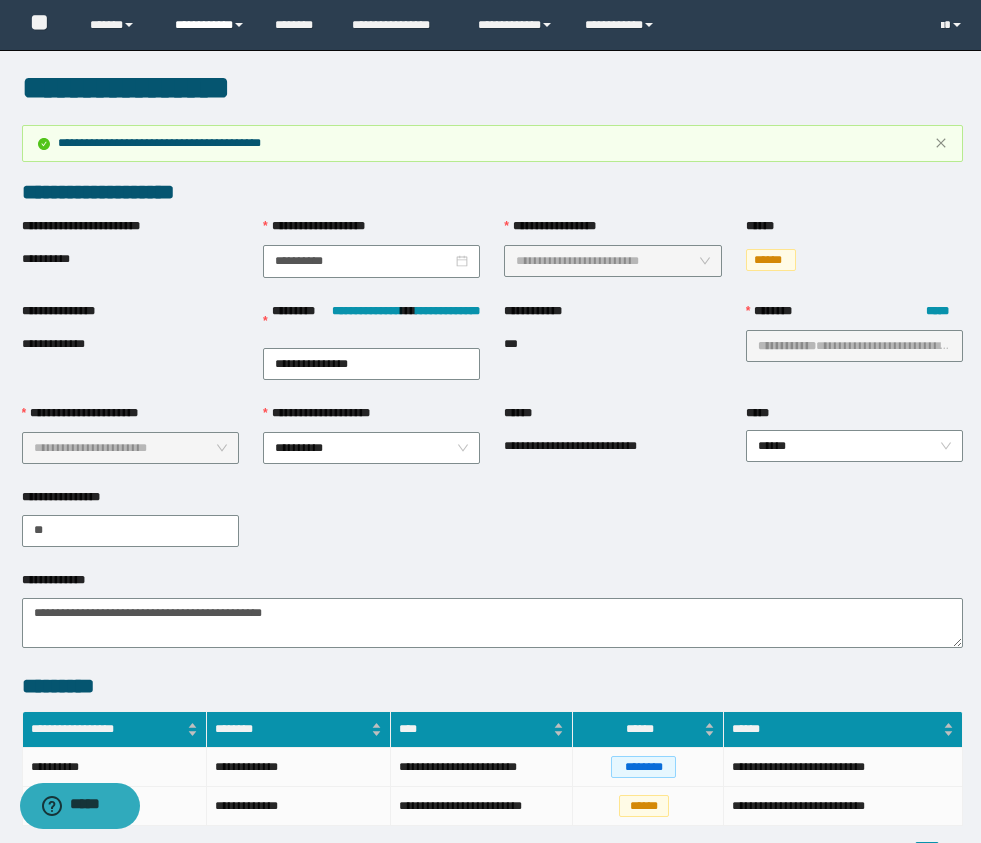 click on "**********" at bounding box center [210, 25] 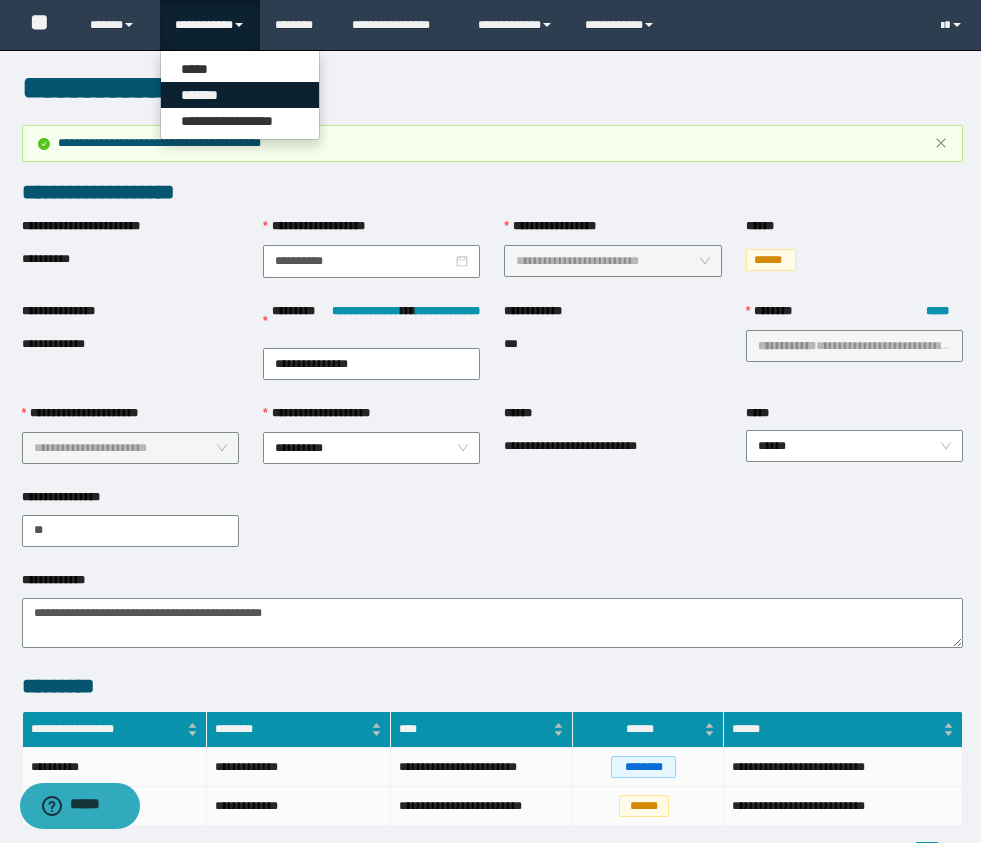 click on "*******" at bounding box center (240, 95) 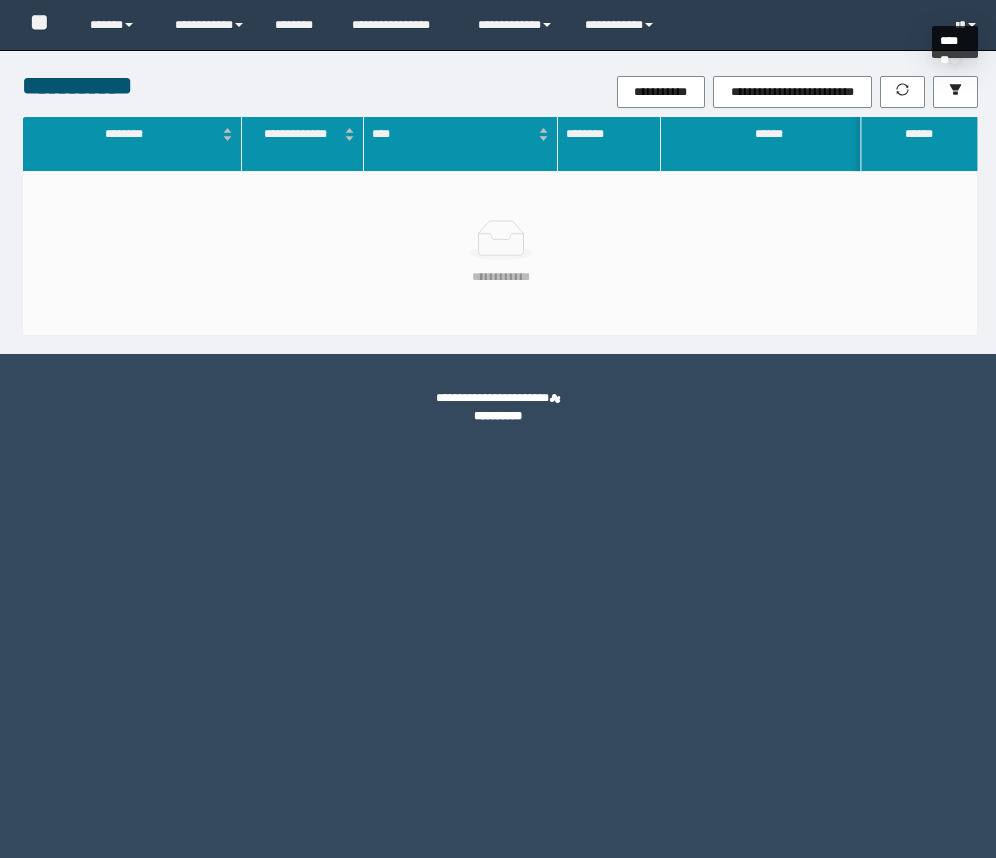scroll, scrollTop: 0, scrollLeft: 0, axis: both 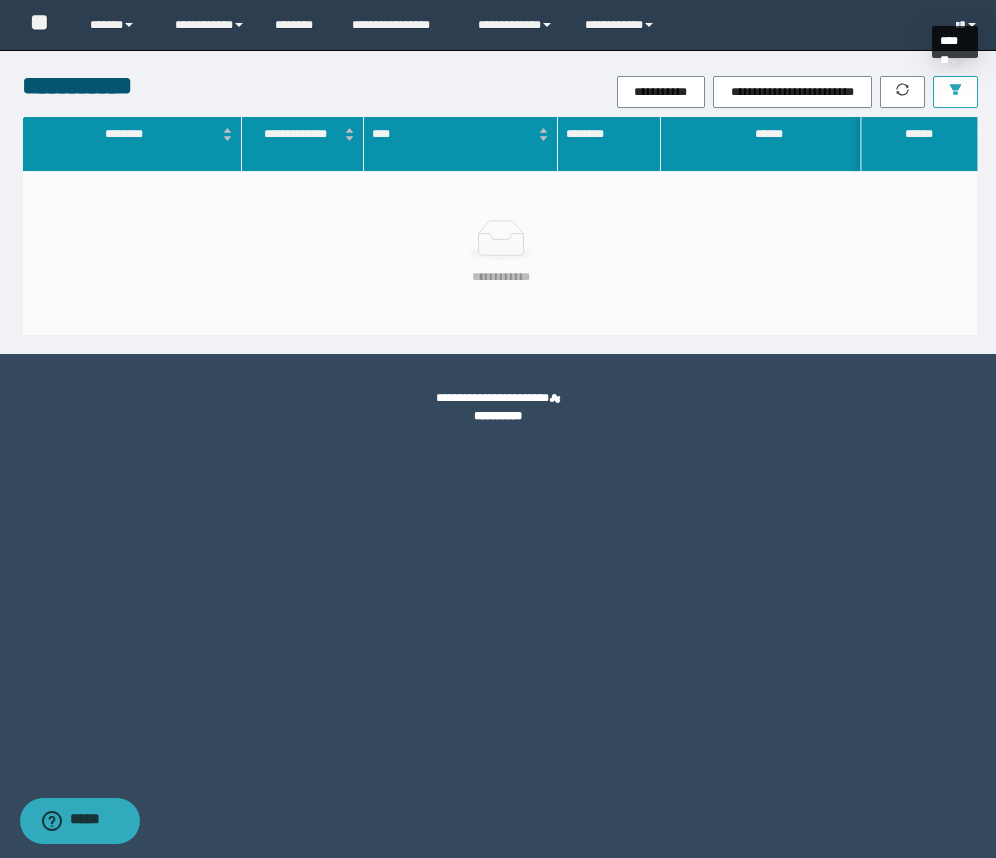 drag, startPoint x: 0, startPoint y: 0, endPoint x: 947, endPoint y: 101, distance: 952.3707 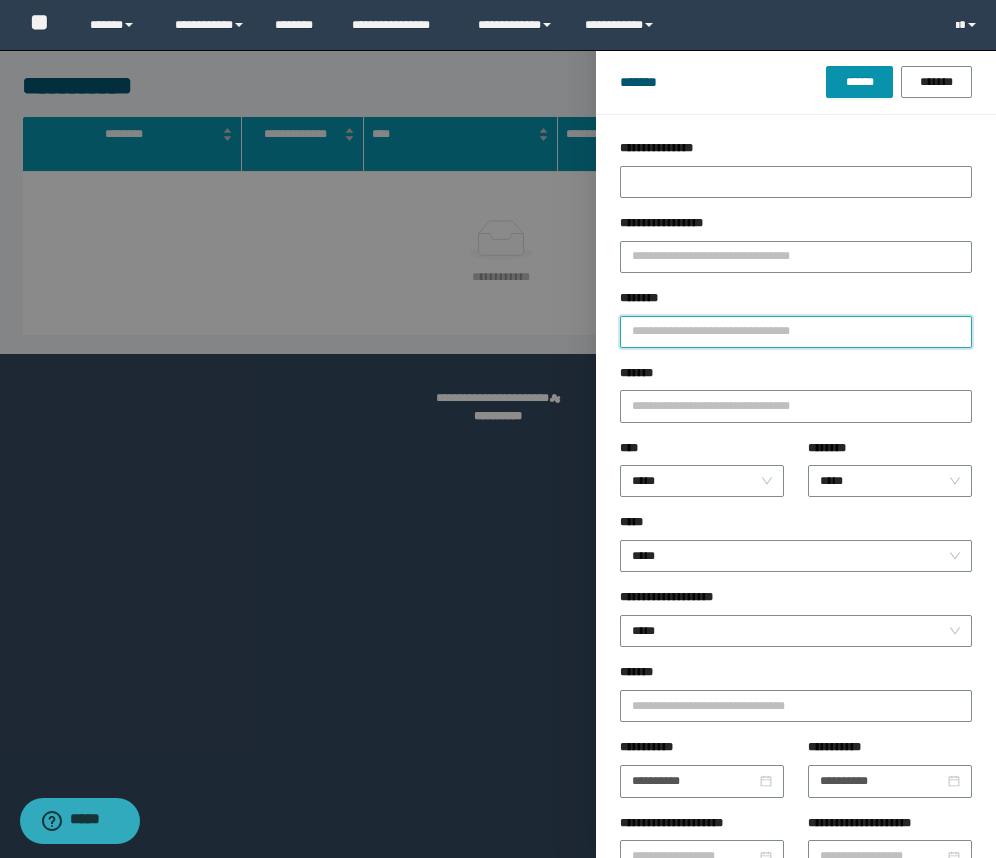 click on "********" at bounding box center [796, 332] 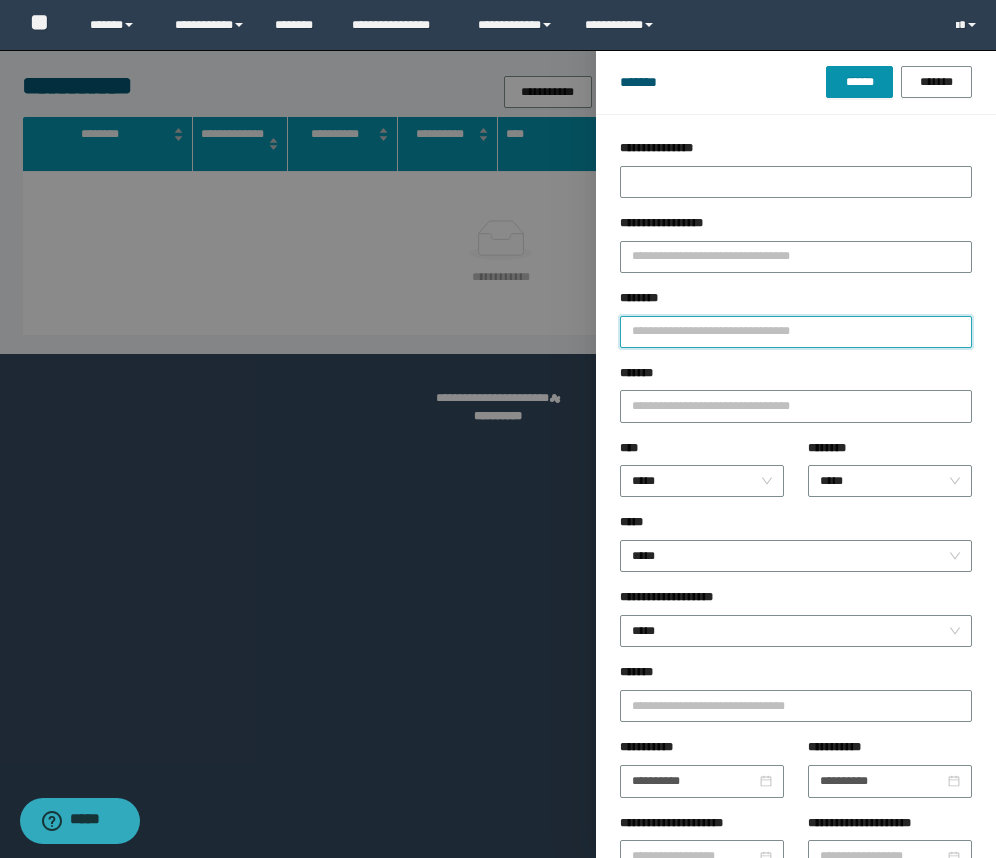 paste on "**********" 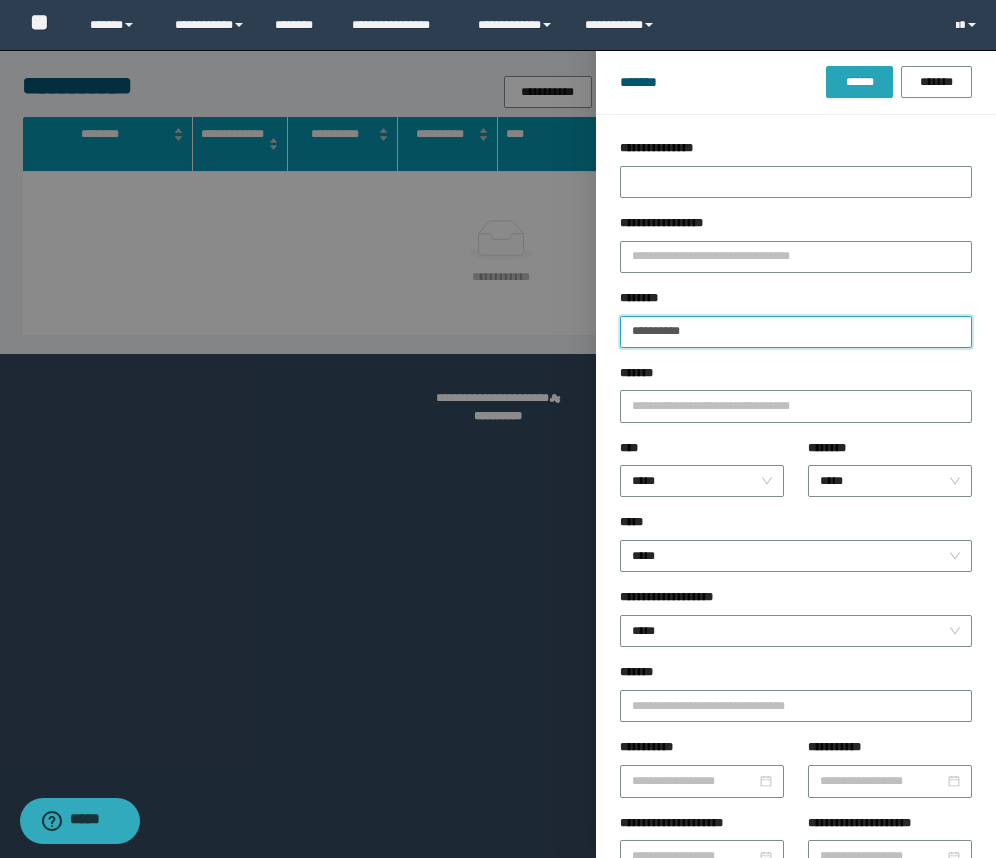 type on "**********" 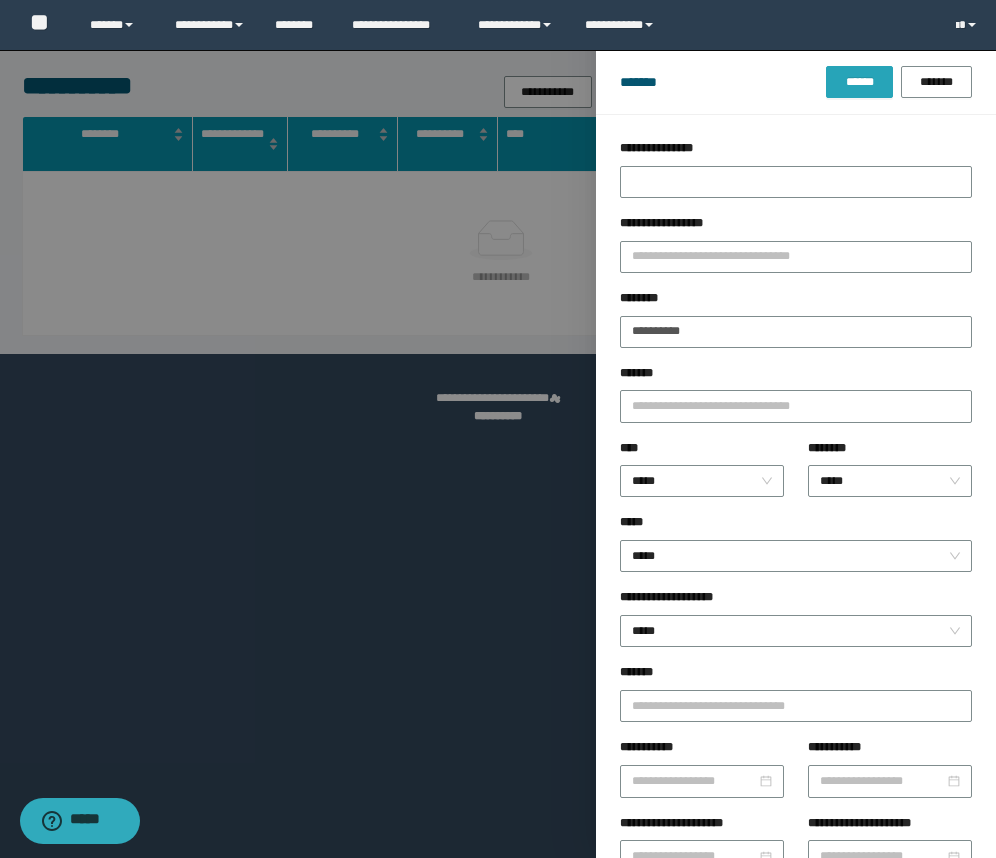 click on "******" at bounding box center [859, 82] 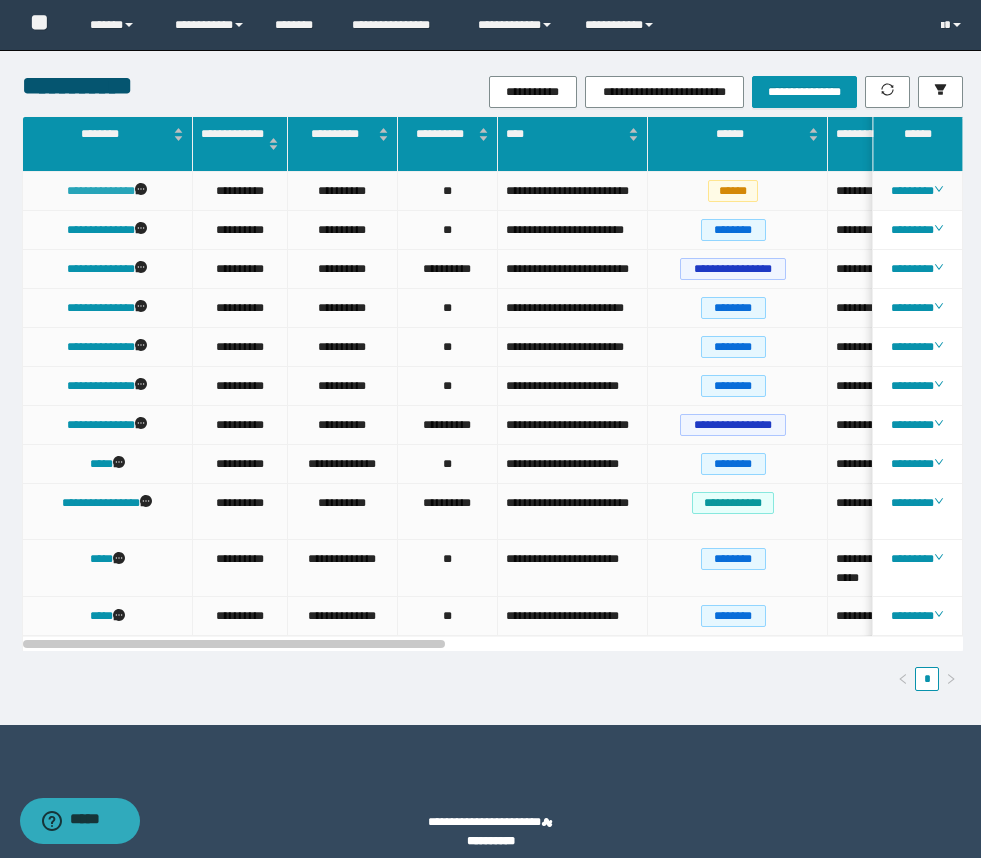 click on "**********" at bounding box center [101, 191] 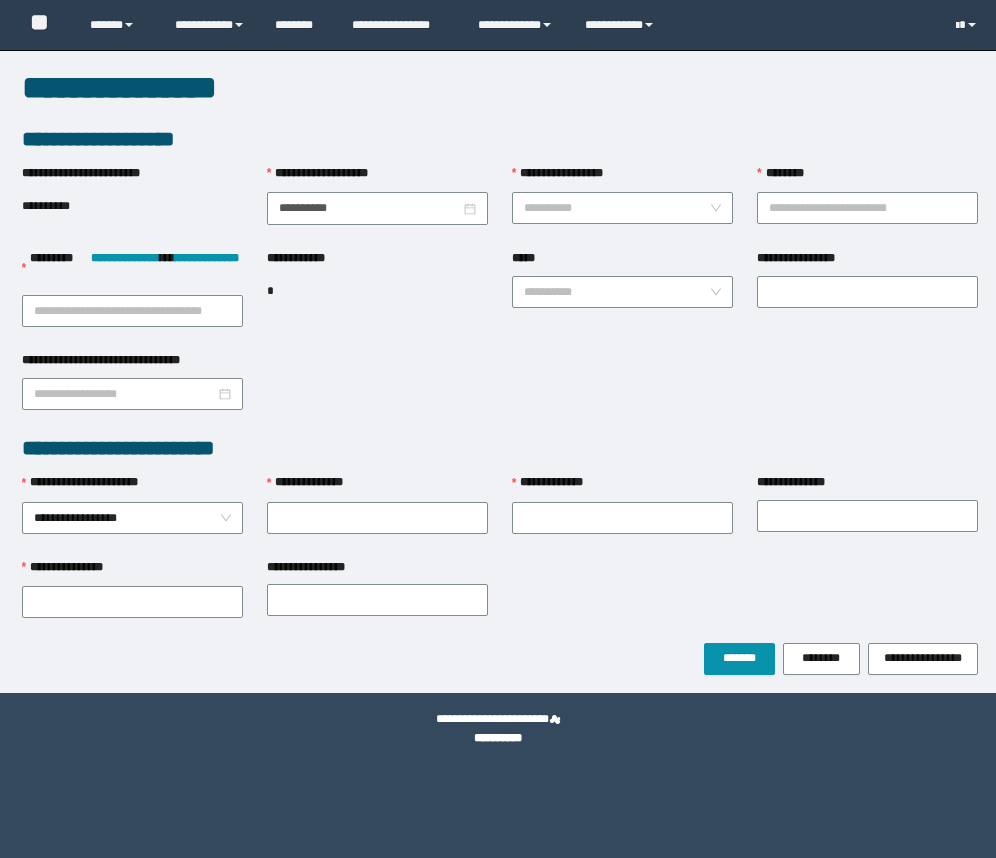 scroll, scrollTop: 0, scrollLeft: 0, axis: both 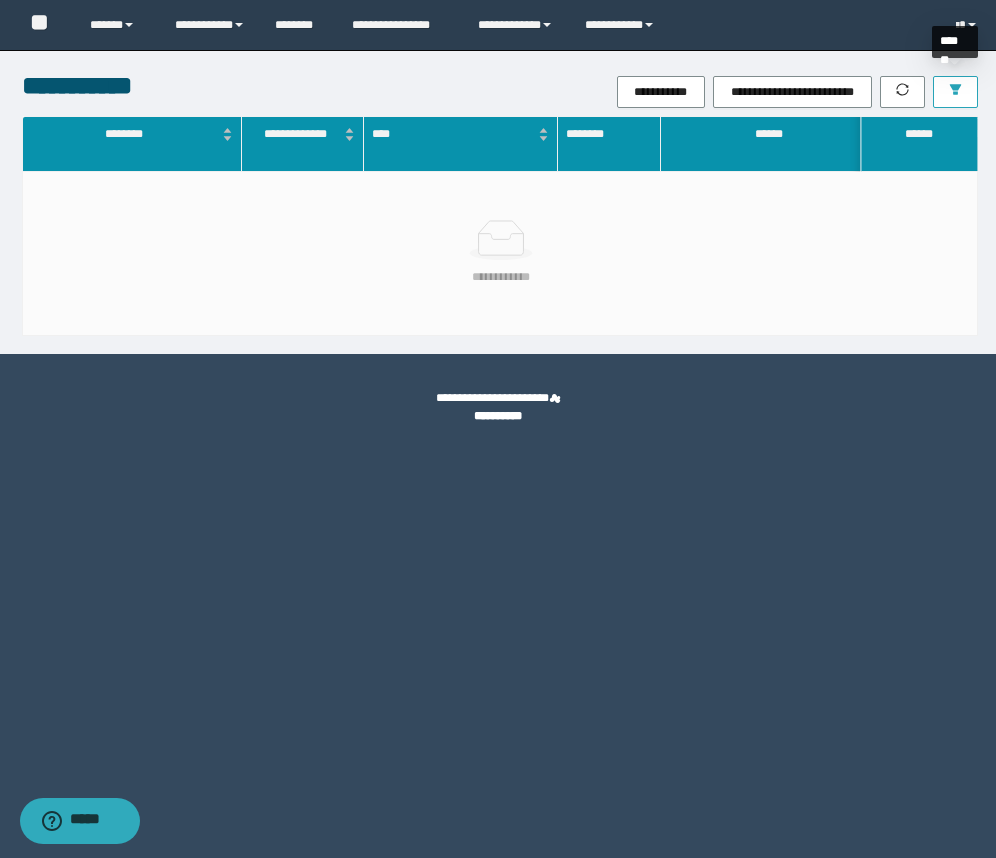 click 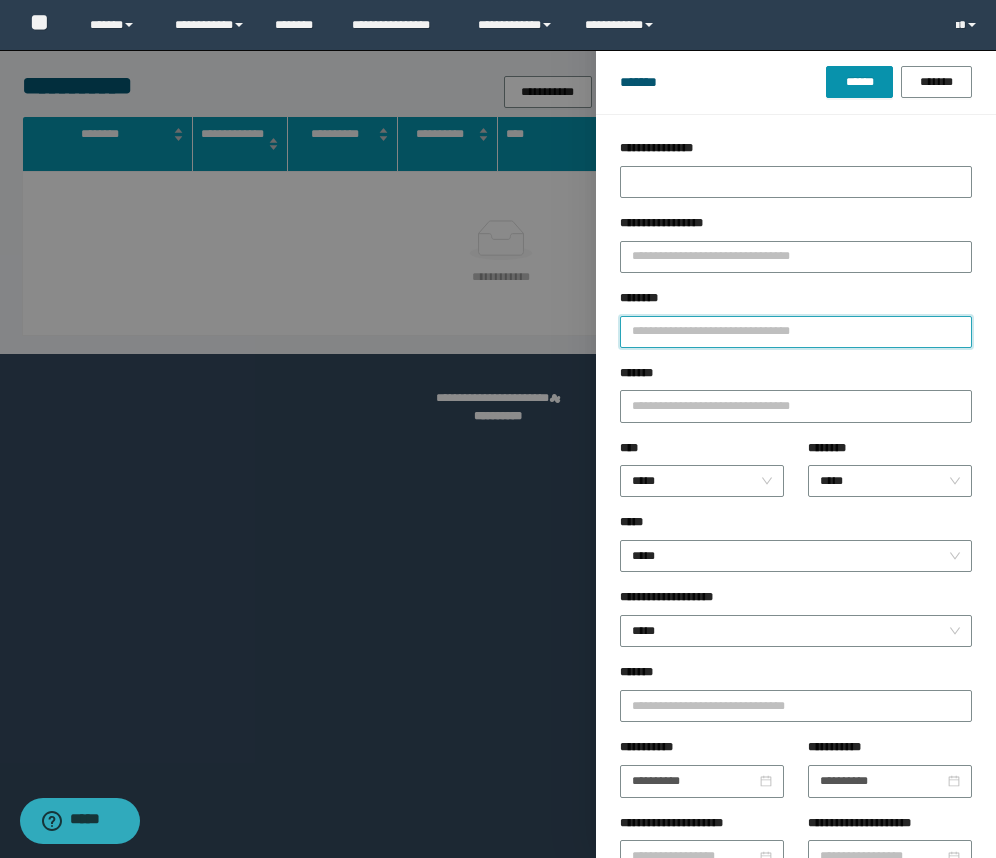click on "********" at bounding box center (796, 332) 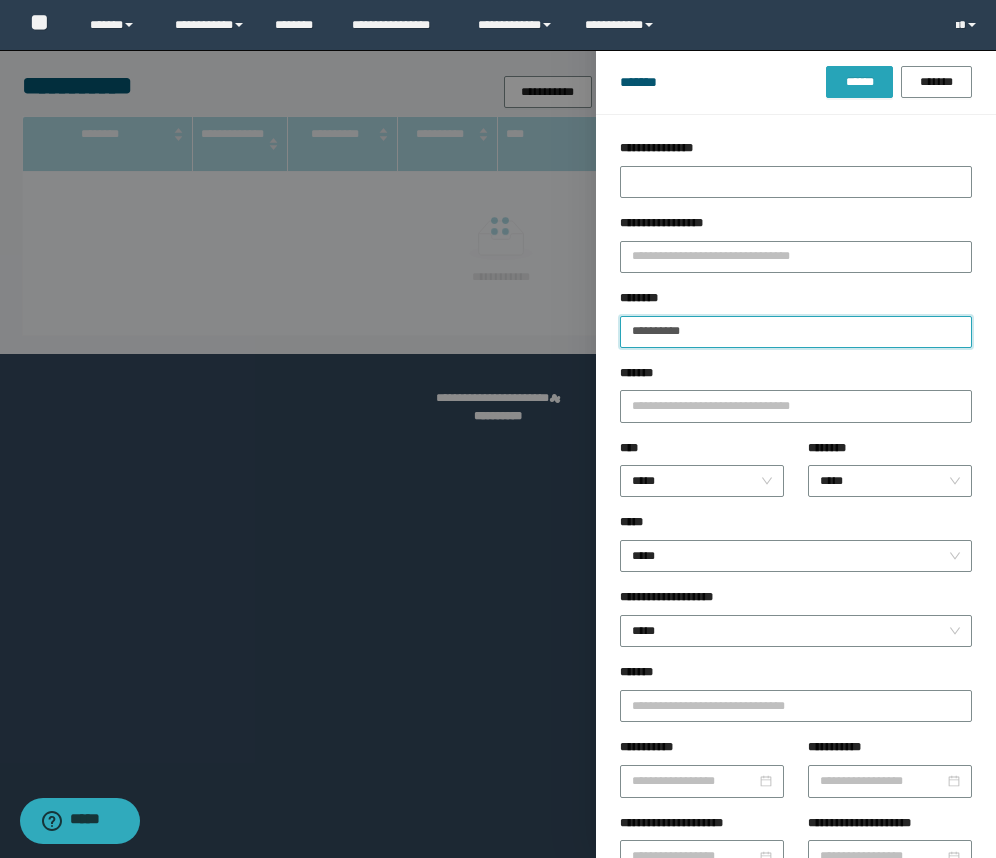 type on "**********" 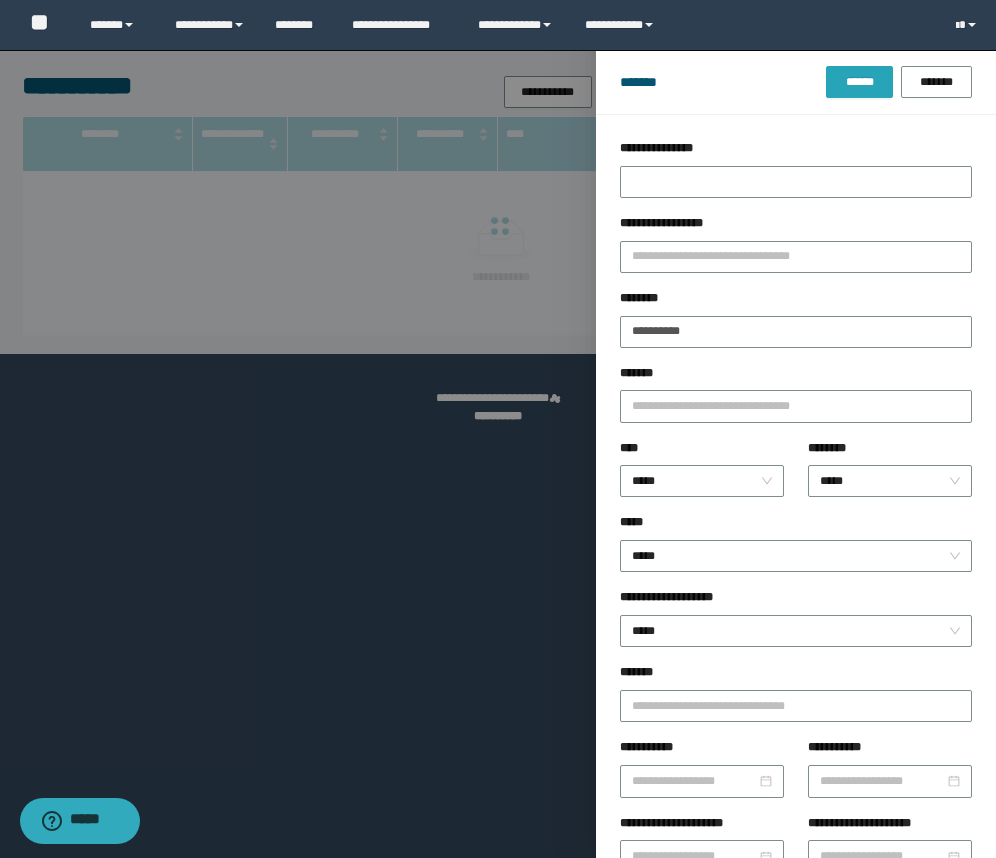 click on "******" at bounding box center (859, 82) 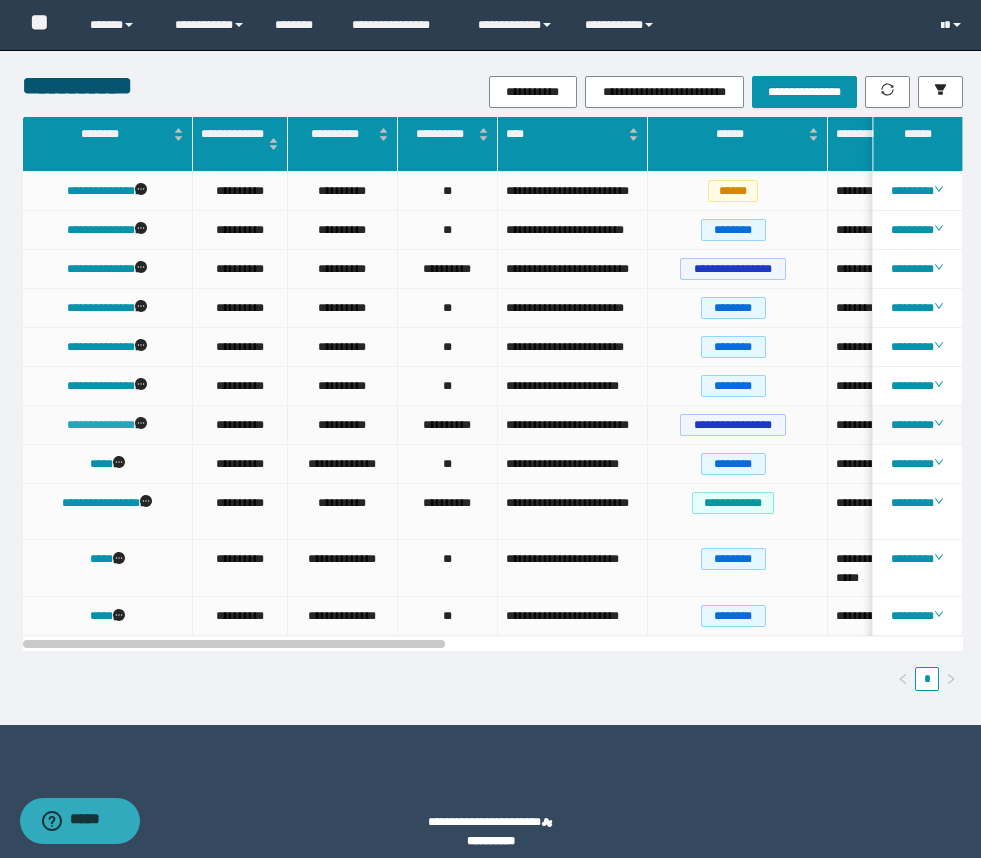 click on "**********" at bounding box center [101, 425] 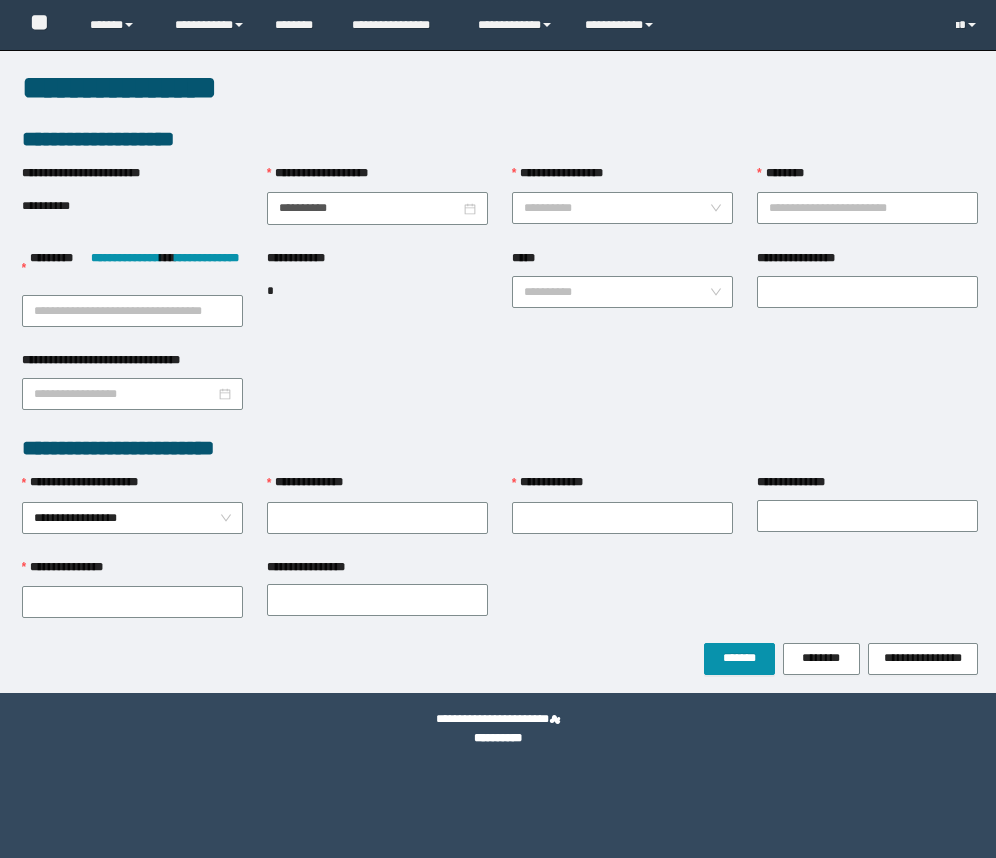 scroll, scrollTop: 0, scrollLeft: 0, axis: both 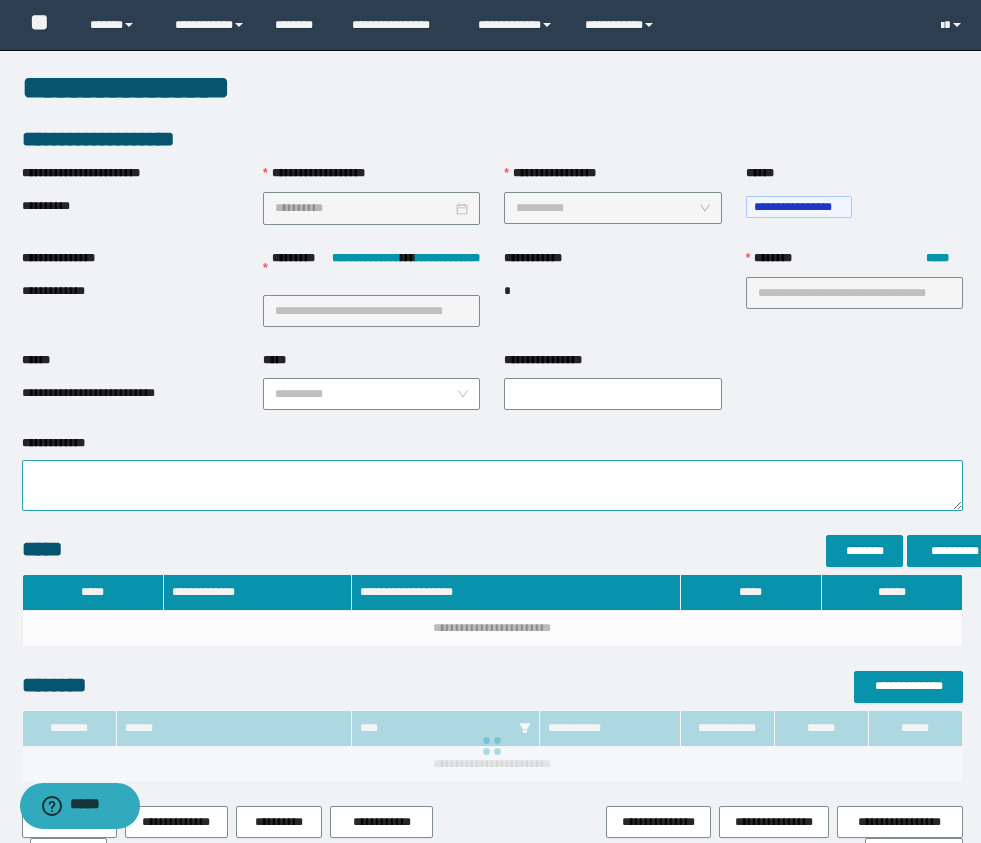 type on "**********" 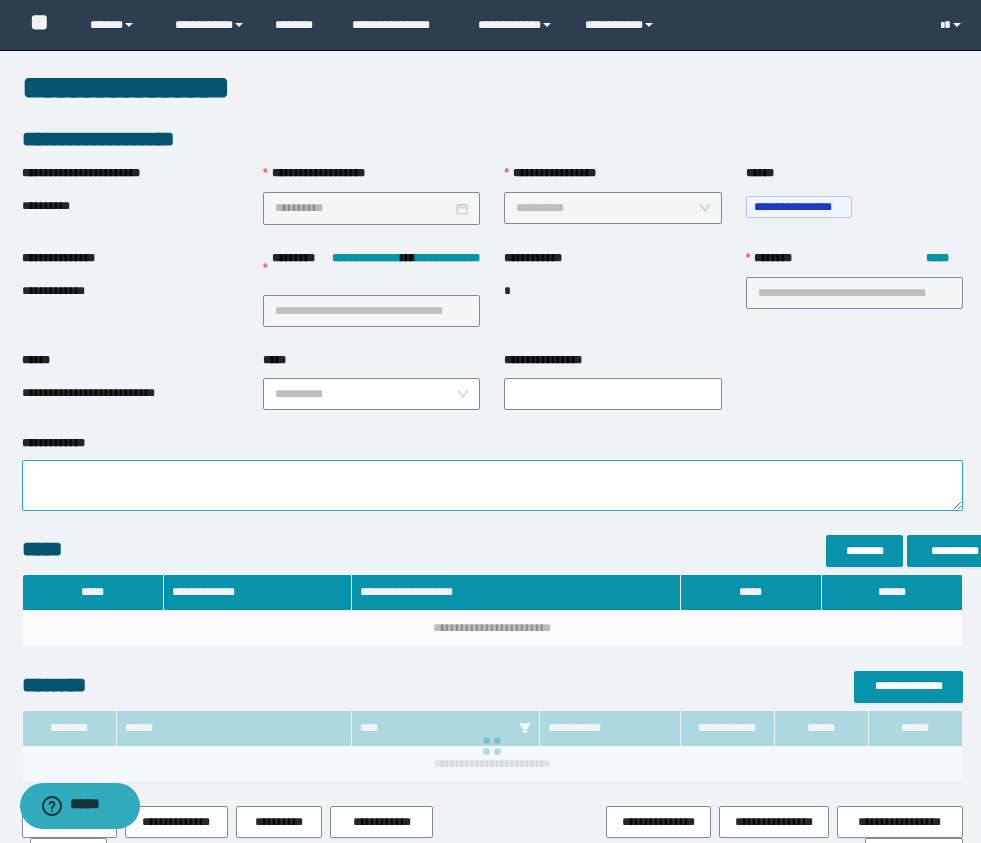 type on "**********" 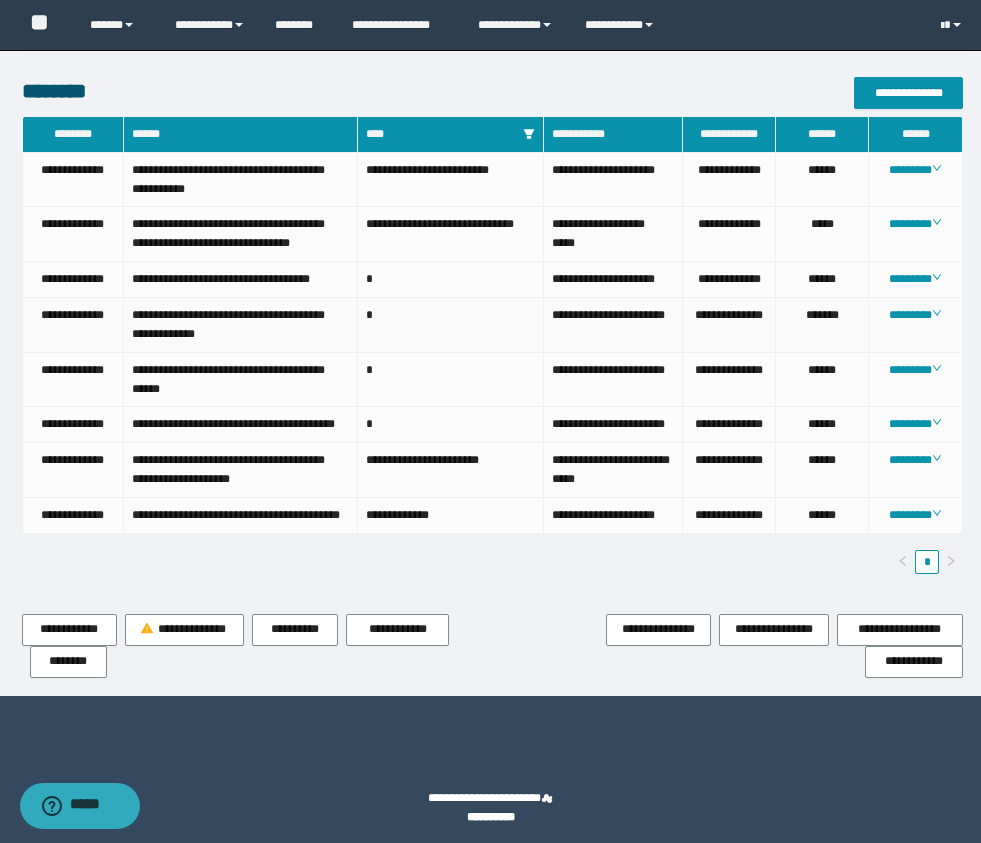scroll, scrollTop: 1008, scrollLeft: 0, axis: vertical 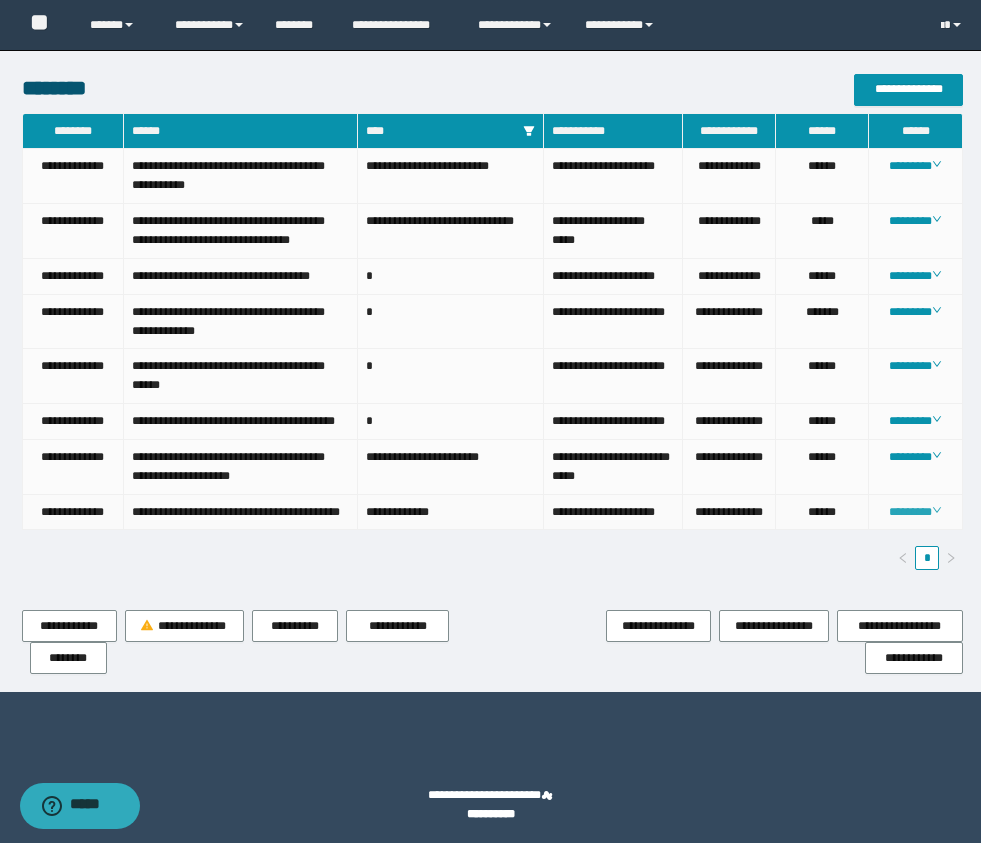 click on "********" at bounding box center (915, 512) 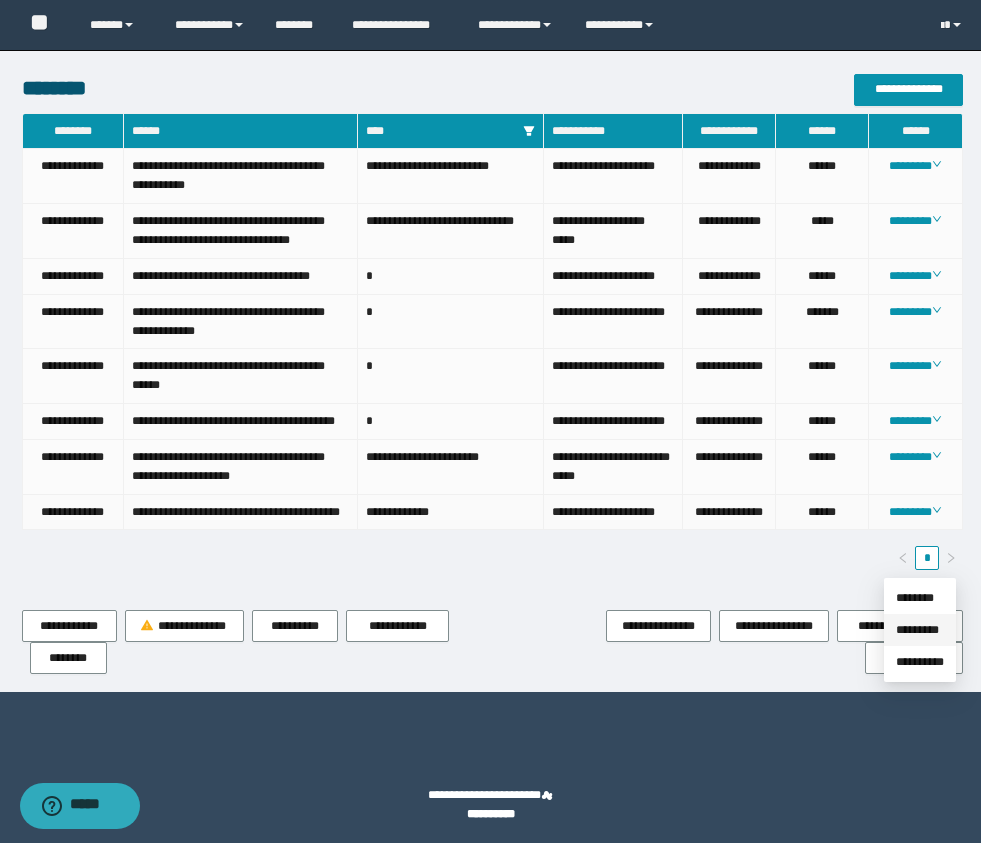 click on "*********" at bounding box center (917, 630) 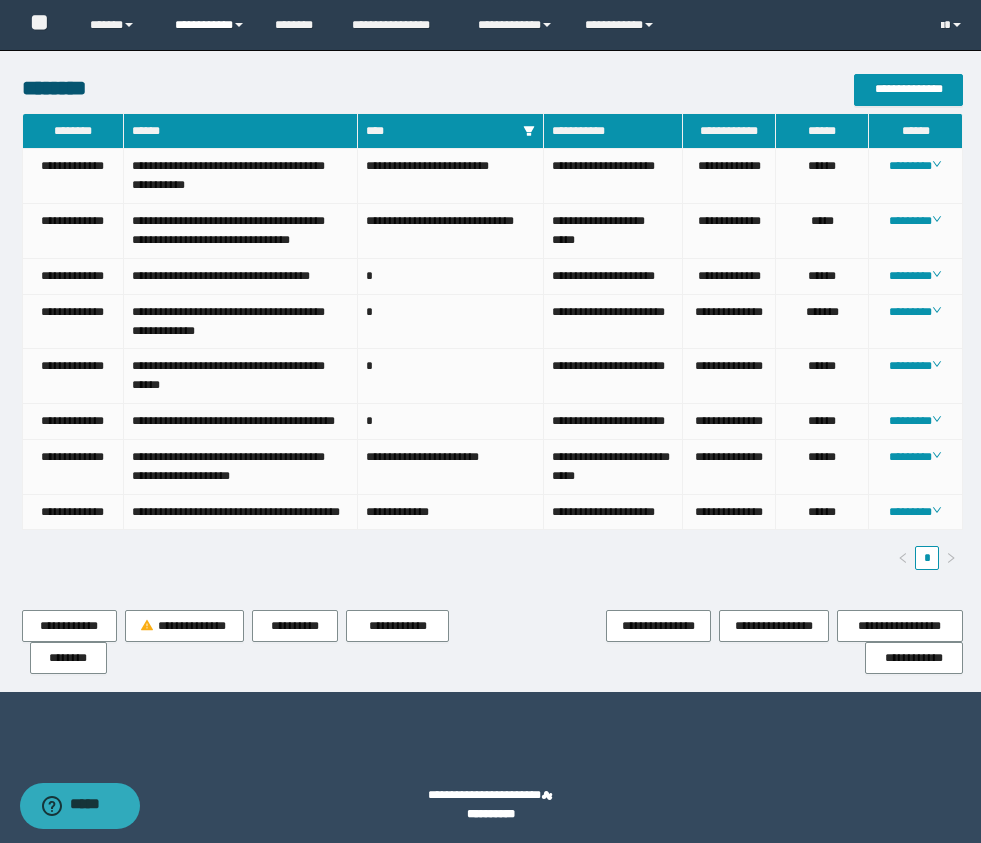 click on "**********" at bounding box center (210, 25) 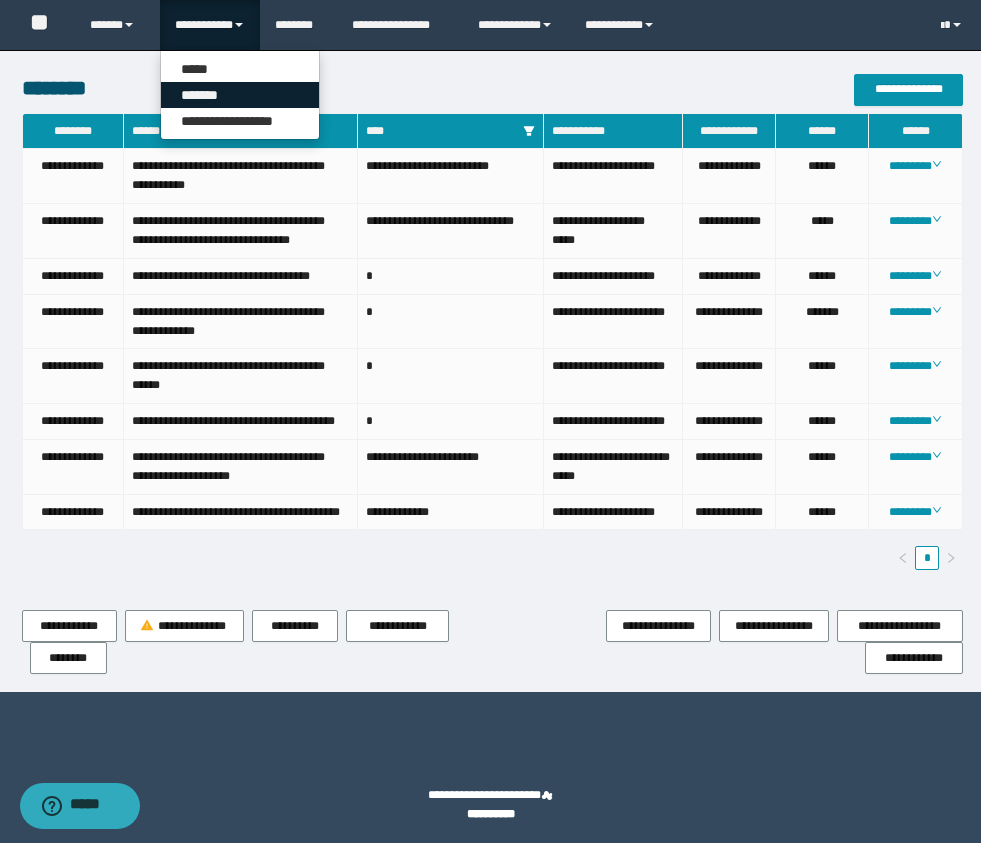 click on "*******" at bounding box center (240, 95) 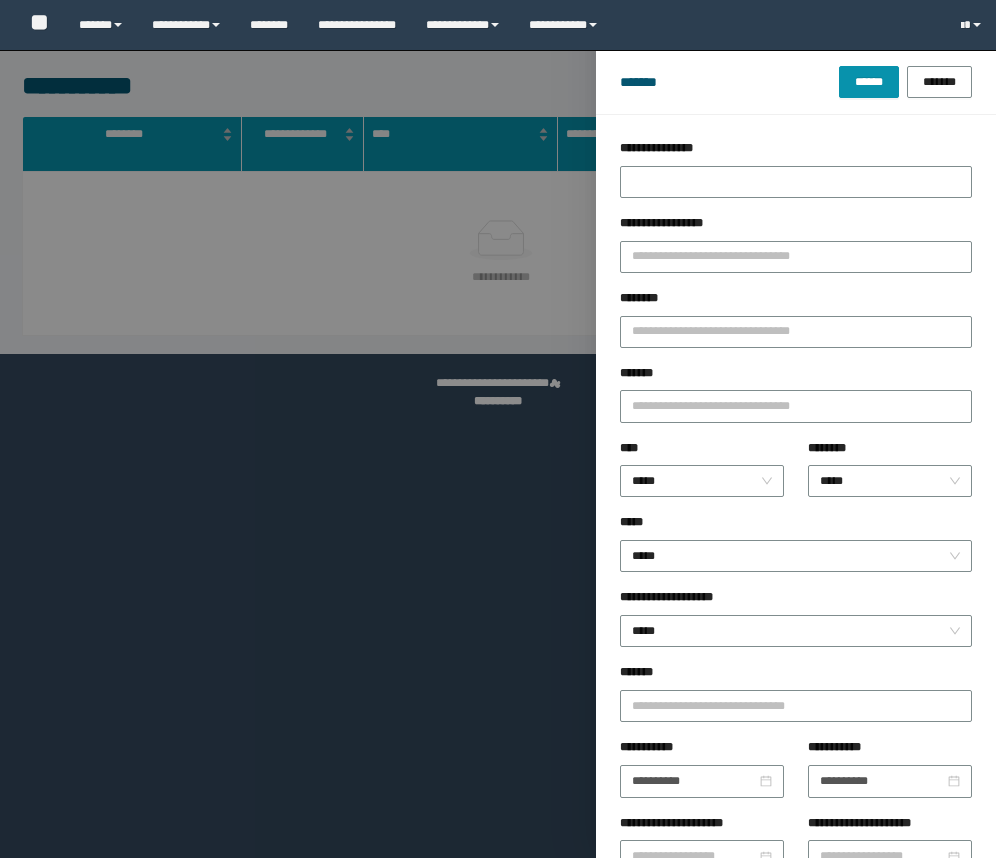 scroll, scrollTop: 0, scrollLeft: 0, axis: both 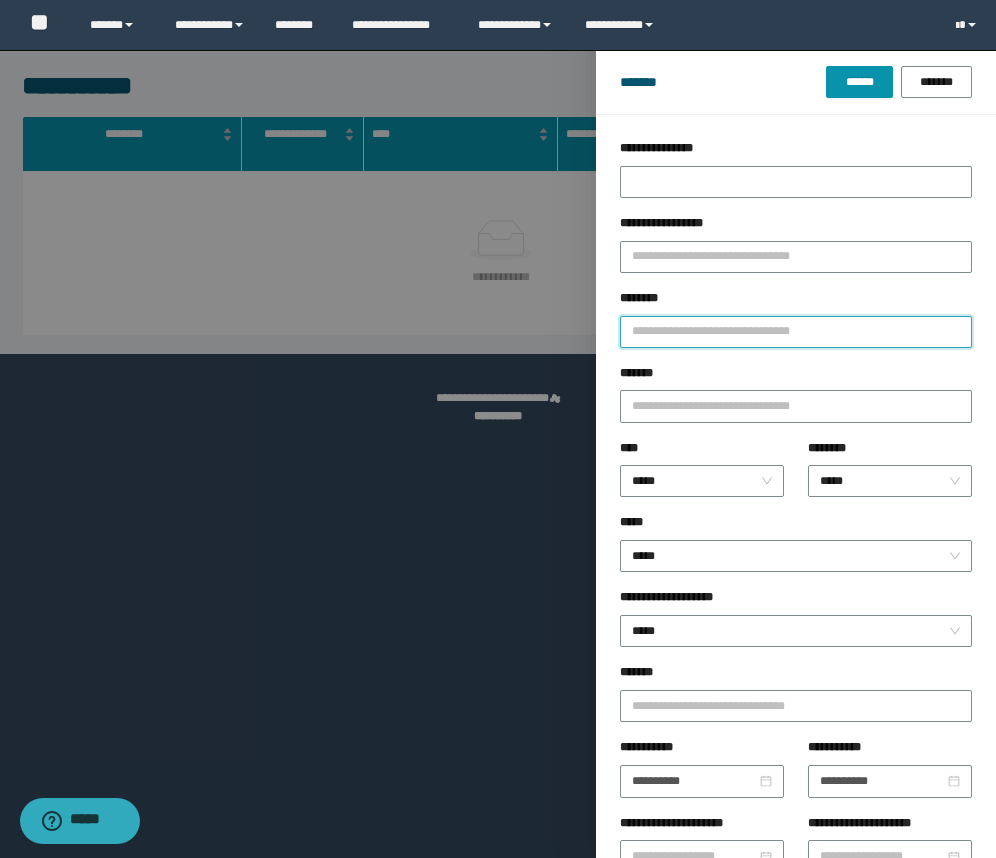 click on "********" at bounding box center [796, 332] 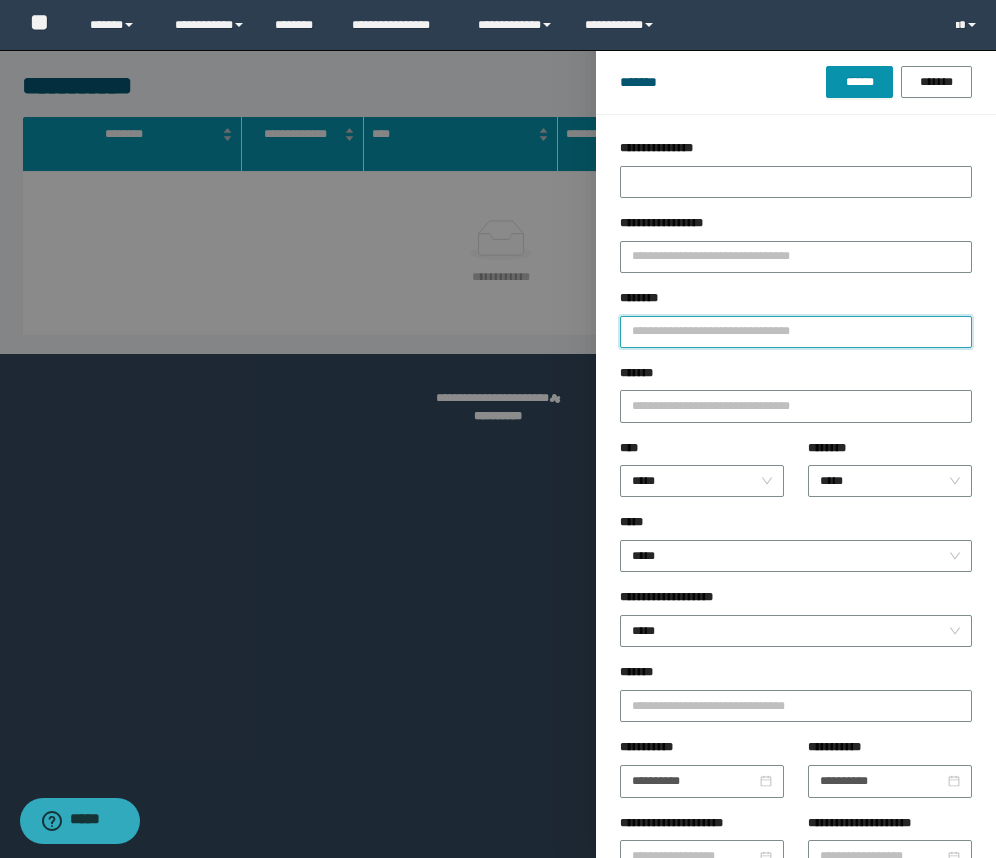 paste on "**********" 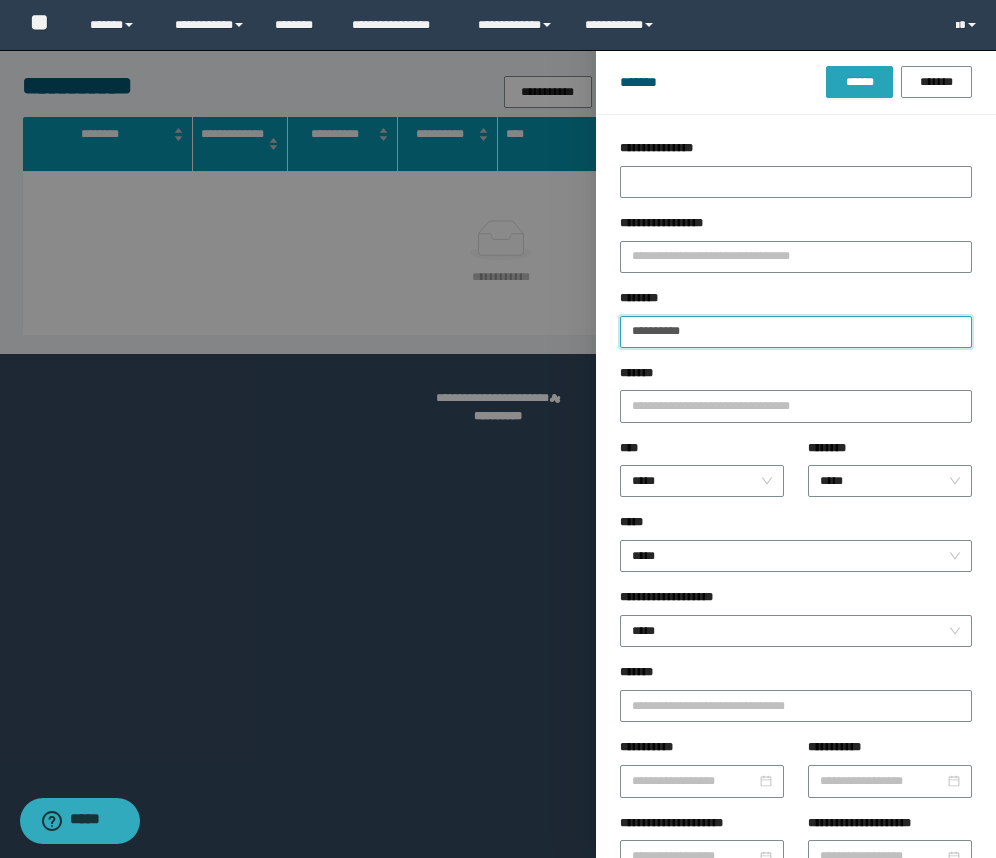 type on "**********" 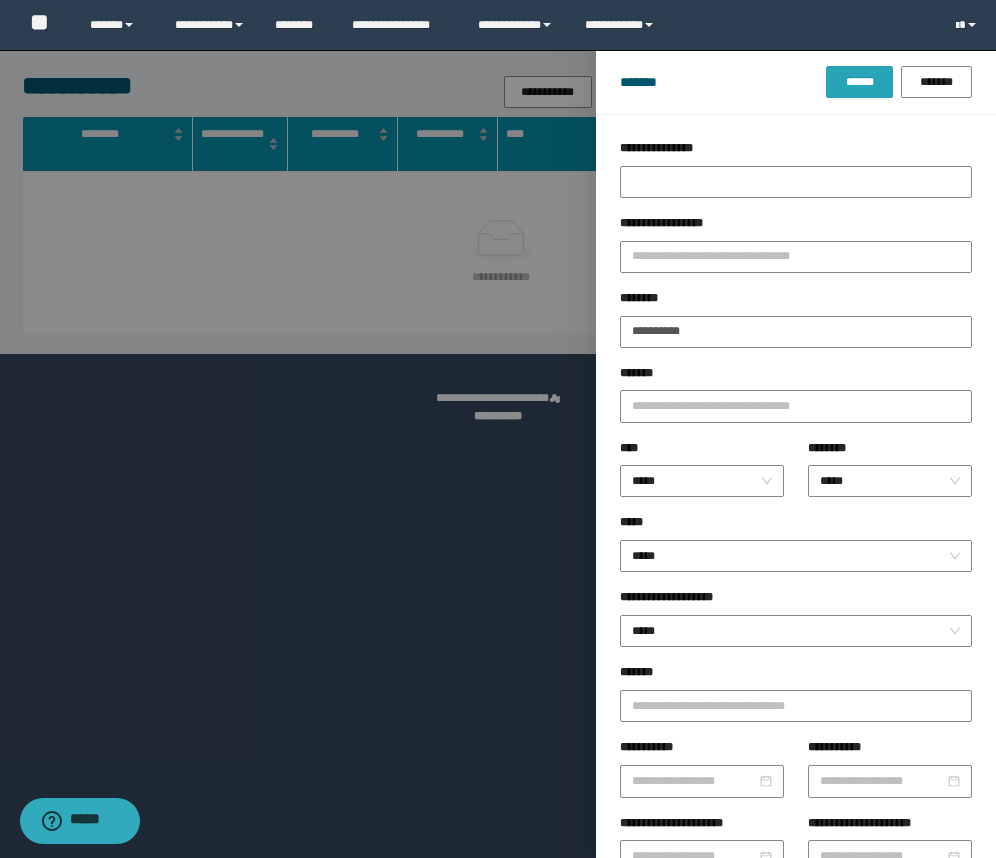 click on "******" at bounding box center [859, 82] 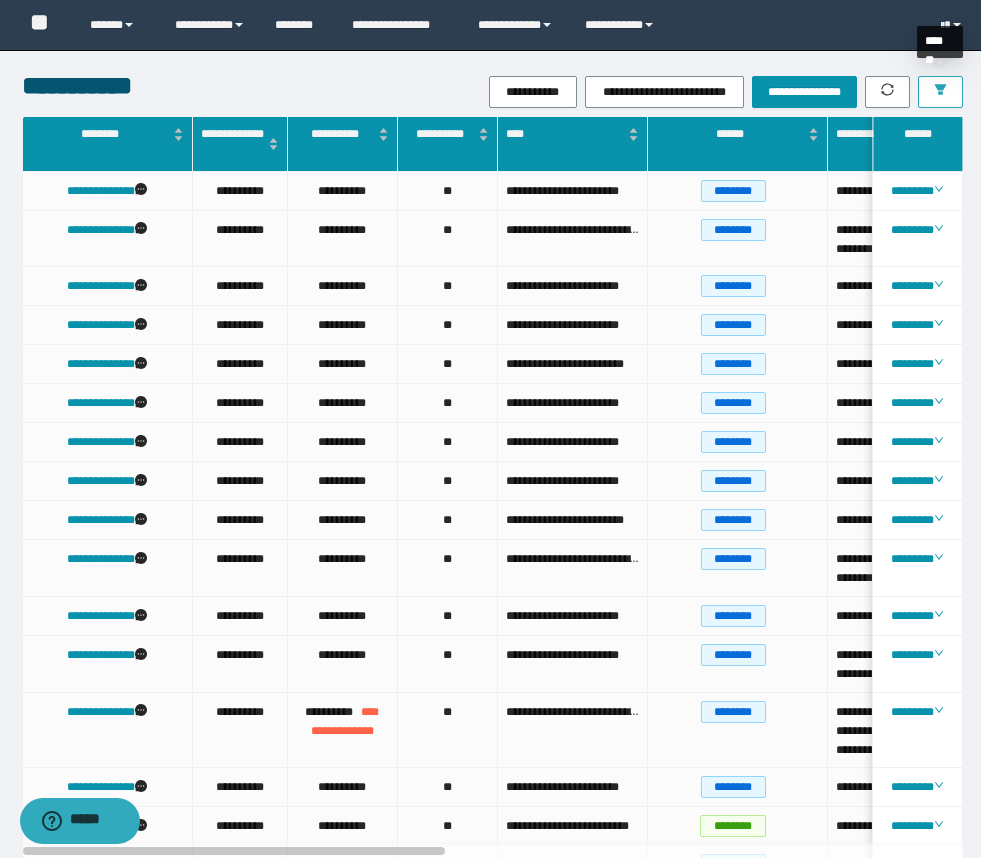 click at bounding box center [940, 92] 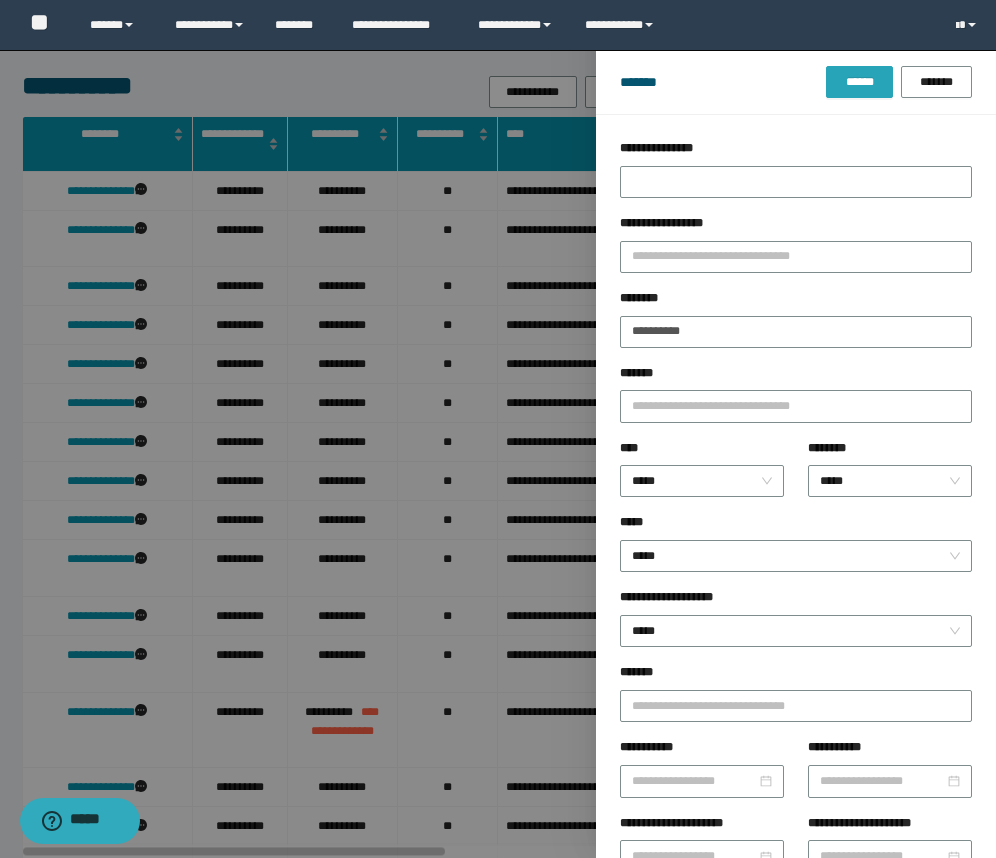 click on "******" at bounding box center [859, 82] 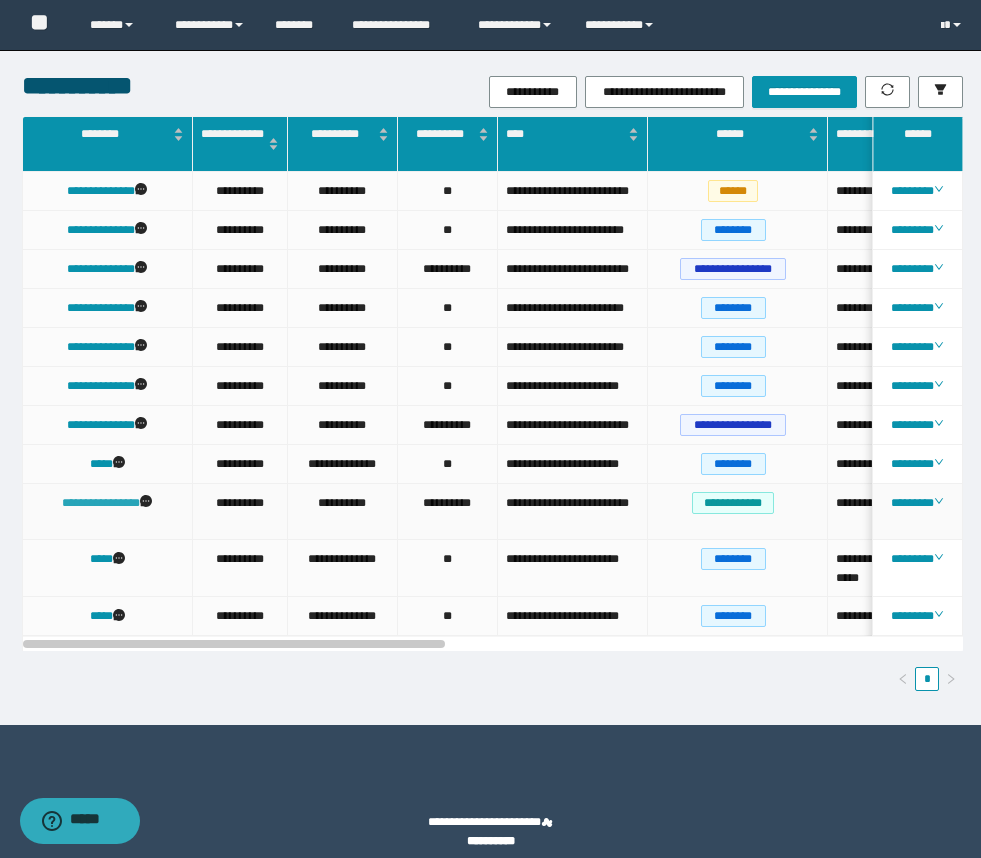click on "**********" at bounding box center (101, 503) 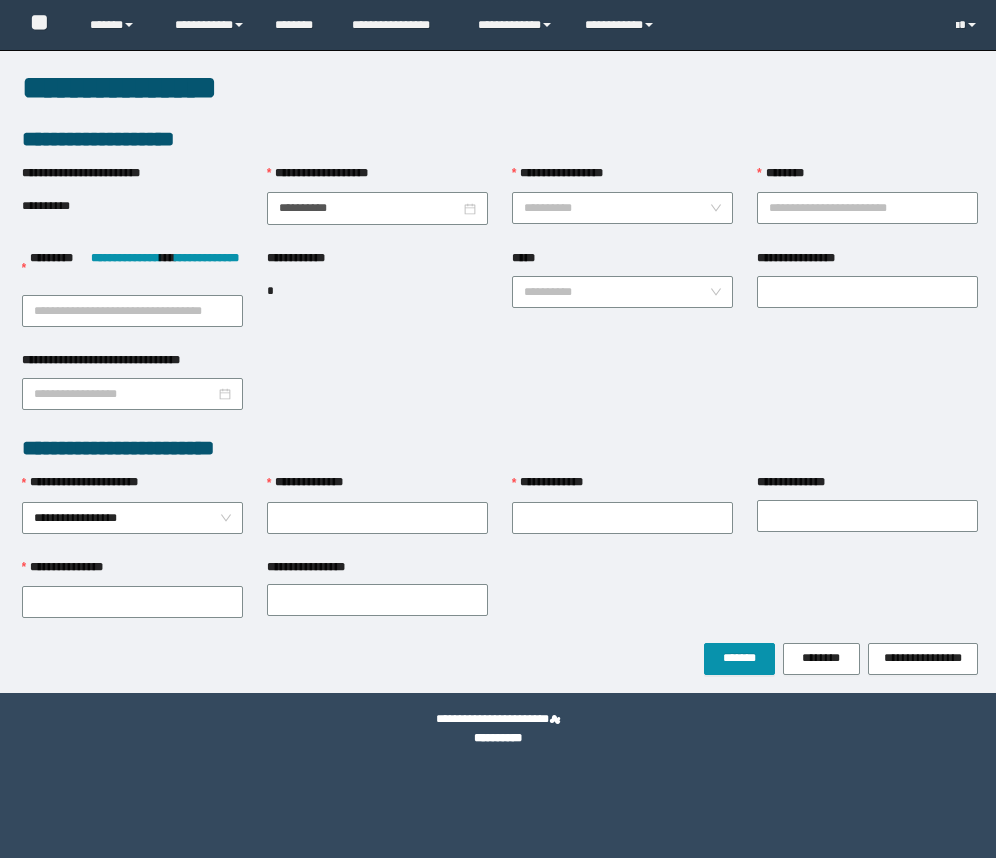 scroll, scrollTop: 0, scrollLeft: 0, axis: both 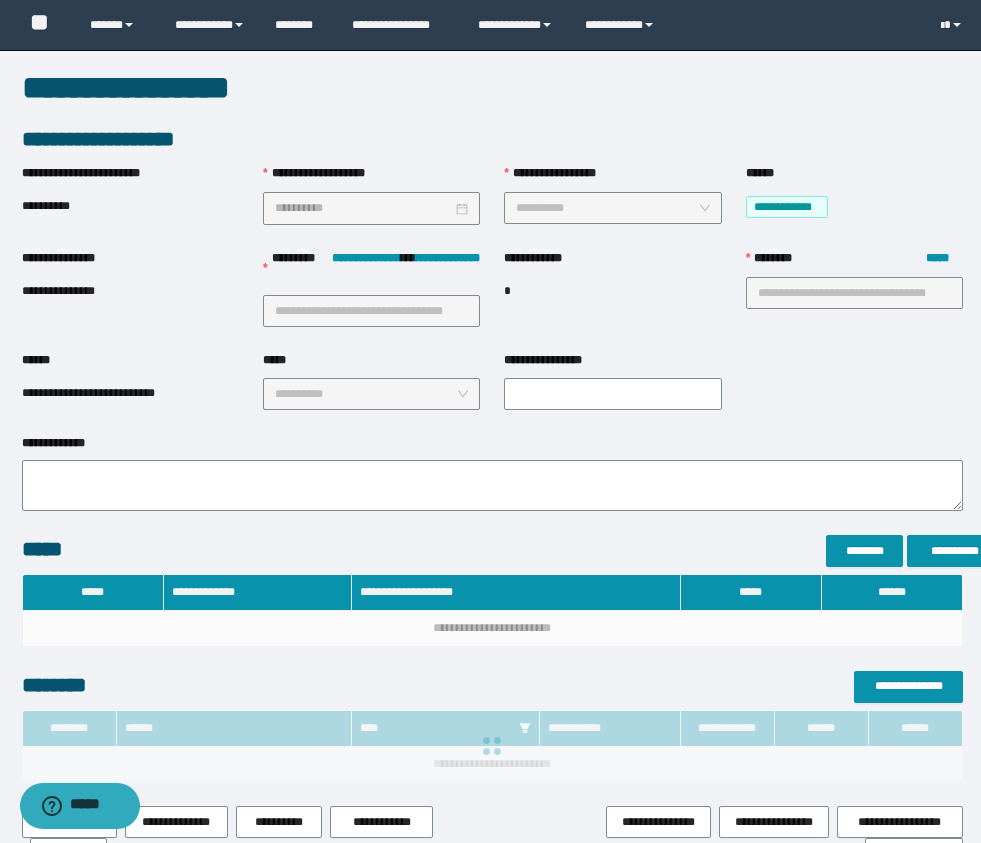 type on "**********" 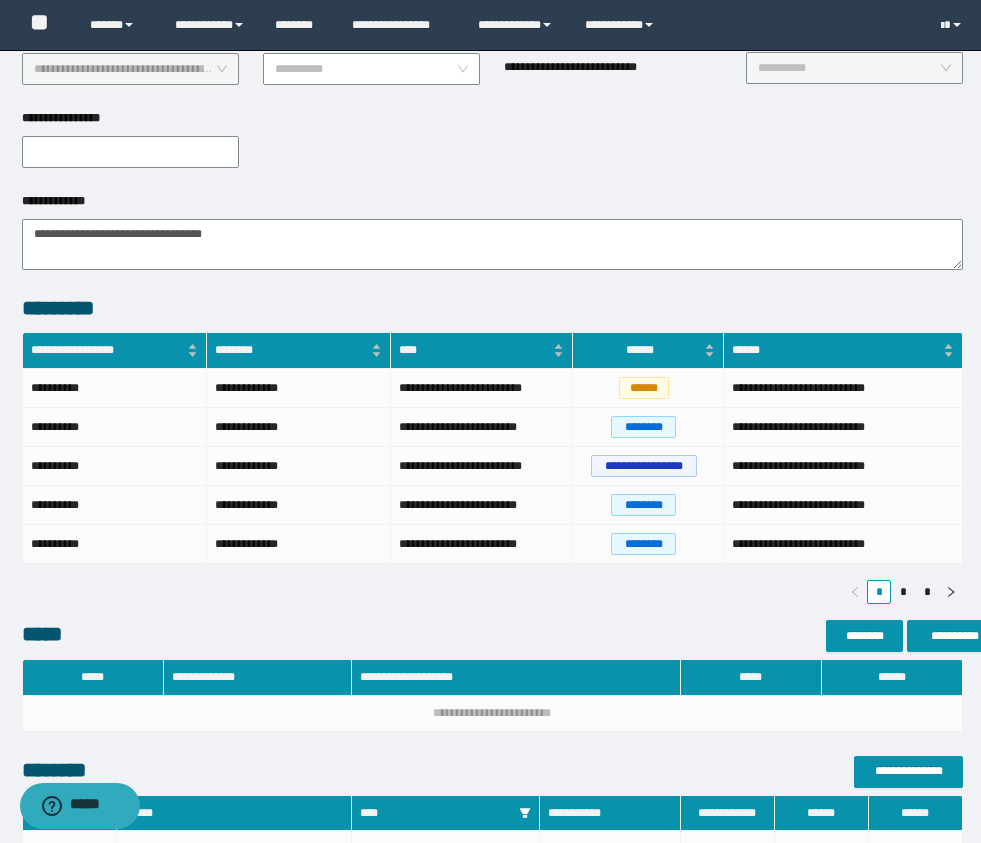 scroll, scrollTop: 826, scrollLeft: 0, axis: vertical 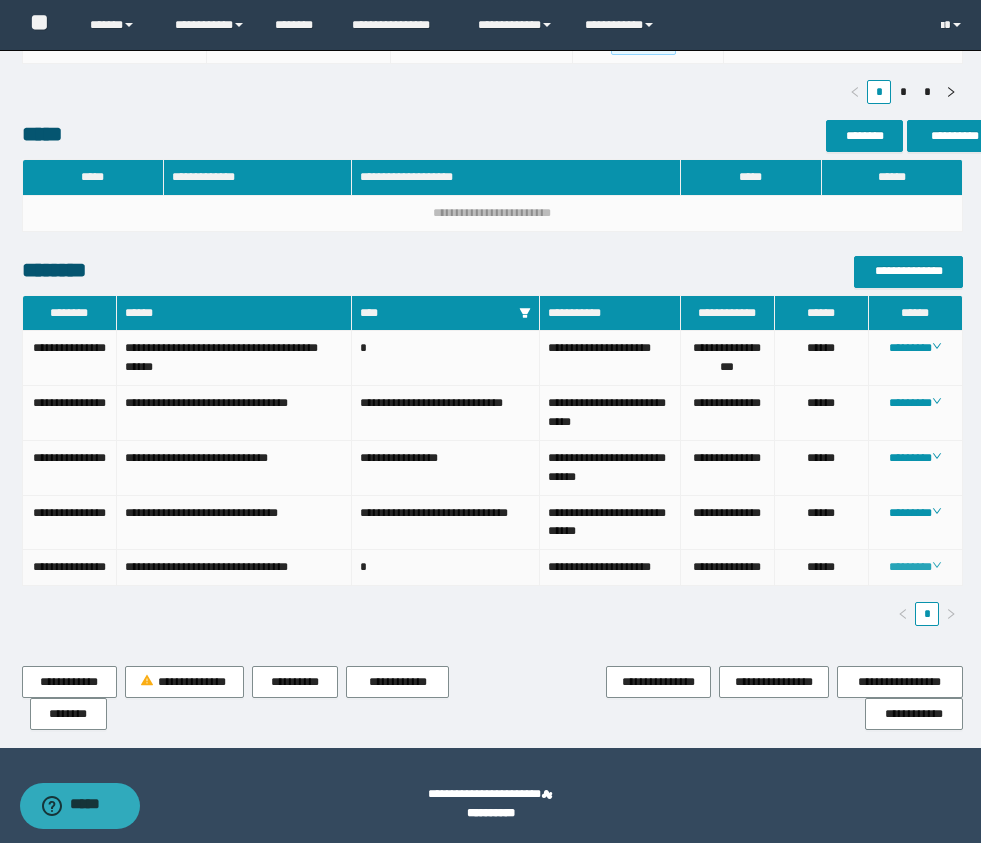 click on "********" at bounding box center [915, 567] 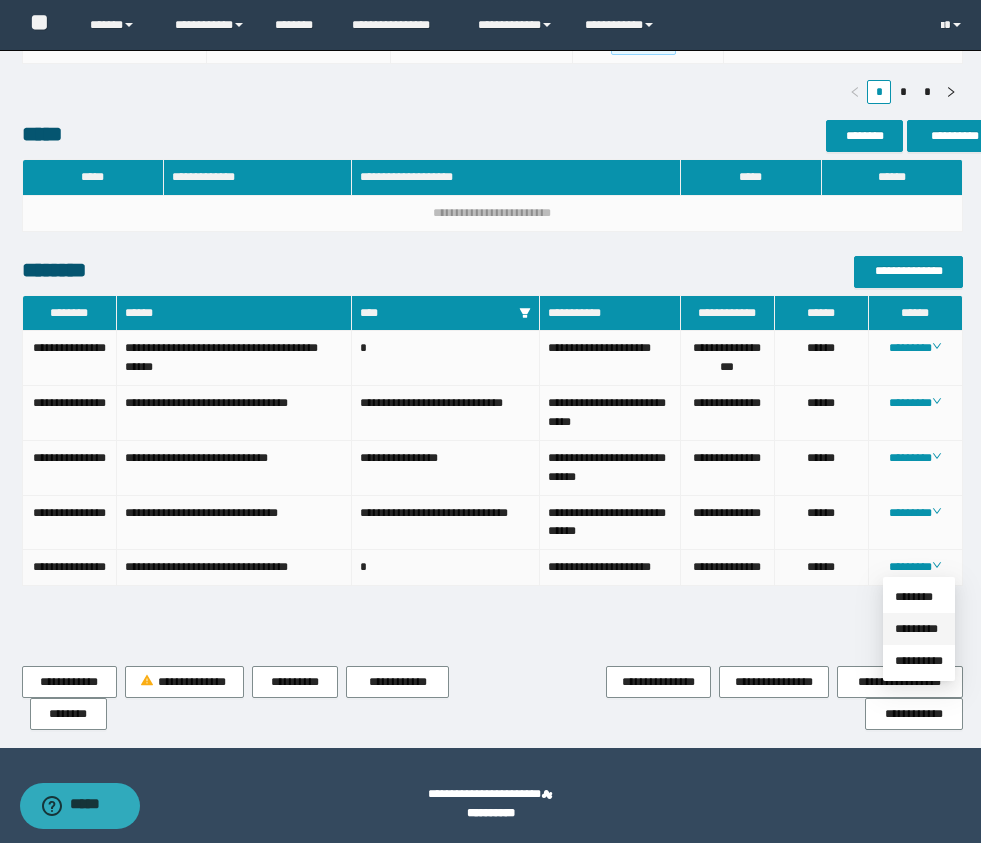 click on "*********" at bounding box center (916, 629) 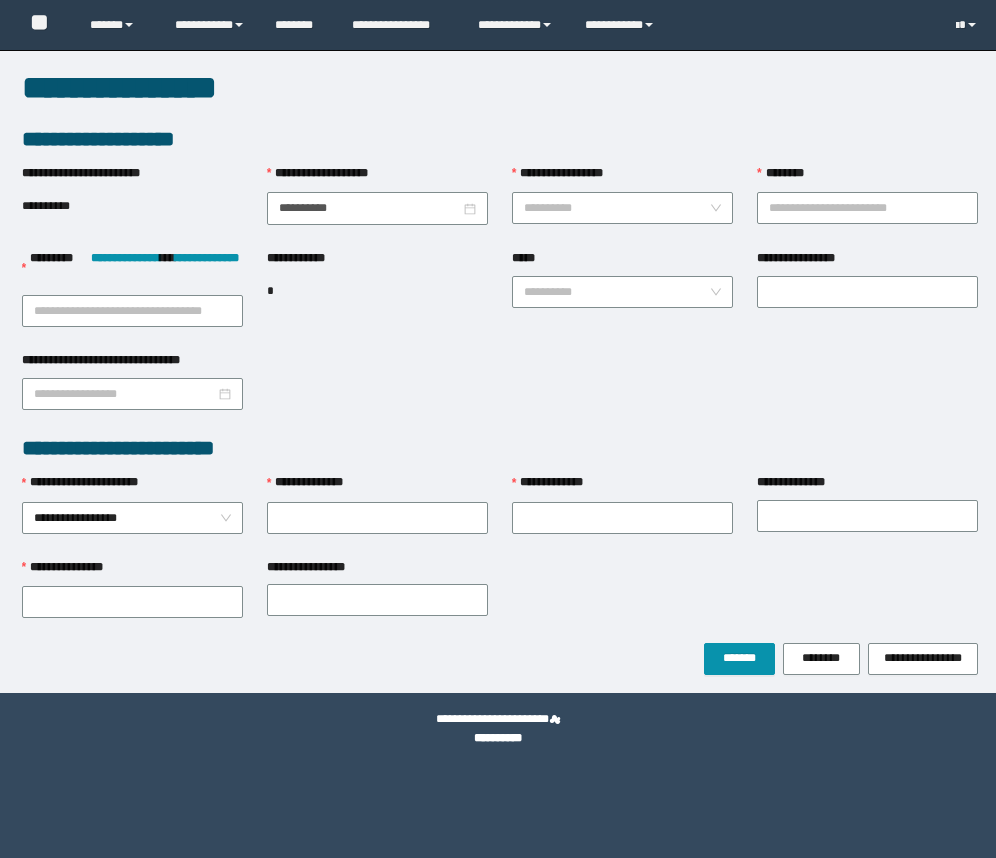 scroll, scrollTop: 0, scrollLeft: 0, axis: both 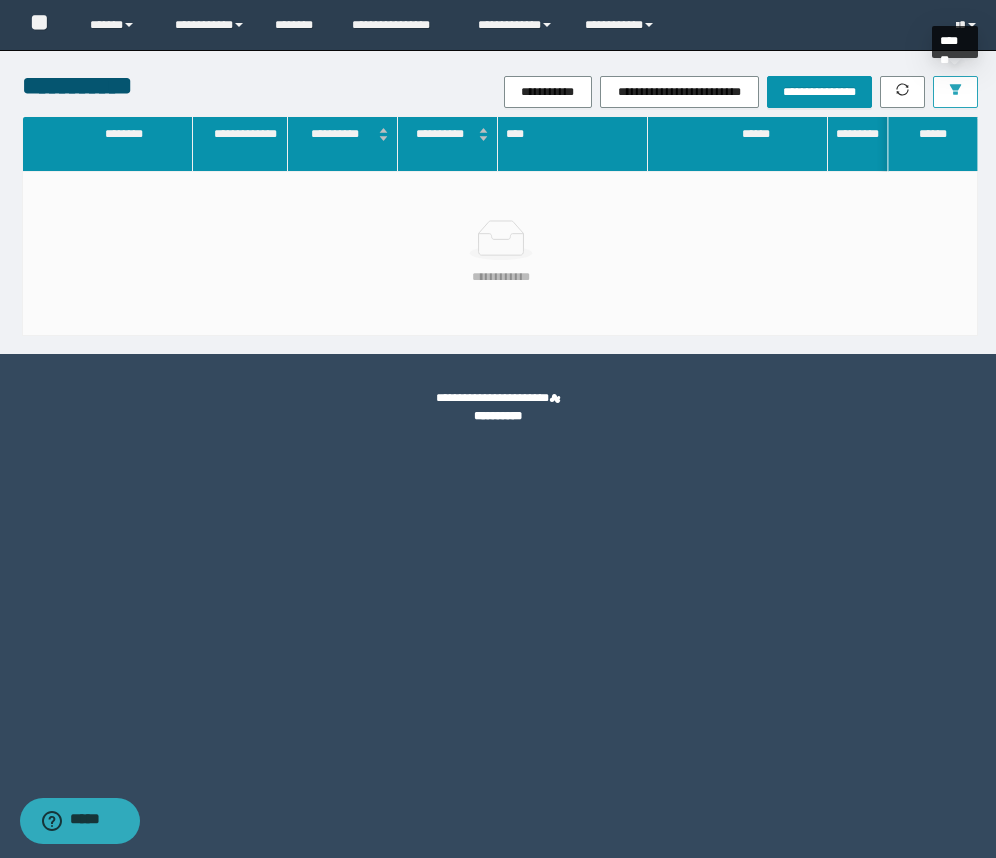 click at bounding box center (955, 92) 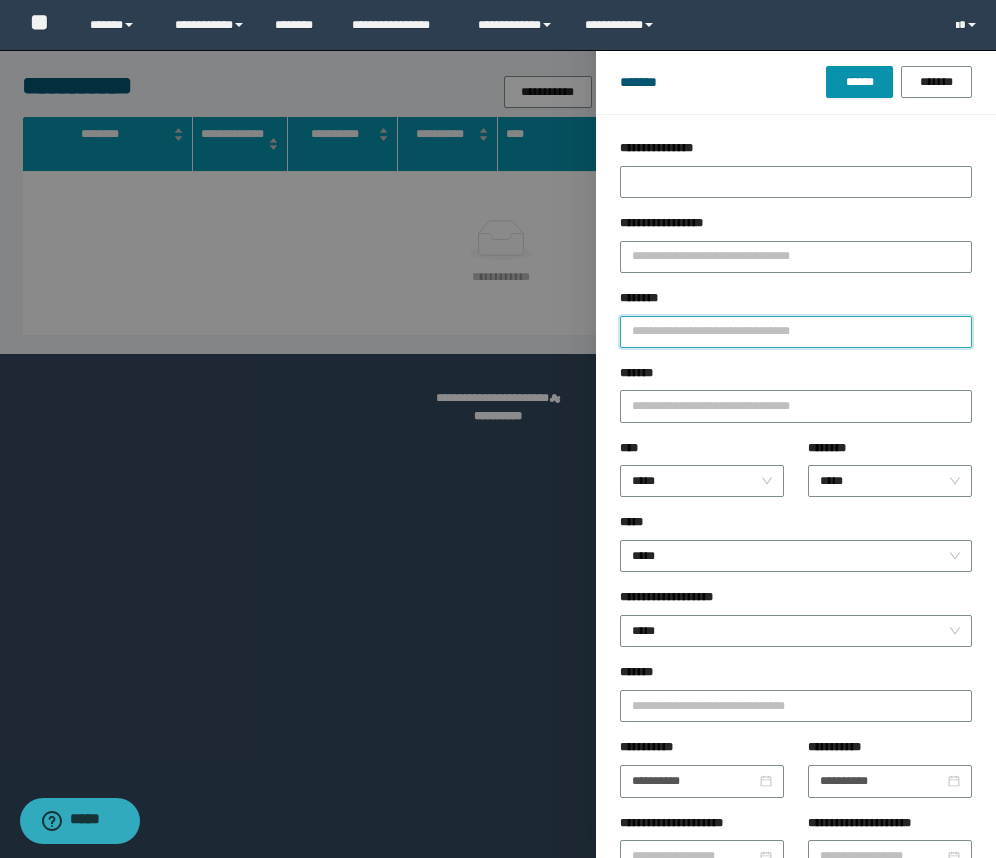 click on "********" at bounding box center (796, 332) 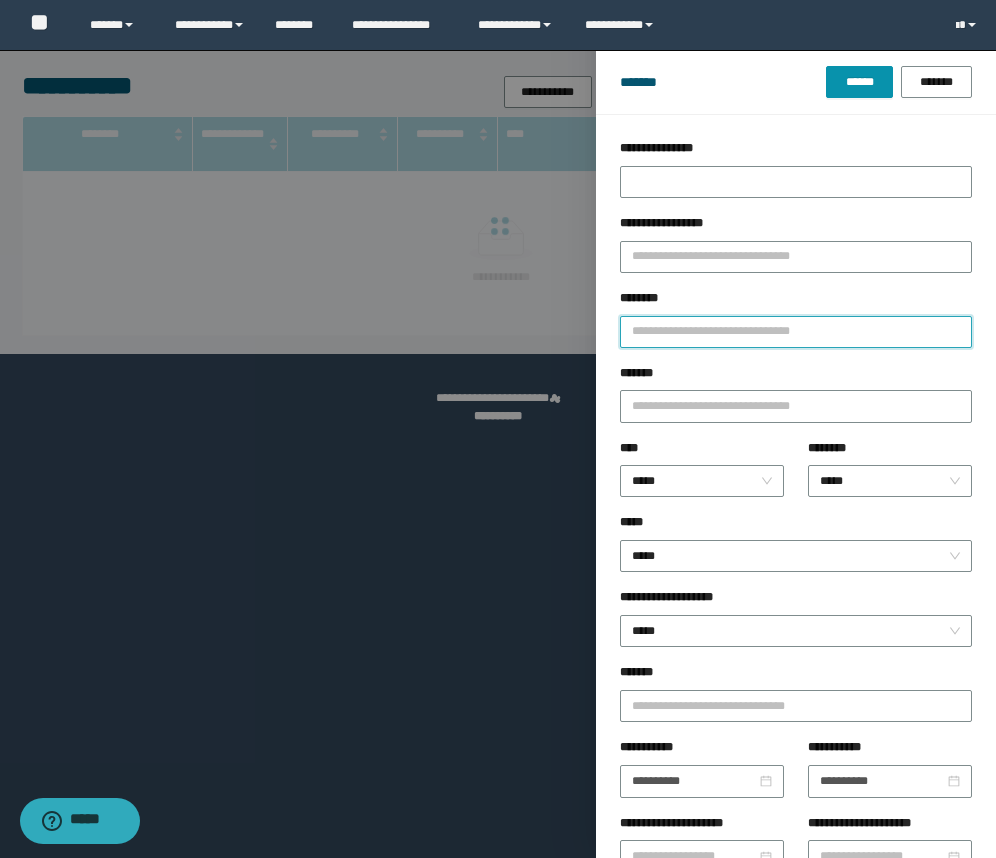 paste on "**********" 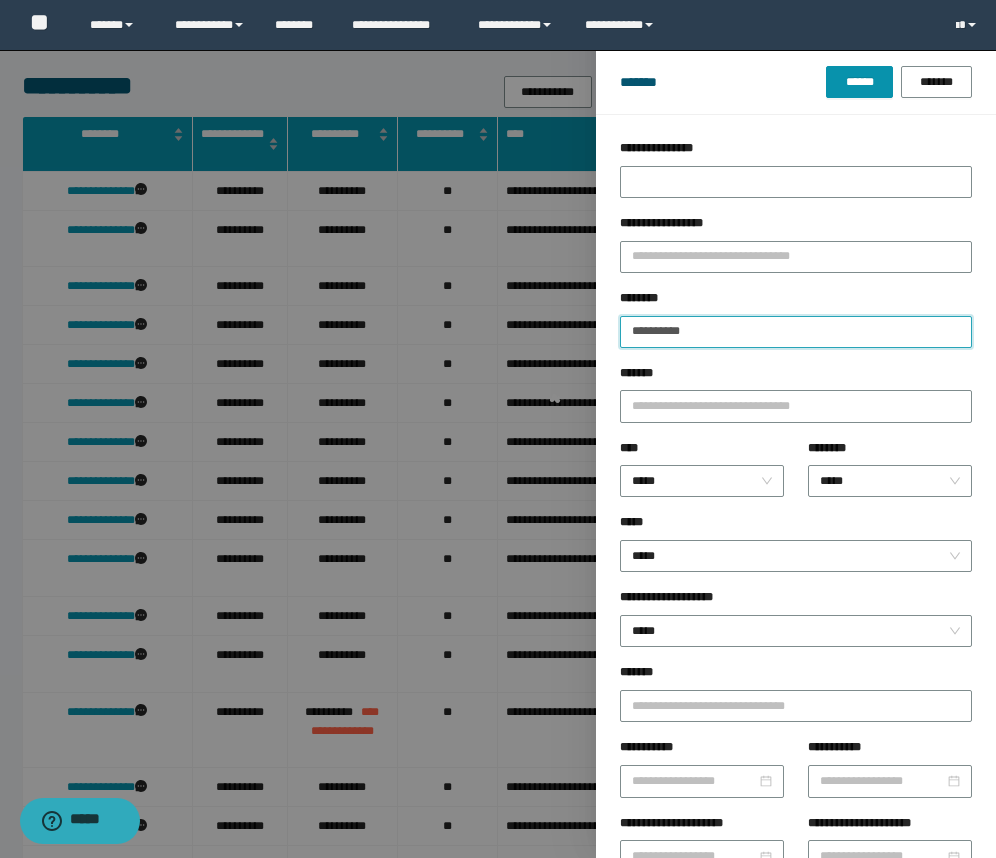 type 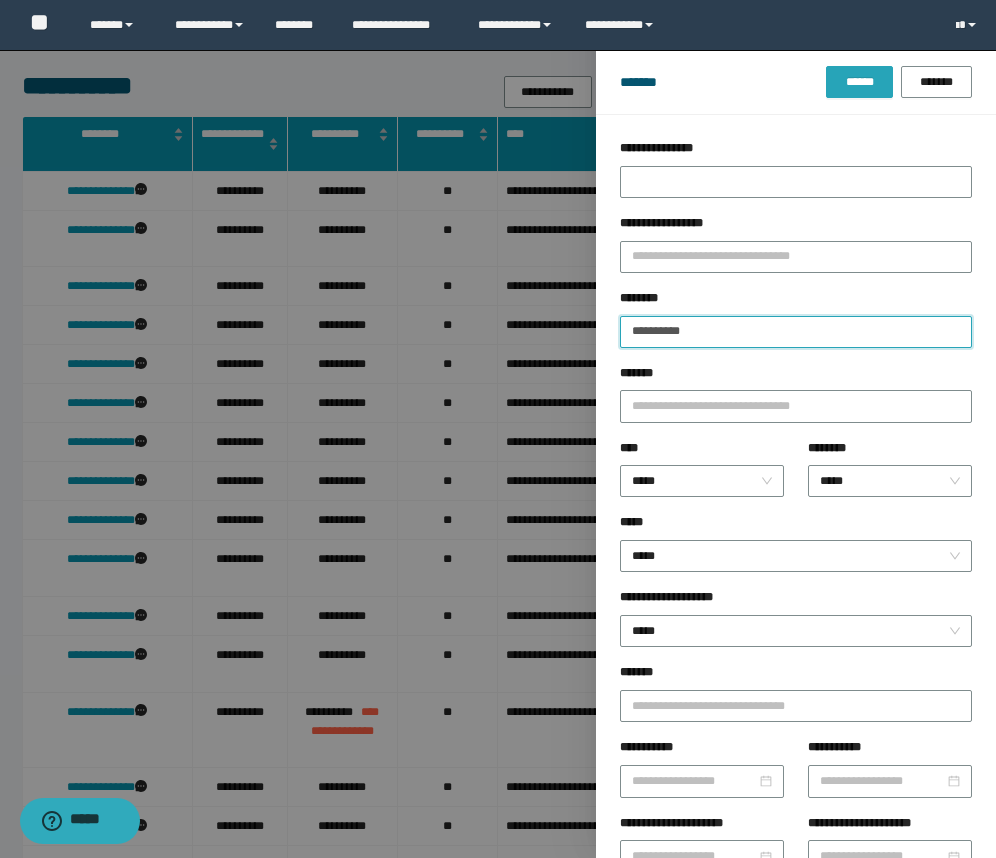 type on "**********" 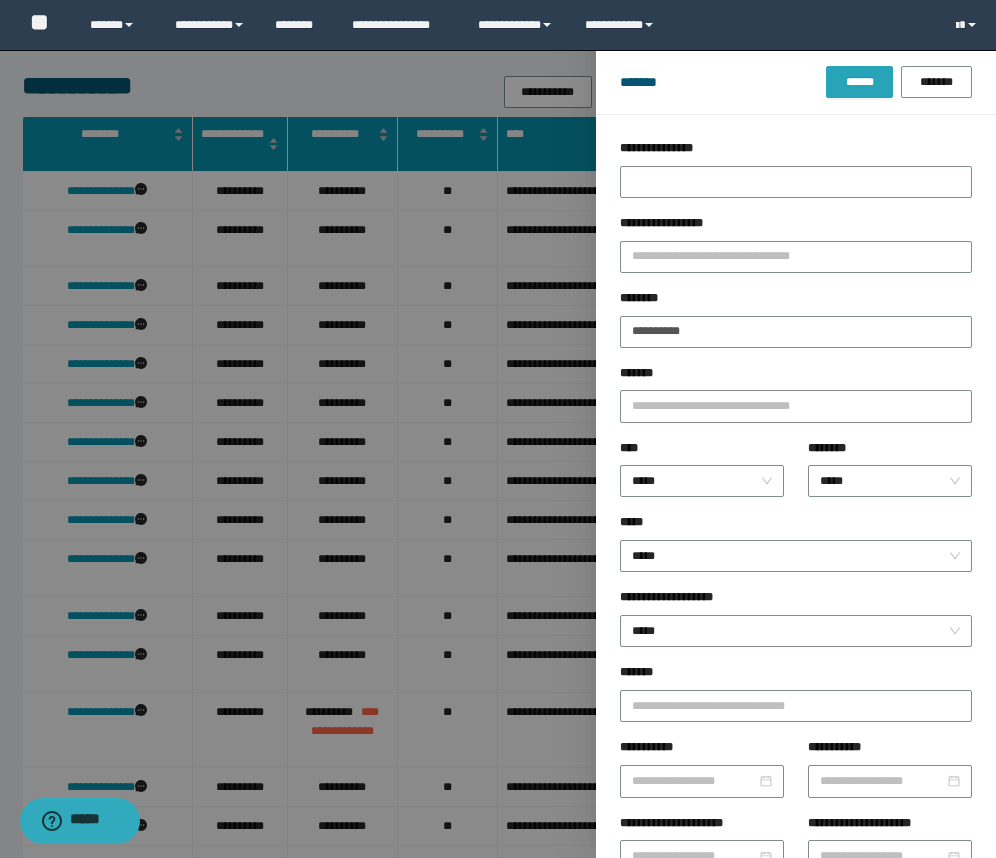 click on "******" at bounding box center (859, 82) 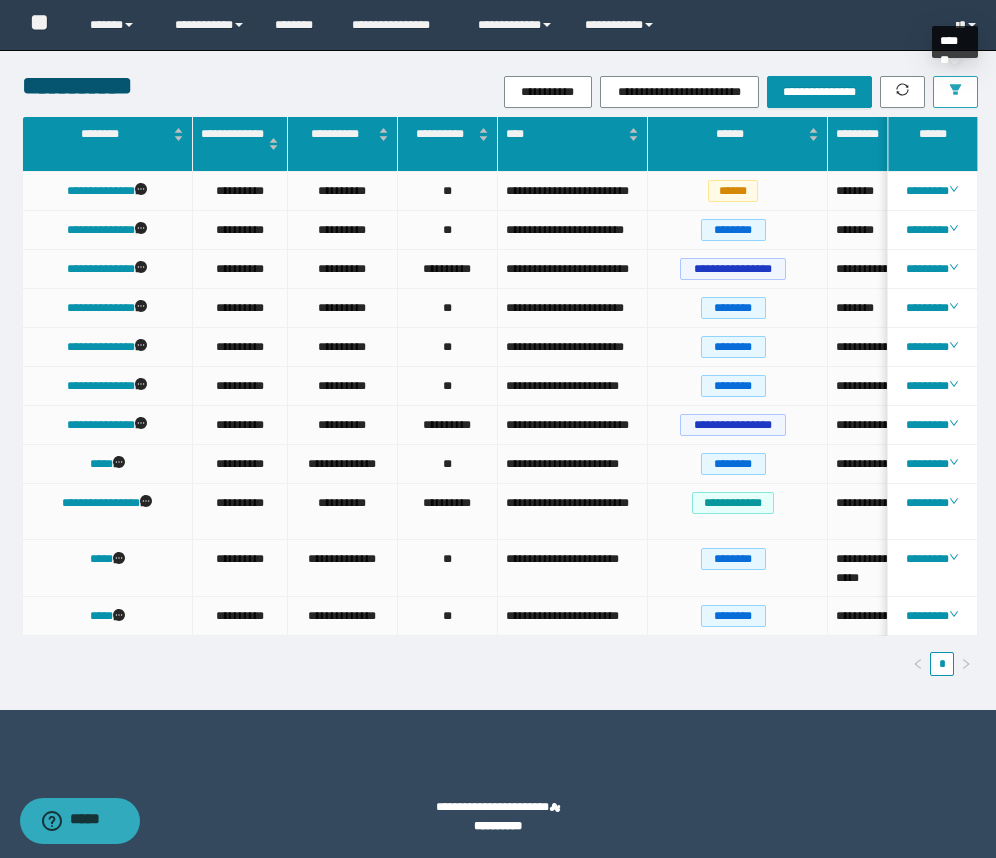 click at bounding box center [955, 92] 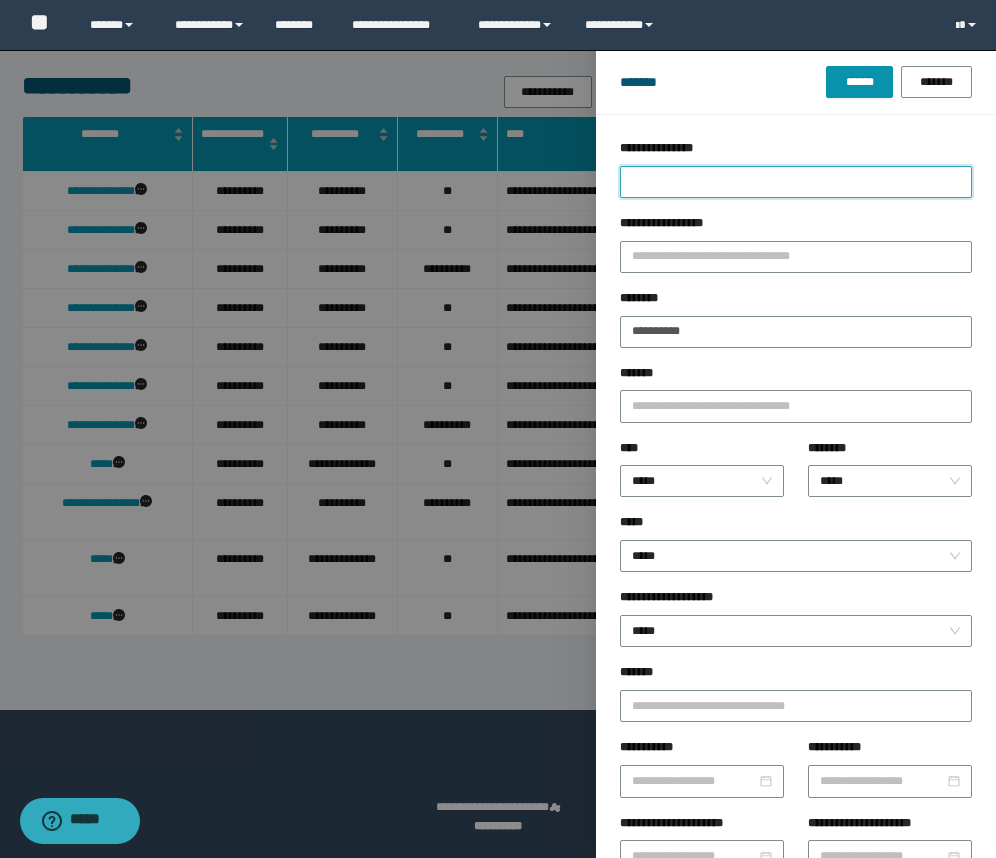 click on "**********" at bounding box center (796, 182) 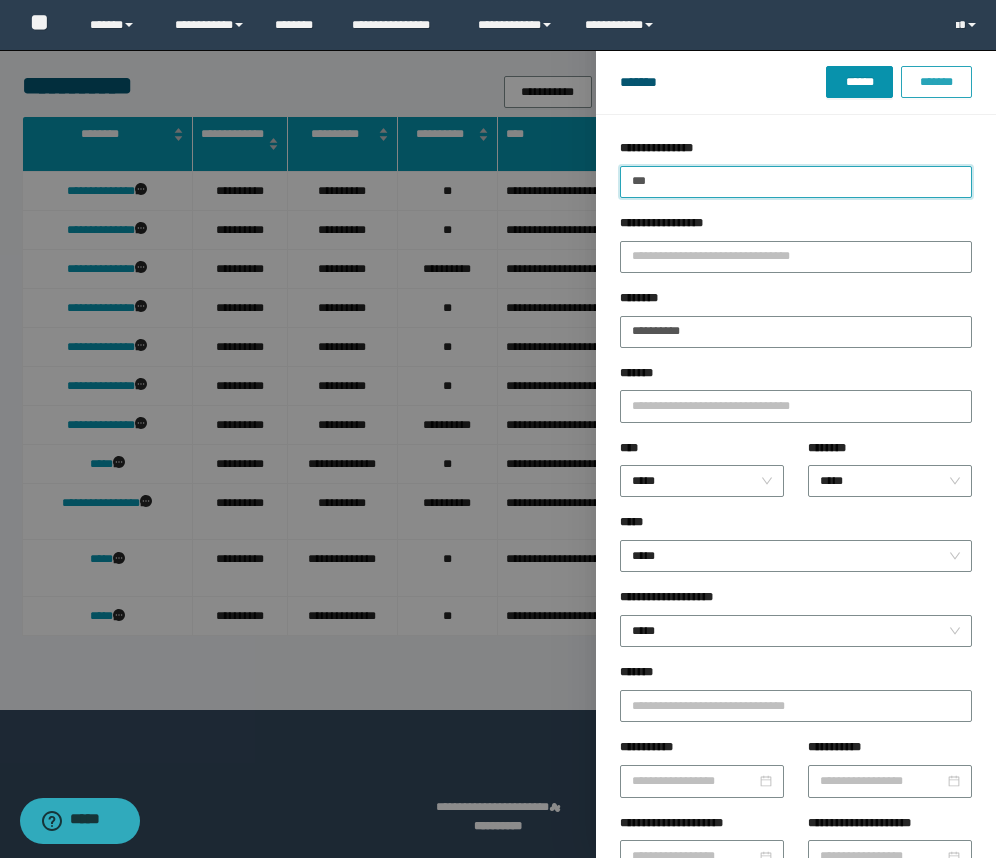type on "***" 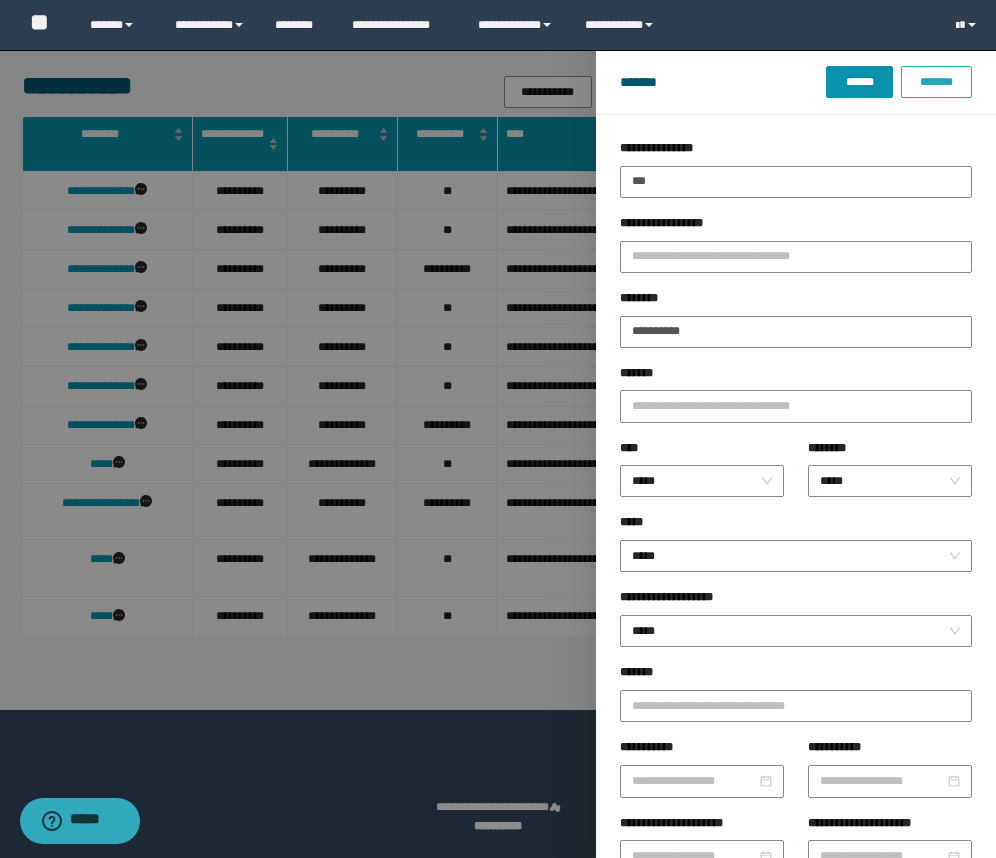 drag, startPoint x: 931, startPoint y: 92, endPoint x: 896, endPoint y: 91, distance: 35.014282 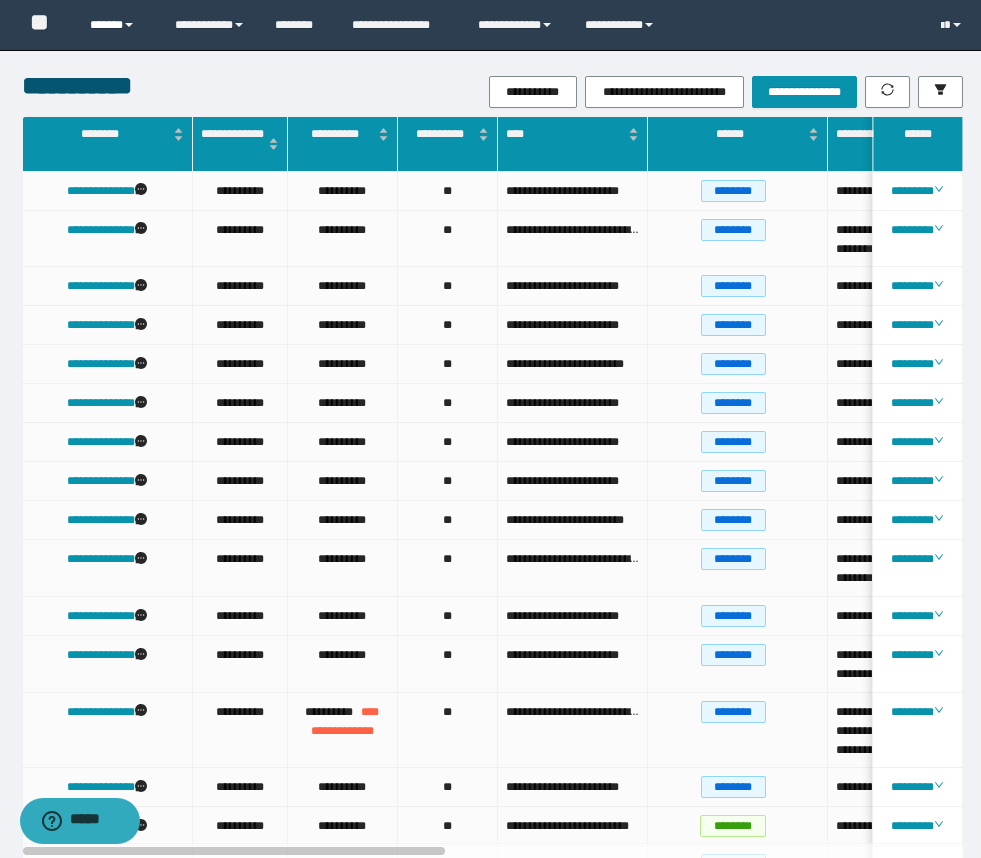 click on "******" at bounding box center [117, 25] 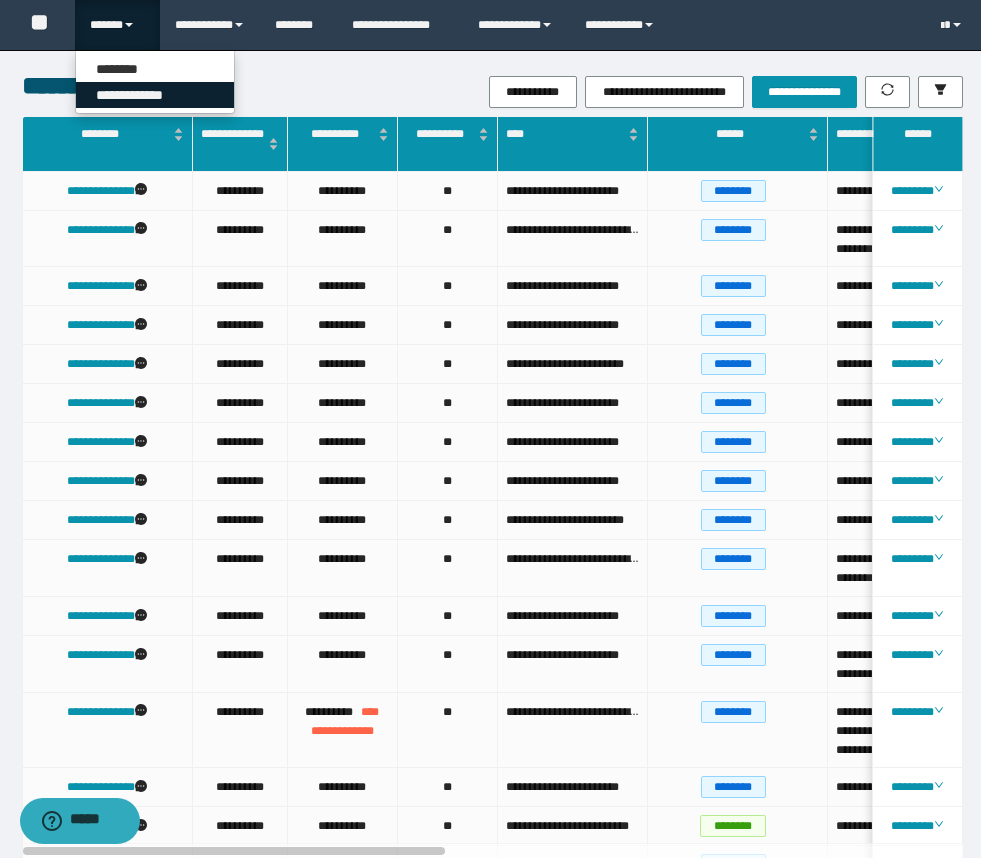 click on "**********" at bounding box center (155, 95) 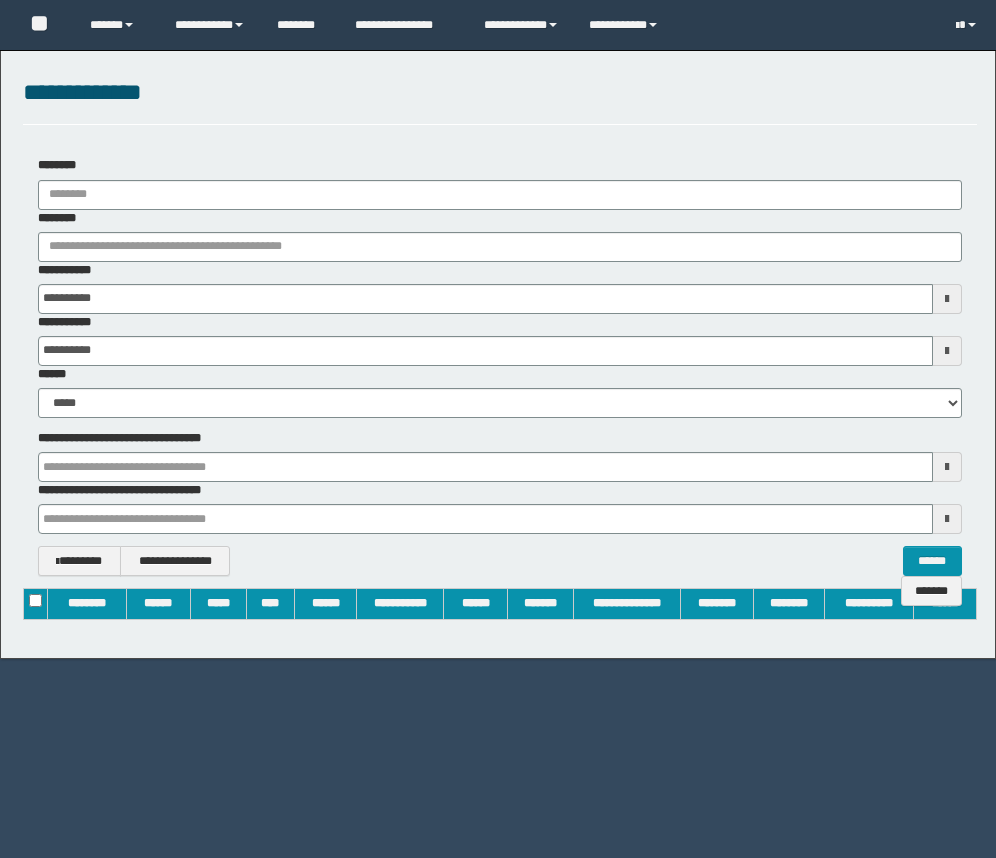 scroll, scrollTop: 0, scrollLeft: 0, axis: both 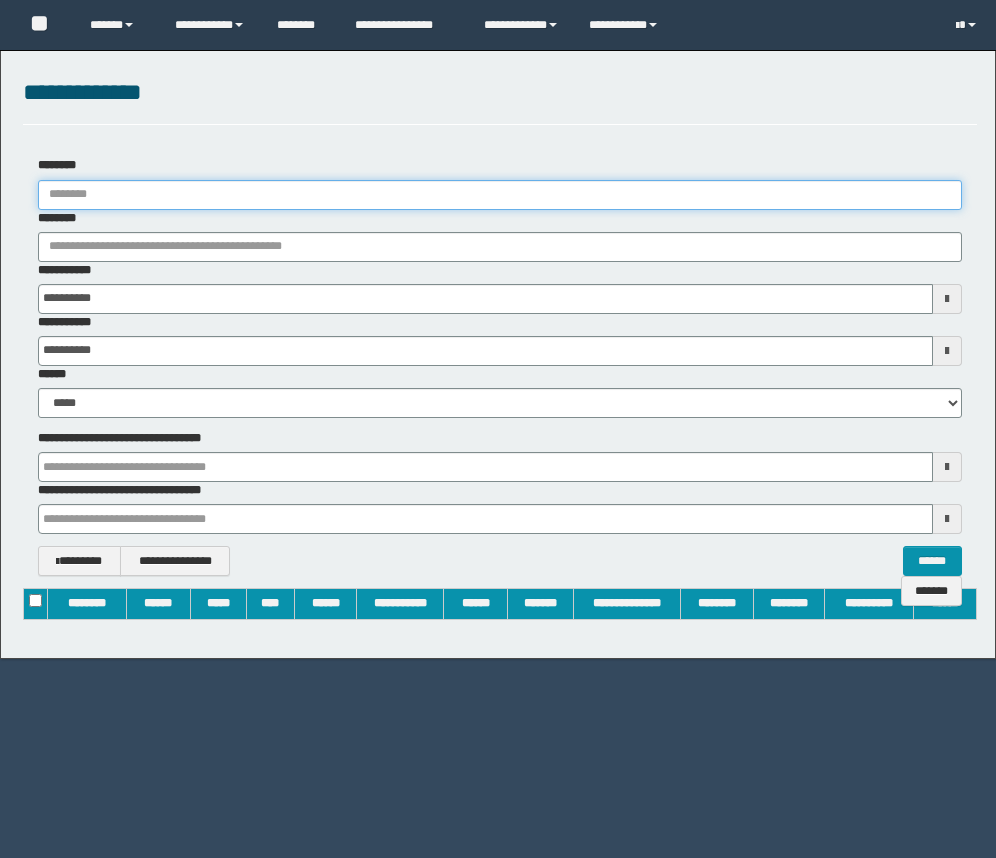 click on "********" at bounding box center [500, 195] 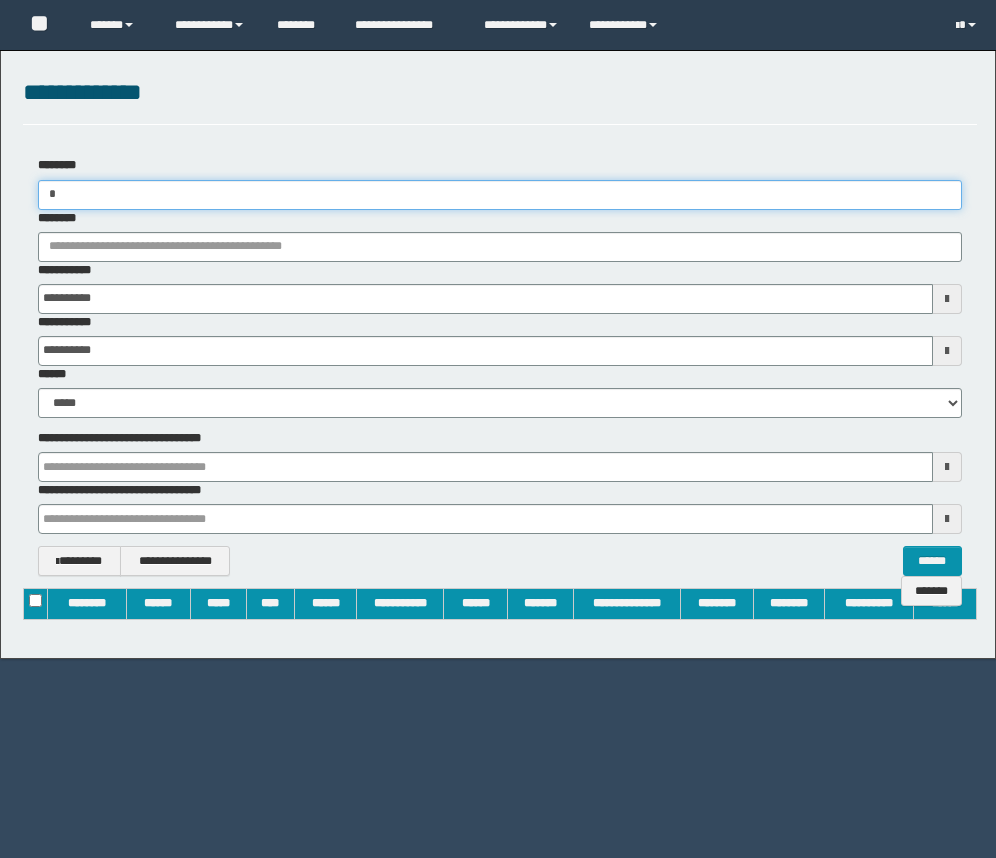 type on "**********" 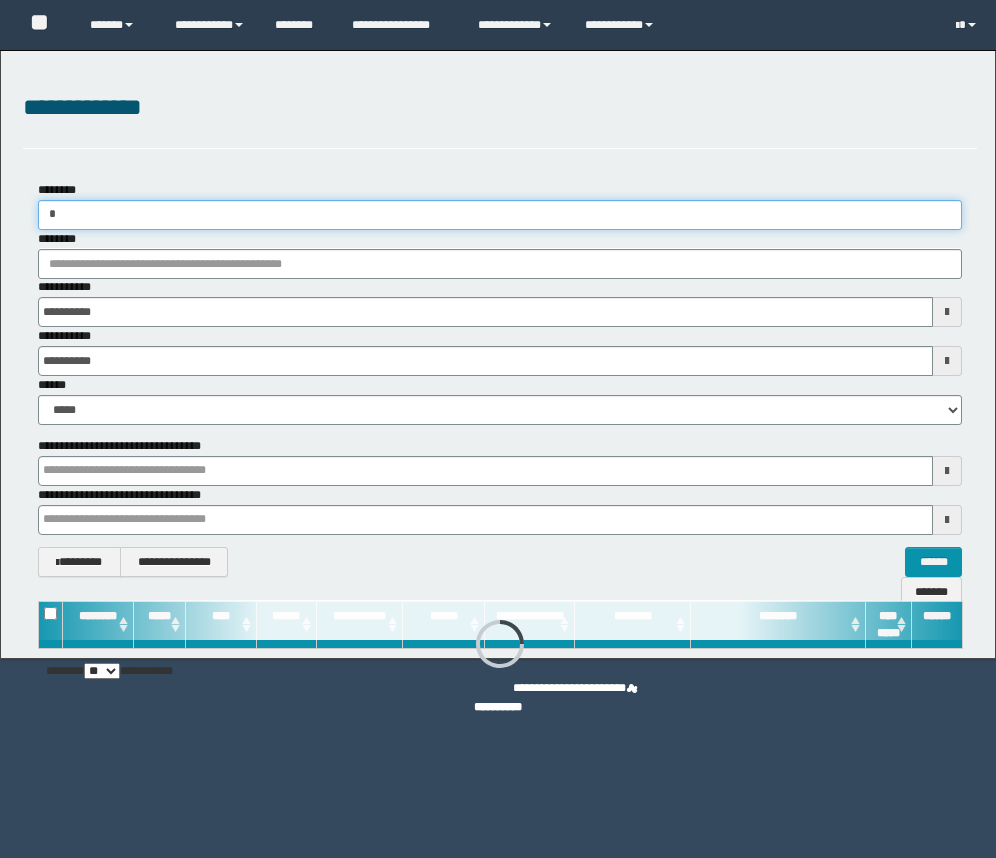 type on "**" 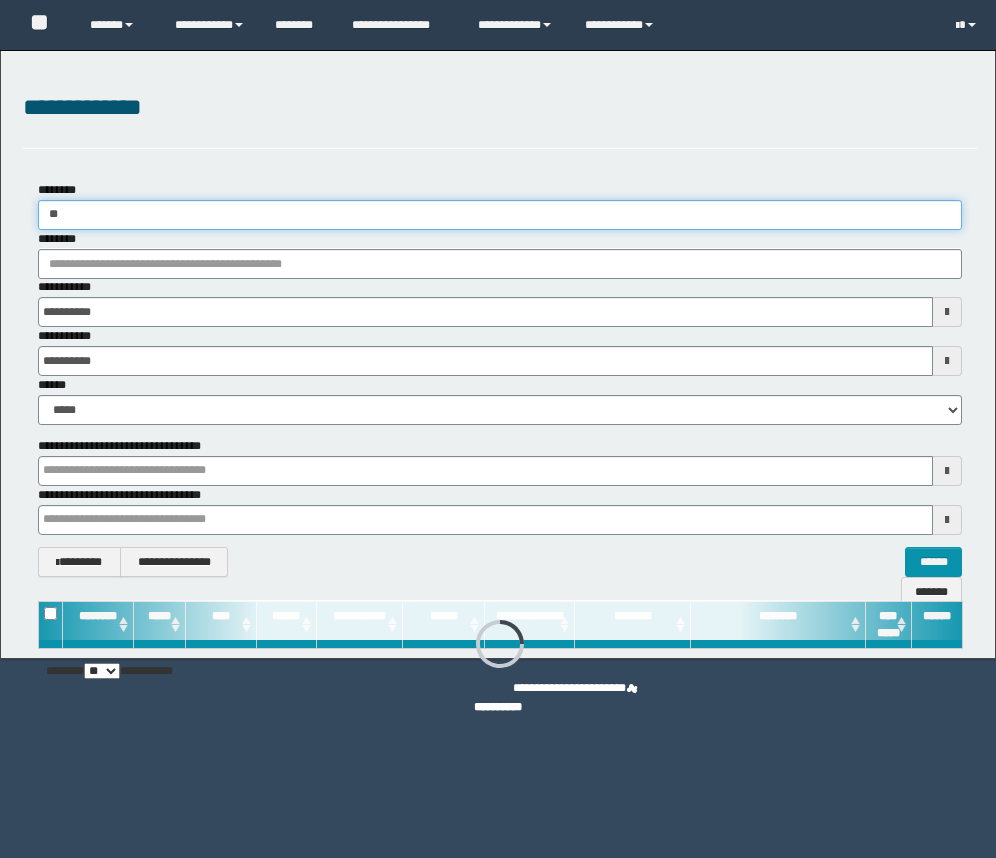 type 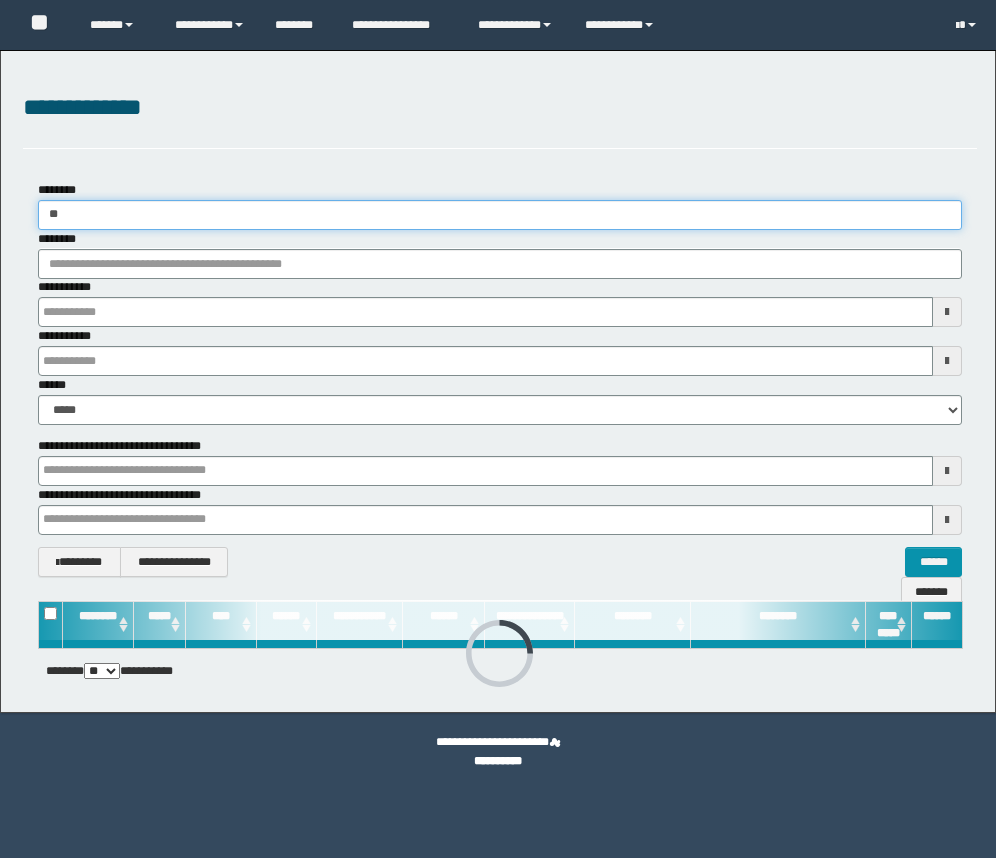 type on "***" 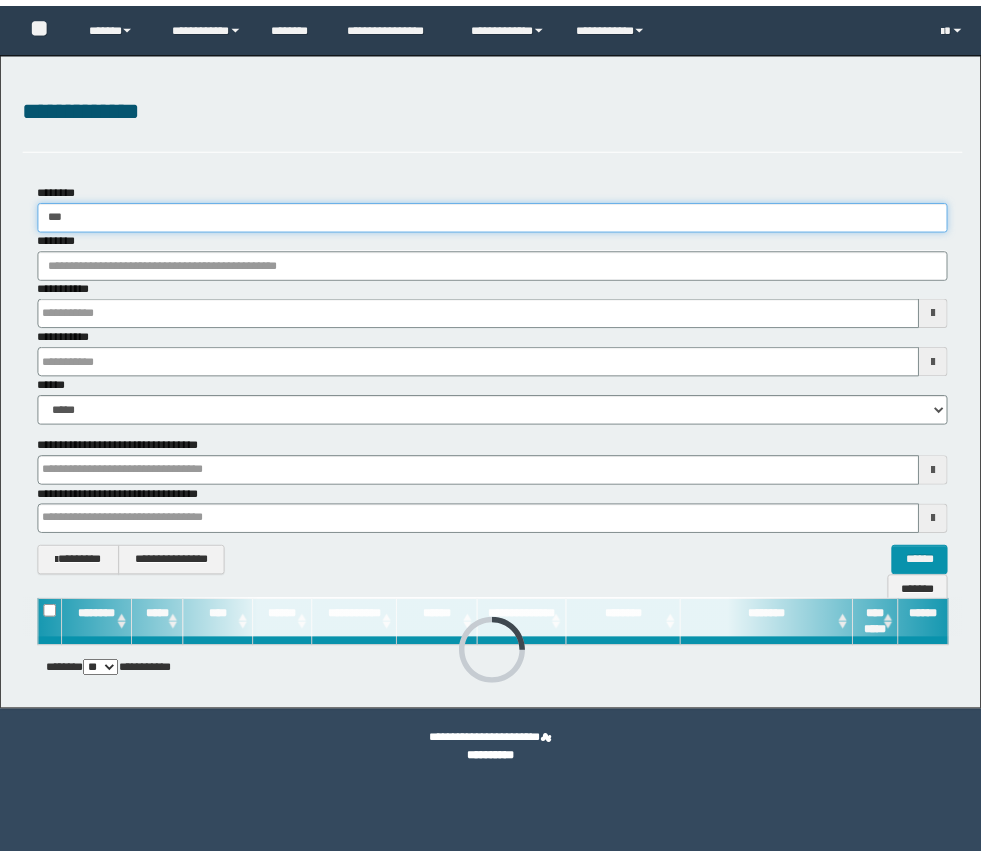 scroll, scrollTop: 0, scrollLeft: 0, axis: both 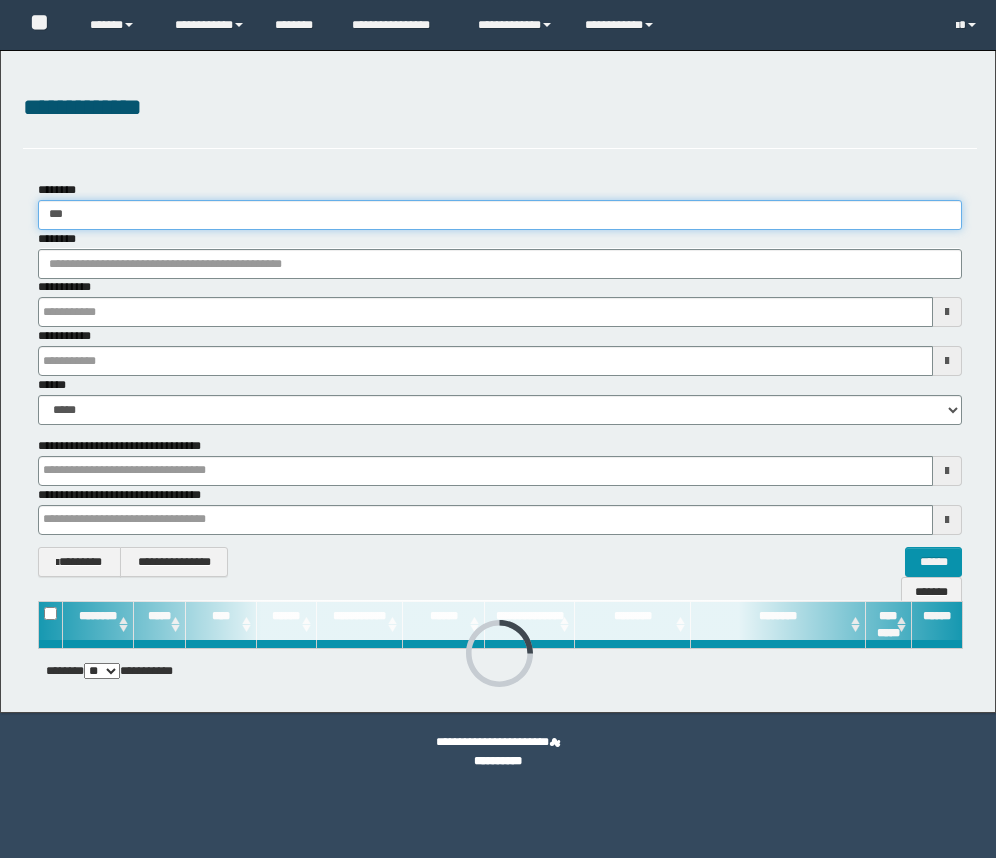 type 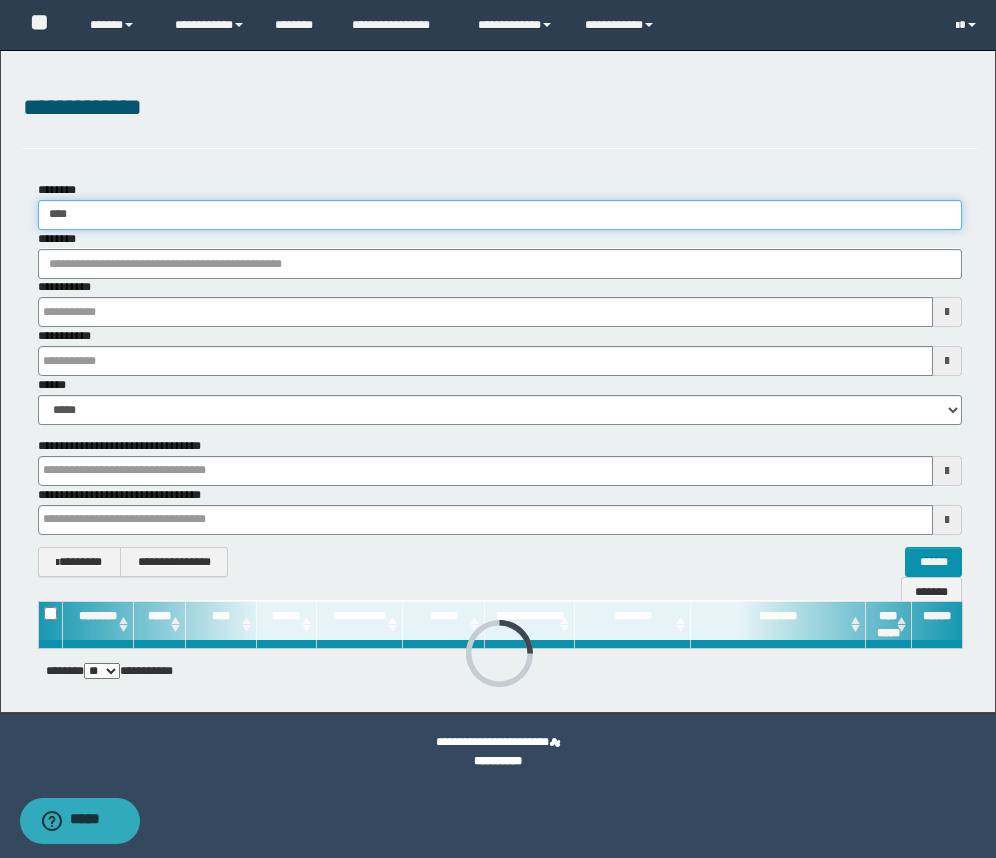 type 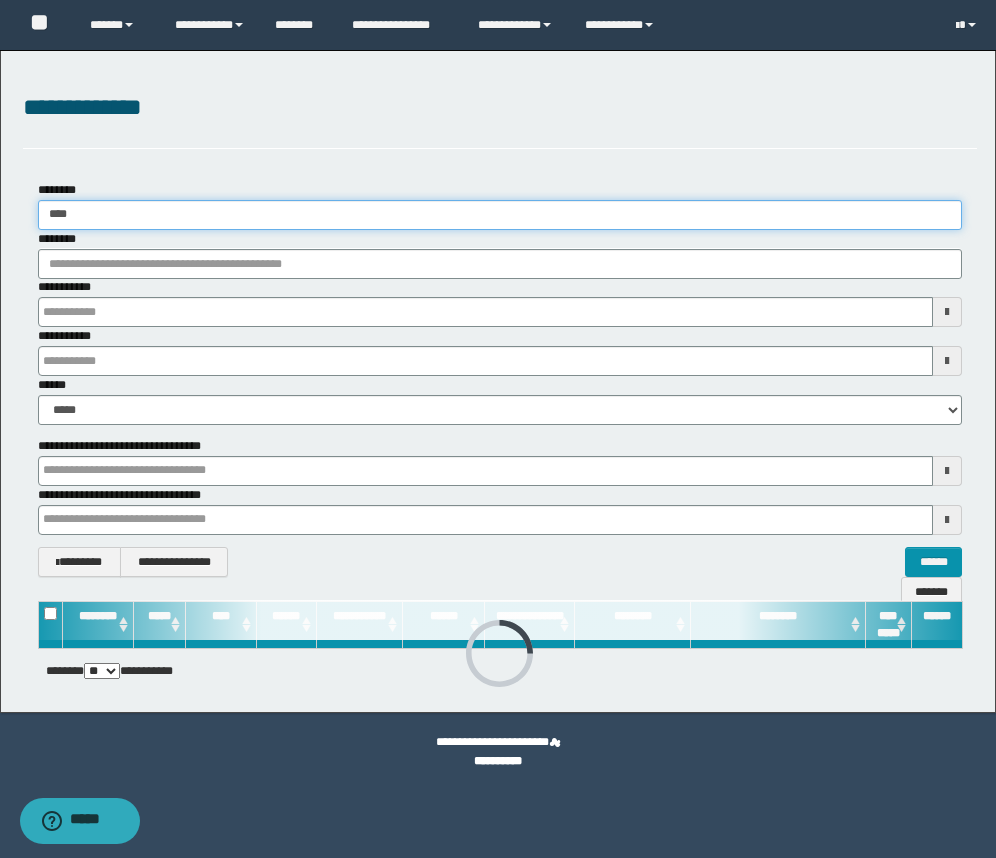type 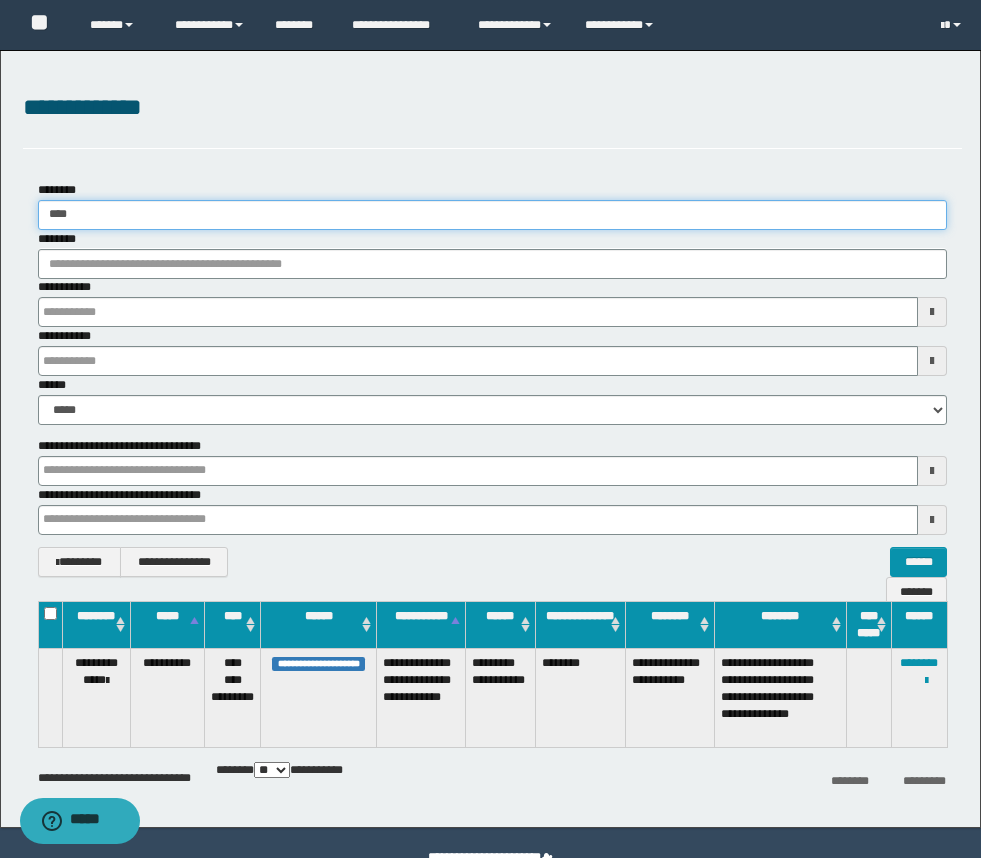 type 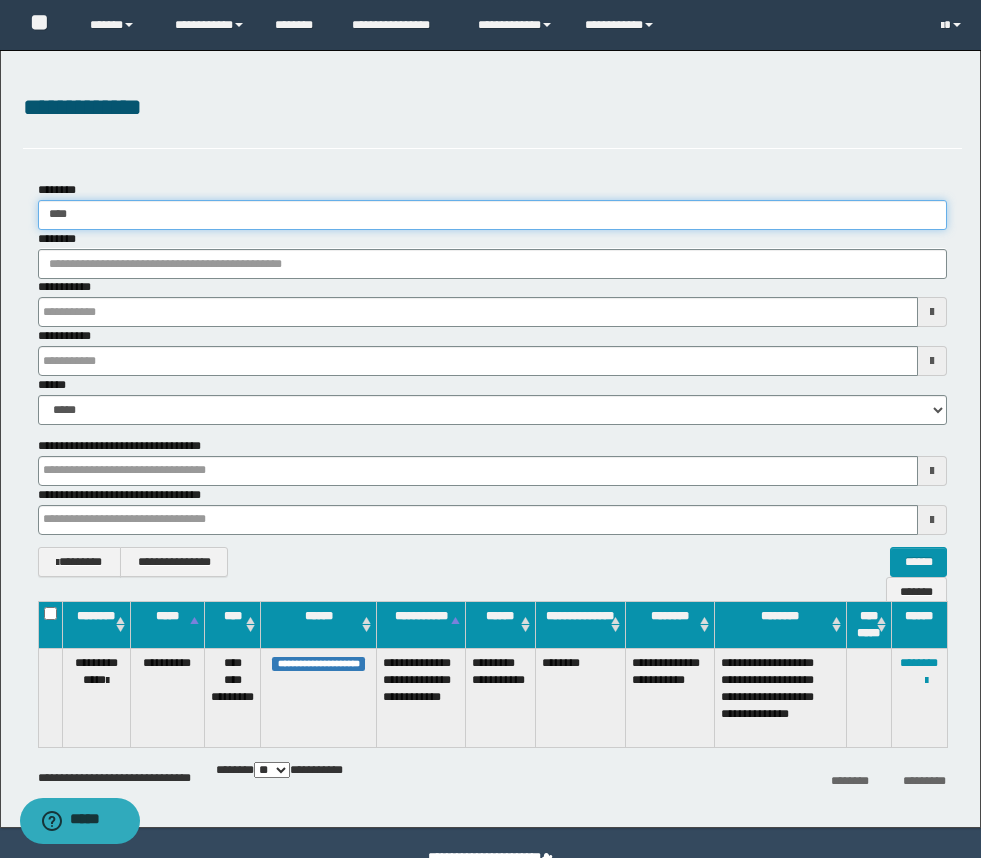click on "**********" at bounding box center [490, 429] 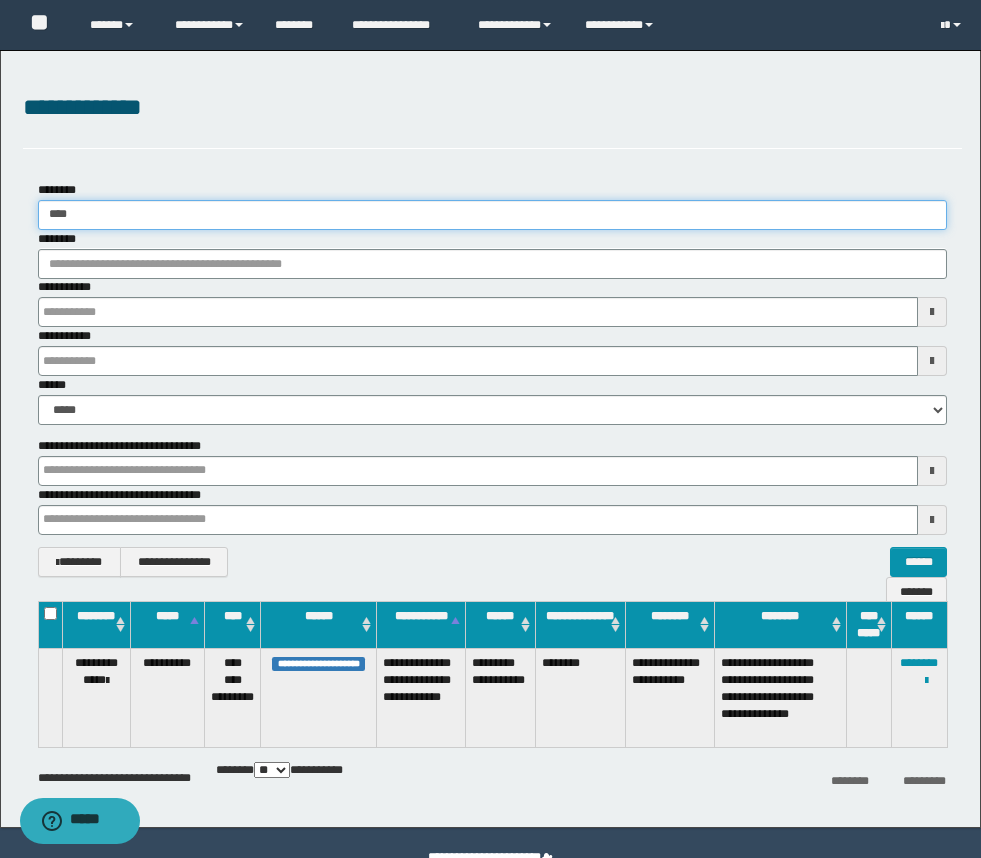 type on "*" 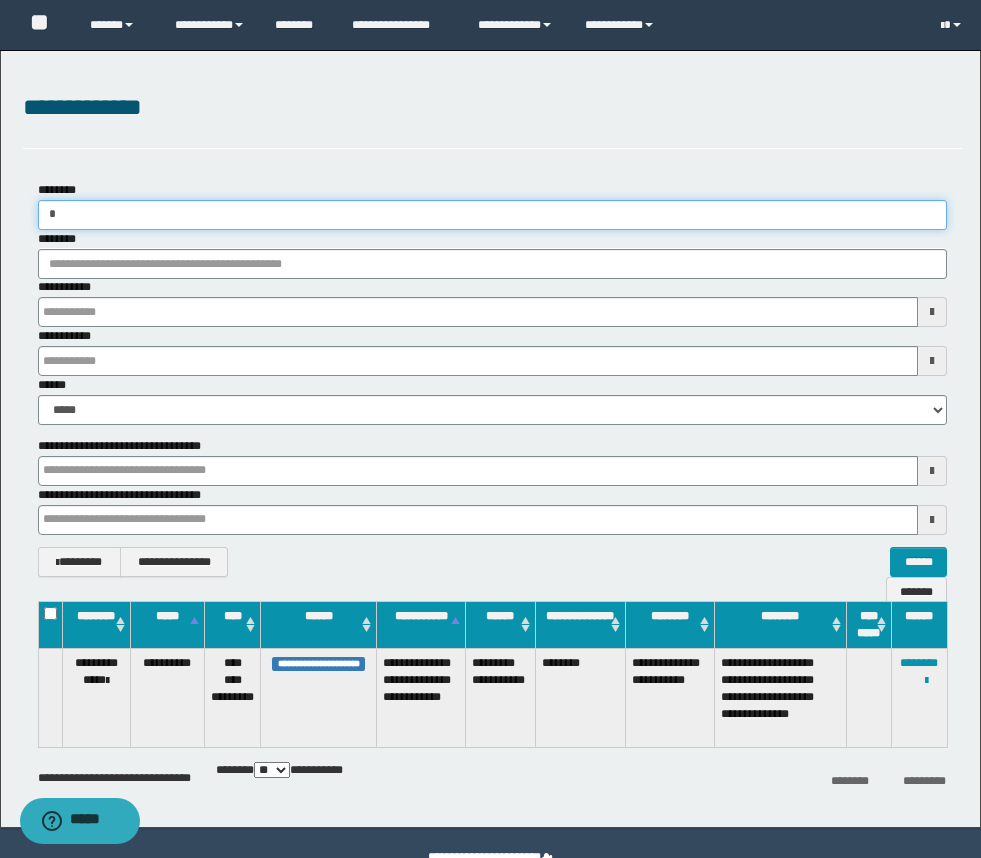 type 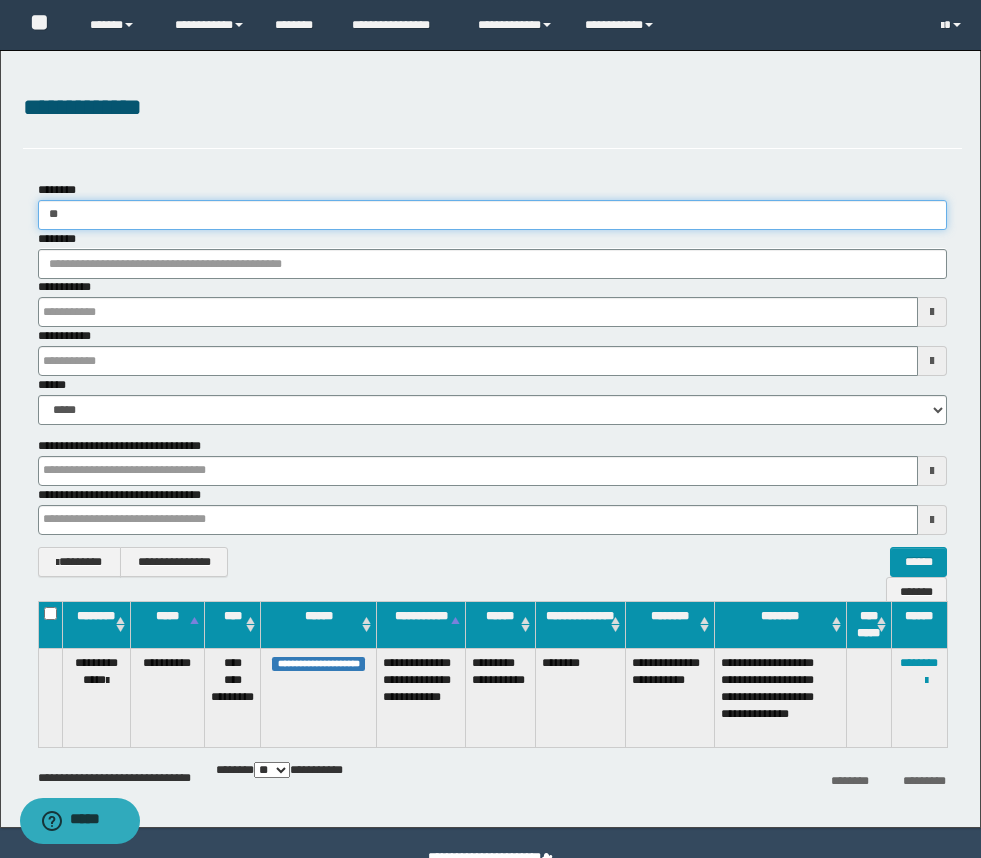 type 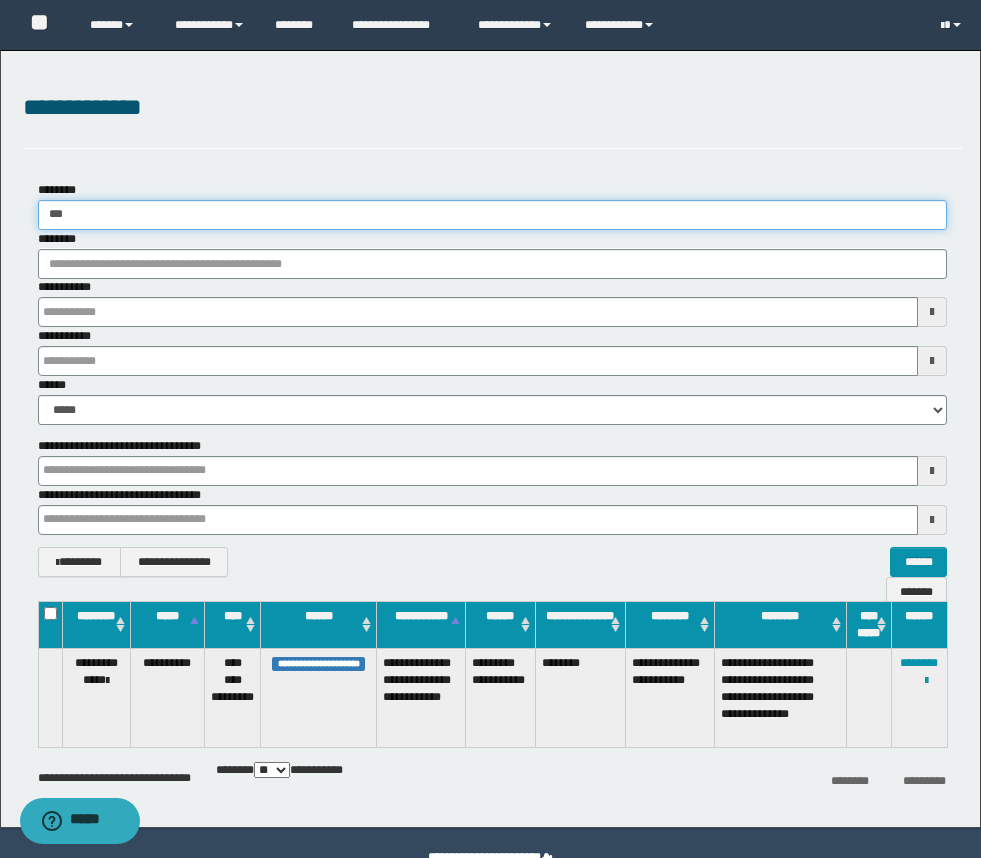 type 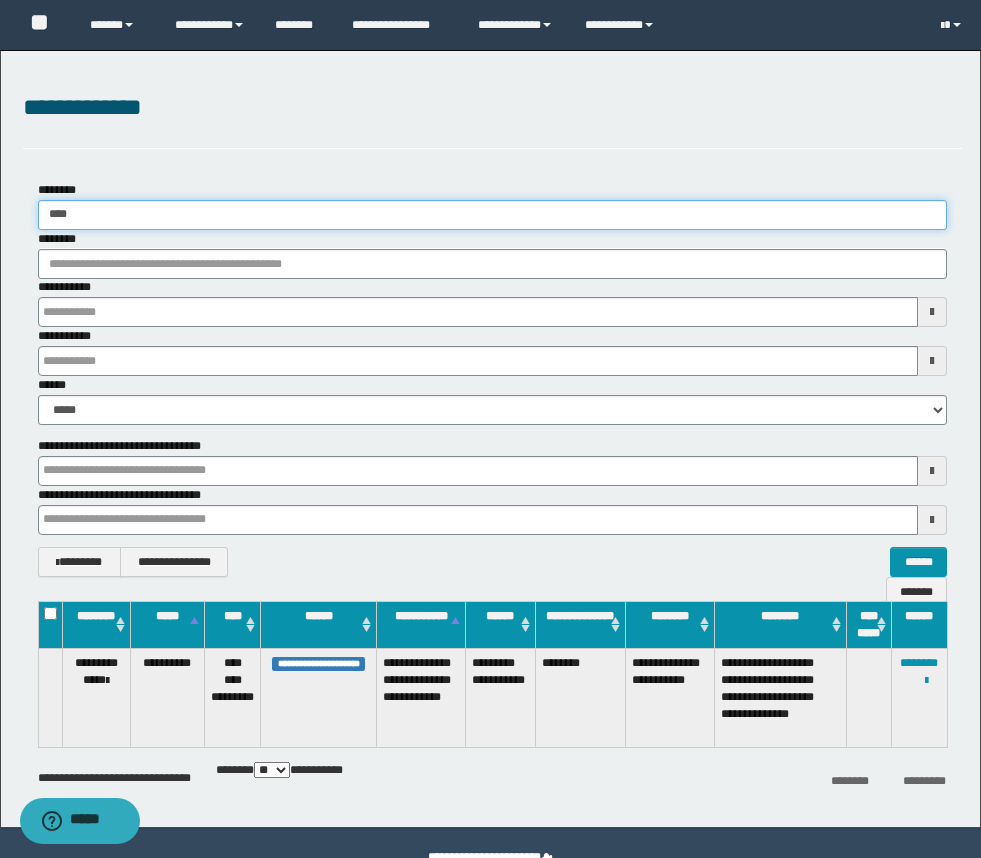 type 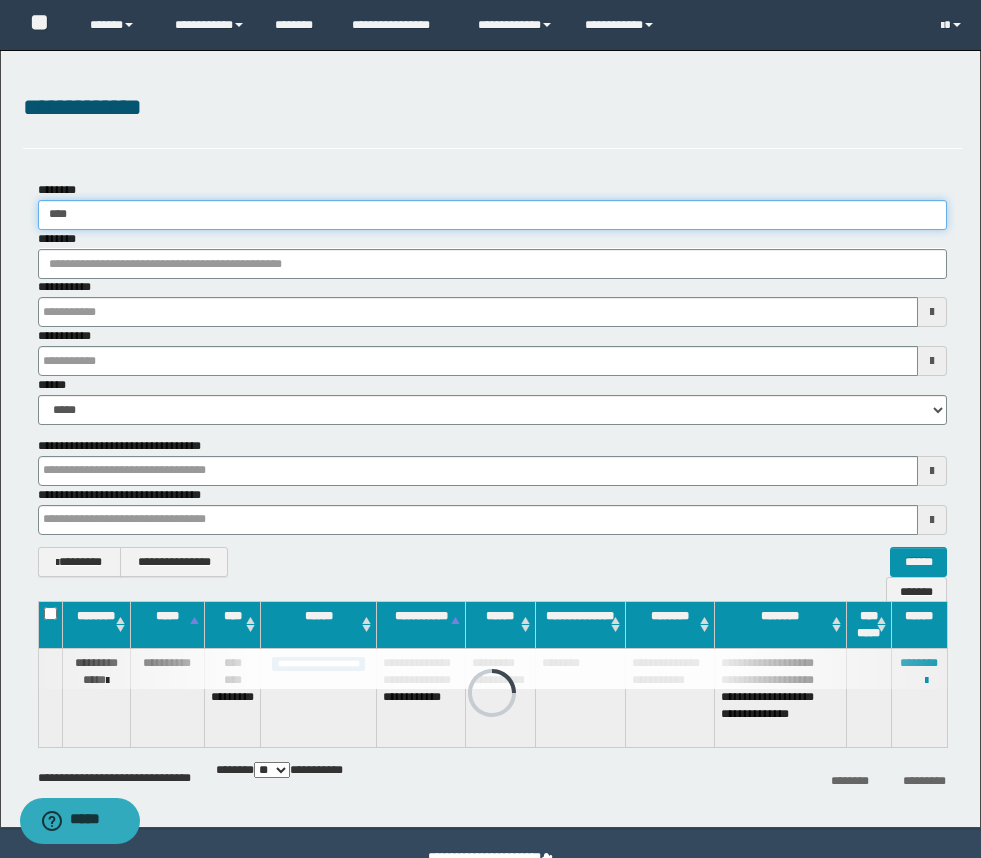 type 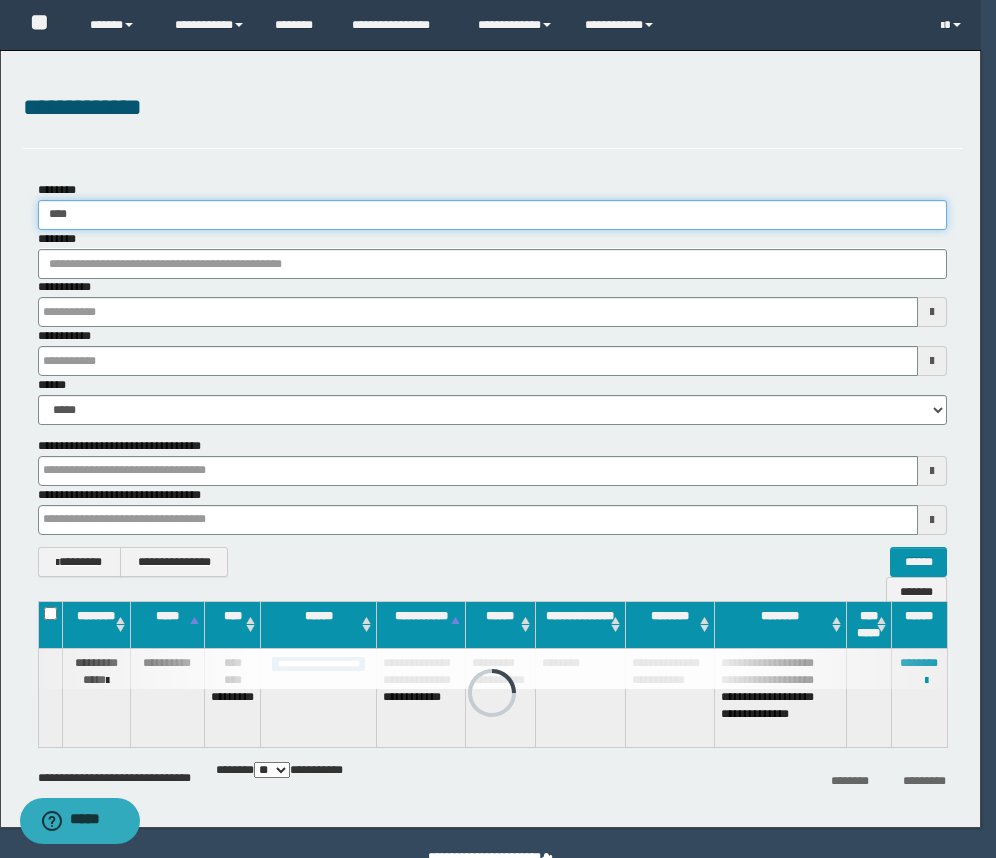 type 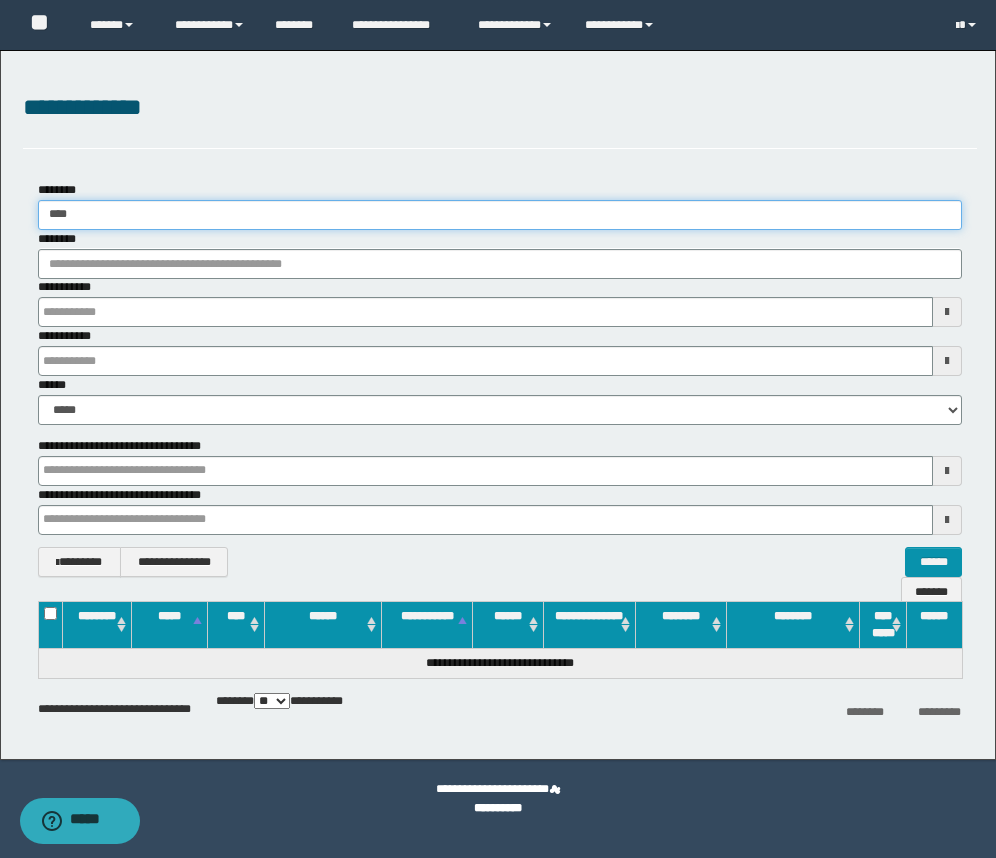 type 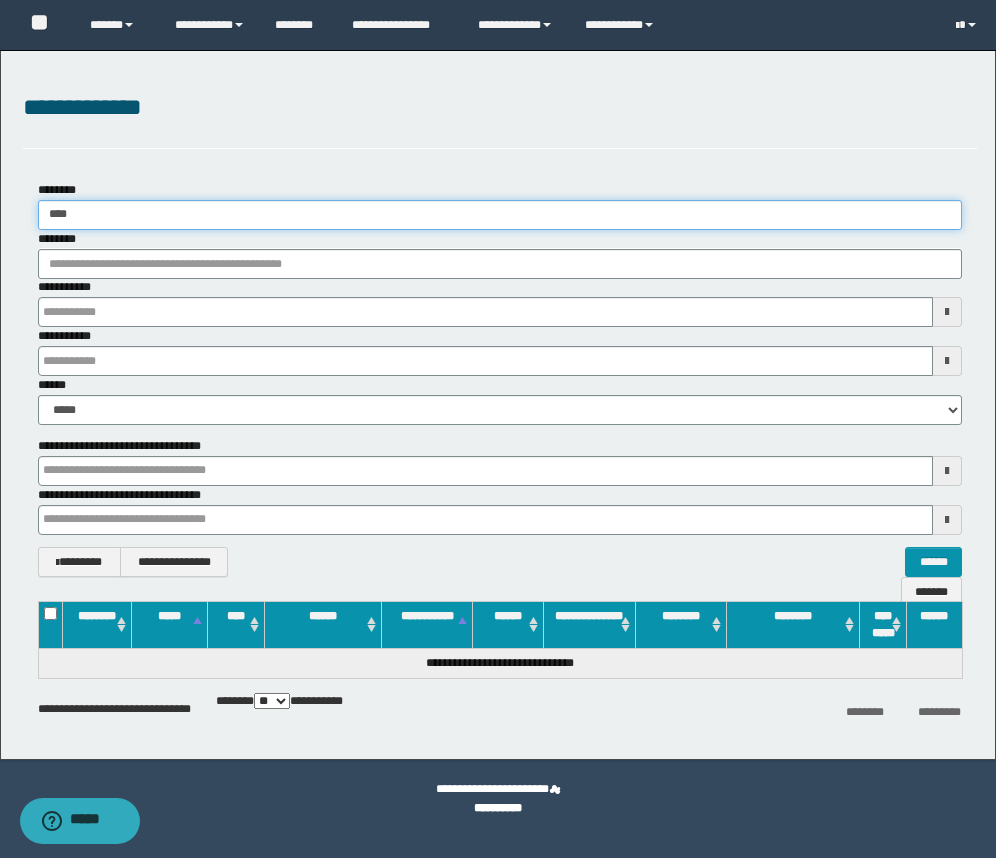 type 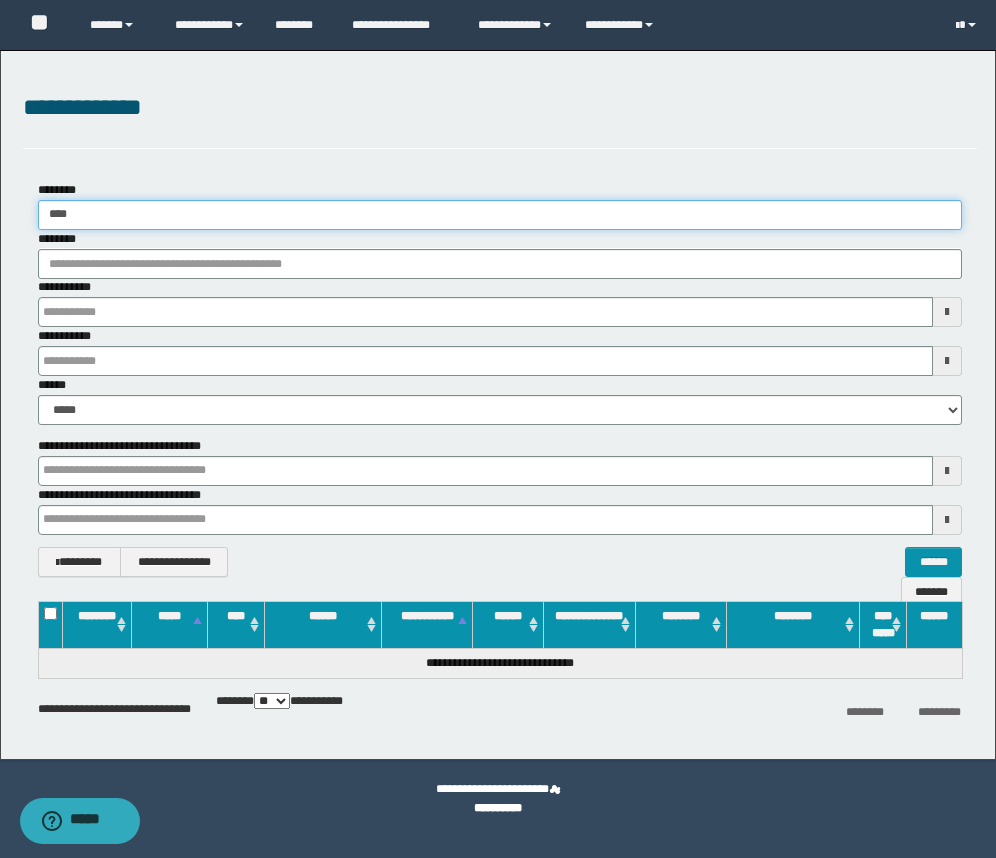 type 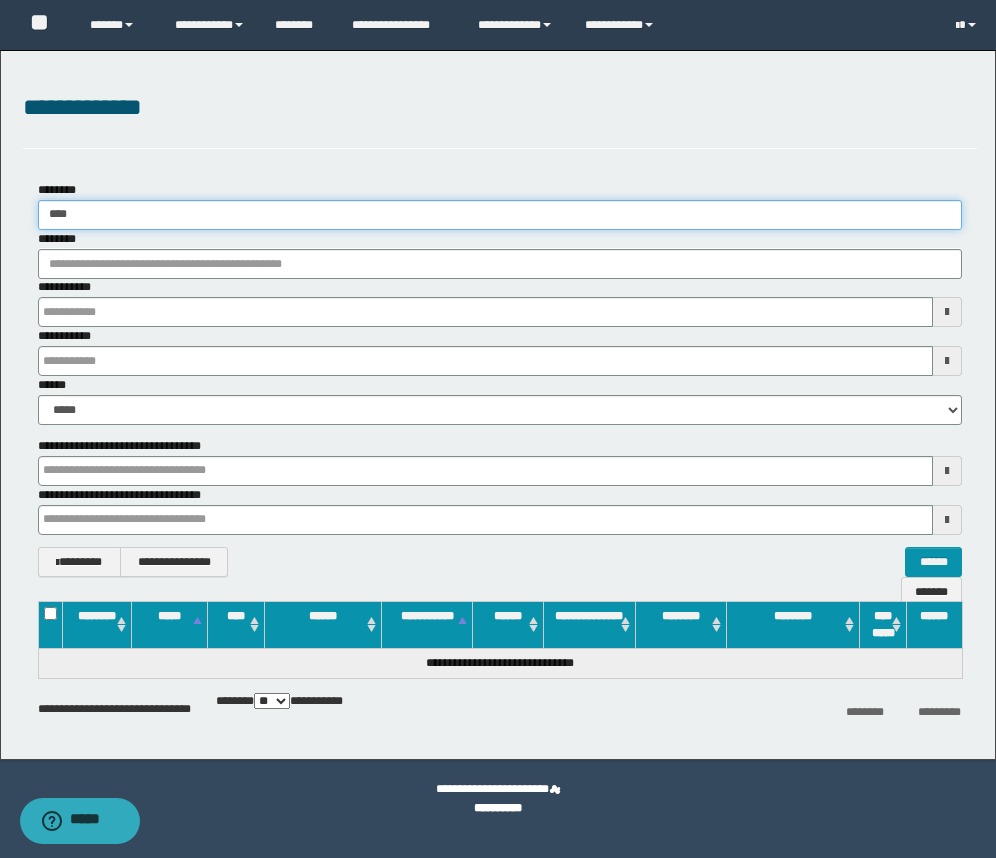 drag, startPoint x: 84, startPoint y: 217, endPoint x: 32, endPoint y: 215, distance: 52.03845 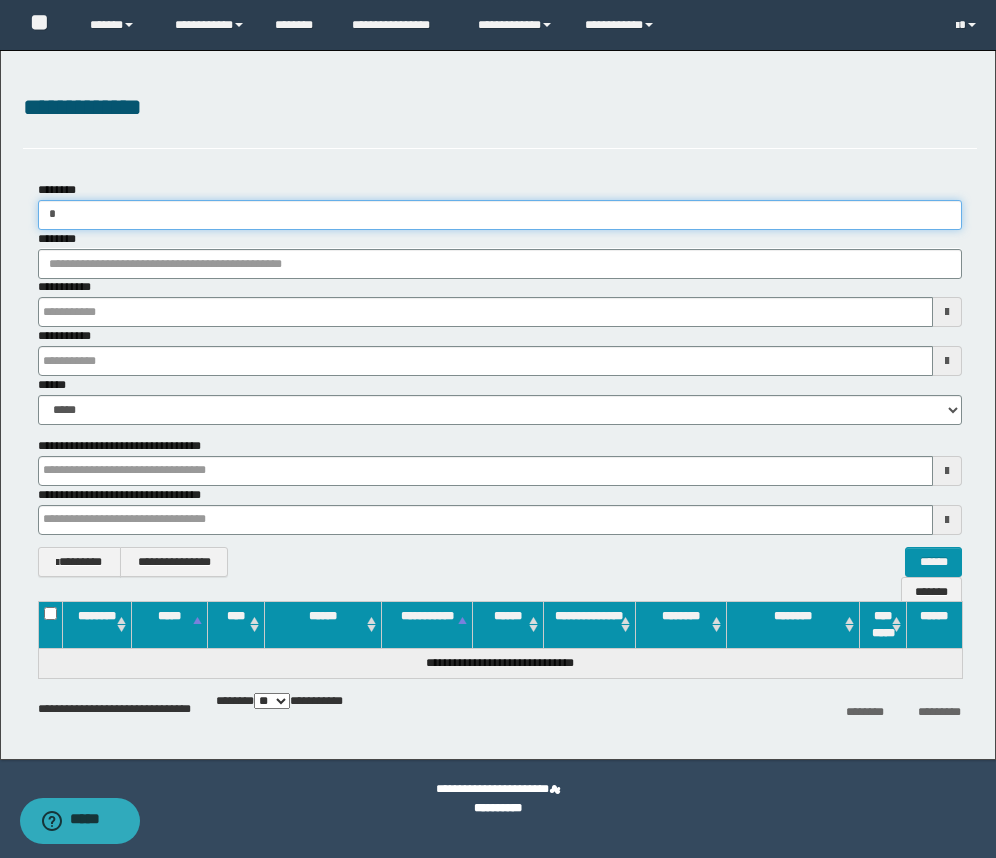 type 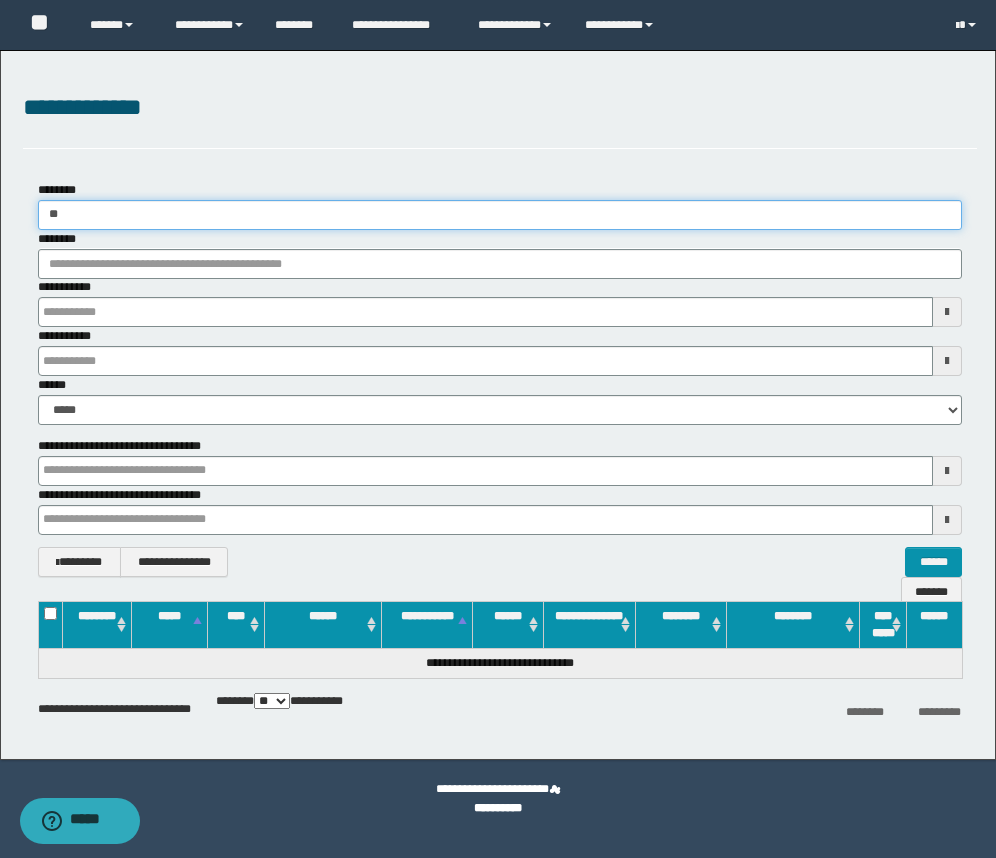 type 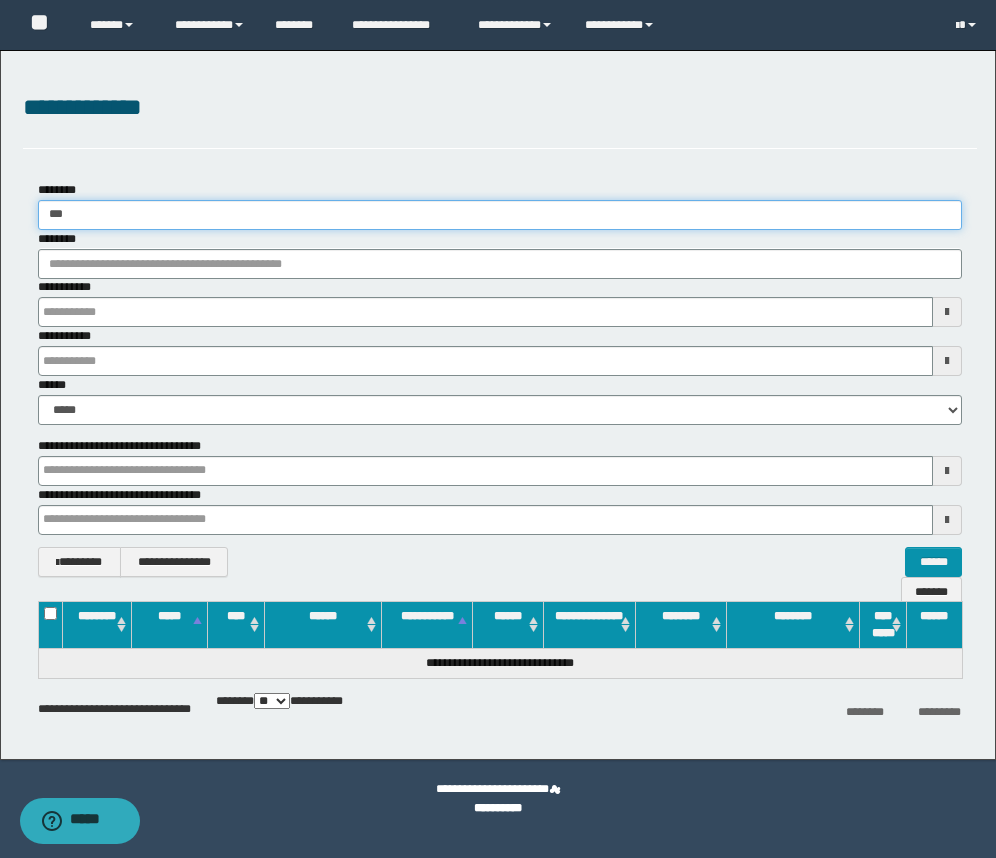 type 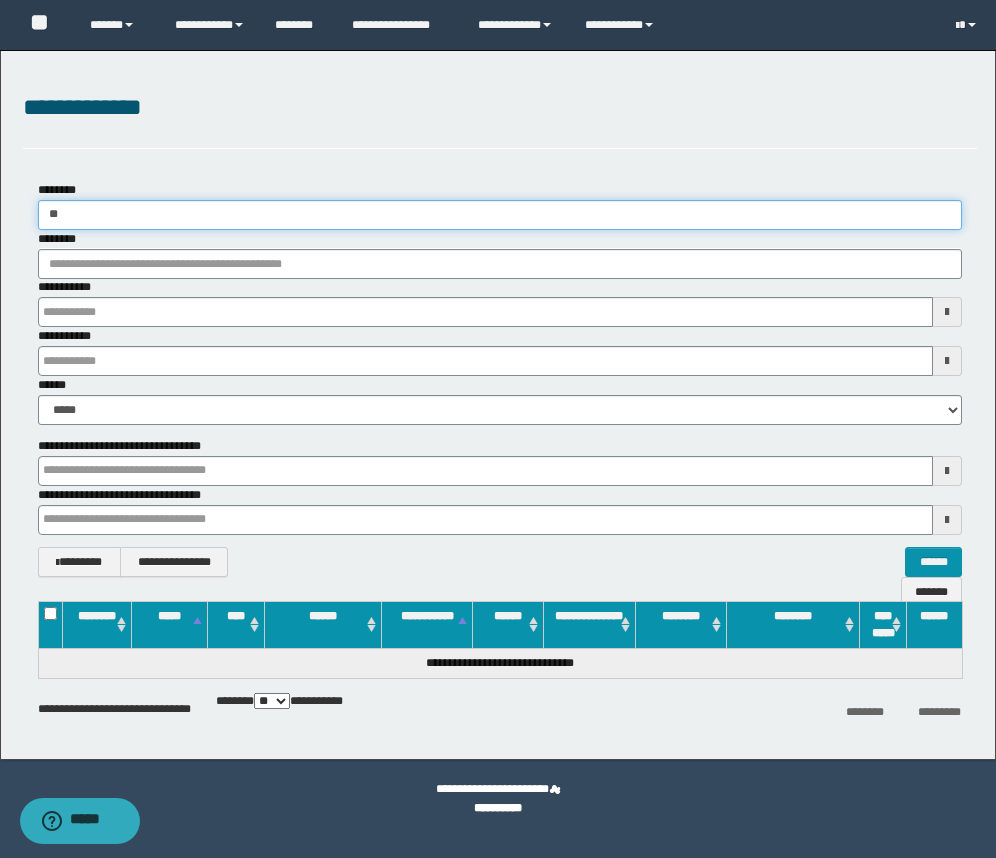 type 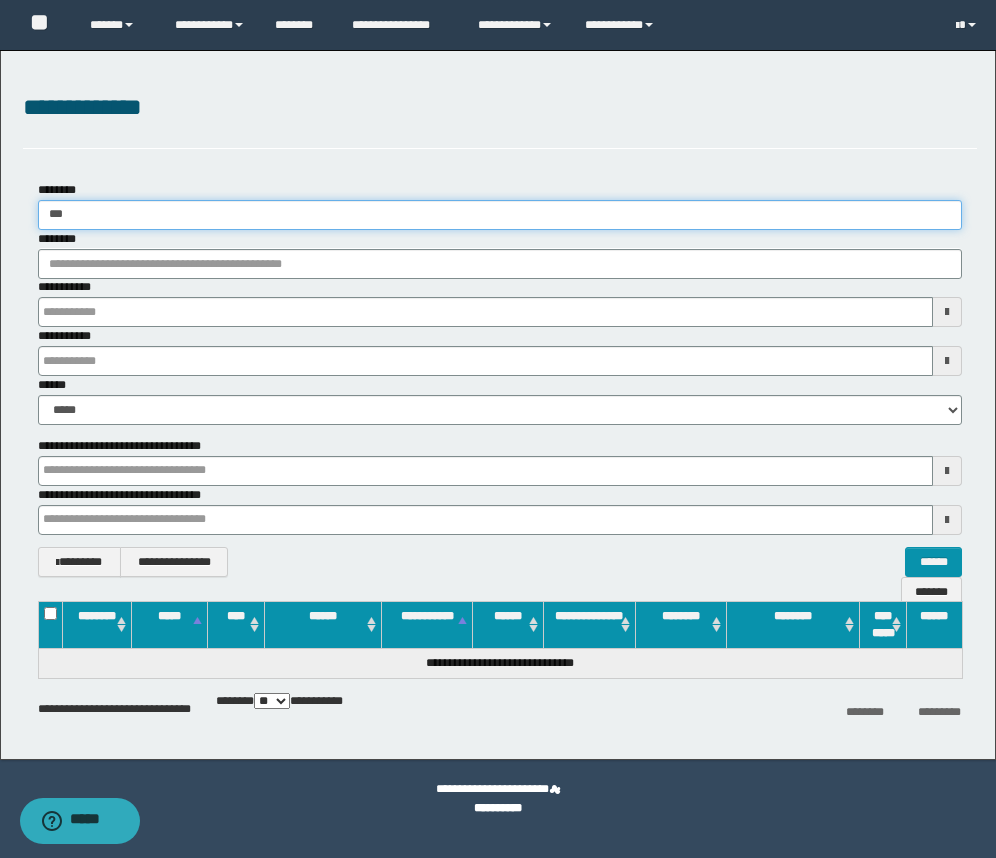 type 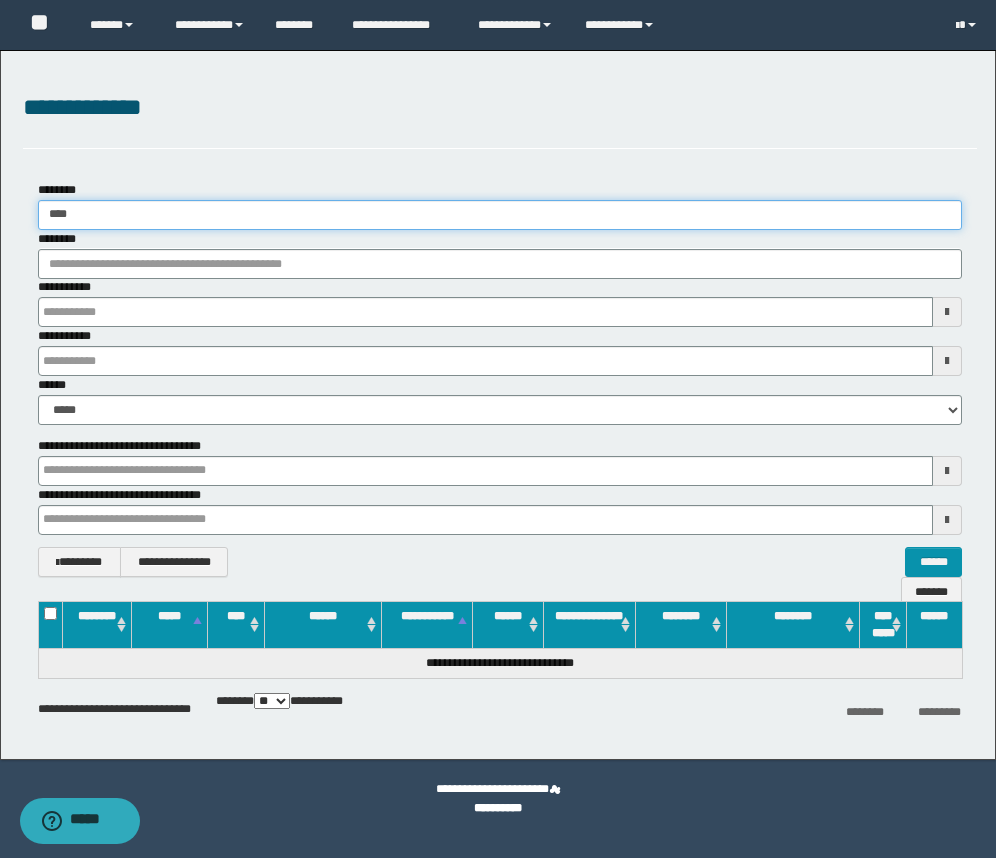 type 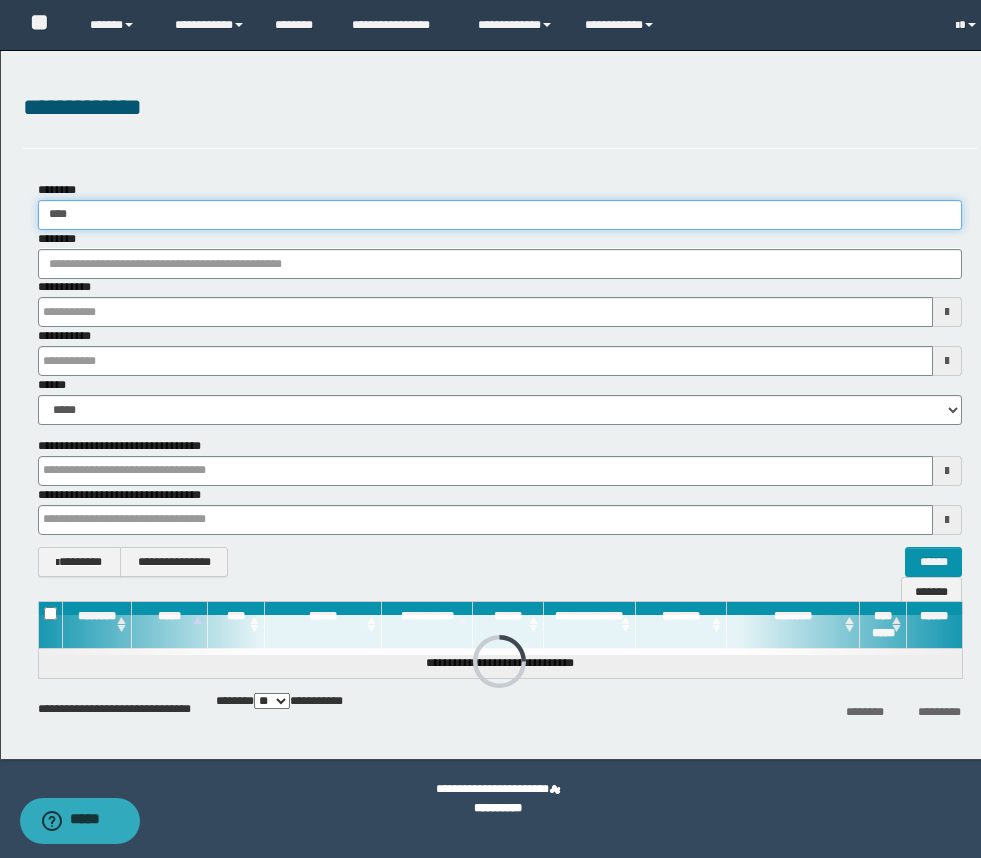 type 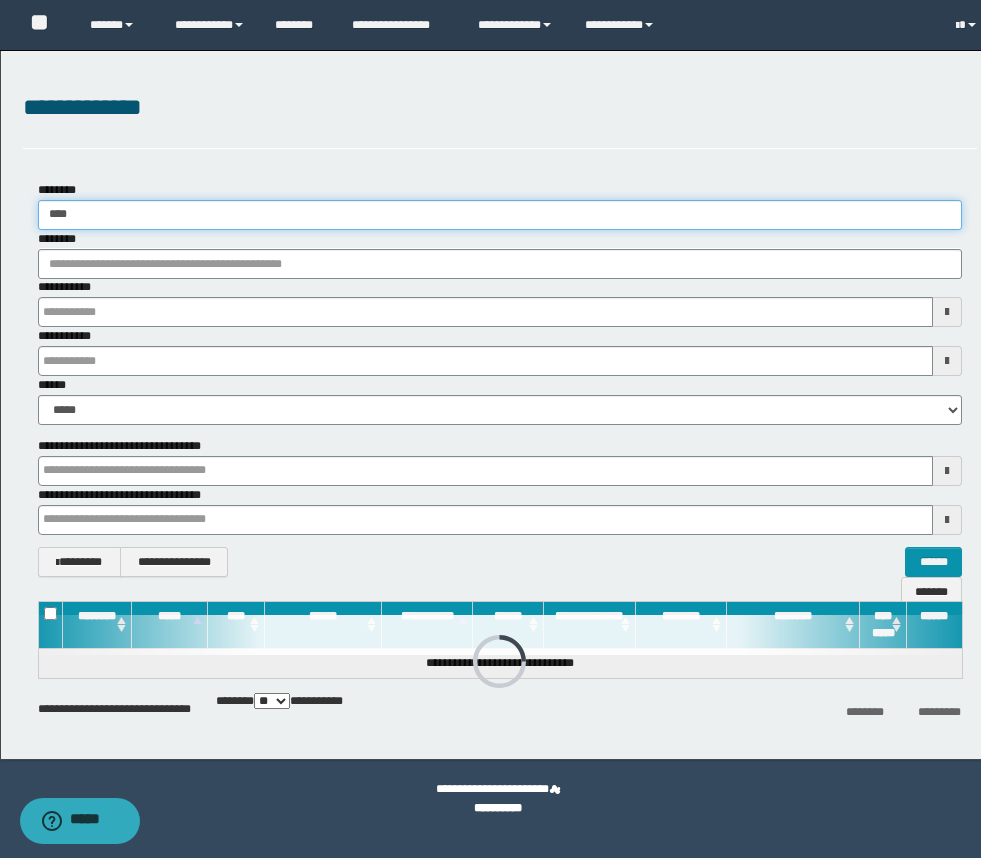 type 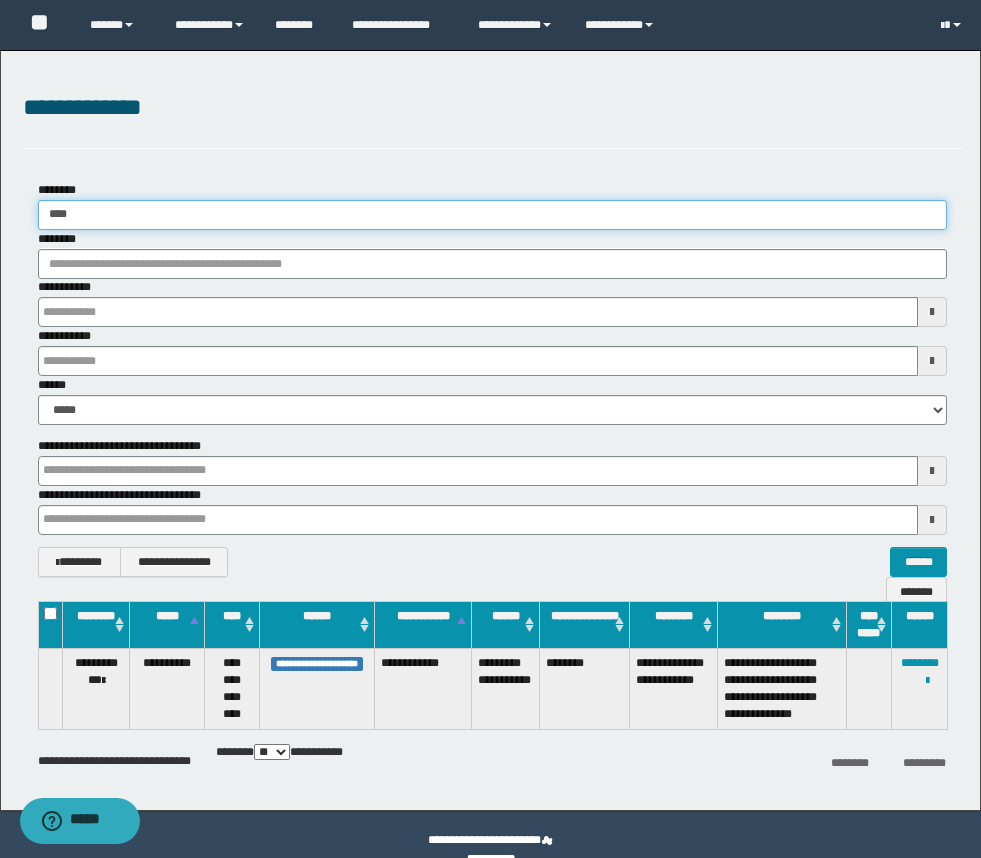 type 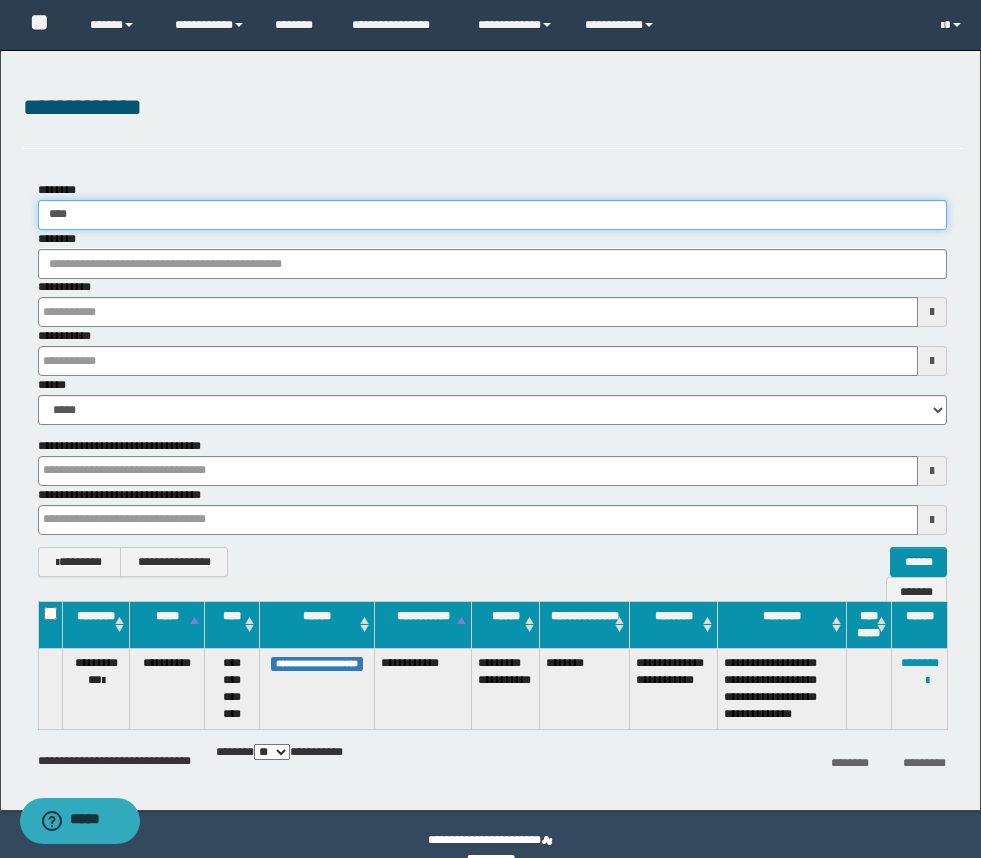 type 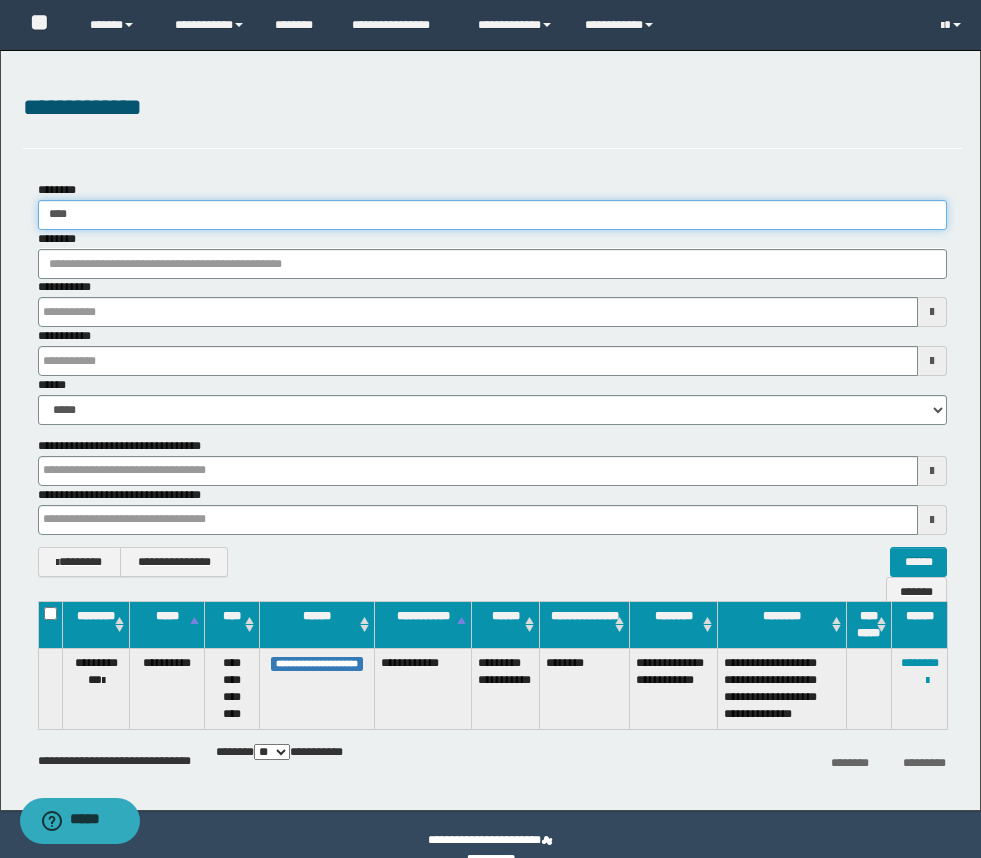 drag, startPoint x: 76, startPoint y: 219, endPoint x: -10, endPoint y: 207, distance: 86.833176 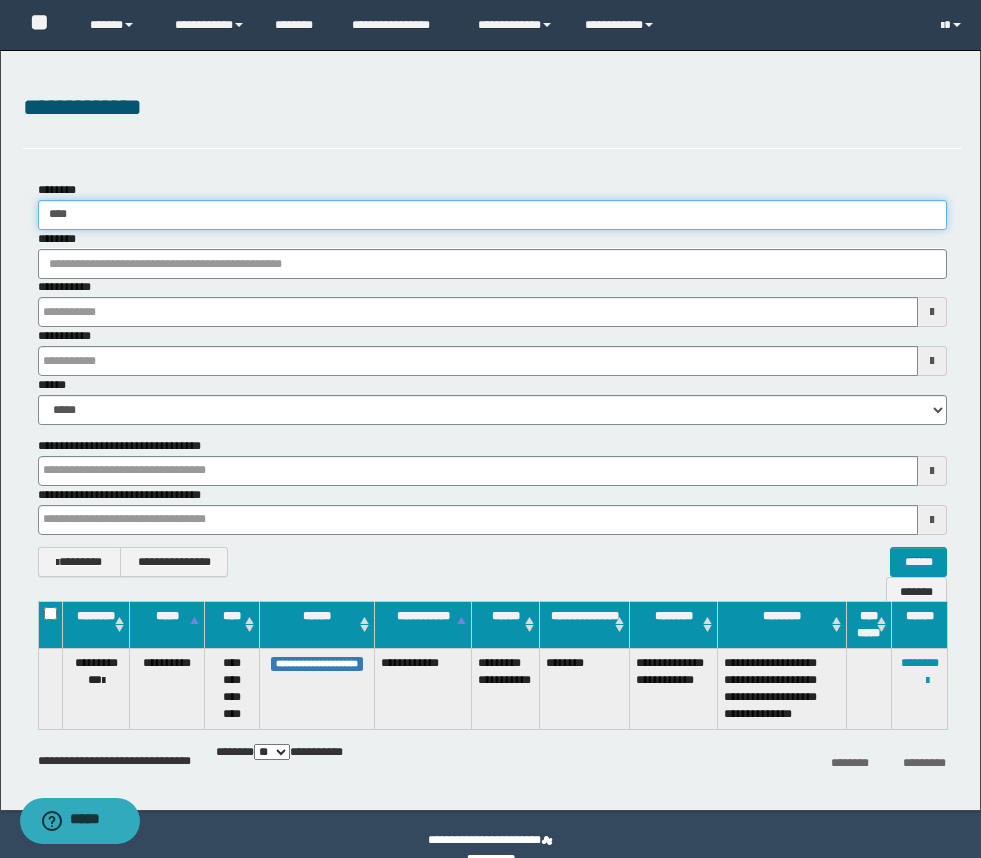 click on "**********" at bounding box center [490, 429] 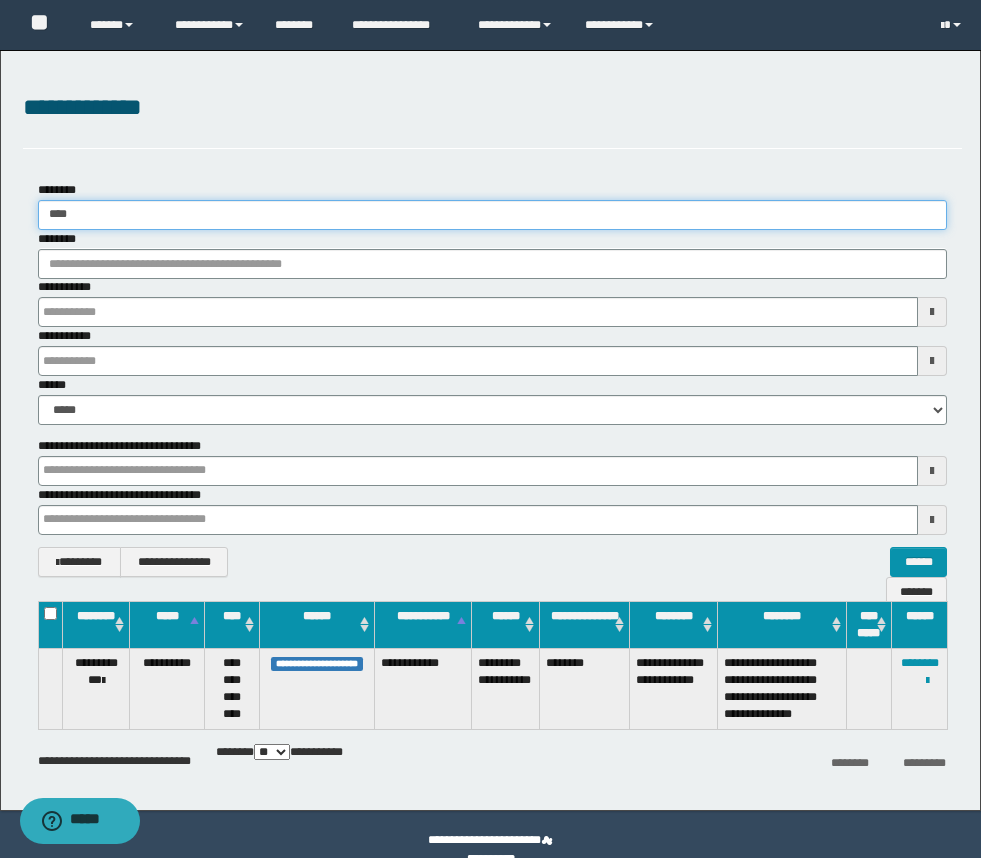 type on "*" 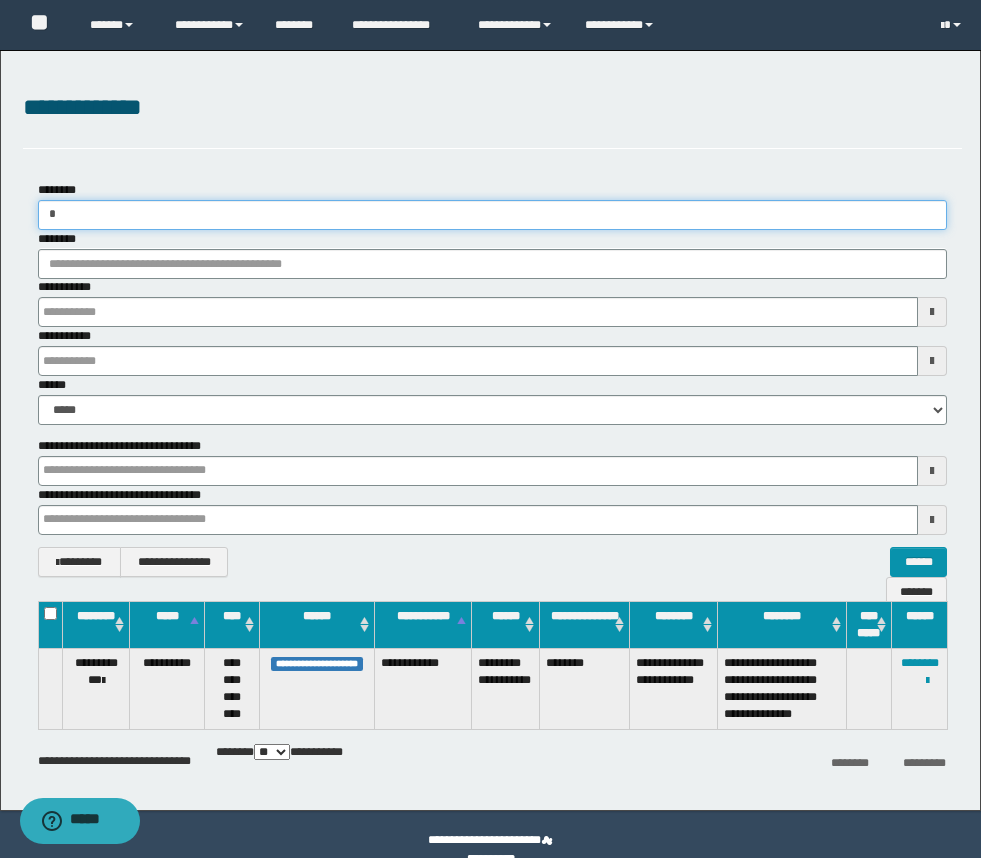 type 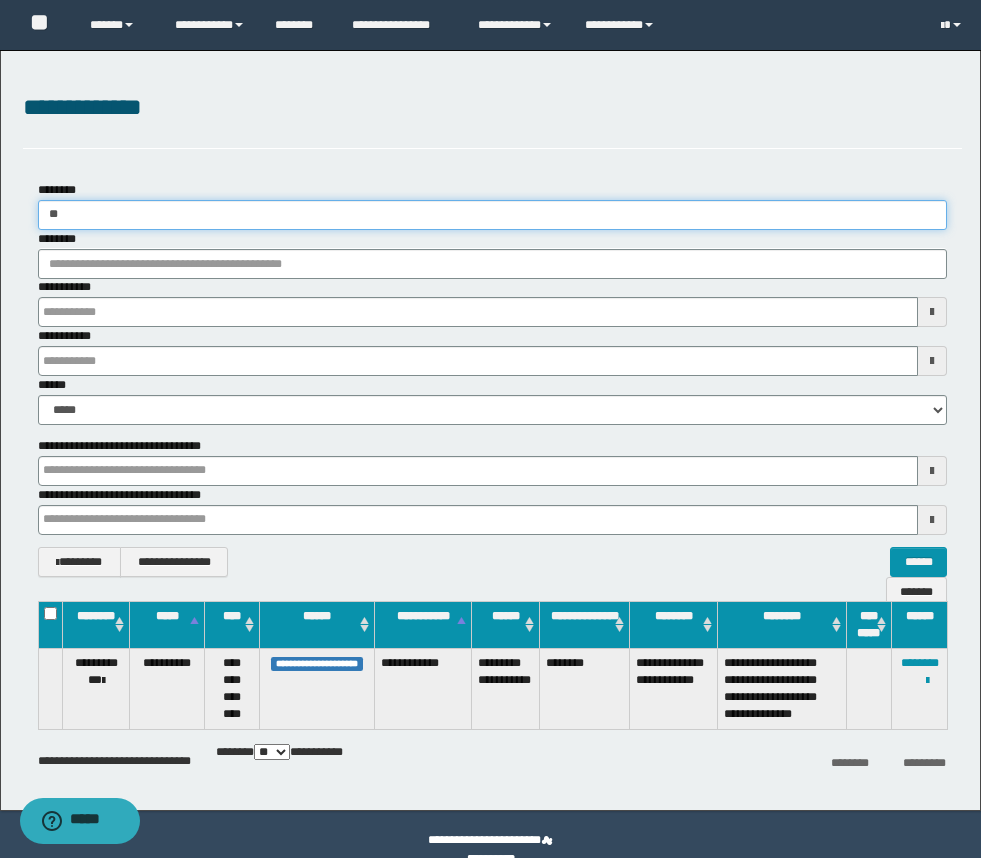 type 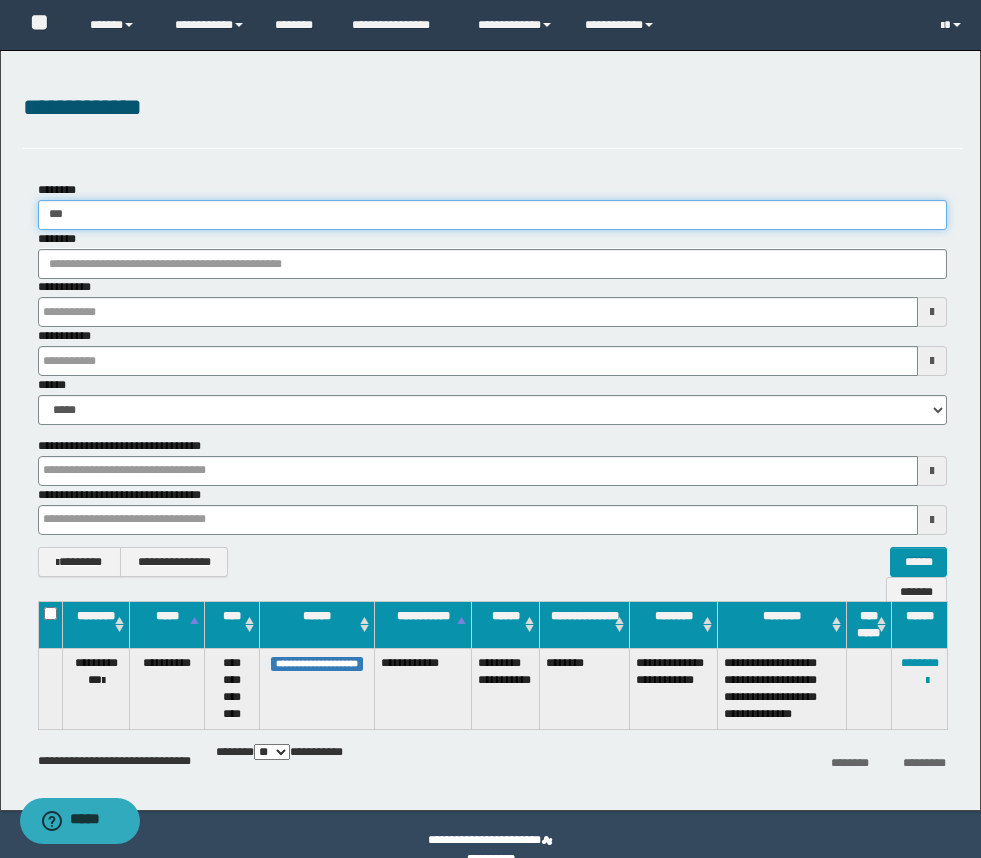 type 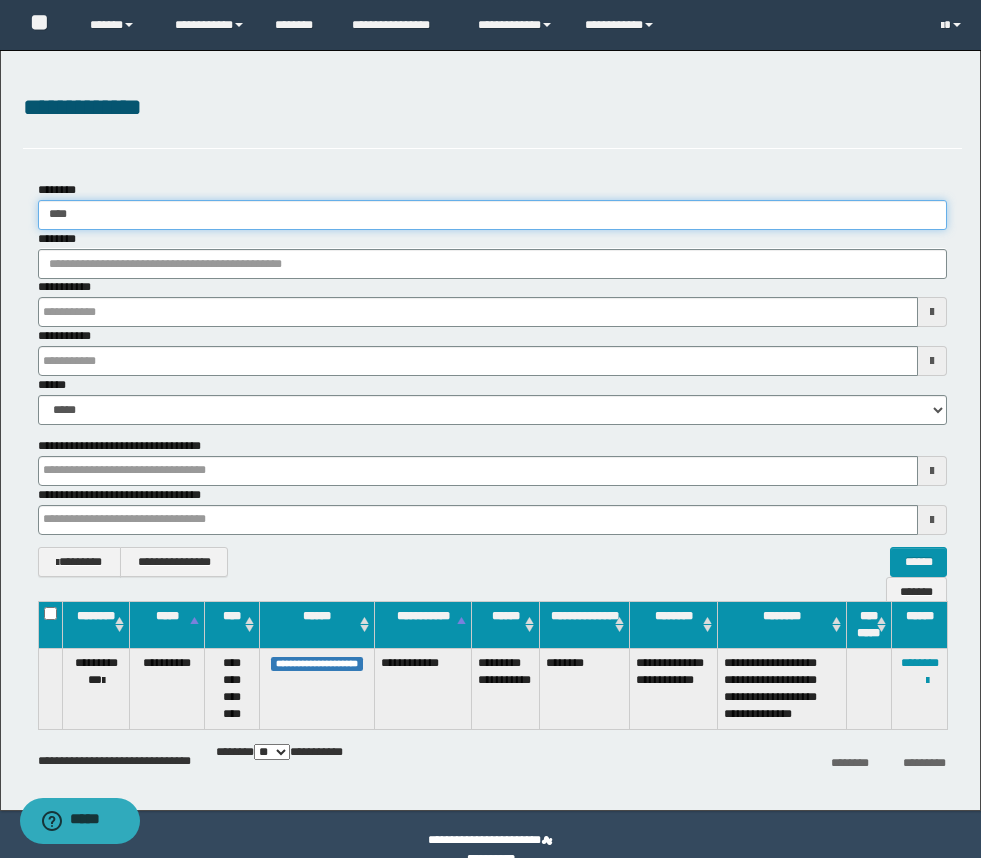type 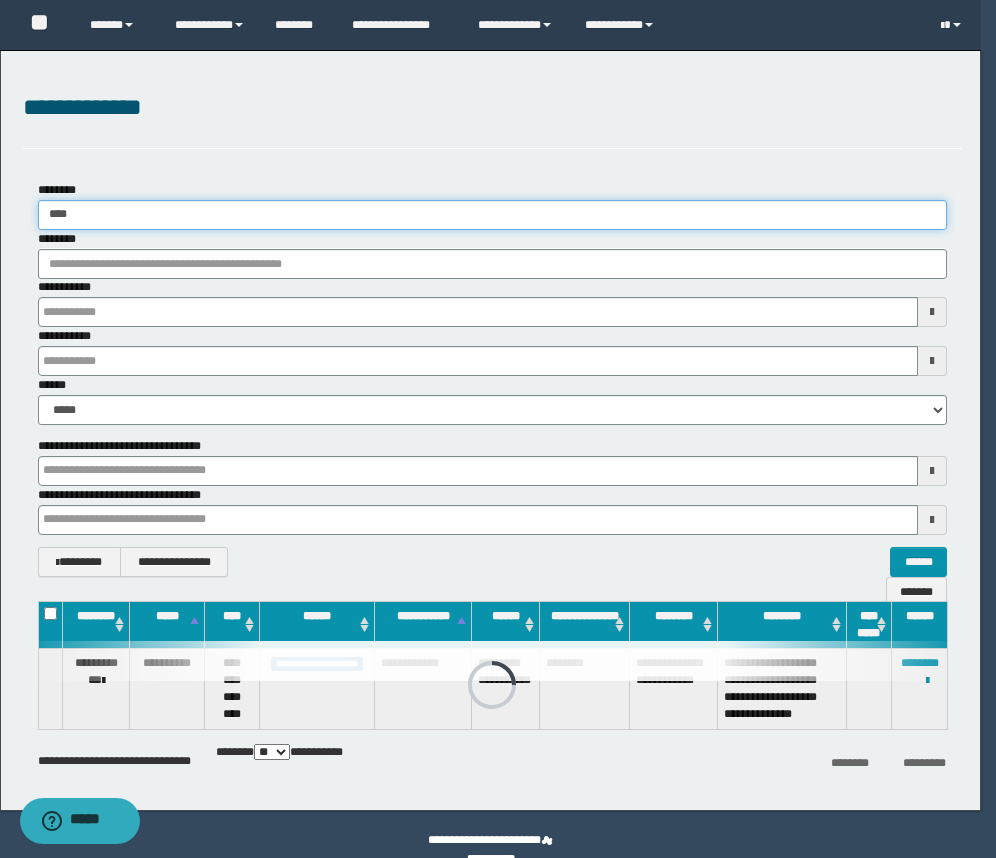 type 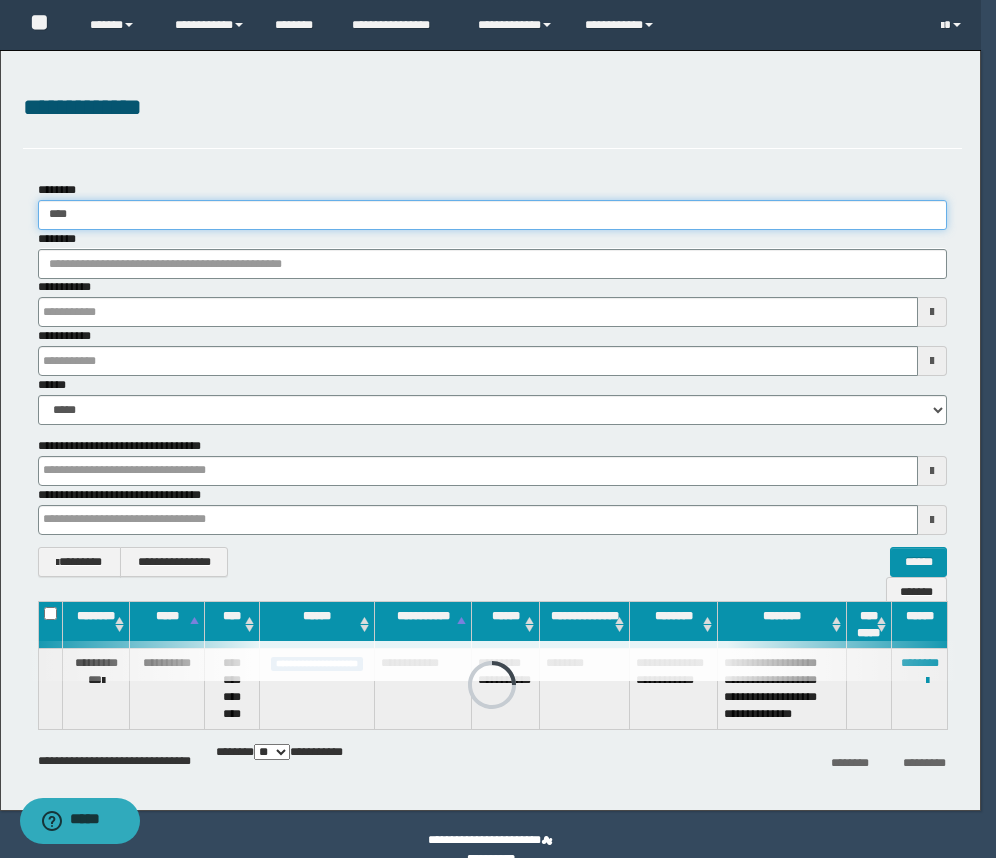 type 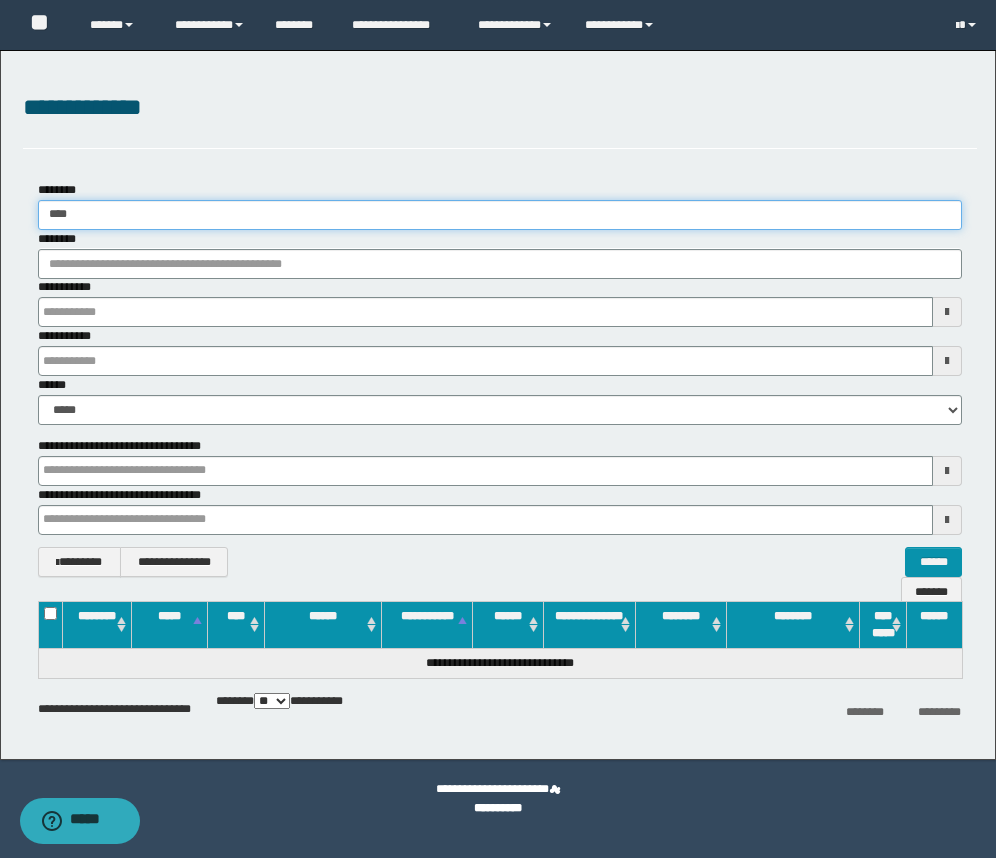 type 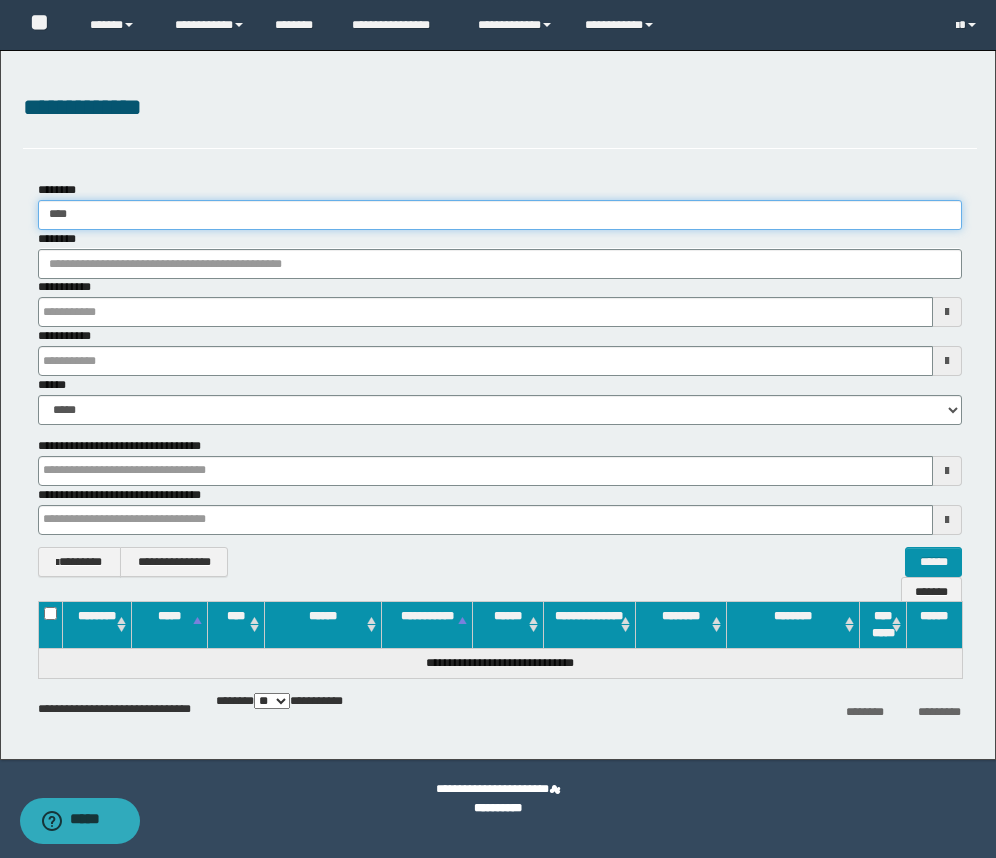 type 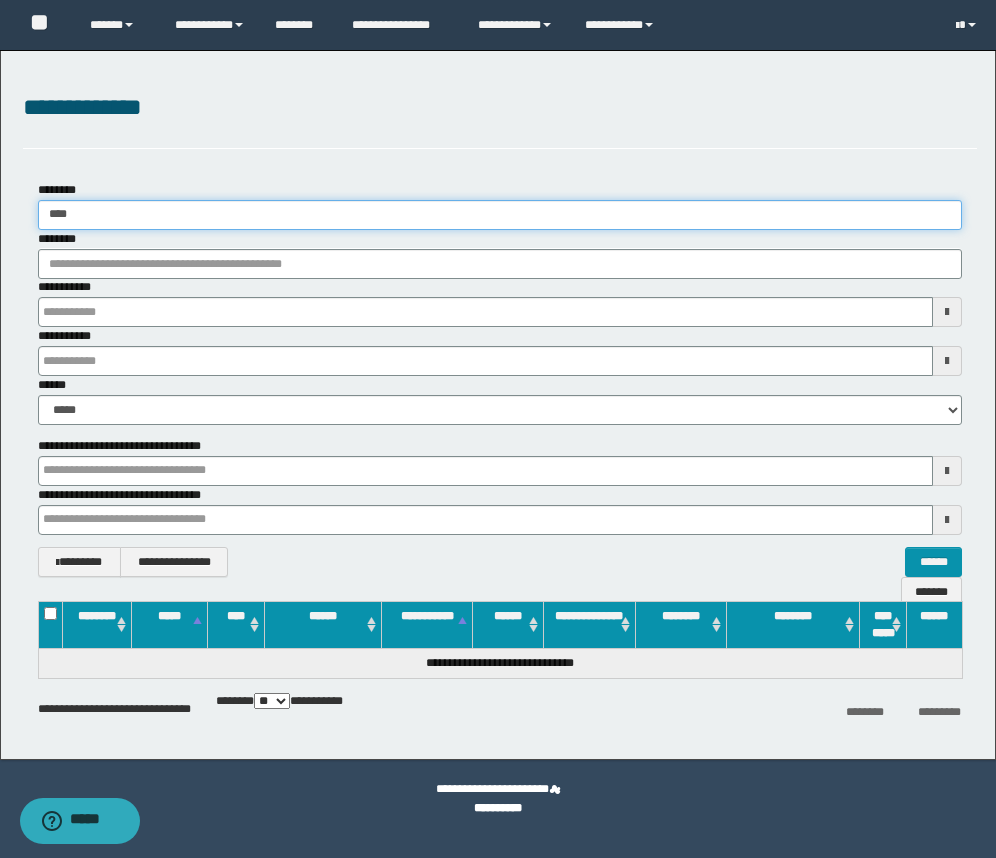 type on "*" 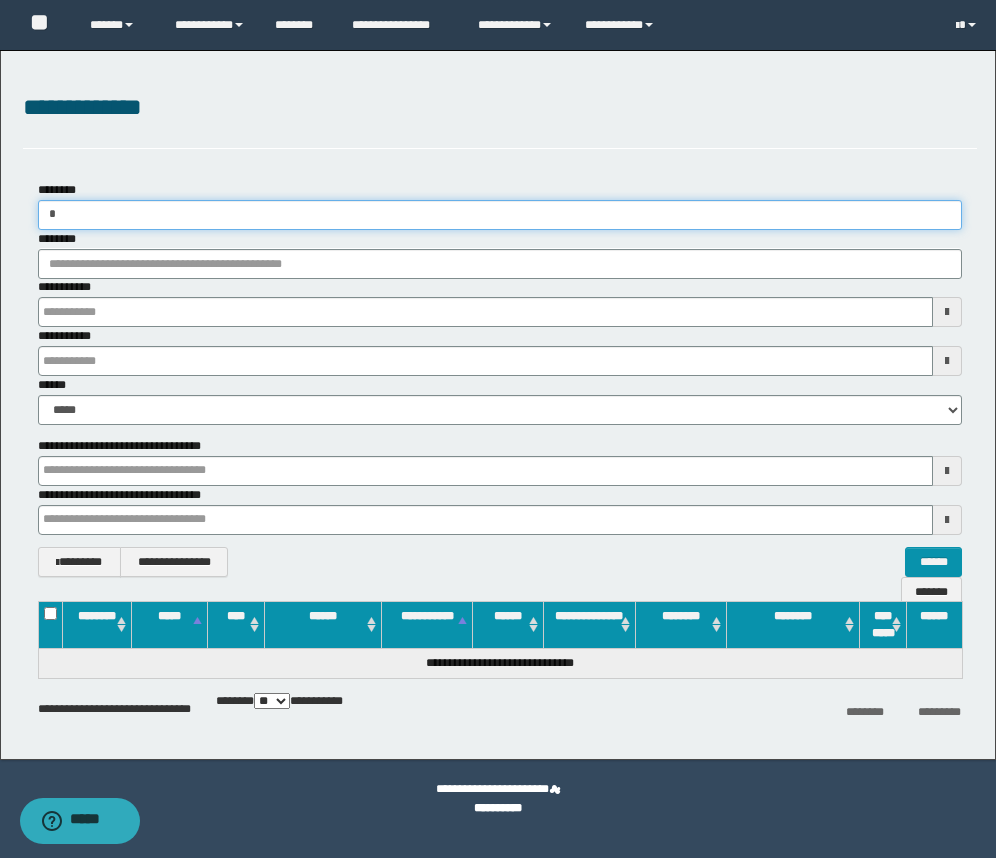type 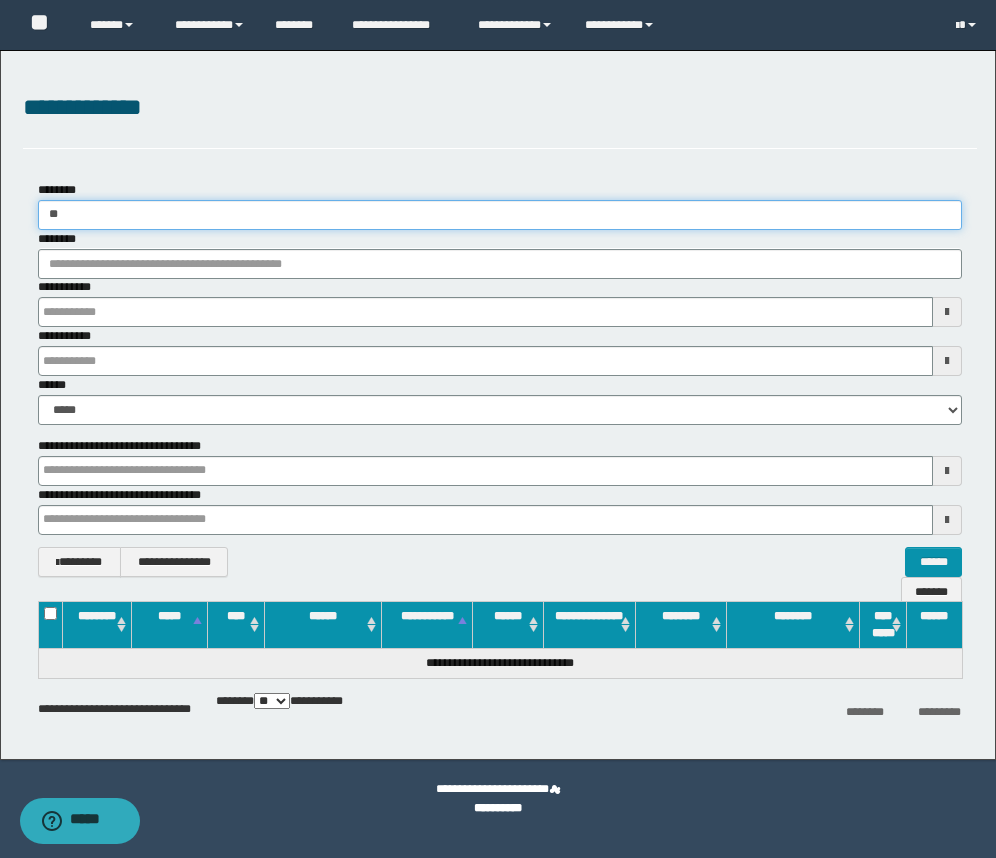 type 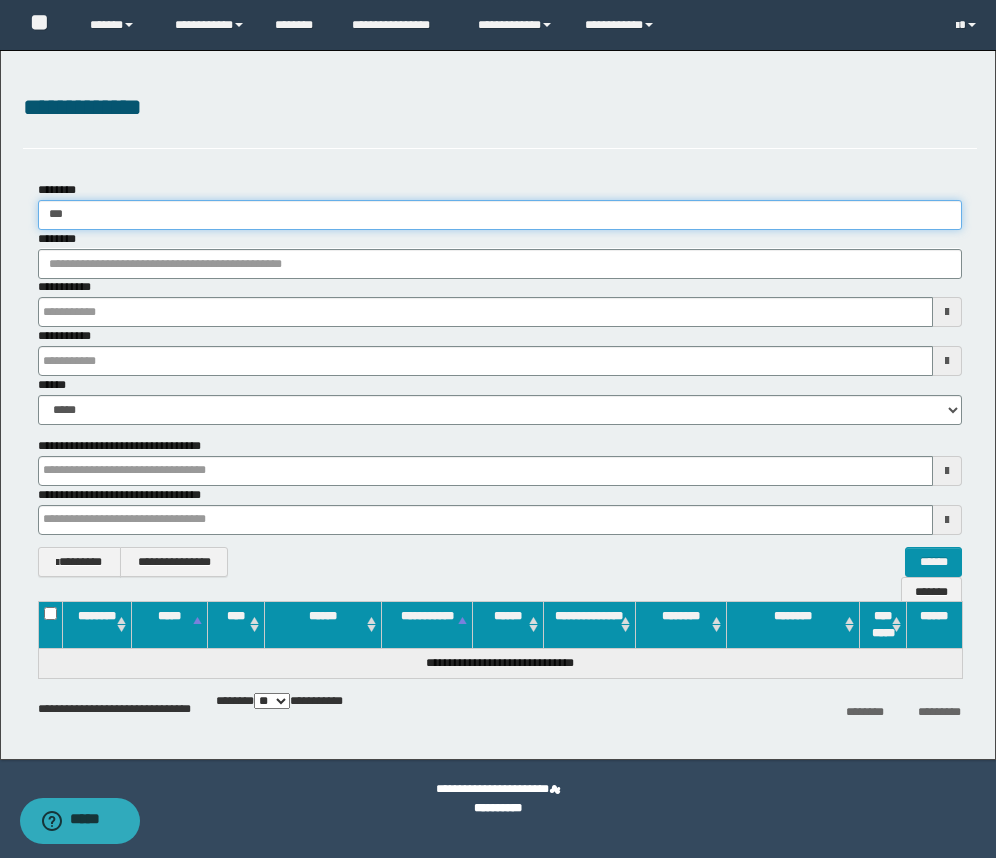 type 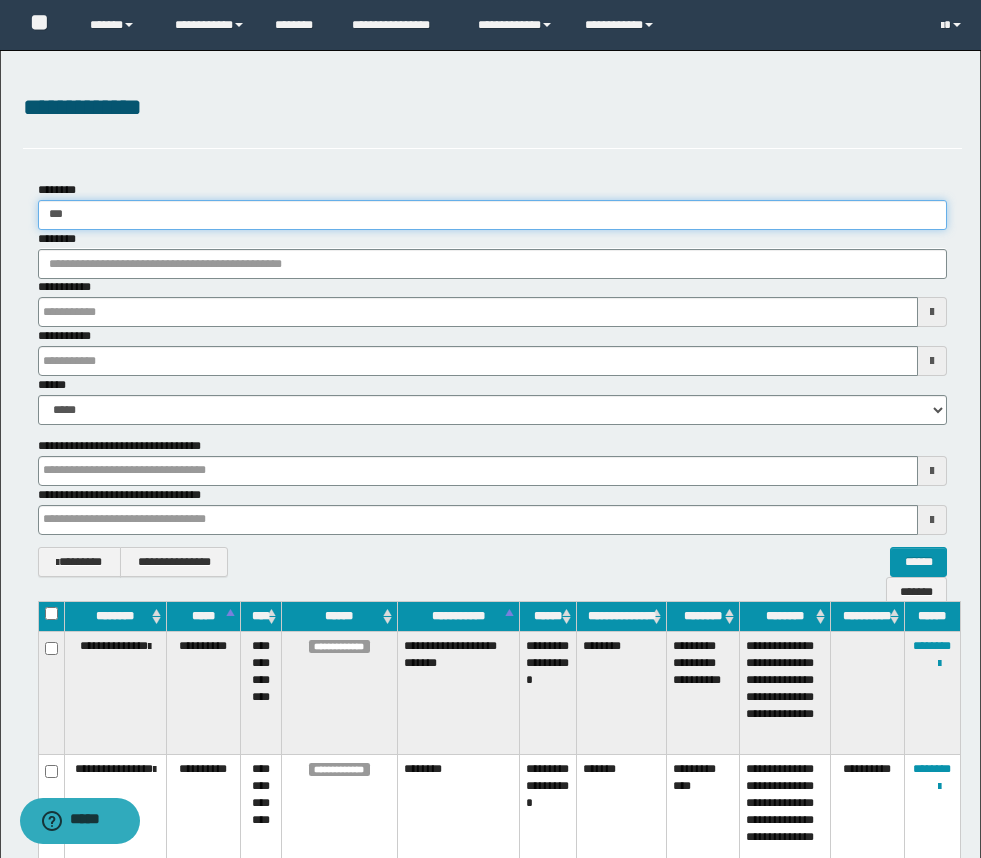 type 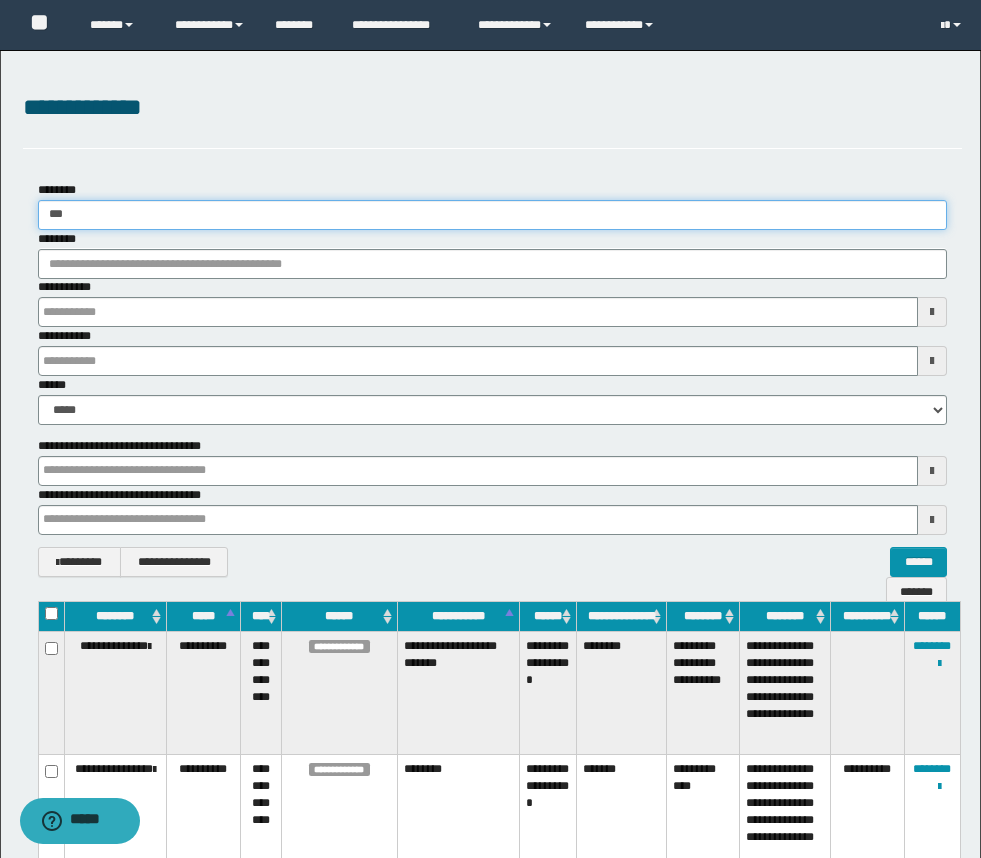 type 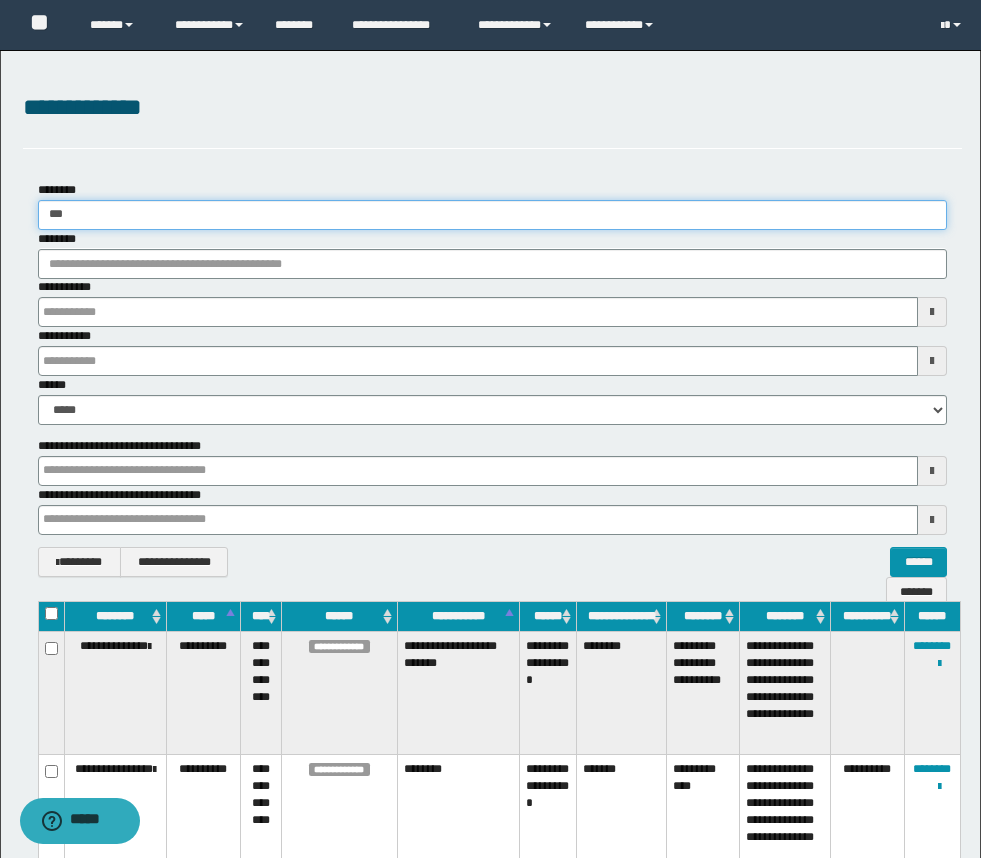 type 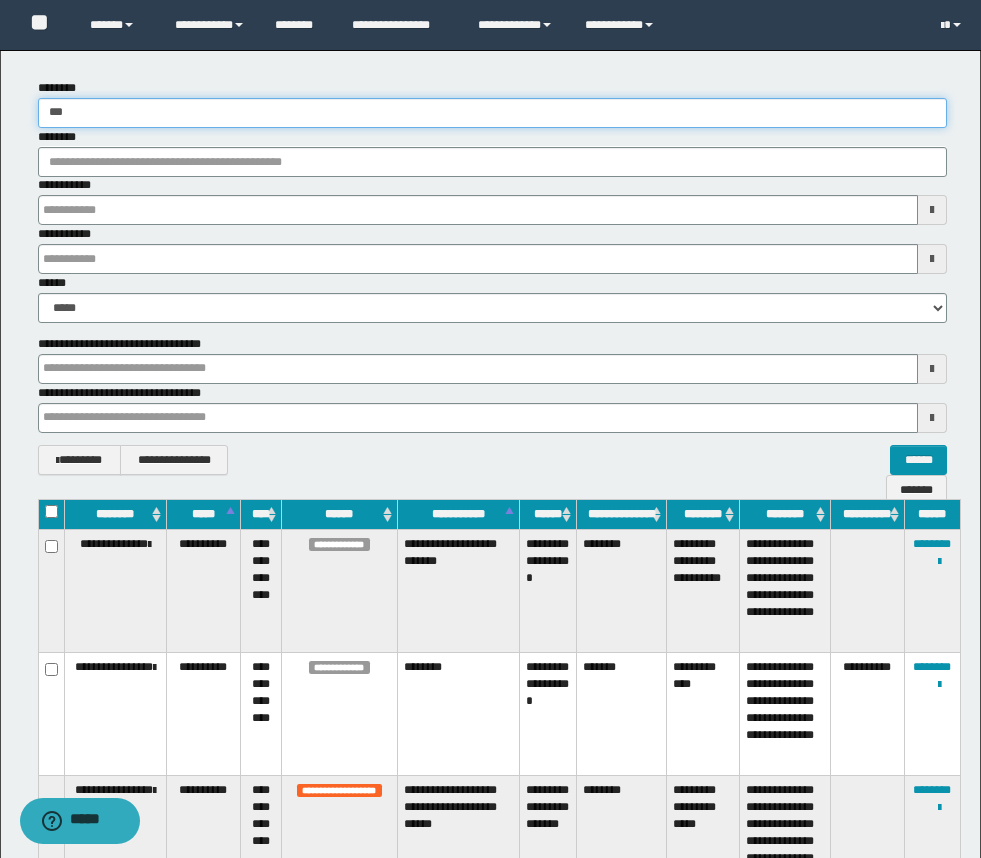 scroll, scrollTop: 0, scrollLeft: 0, axis: both 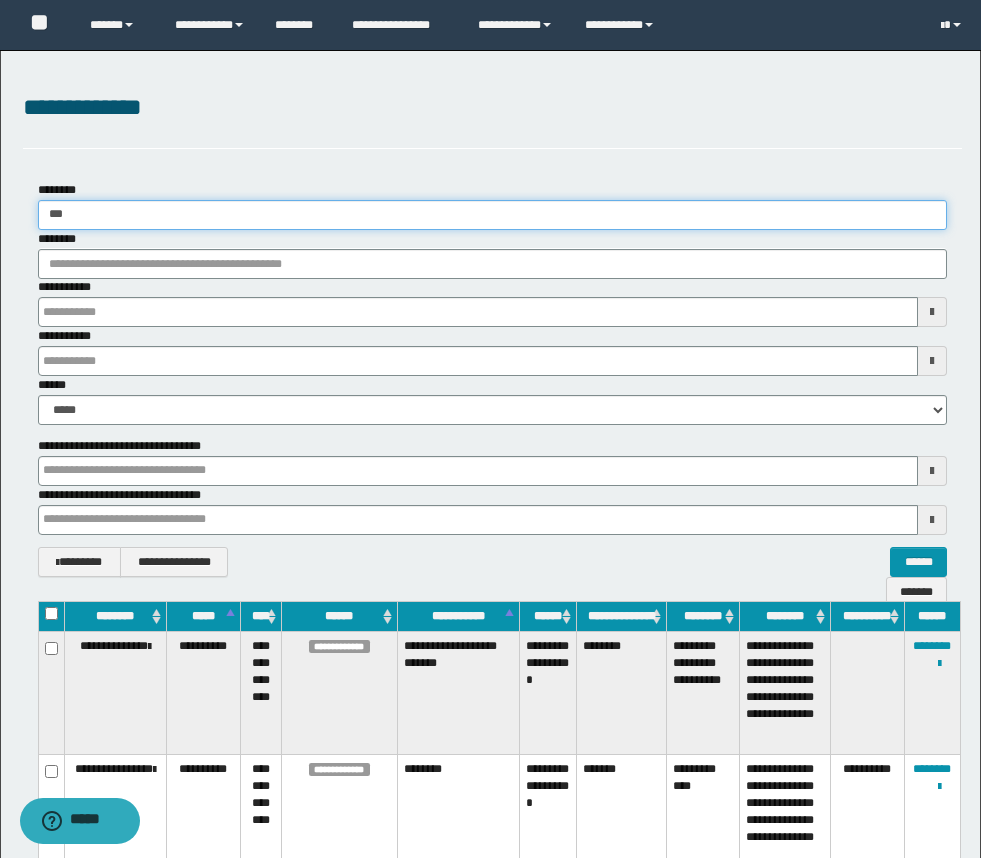type 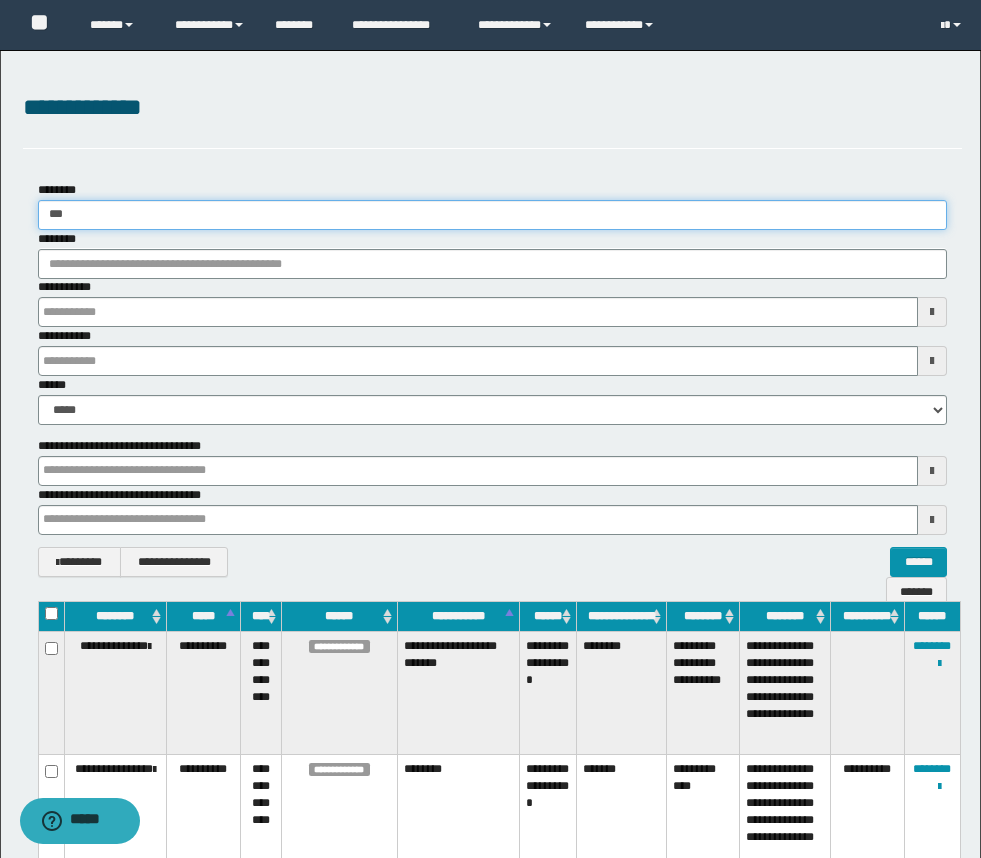 type 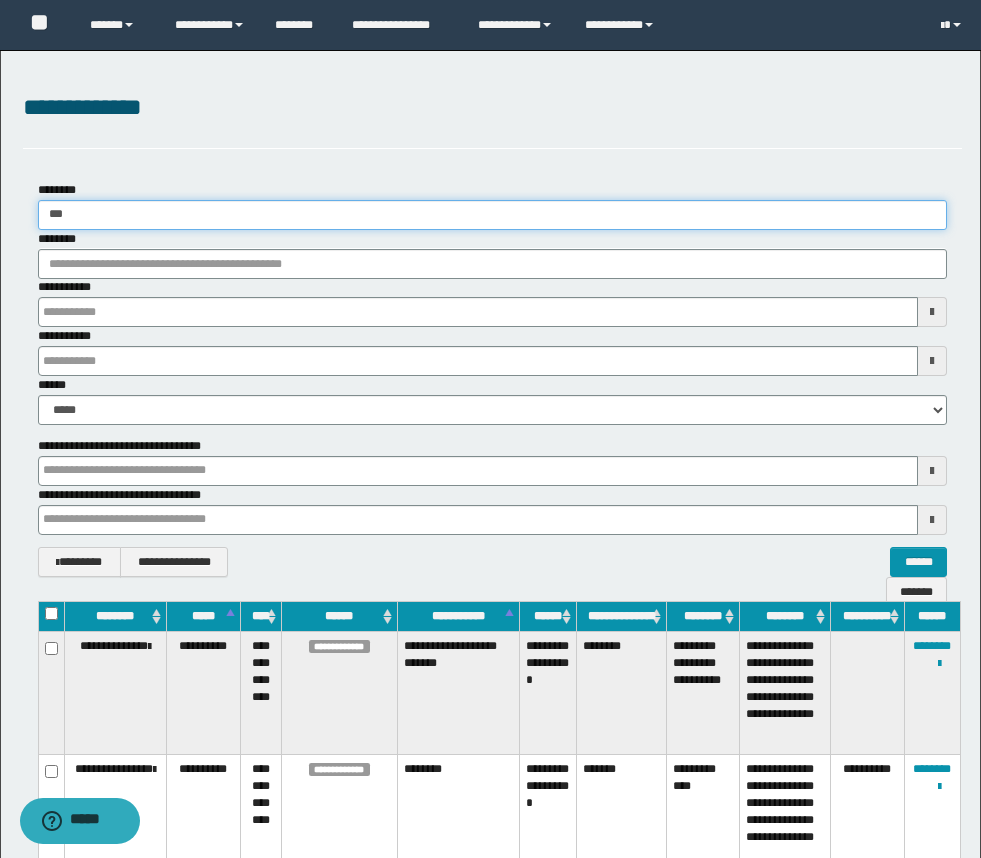 type 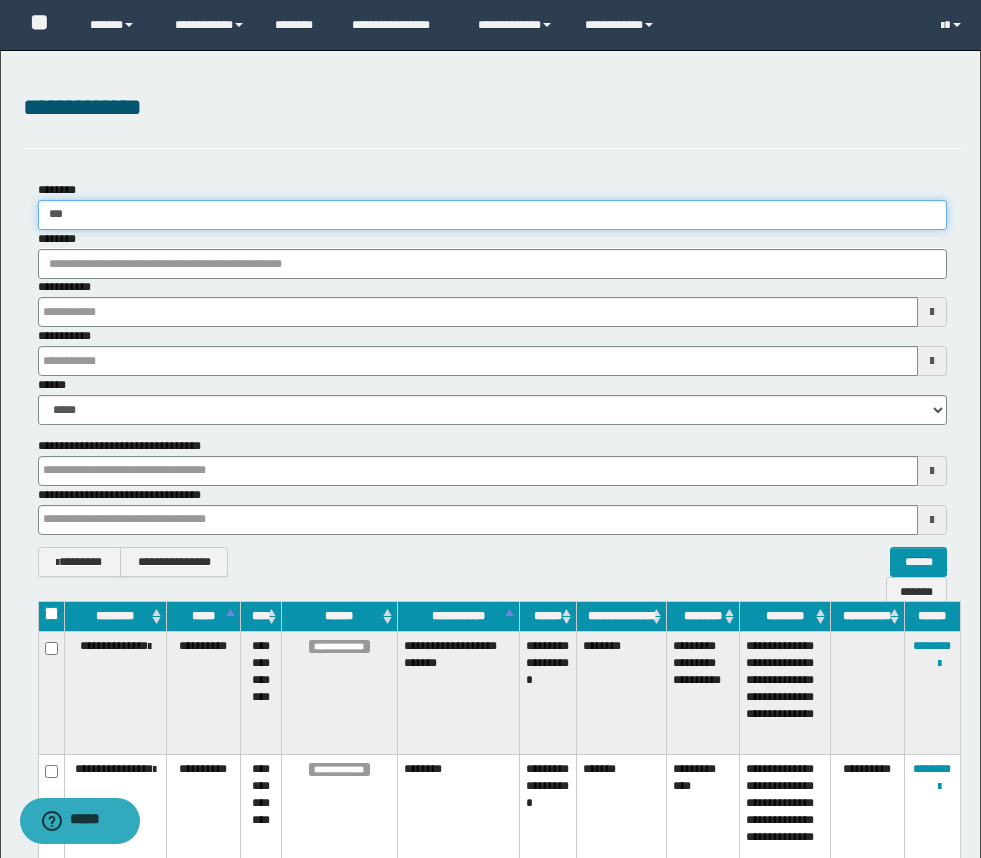 drag, startPoint x: 77, startPoint y: 221, endPoint x: 4, endPoint y: 212, distance: 73.552704 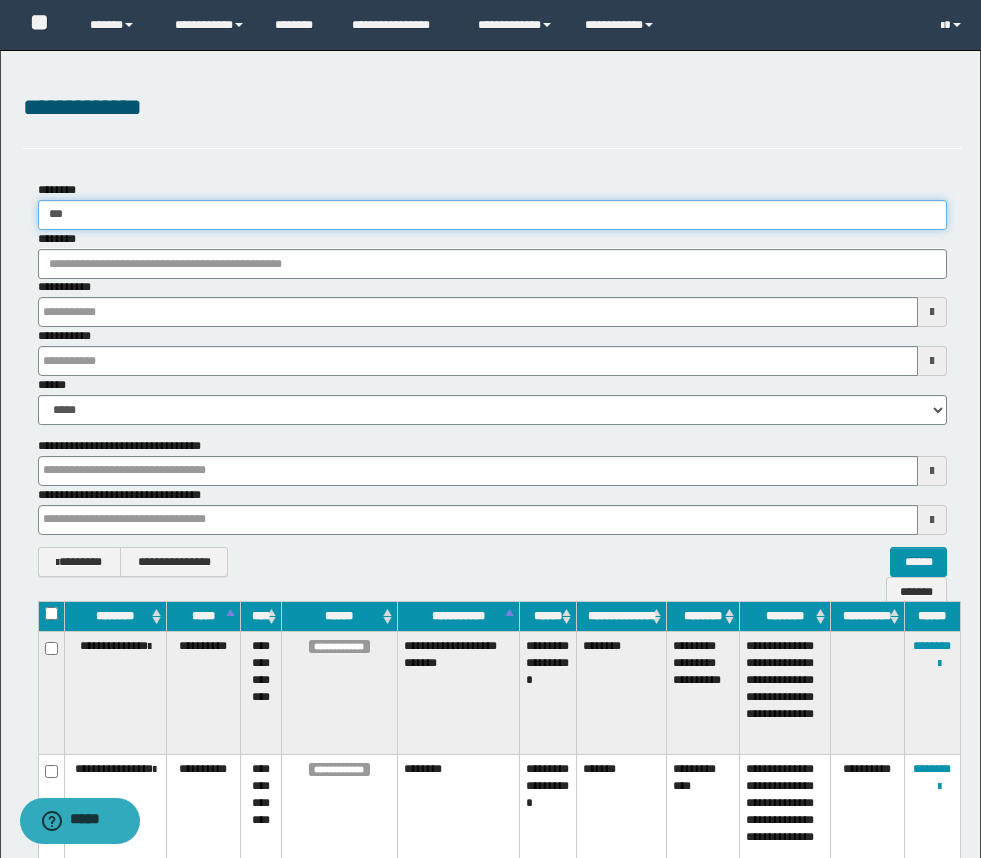 click on "**********" at bounding box center (490, 729) 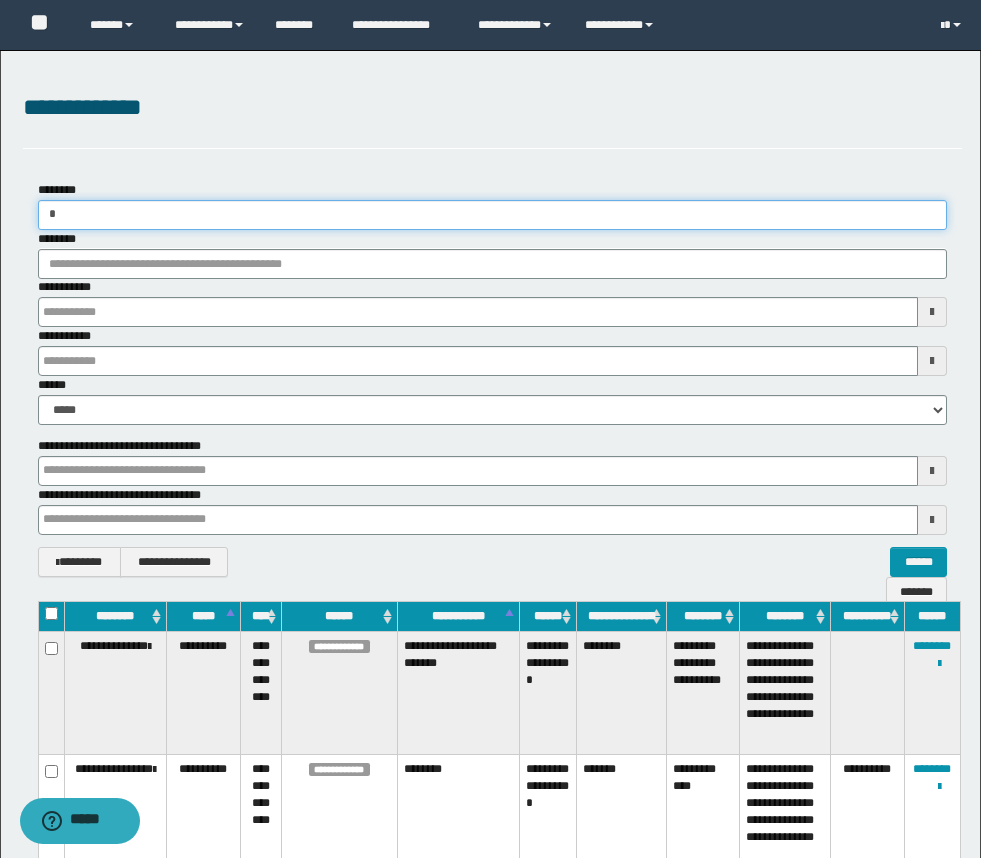 type 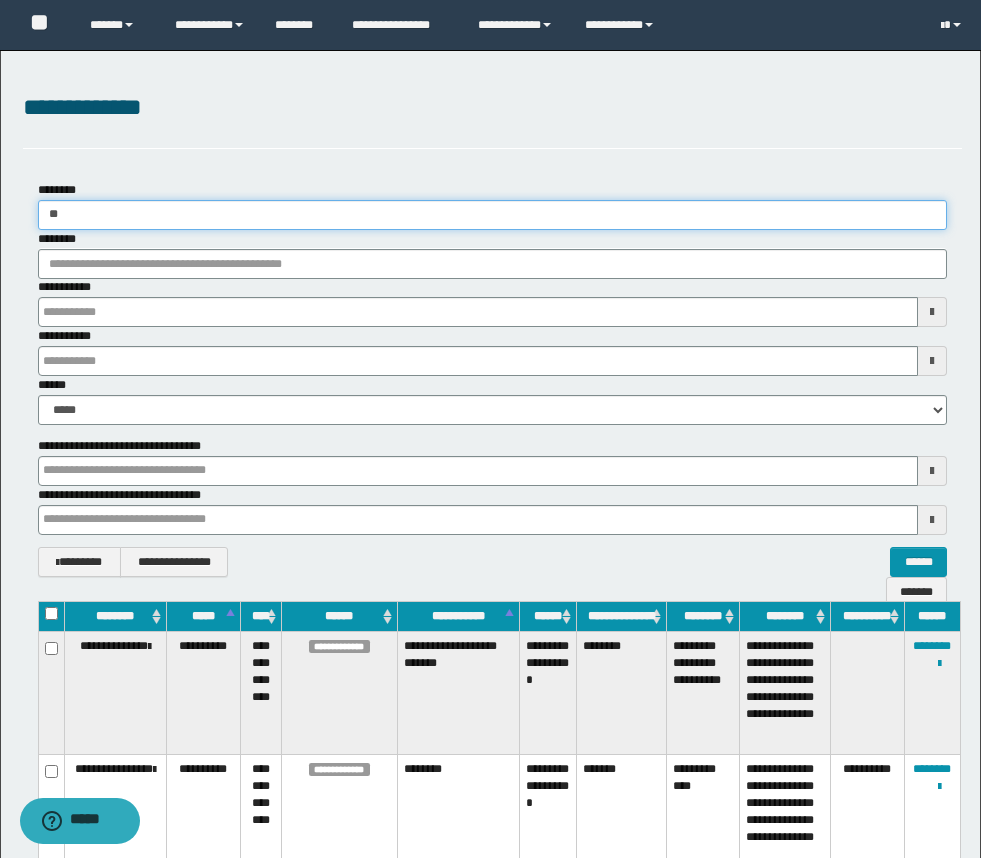 type 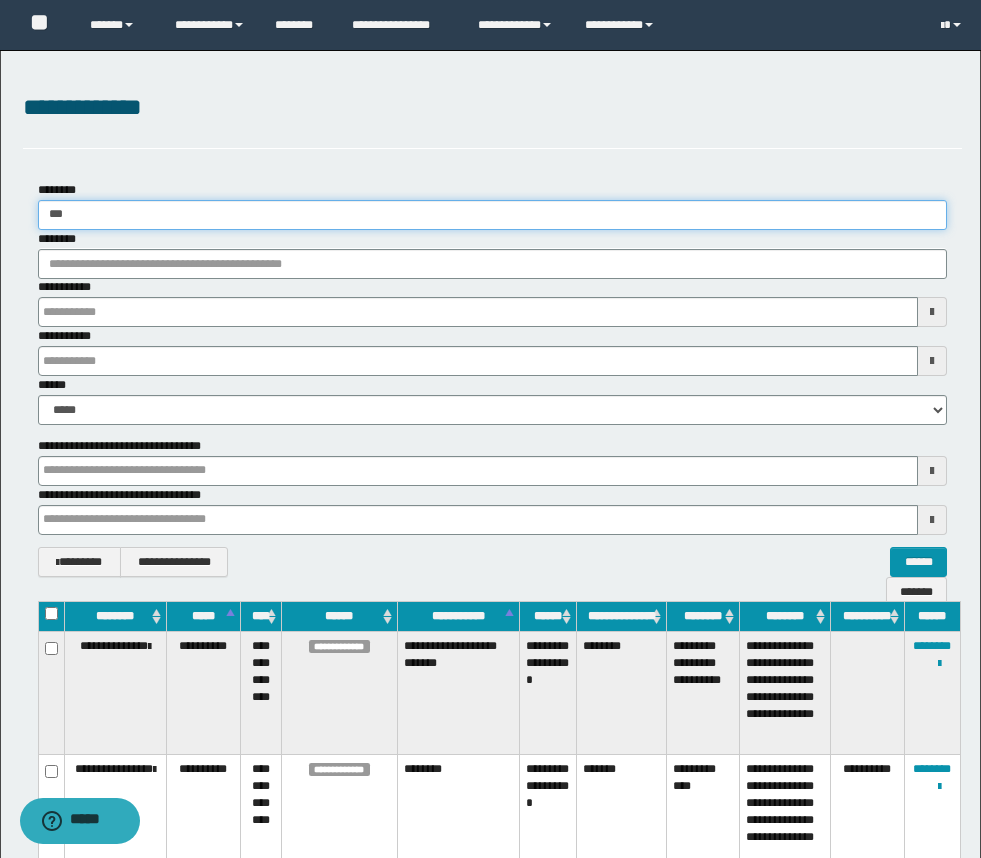 type 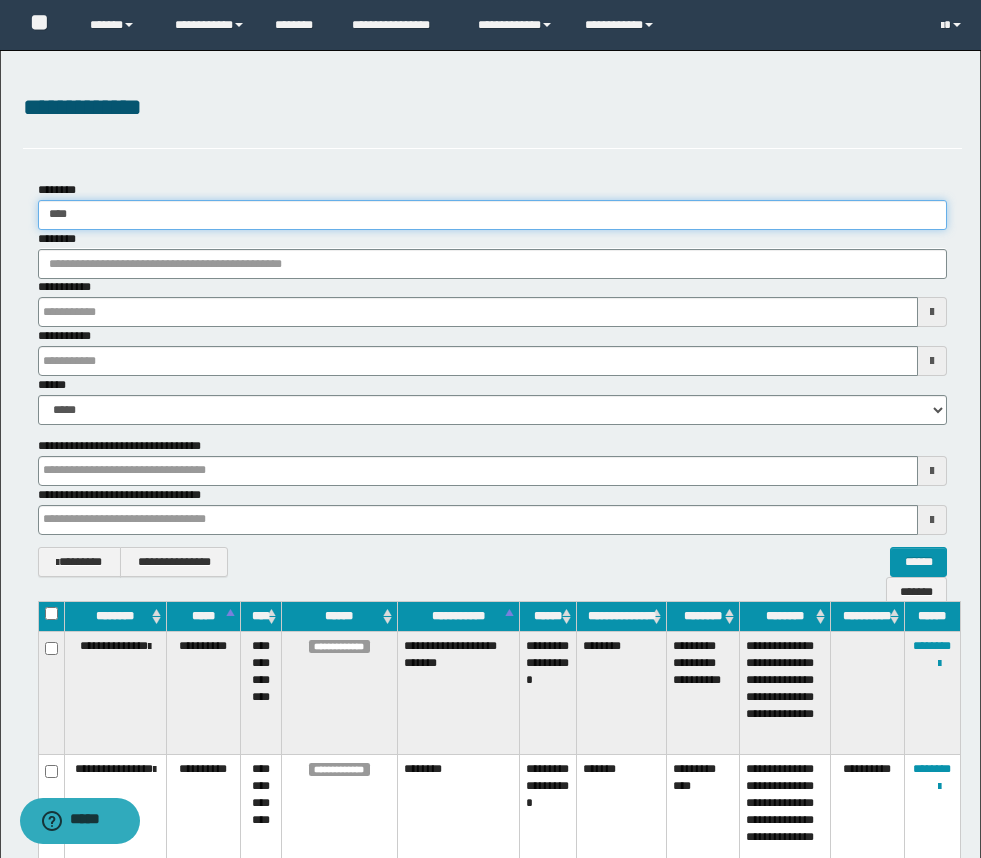 type 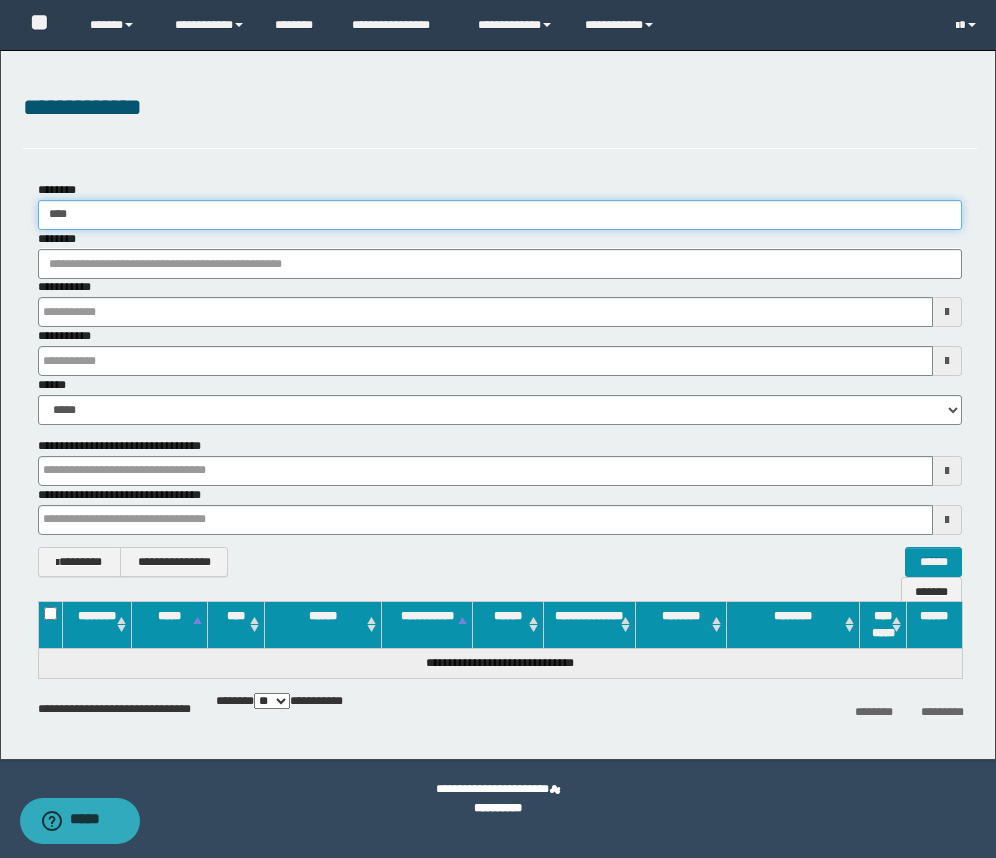 type 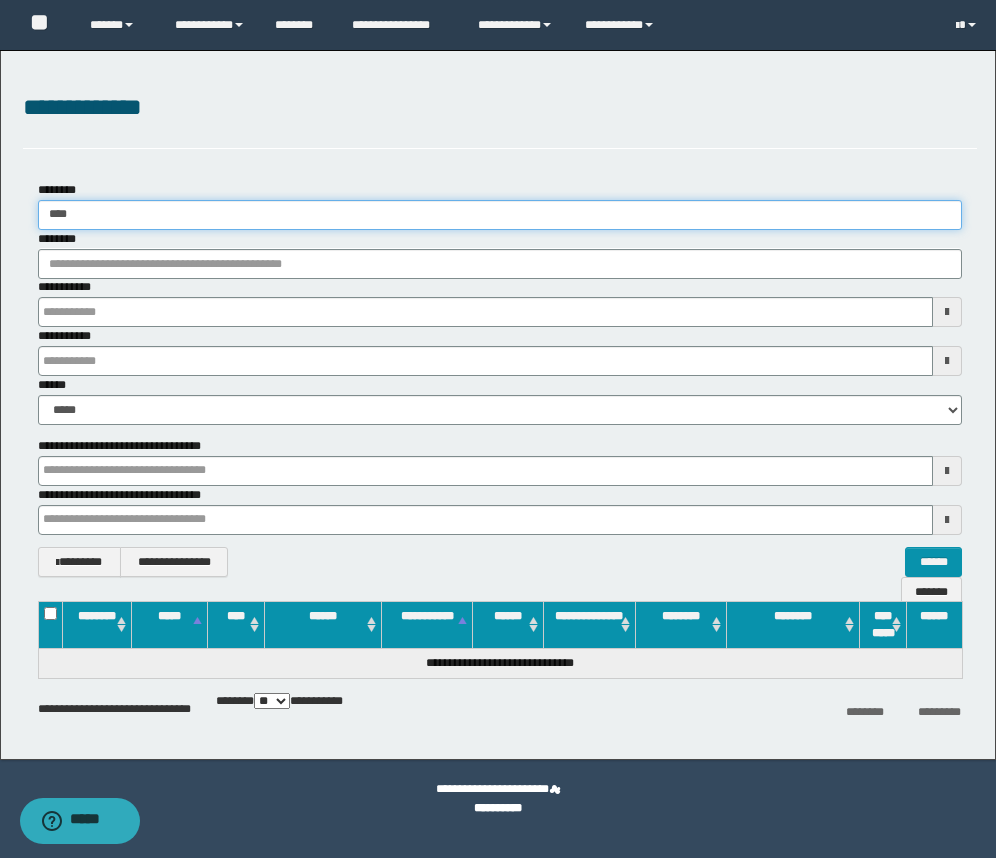 type 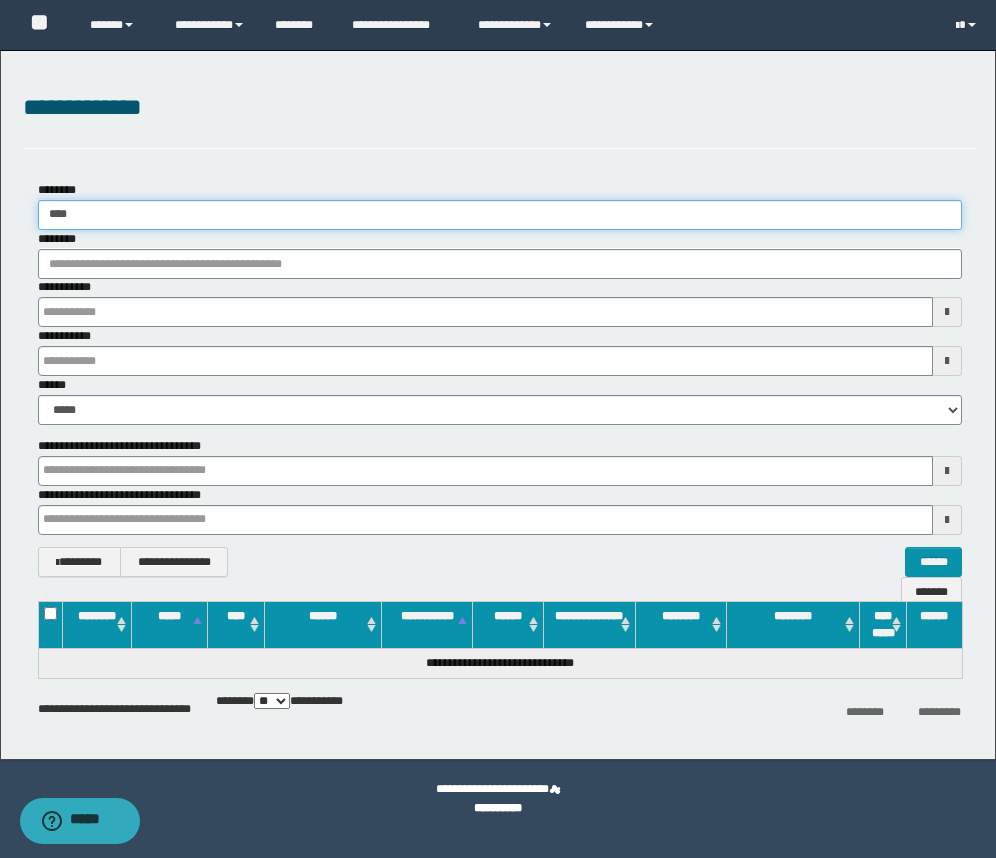 type 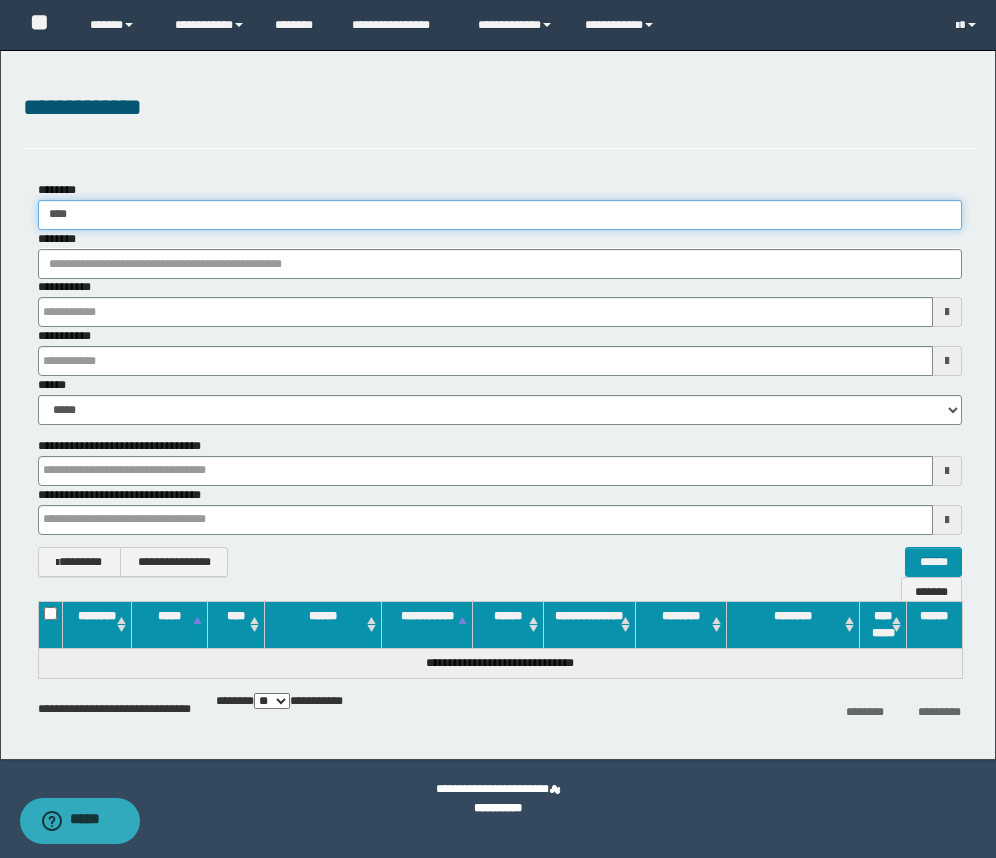 type 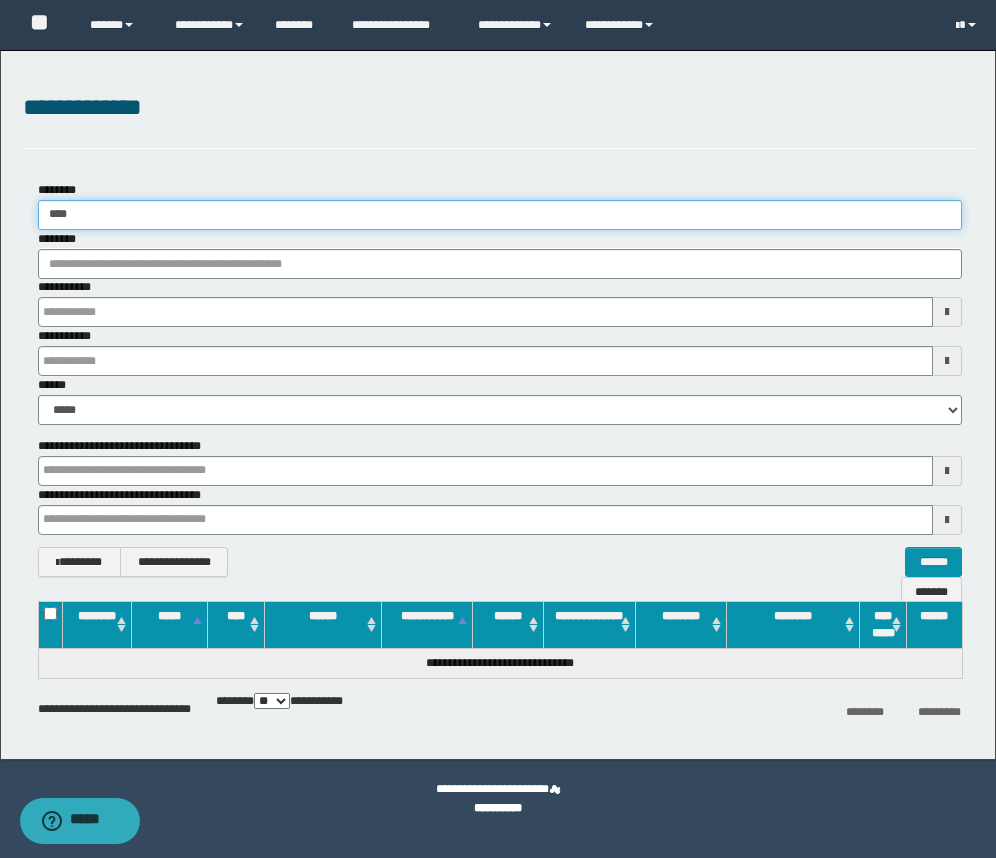 type 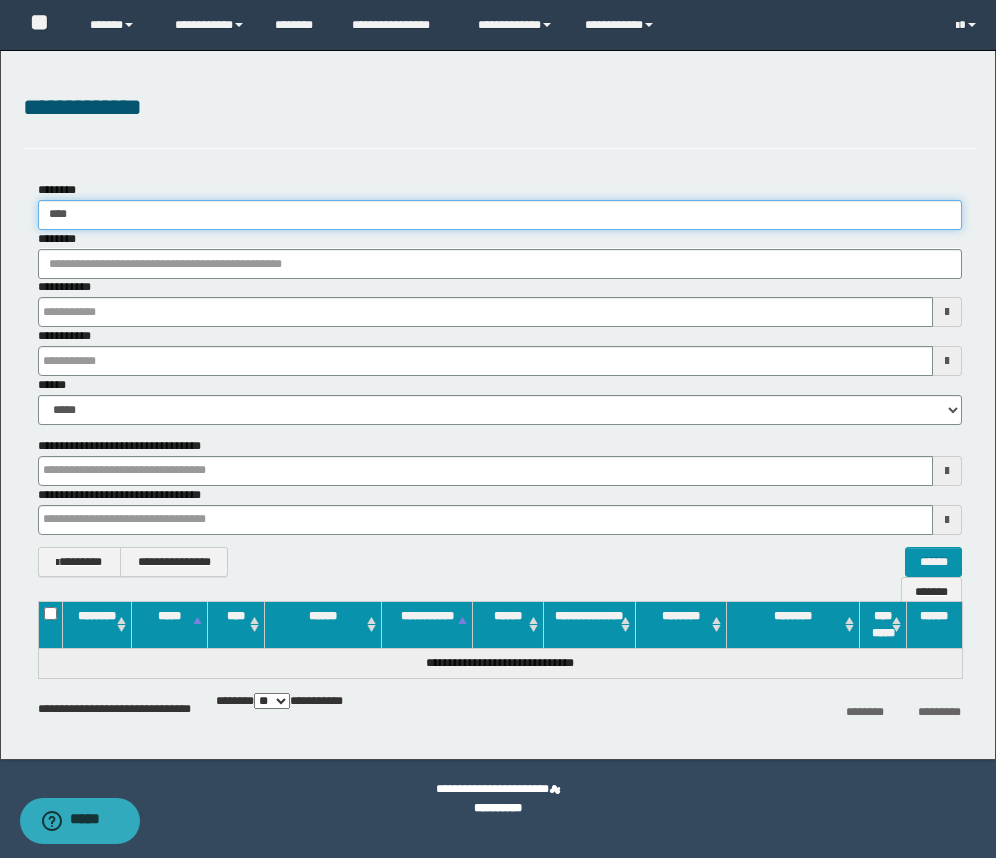 type 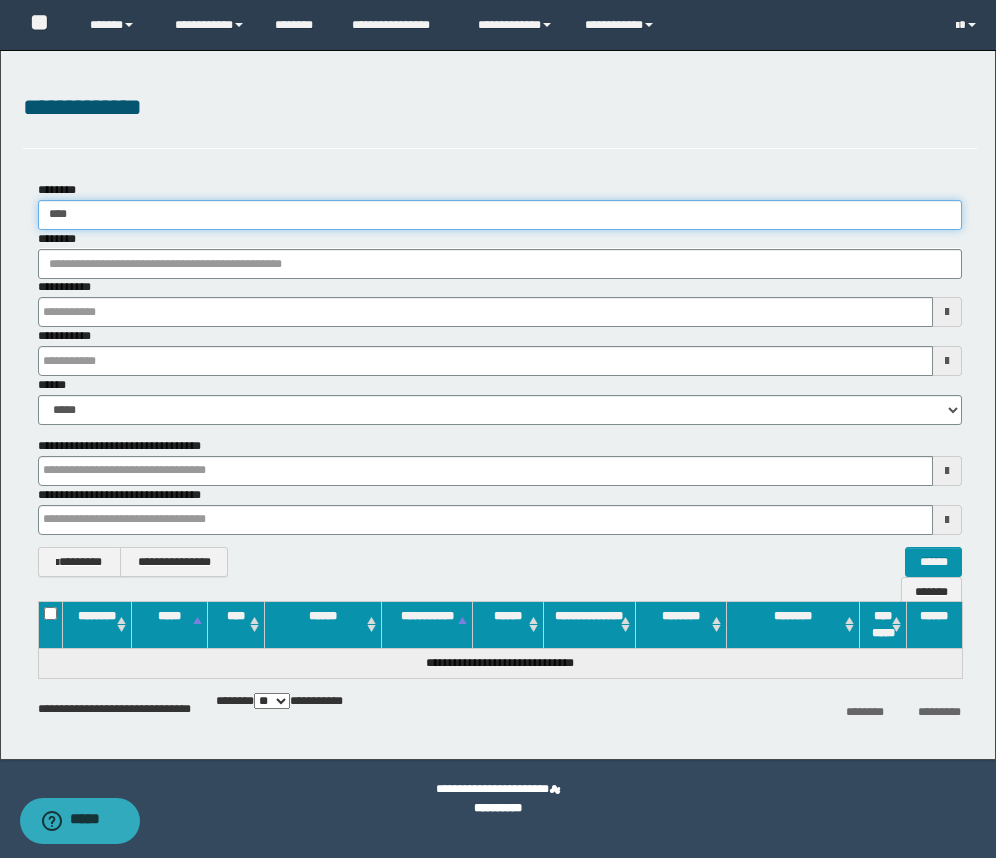 drag, startPoint x: 87, startPoint y: 213, endPoint x: 18, endPoint y: 232, distance: 71.568146 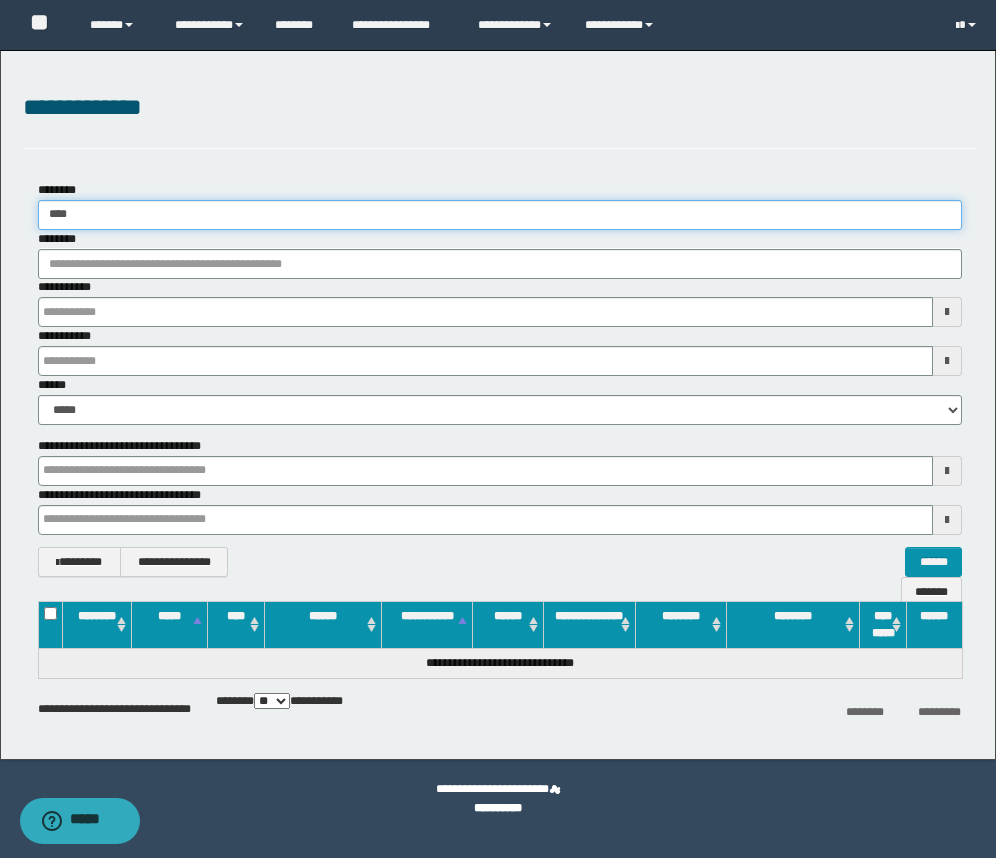 click on "**********" at bounding box center [500, 379] 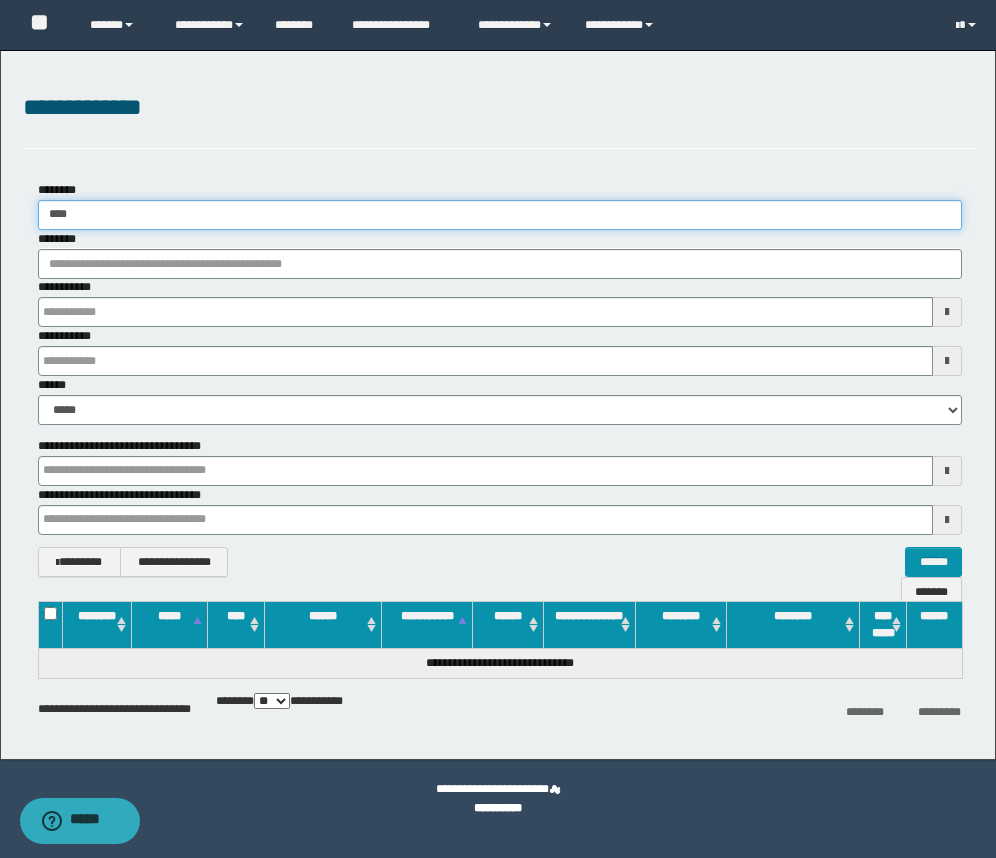 type on "*" 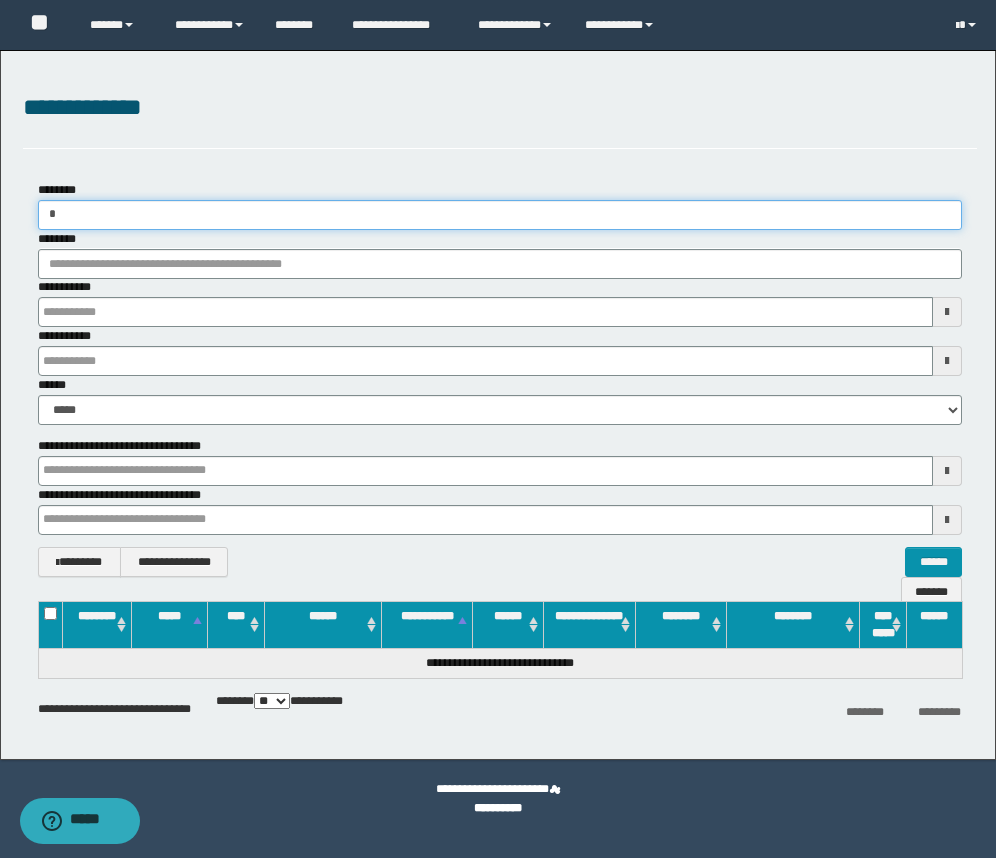 type 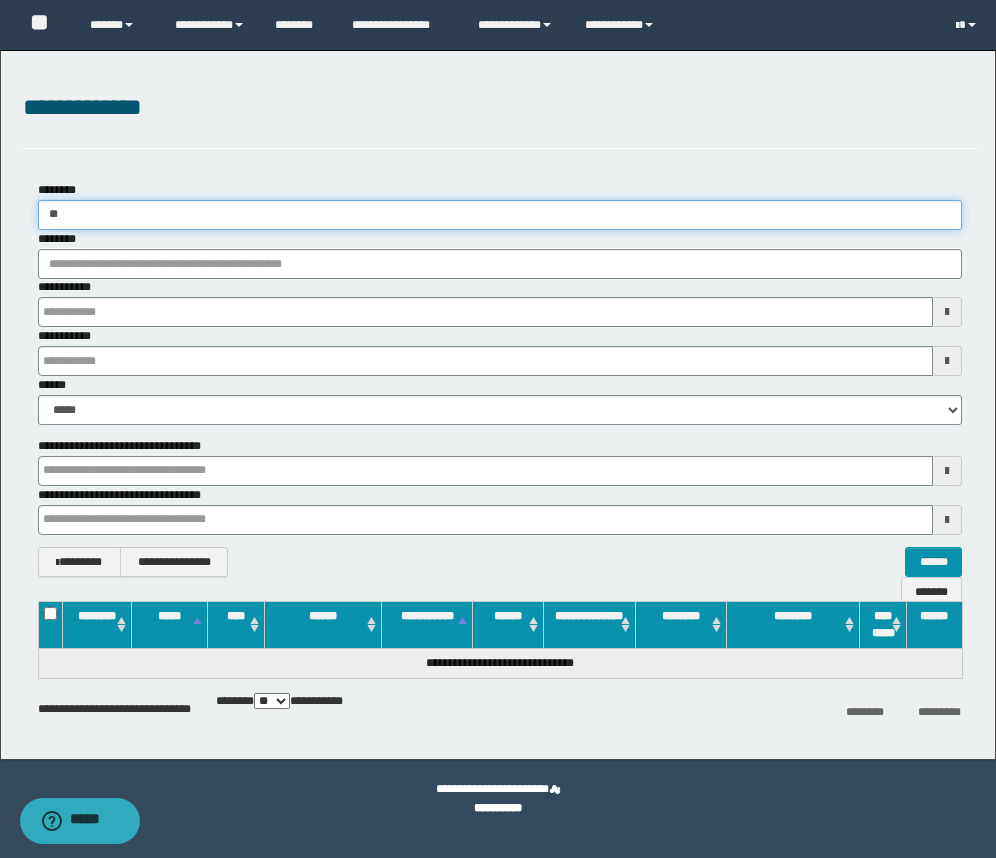 type 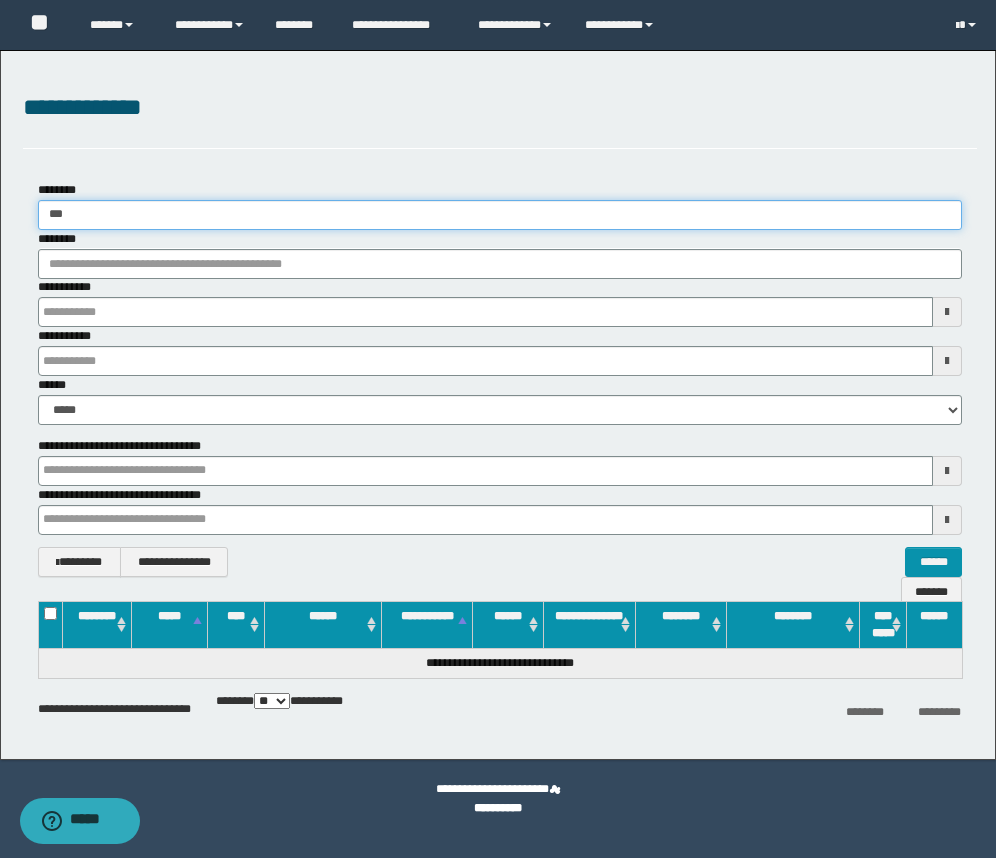 type 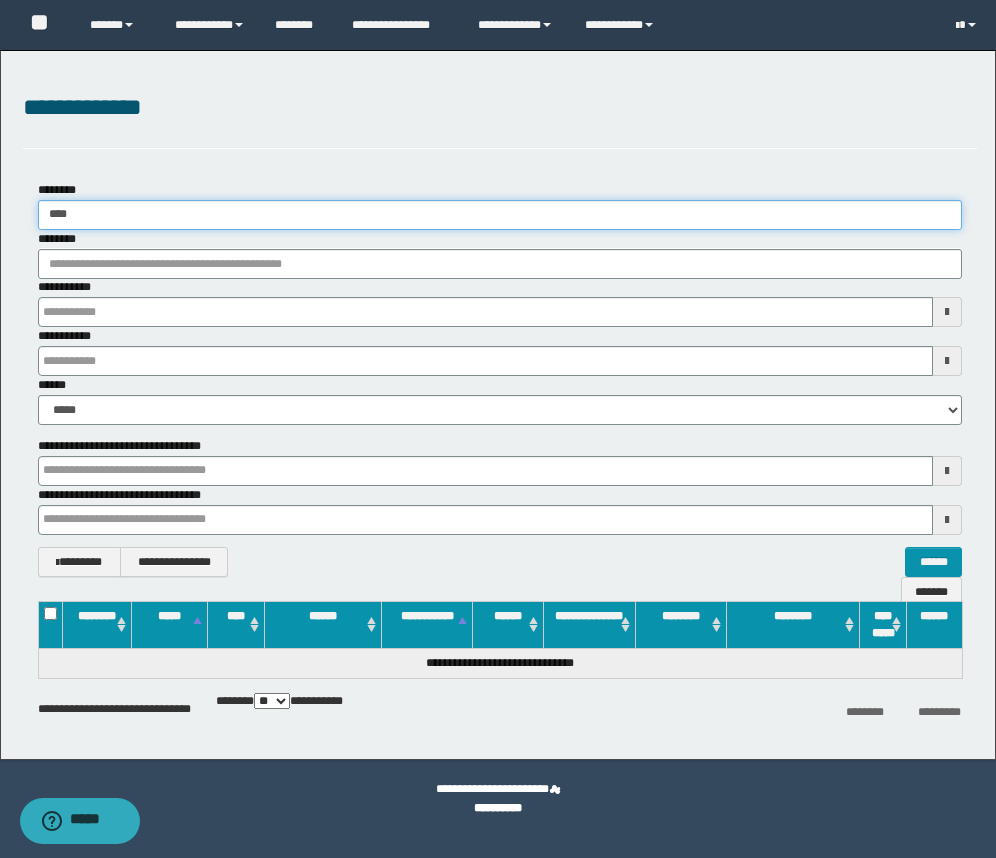 drag, startPoint x: 101, startPoint y: 216, endPoint x: 21, endPoint y: 208, distance: 80.399 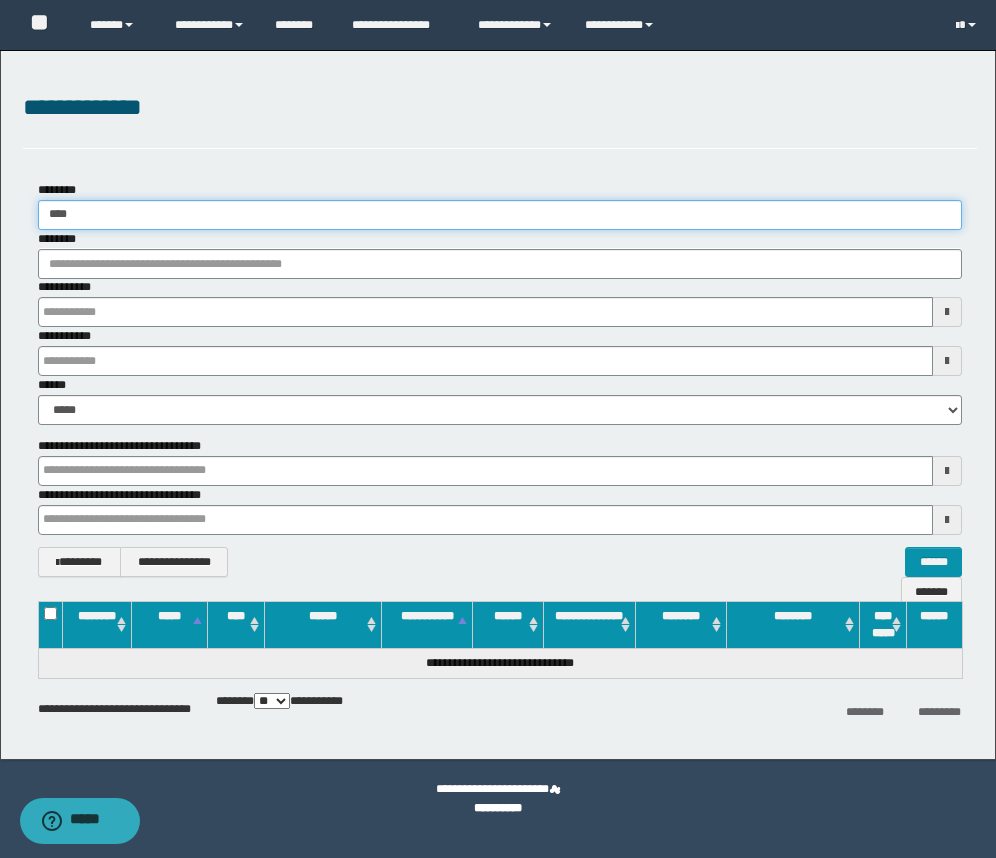 click on "**********" at bounding box center (500, 379) 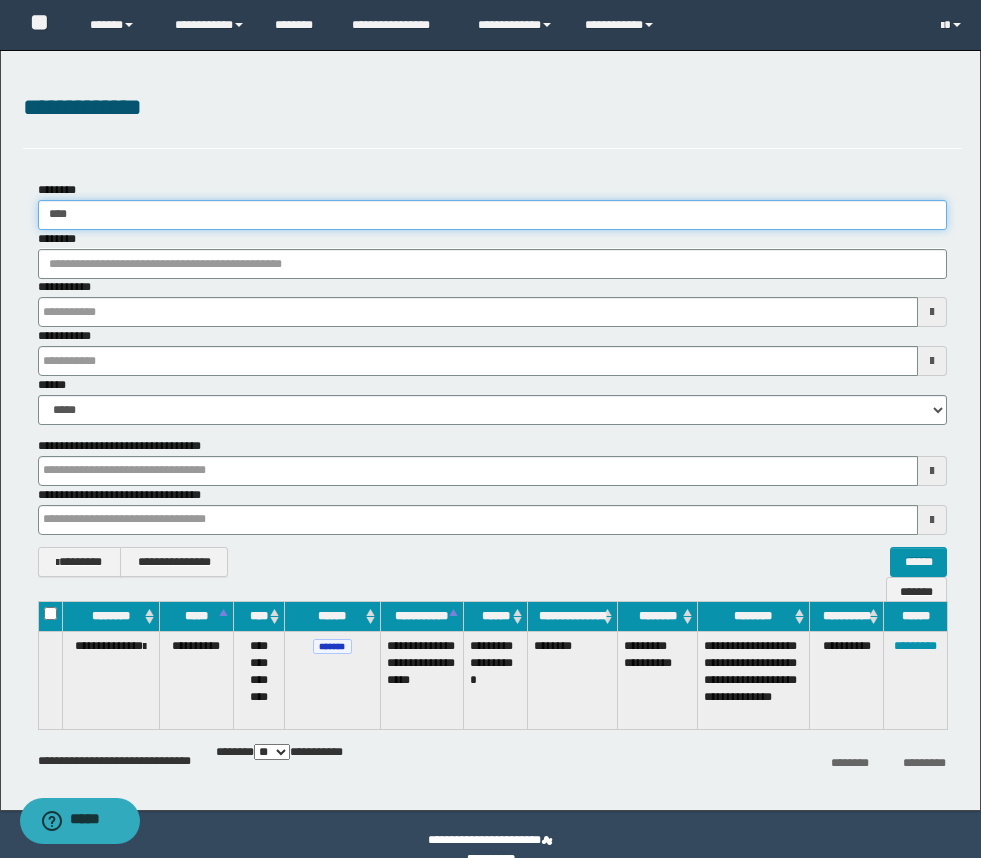 drag, startPoint x: 78, startPoint y: 214, endPoint x: 39, endPoint y: 216, distance: 39.051247 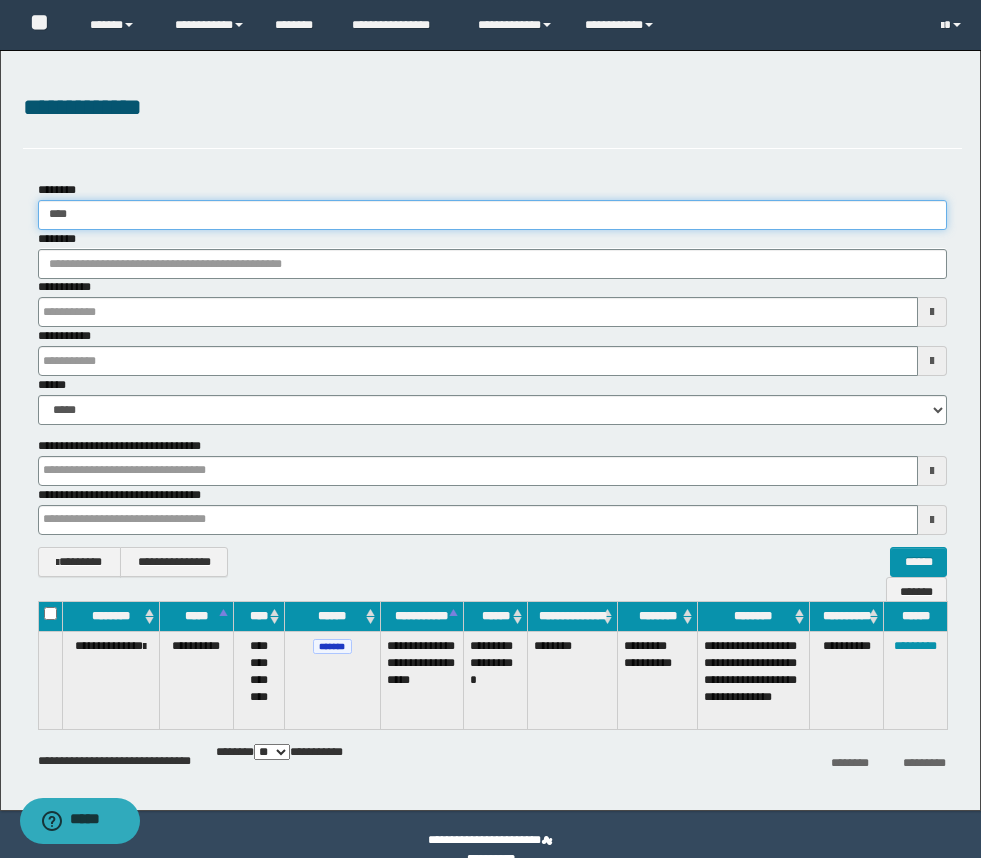click on "****" at bounding box center [492, 215] 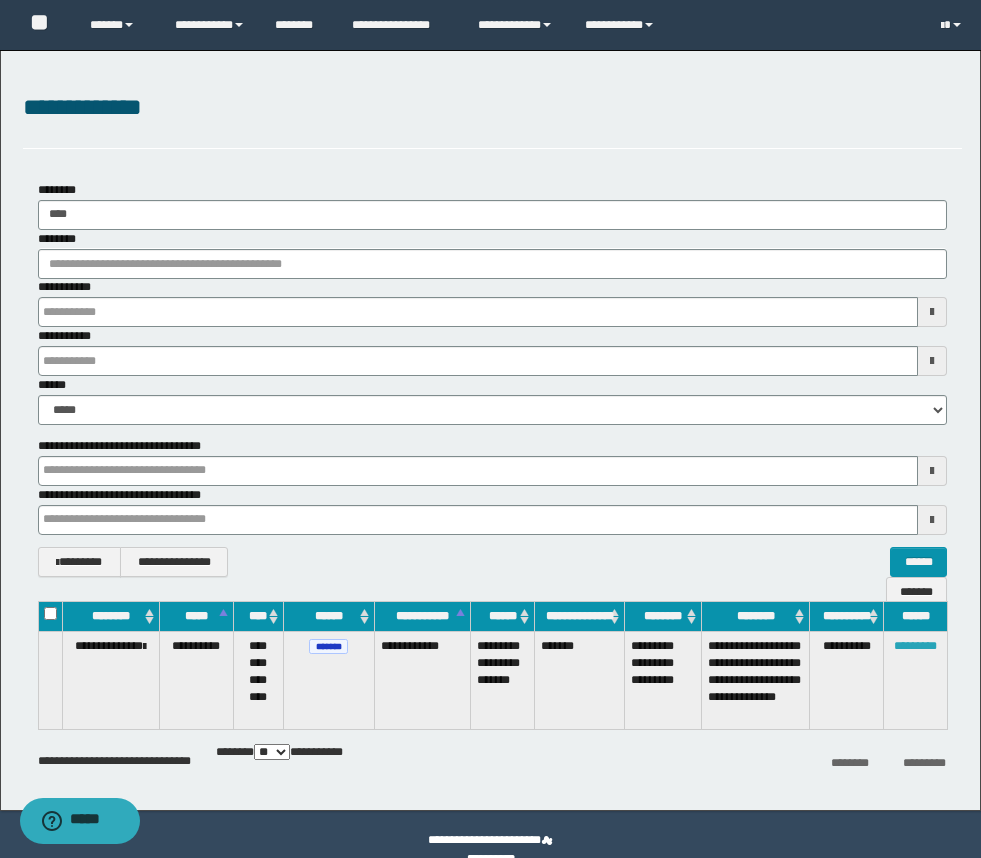 click on "*********" at bounding box center [915, 646] 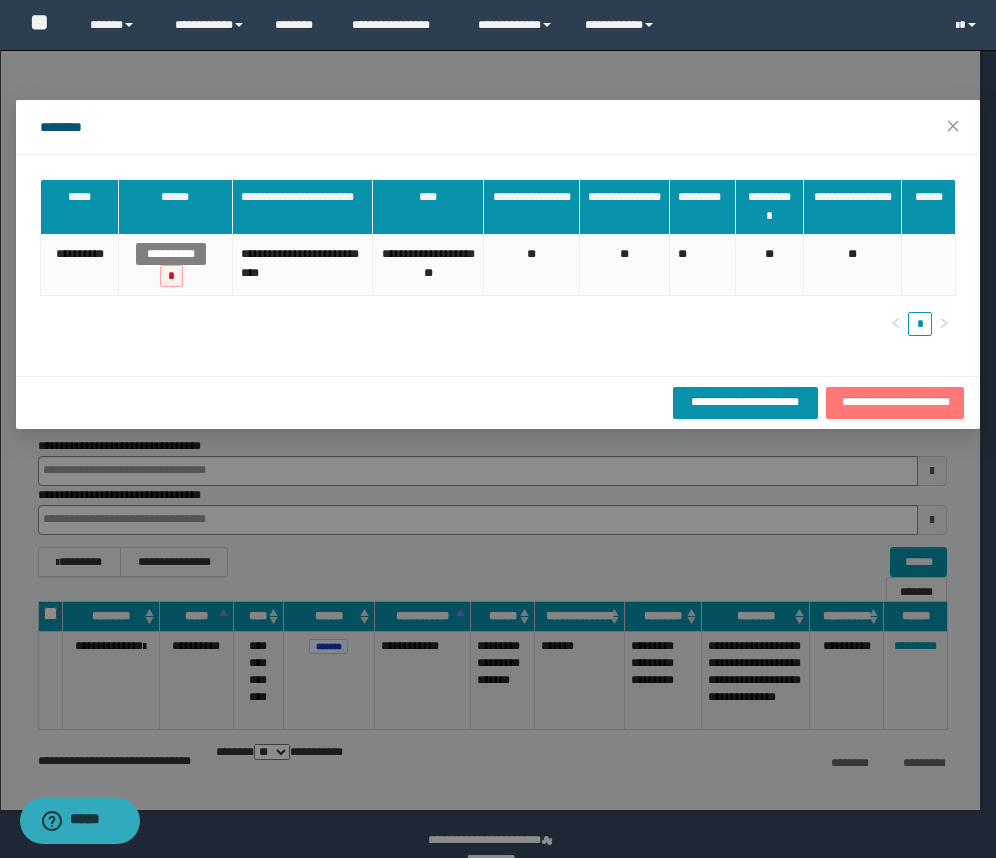click on "**********" at bounding box center [895, 402] 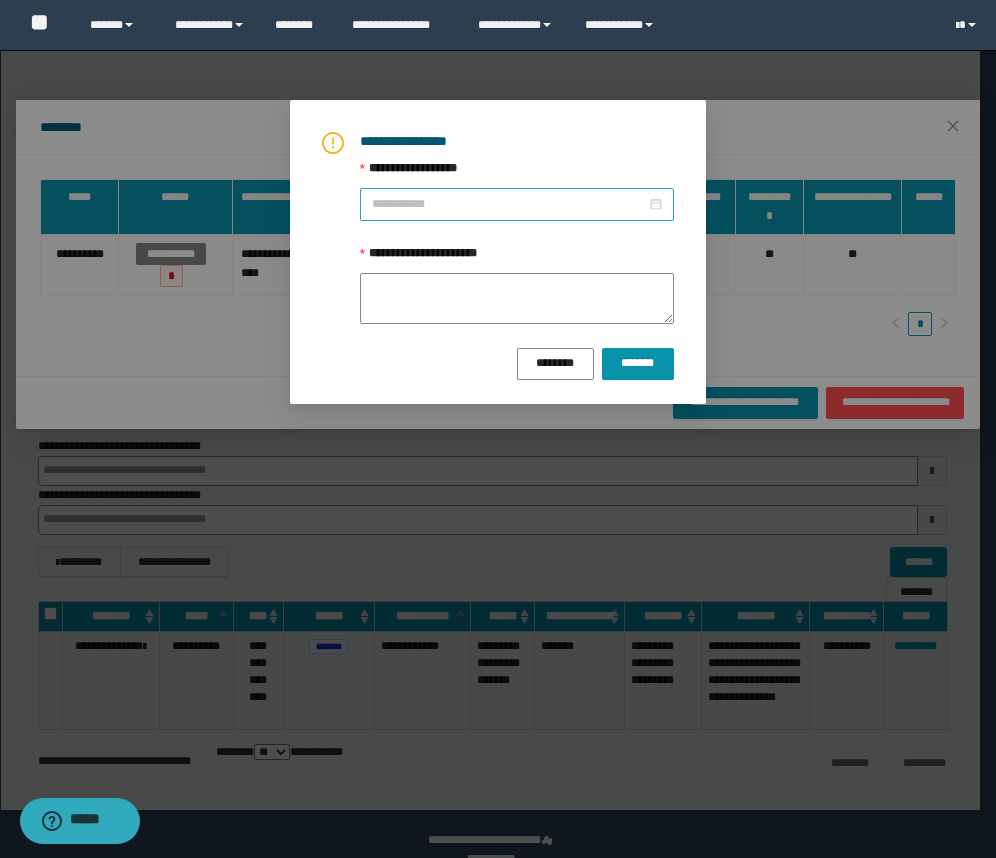 click at bounding box center (517, 204) 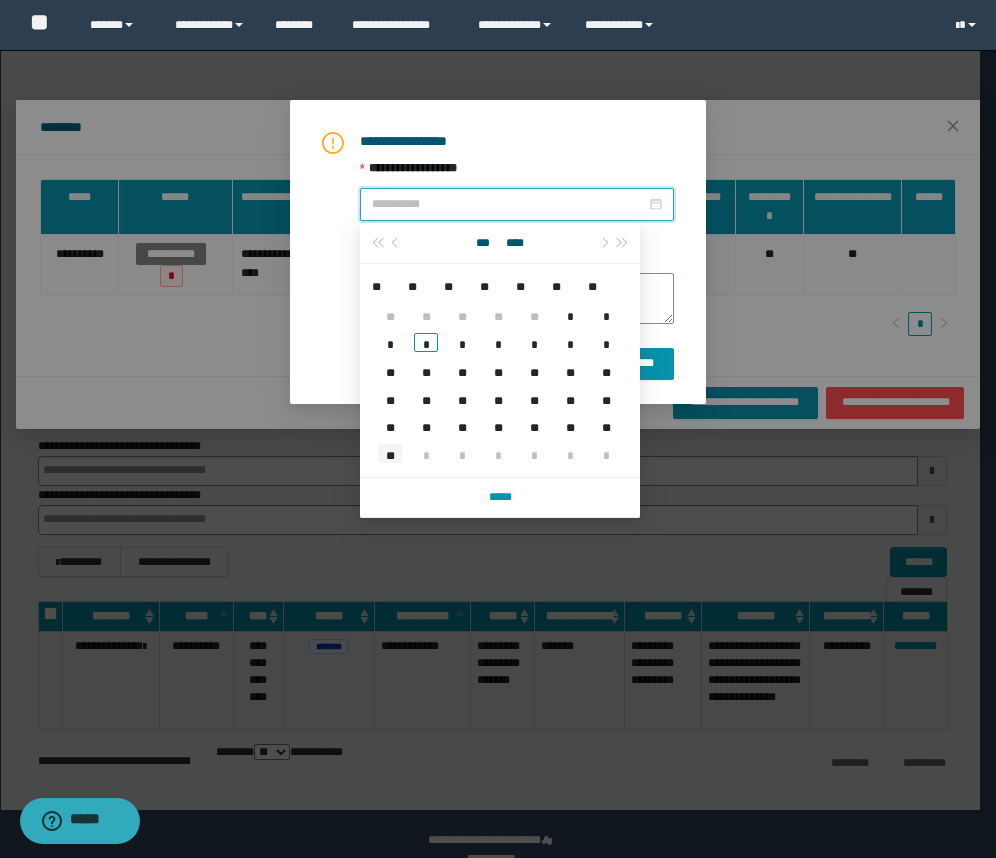 click on "**" at bounding box center (390, 453) 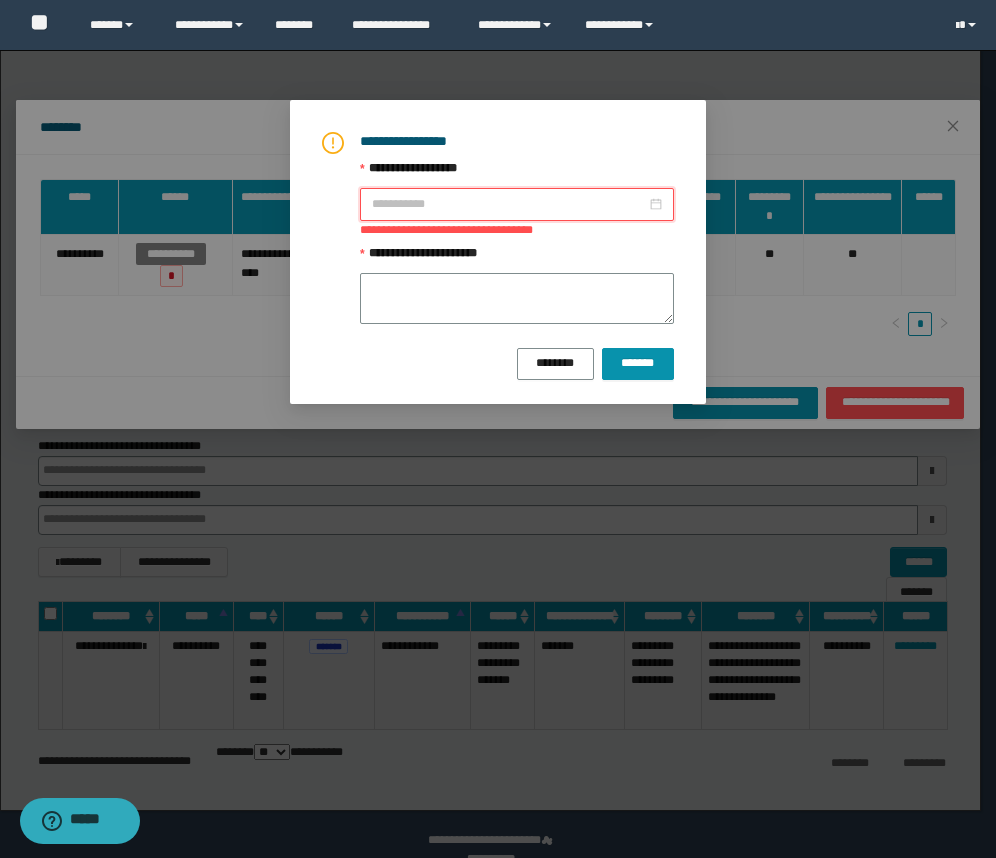 click at bounding box center (517, 204) 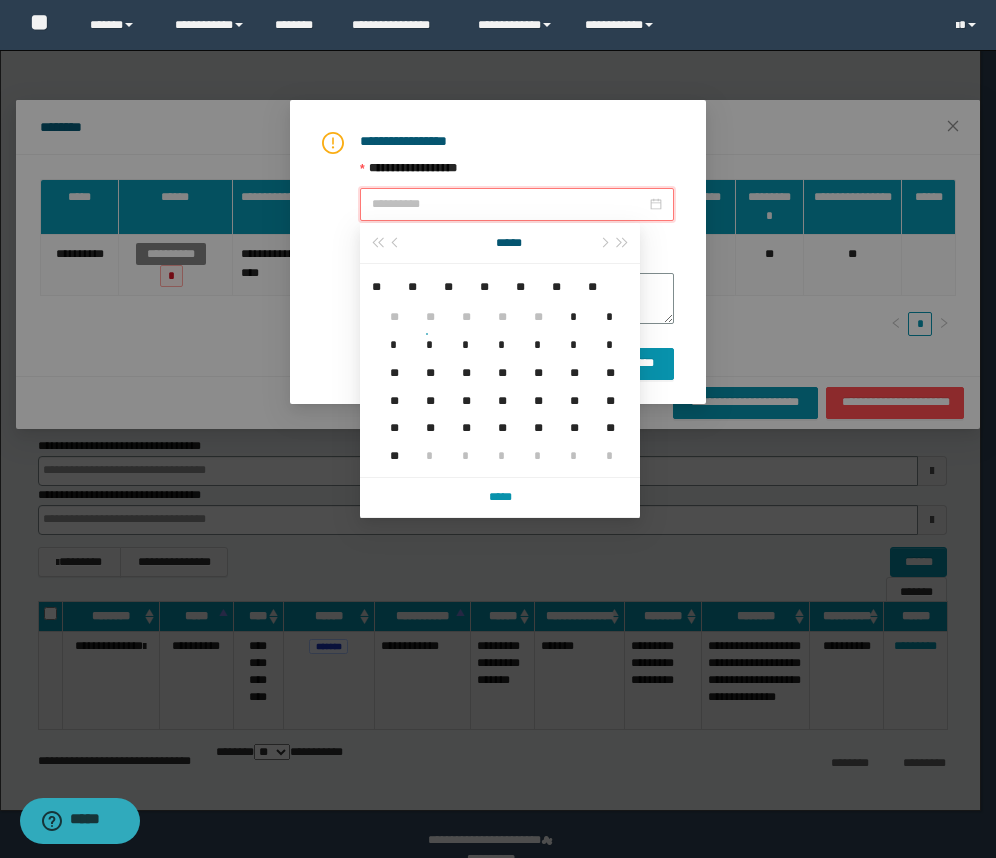 click on "**" at bounding box center (534, 305) 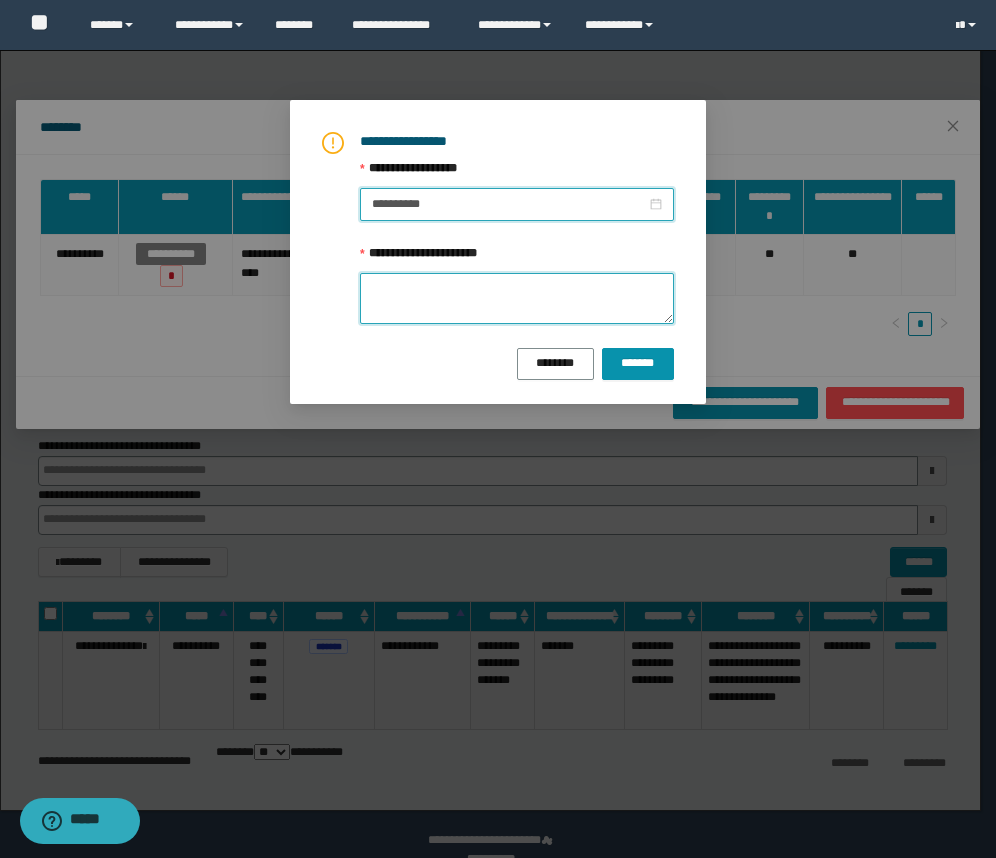 click on "**********" at bounding box center (517, 298) 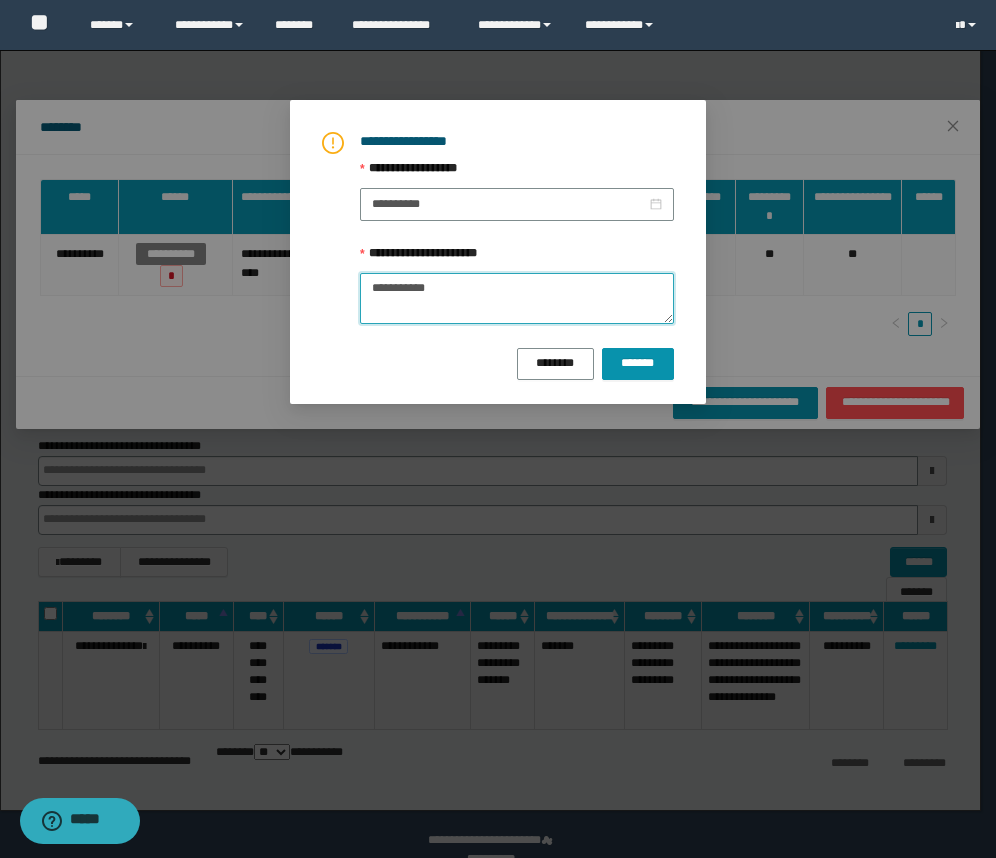 drag, startPoint x: 436, startPoint y: 288, endPoint x: 360, endPoint y: 282, distance: 76.23647 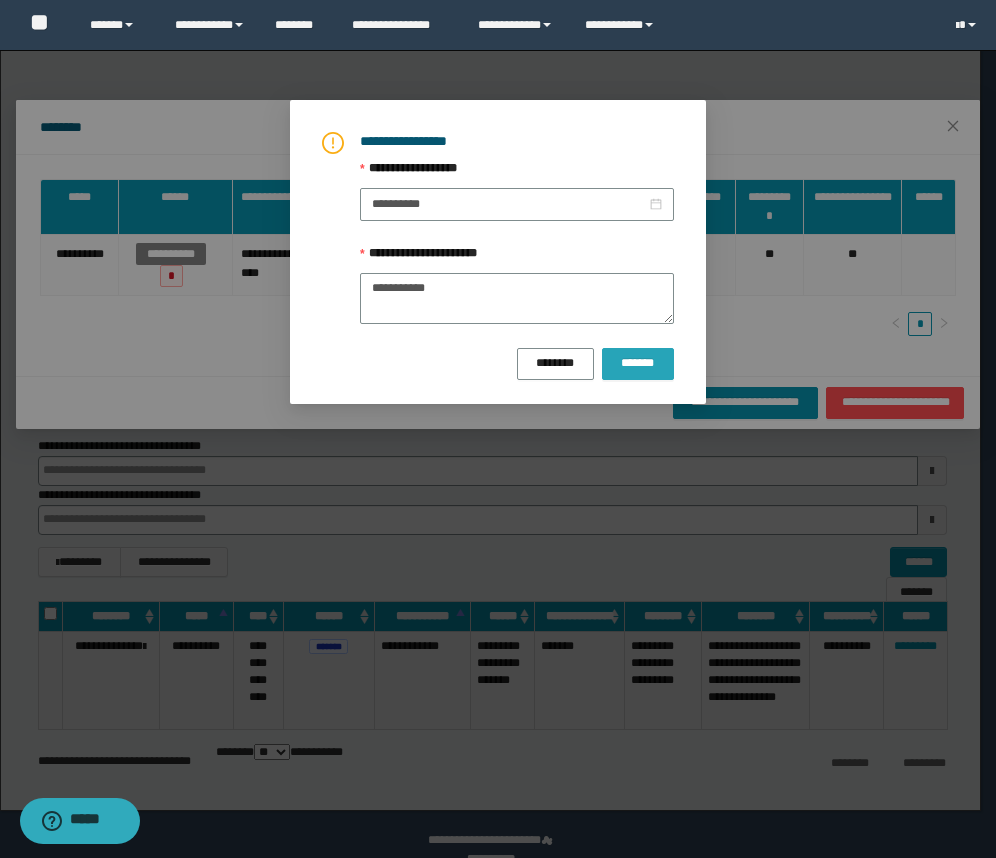 click on "*******" at bounding box center [638, 363] 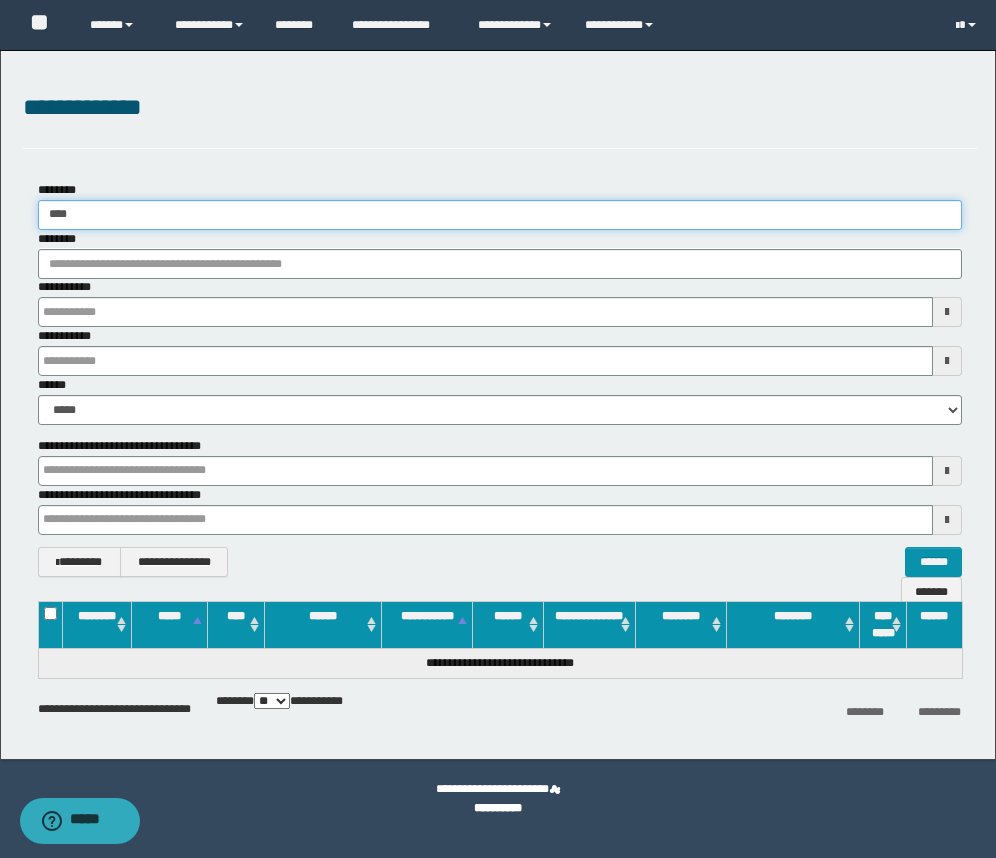 drag, startPoint x: 90, startPoint y: 214, endPoint x: 22, endPoint y: 212, distance: 68.0294 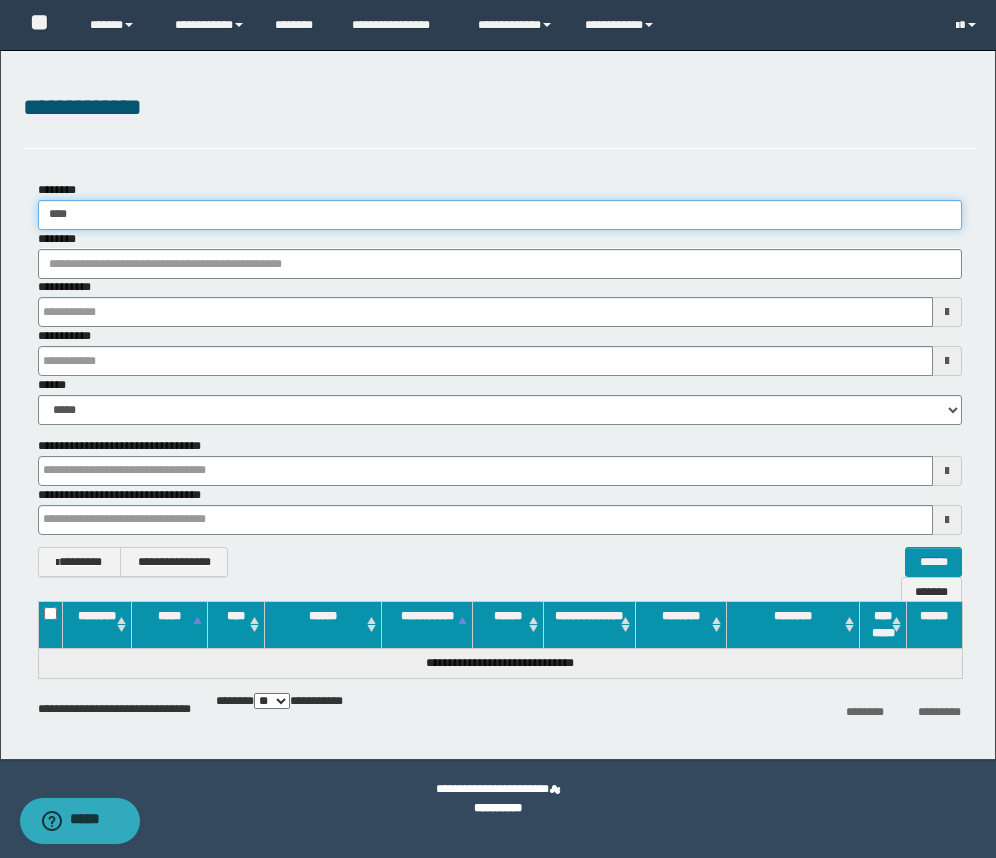 click on "********
****" at bounding box center [500, 205] 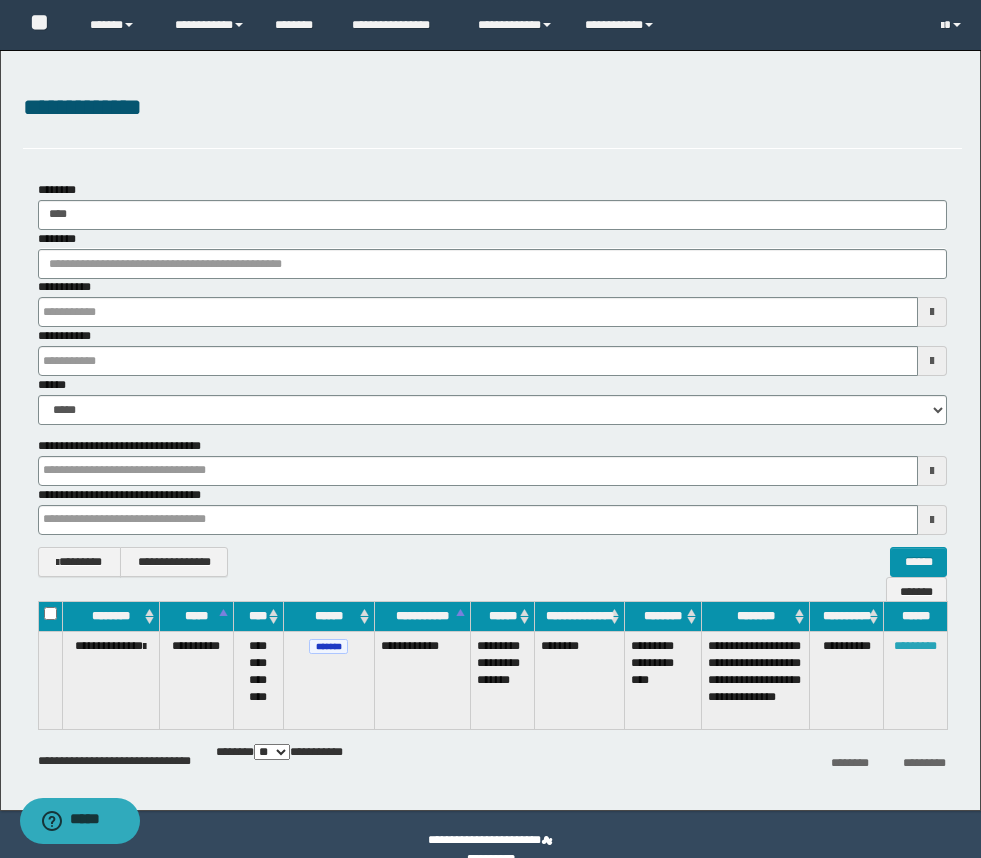 click on "*********" at bounding box center [915, 646] 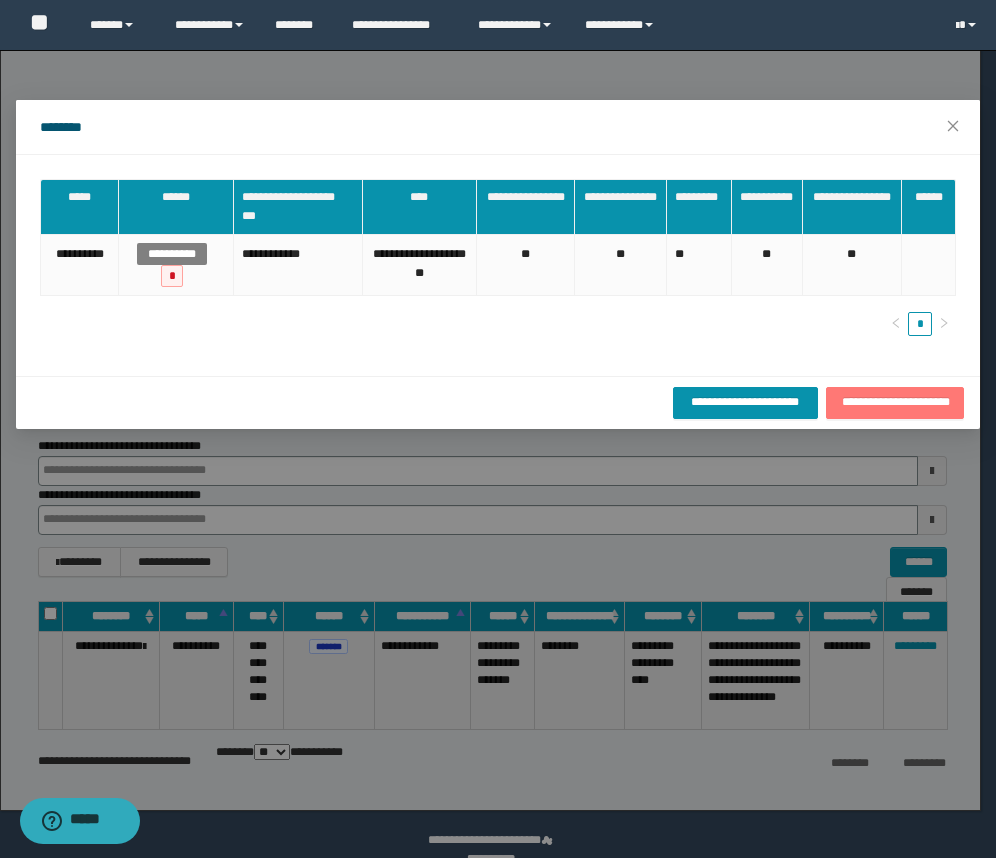 click on "**********" at bounding box center [895, 402] 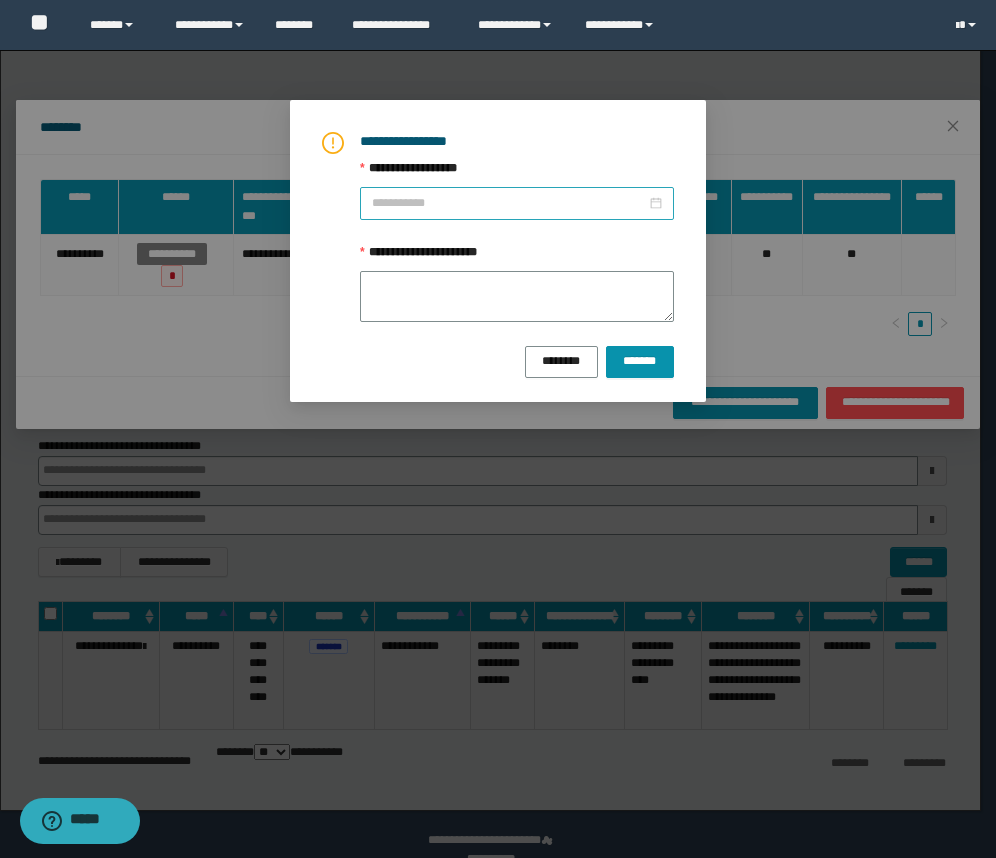 click at bounding box center (517, 203) 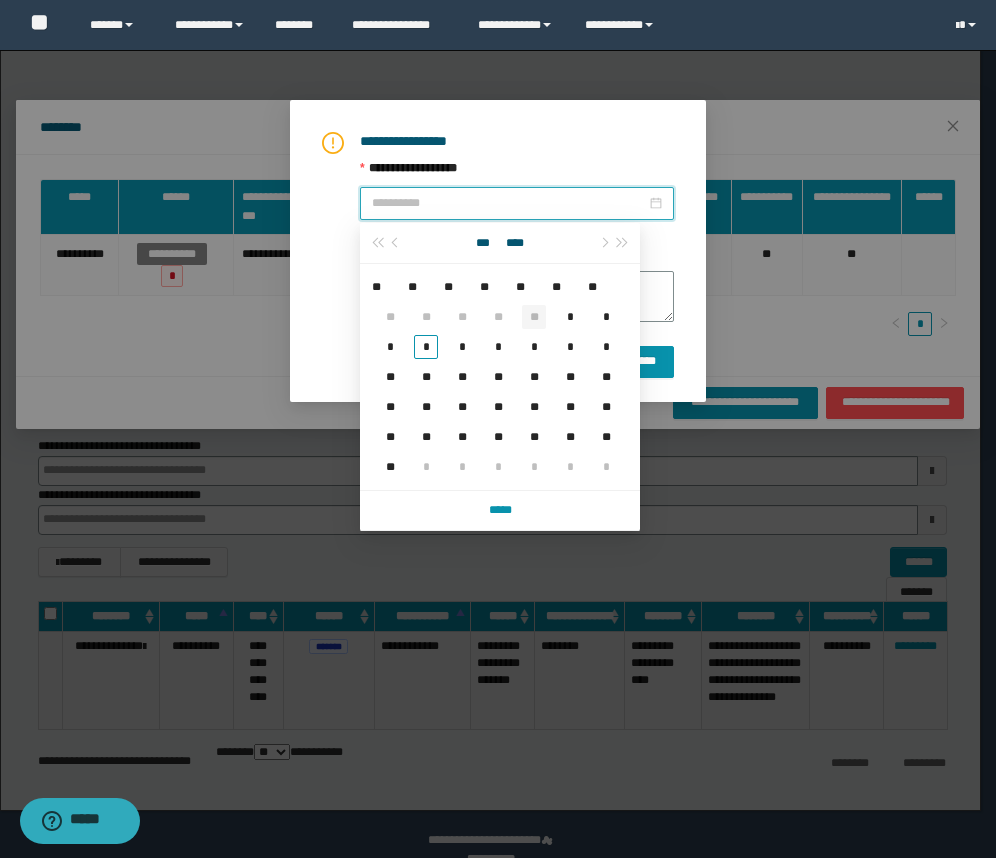 click on "**" at bounding box center (534, 317) 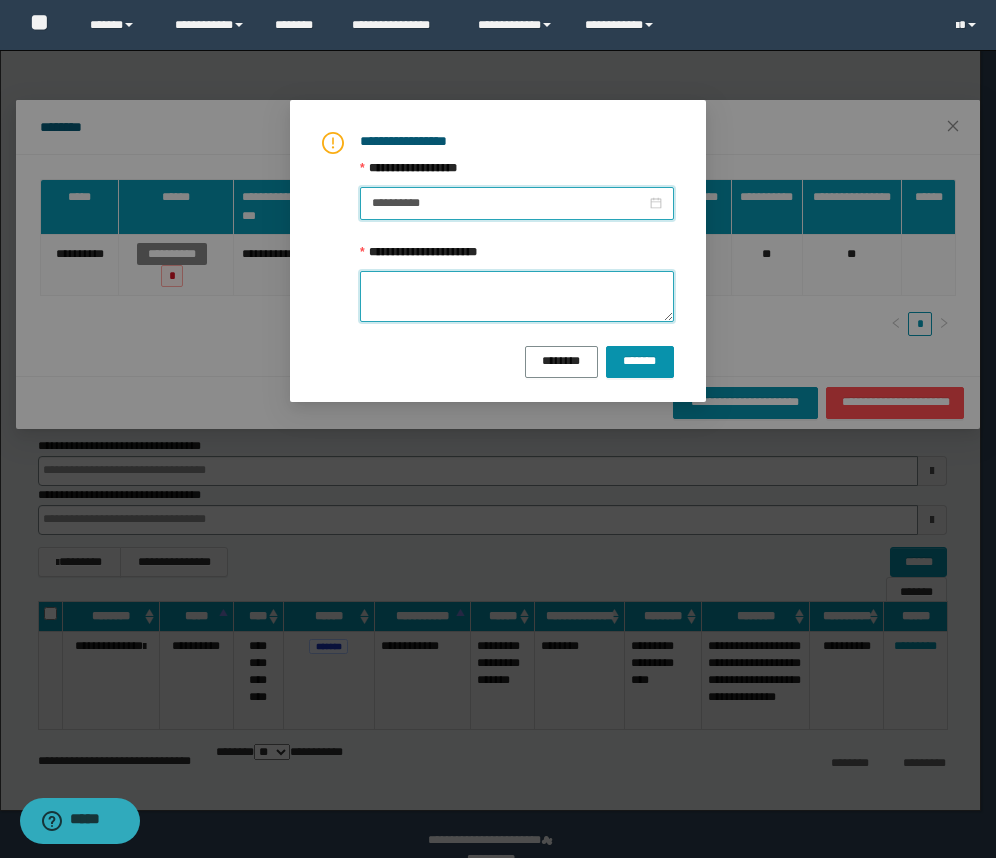 click on "**********" at bounding box center [517, 296] 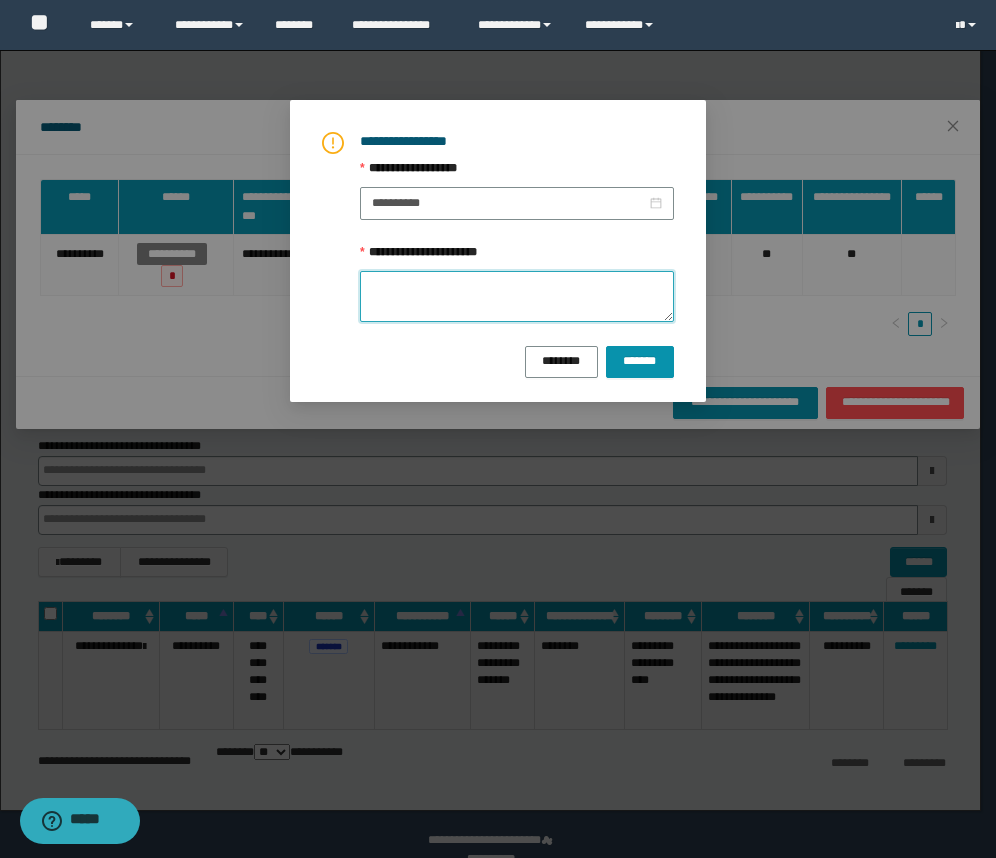 paste on "**********" 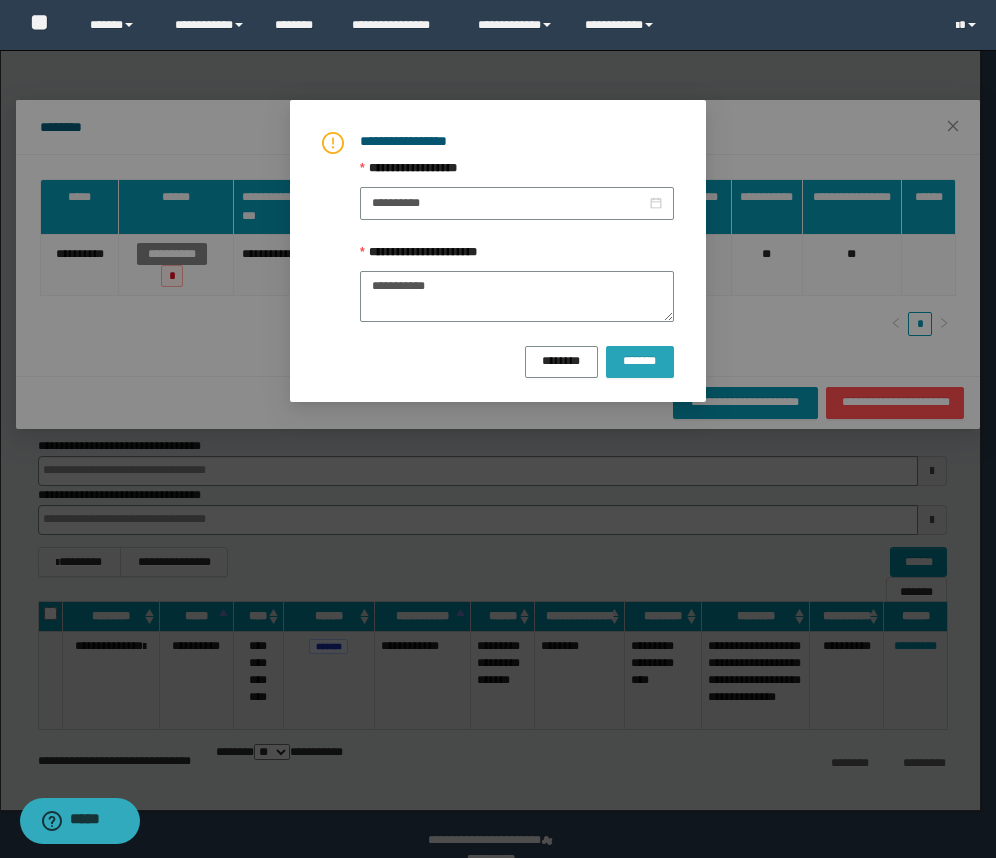 click on "*******" at bounding box center [640, 360] 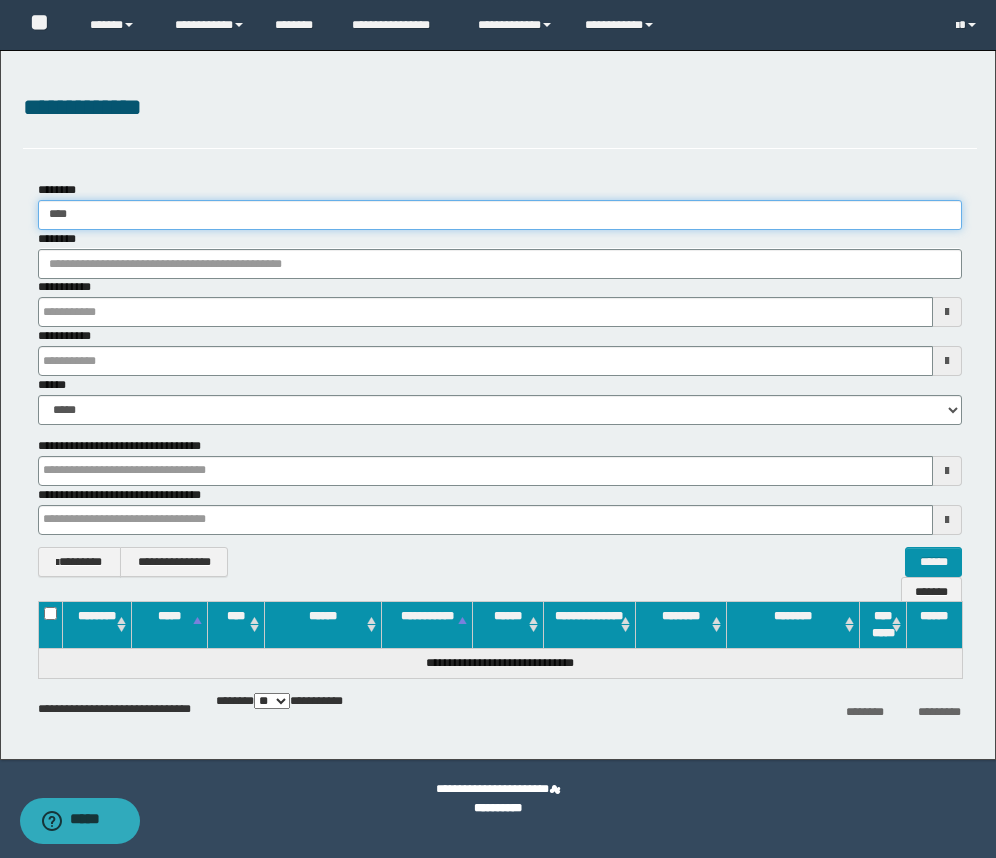 drag, startPoint x: 74, startPoint y: 205, endPoint x: 47, endPoint y: 208, distance: 27.166155 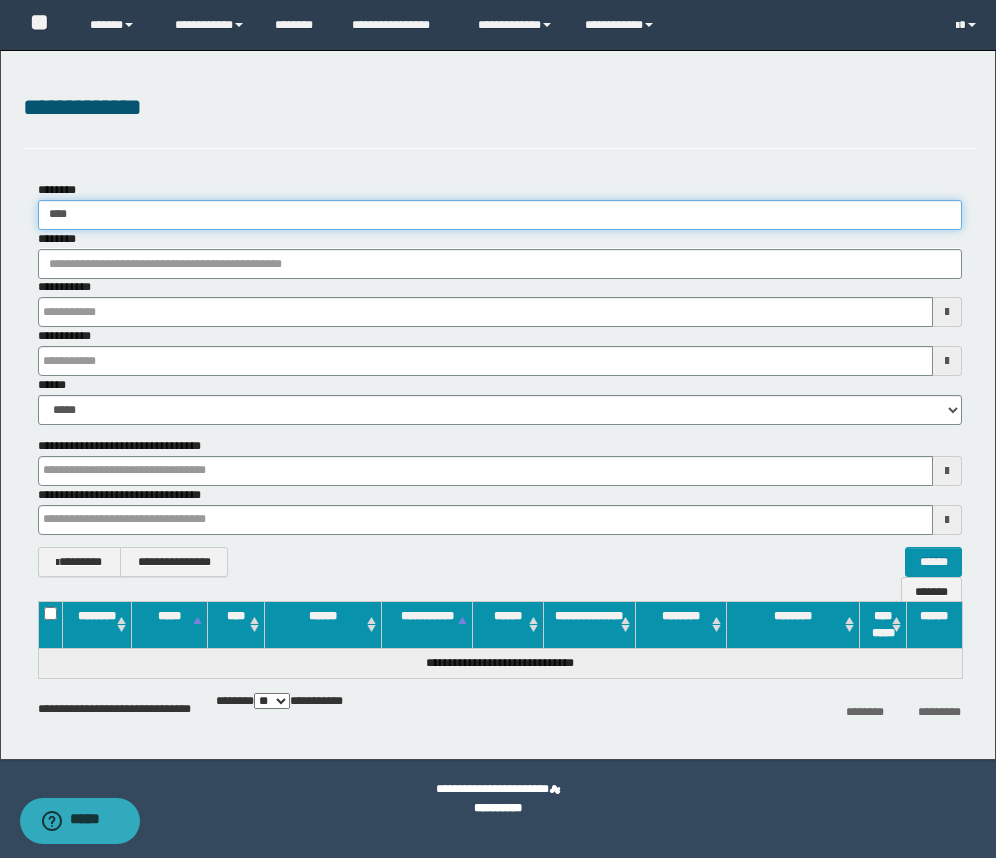 click on "****" at bounding box center (500, 215) 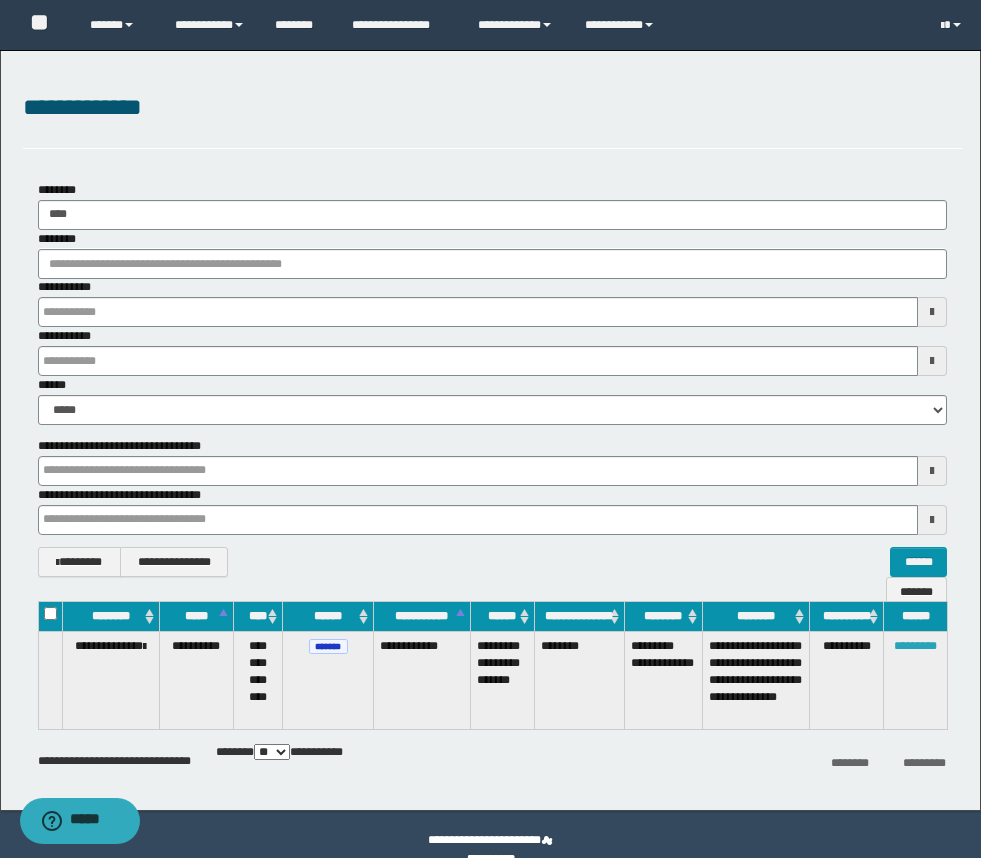 click on "*********" at bounding box center (915, 646) 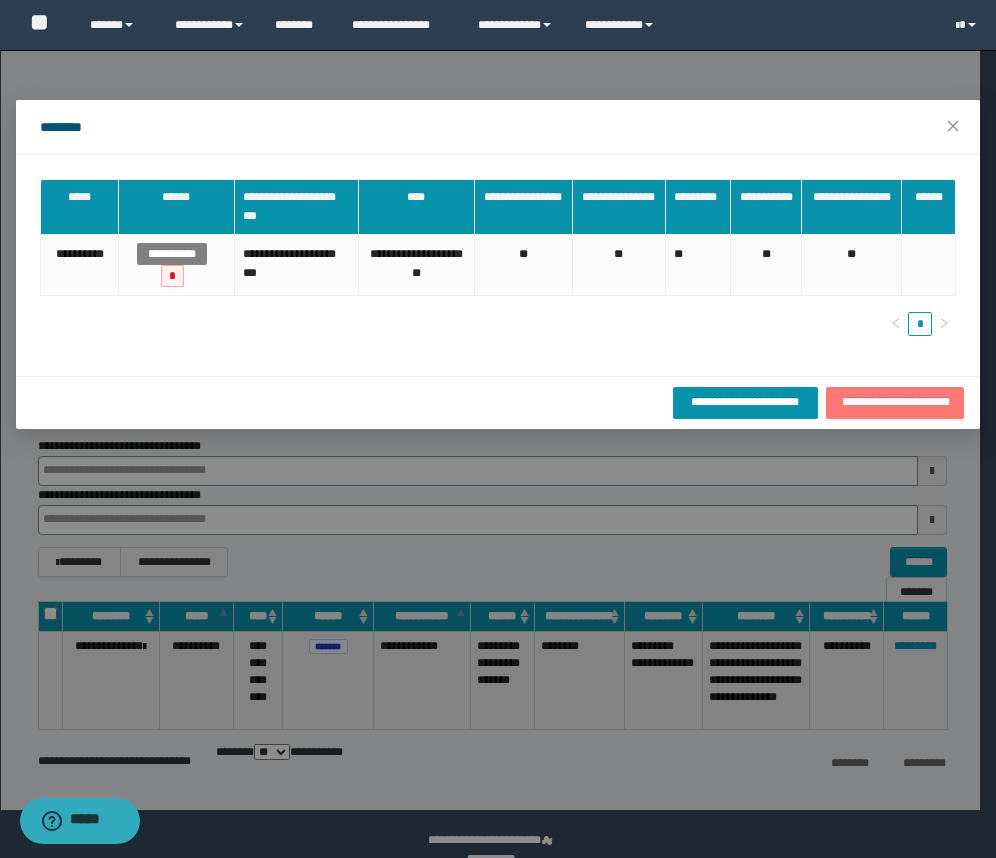 click on "**********" at bounding box center (895, 402) 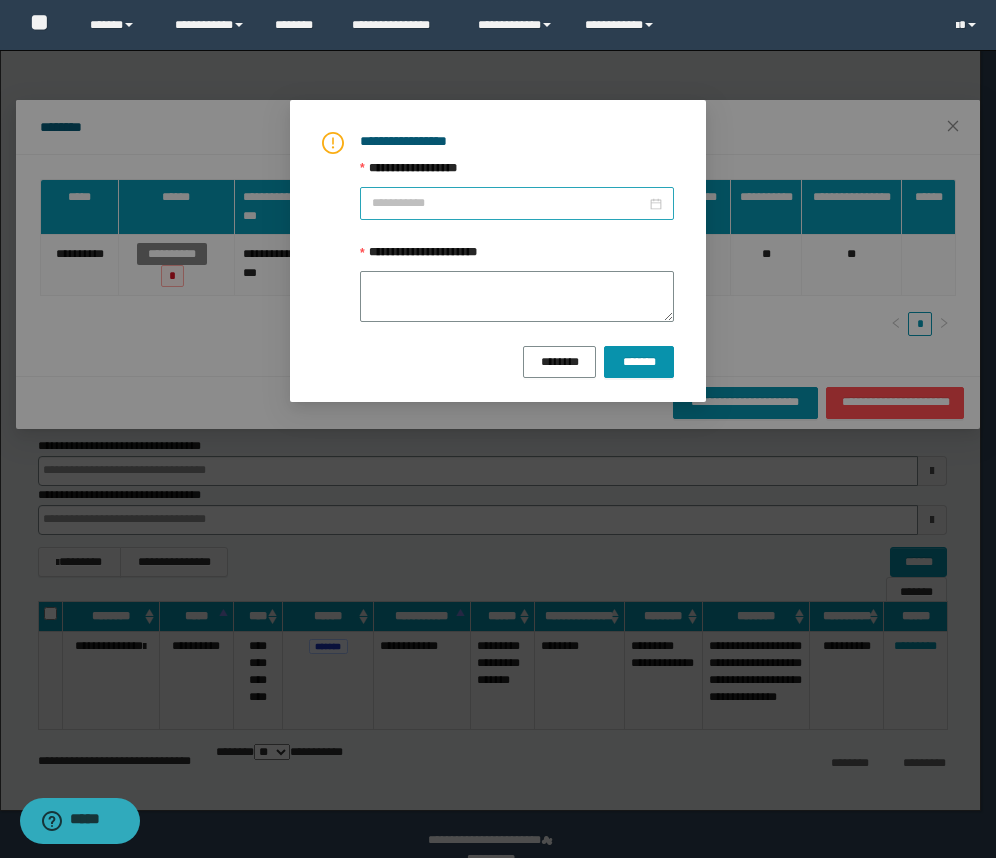 click at bounding box center [517, 203] 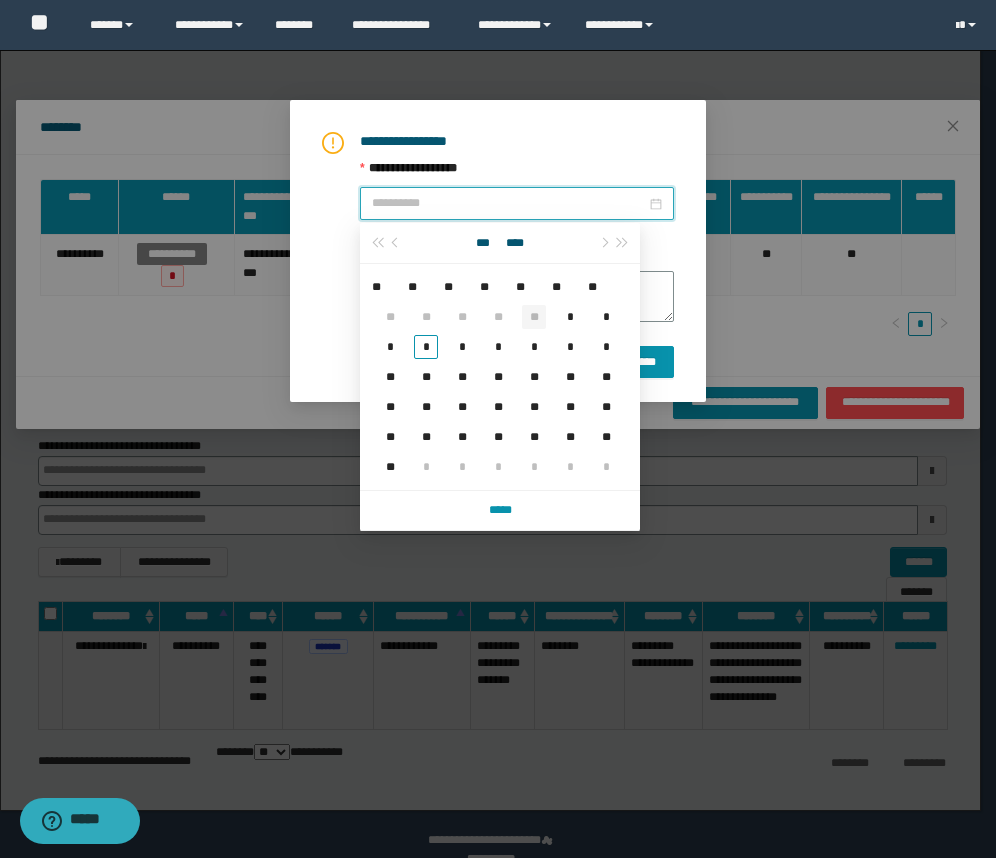 click on "**" at bounding box center (534, 317) 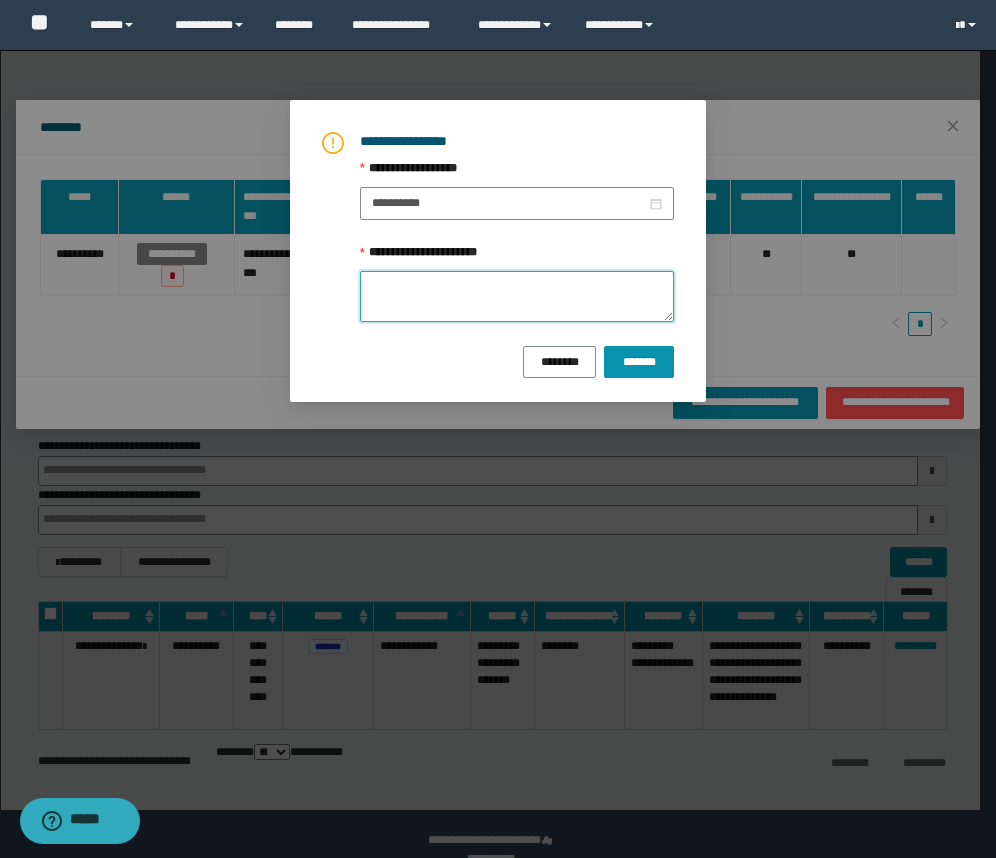 click on "**********" at bounding box center [517, 296] 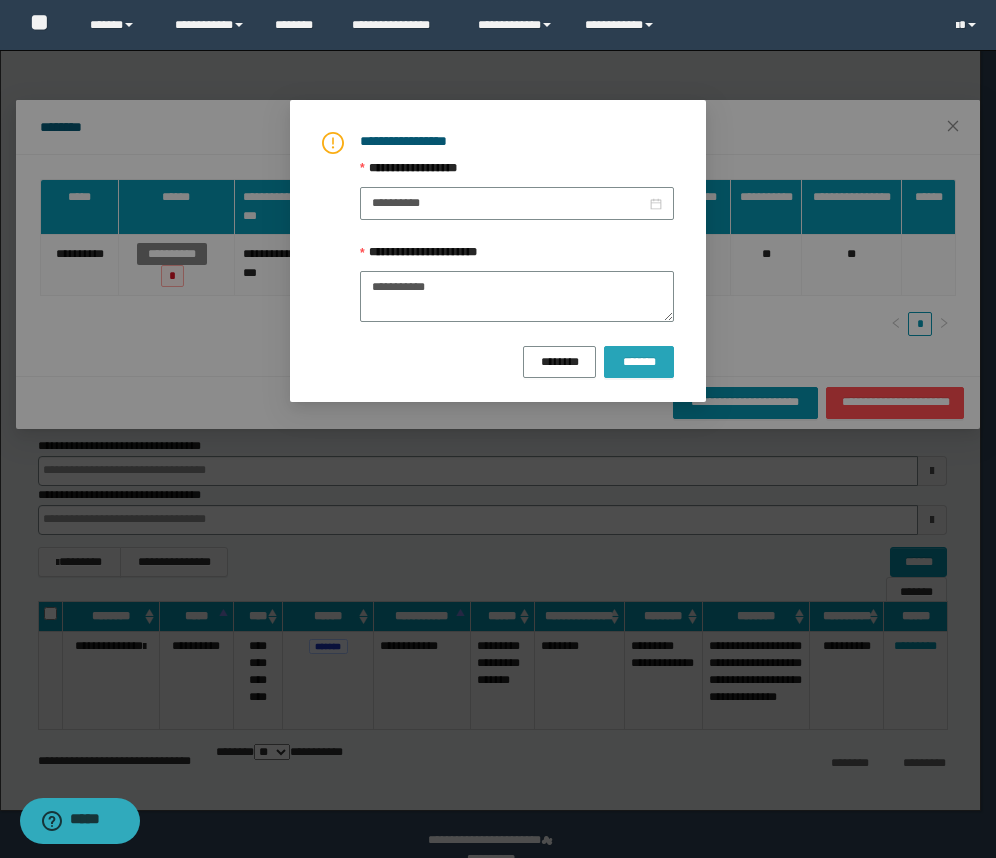 click on "*******" at bounding box center (639, 362) 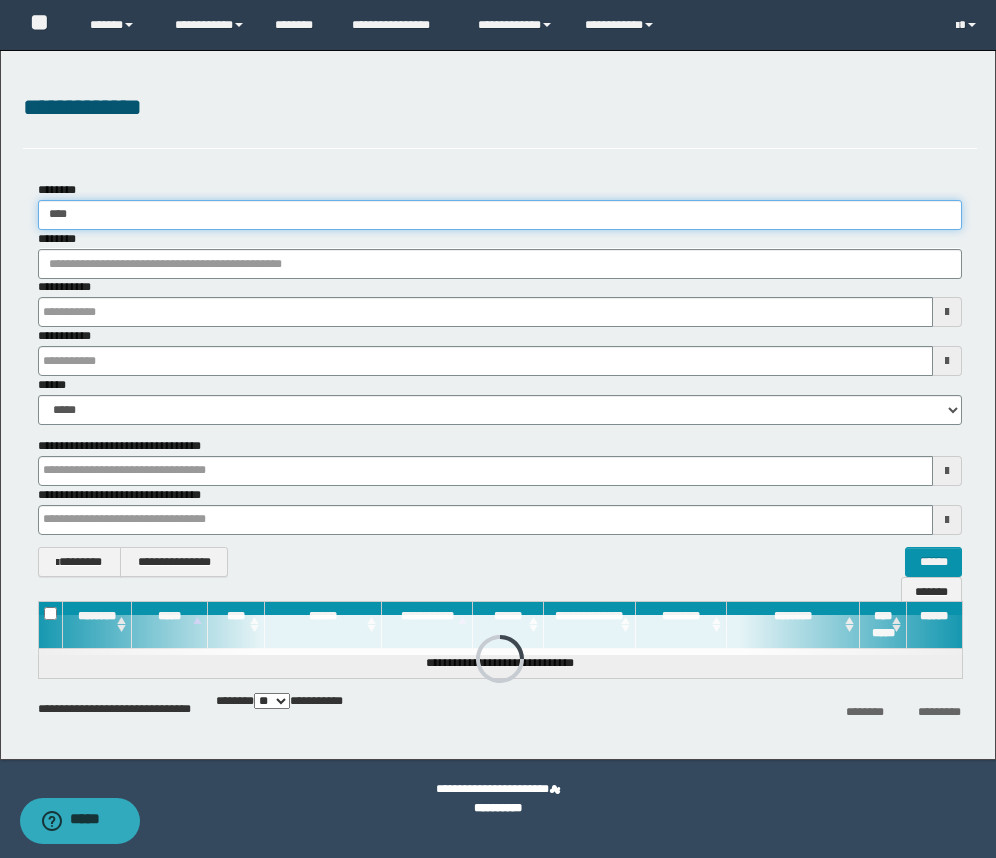 drag, startPoint x: 60, startPoint y: 214, endPoint x: -27, endPoint y: 206, distance: 87.36704 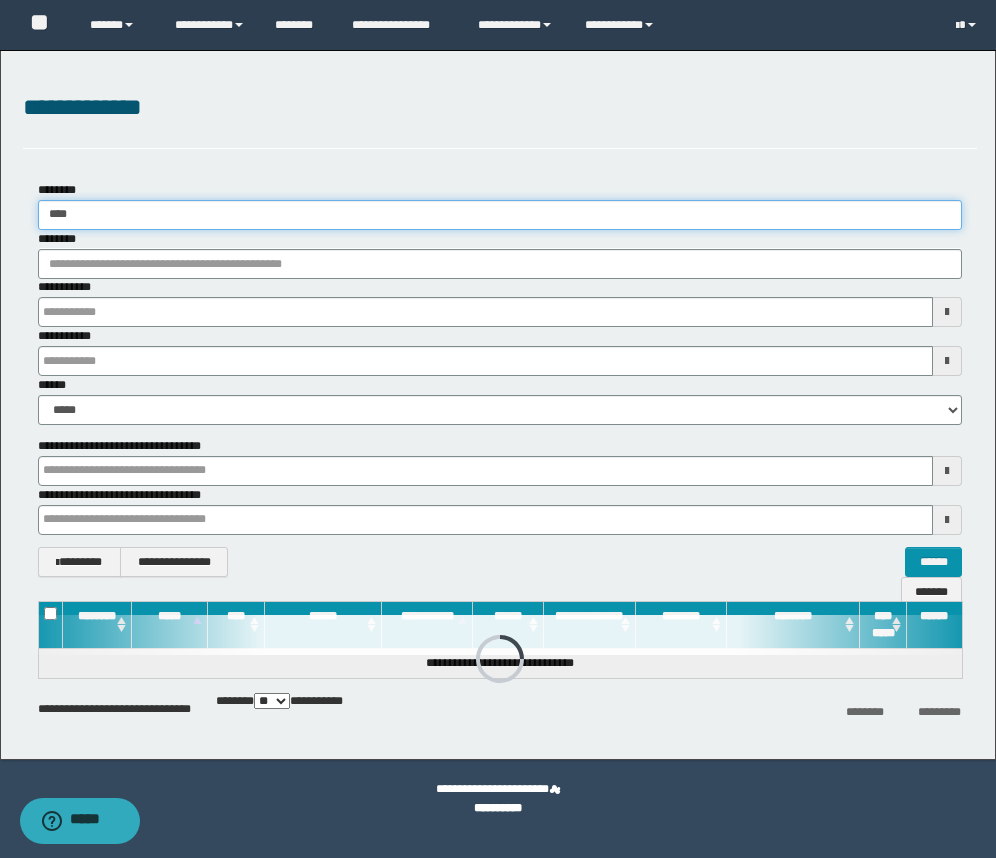 click on "**********" at bounding box center [498, 429] 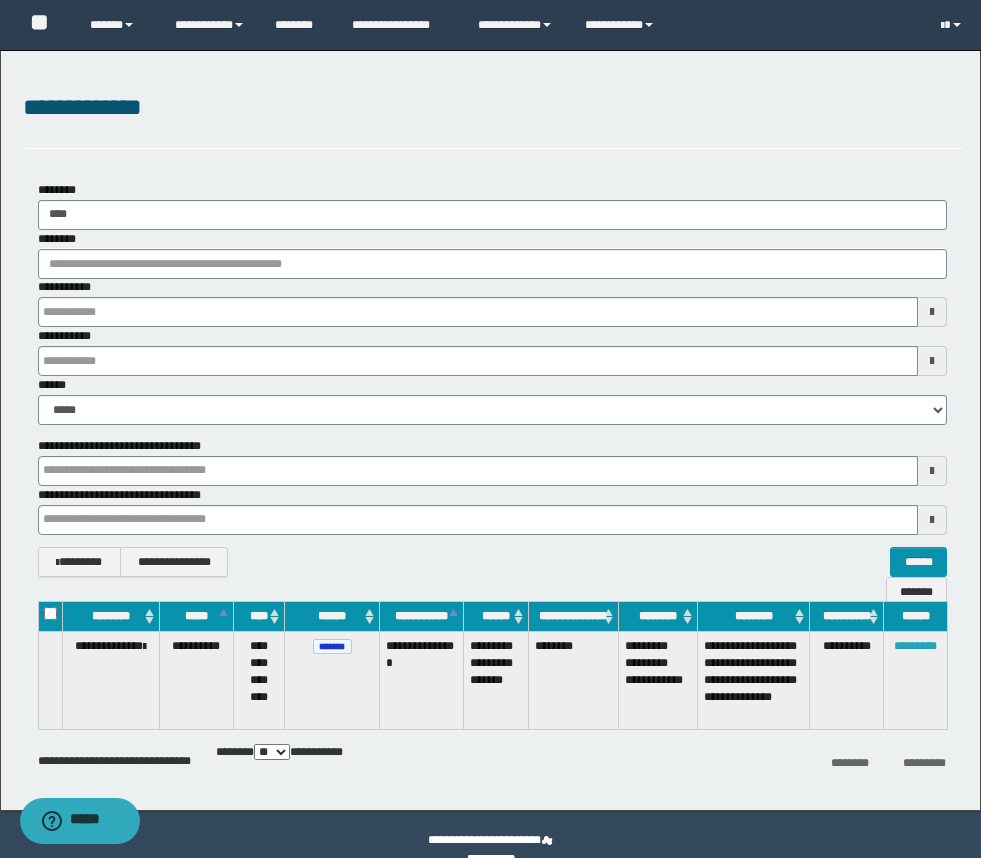 click on "*********" at bounding box center (915, 646) 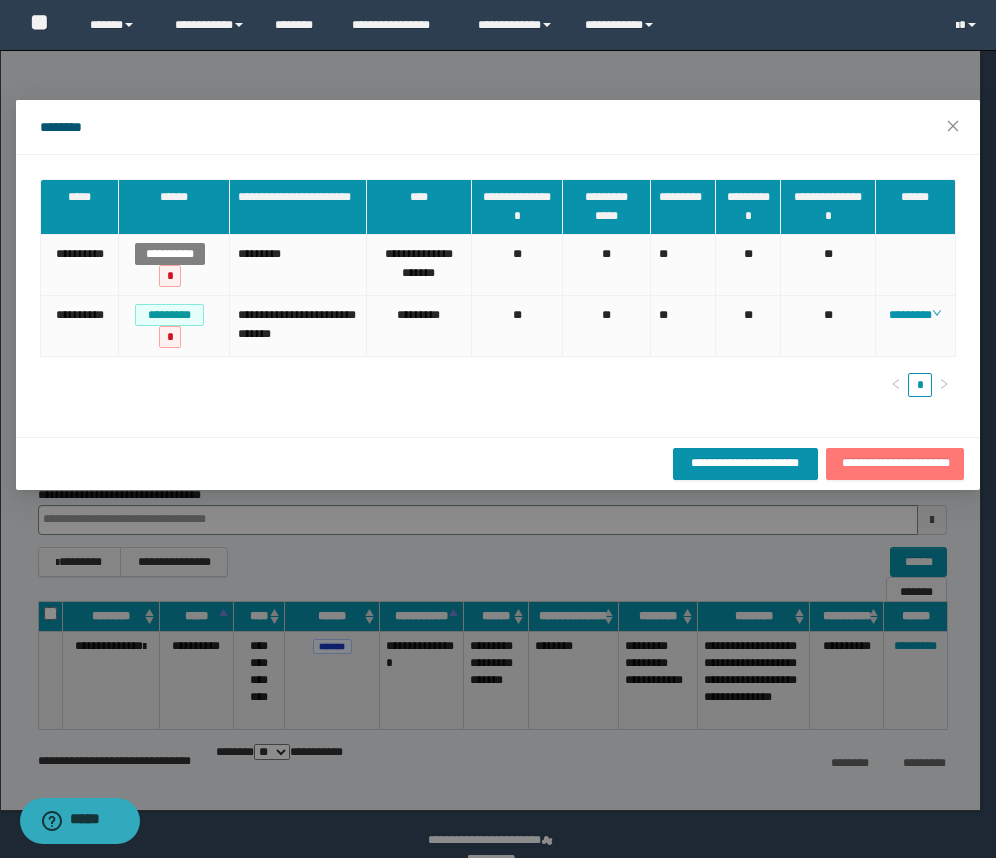 click on "**********" at bounding box center (895, 463) 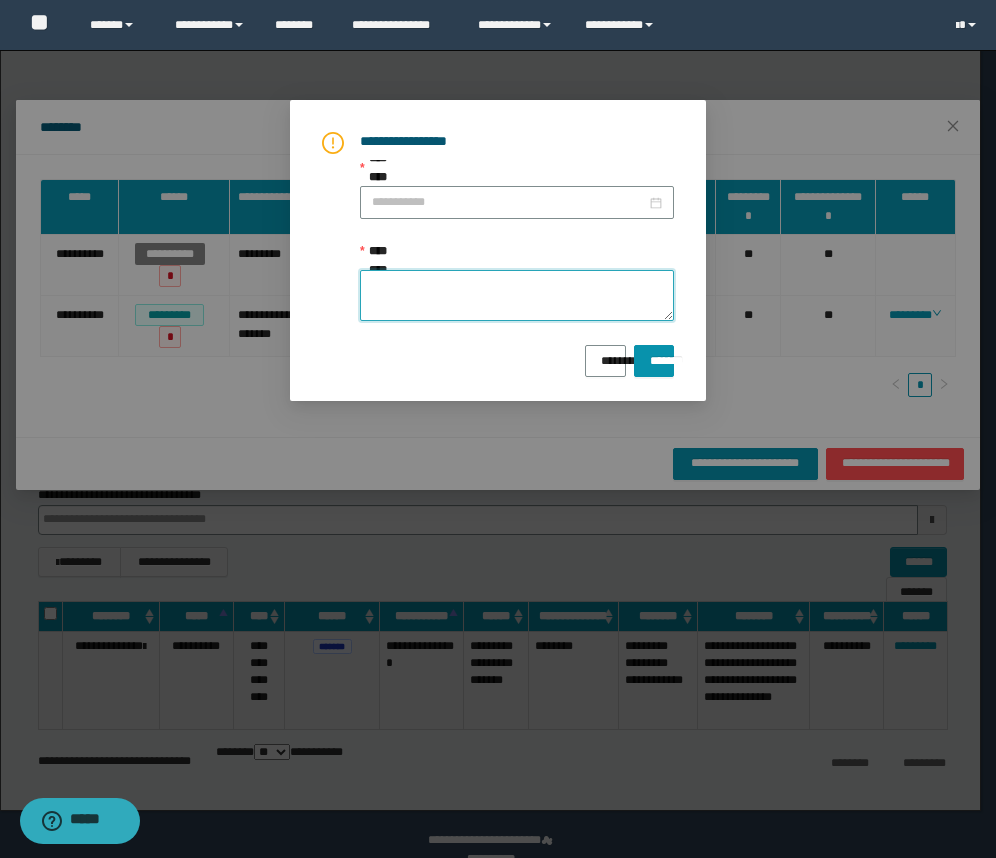 click on "**********" at bounding box center [517, 295] 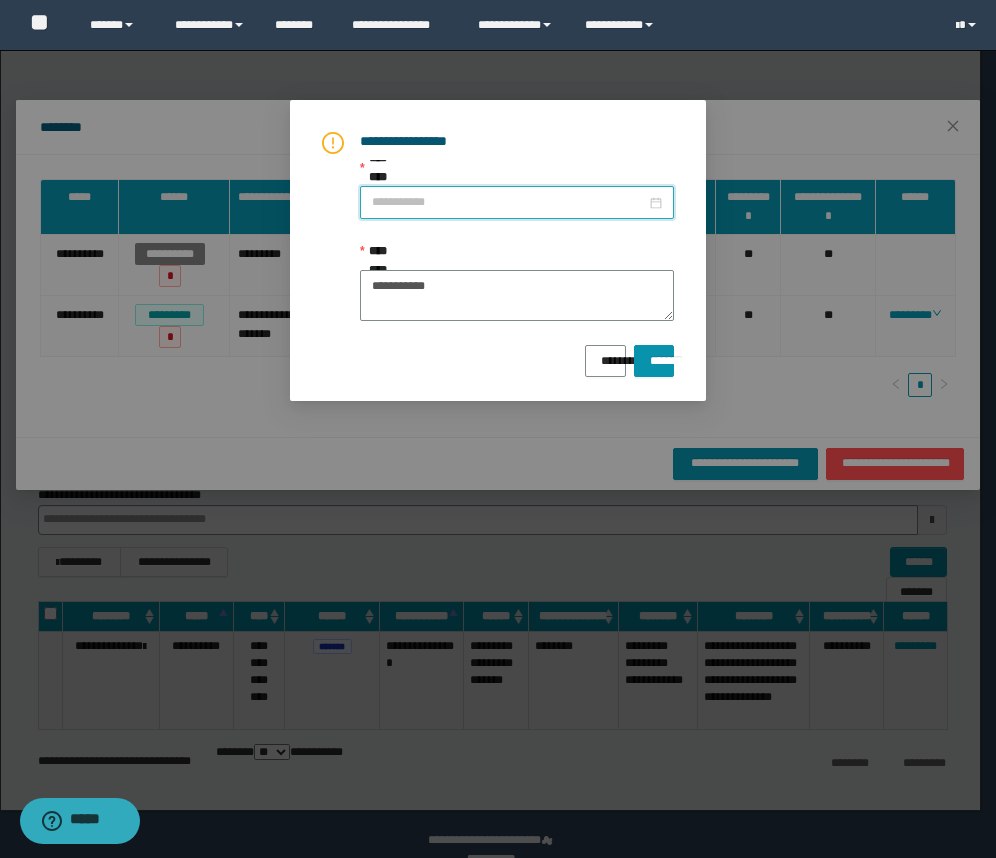 click on "**********" at bounding box center (509, 202) 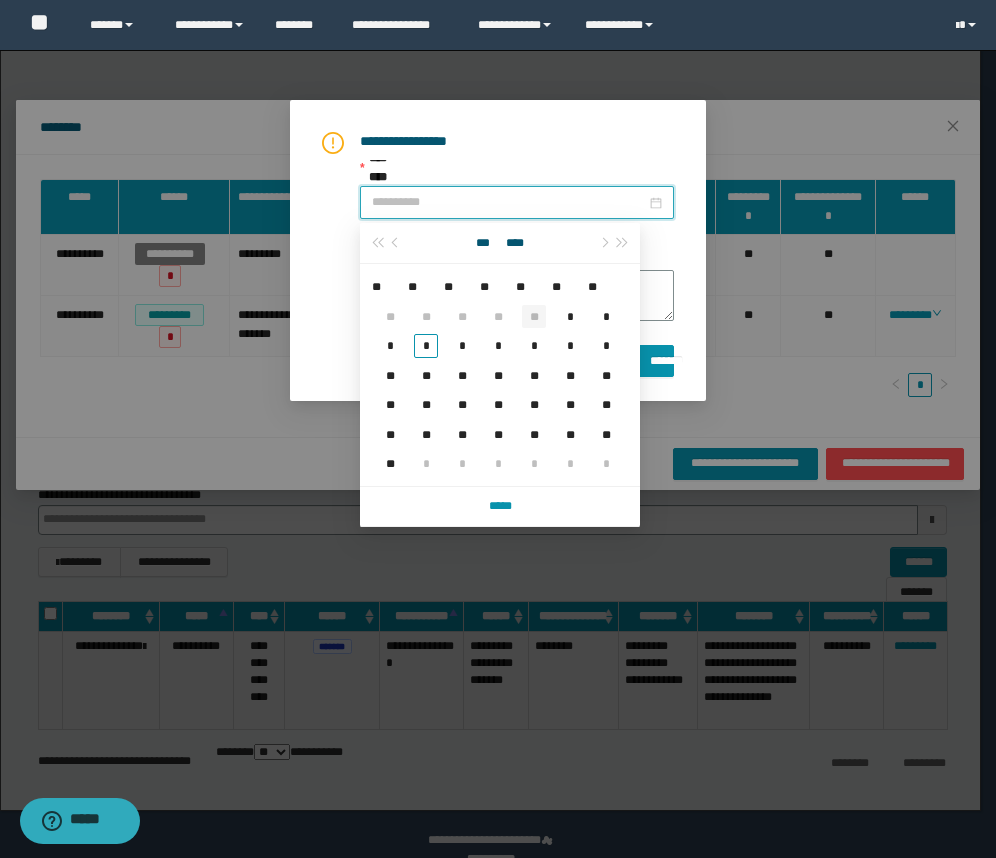 click on "**" at bounding box center [534, 316] 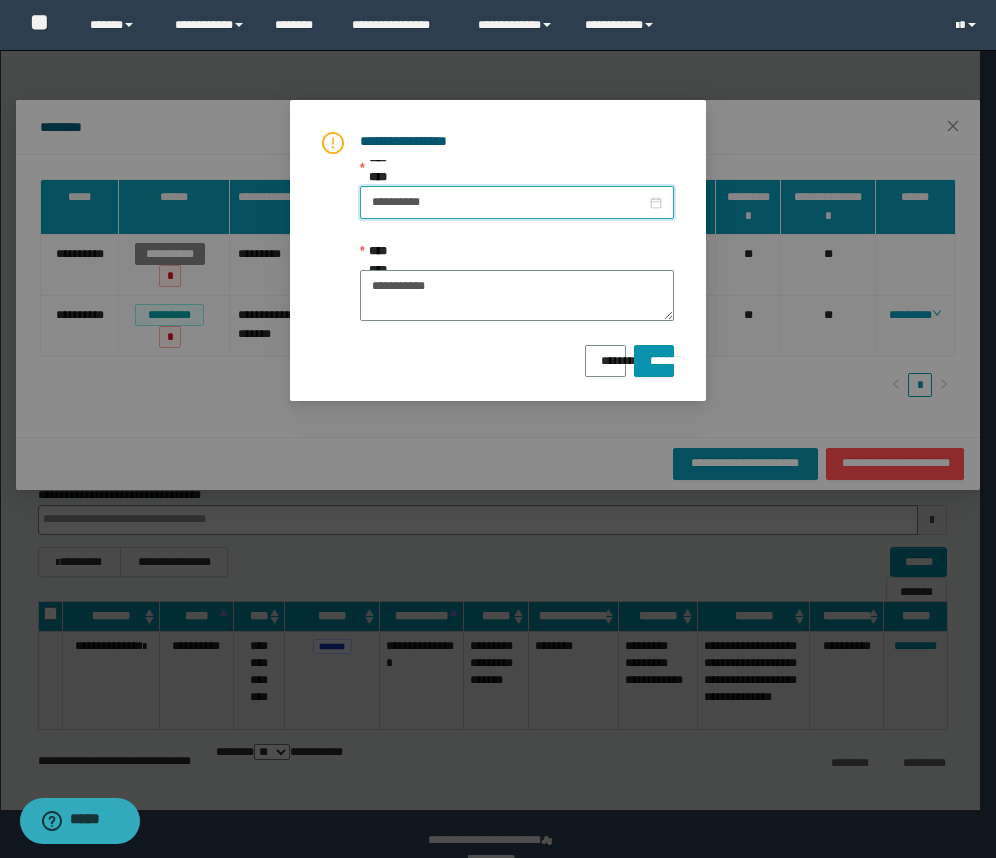 click on "**********" at bounding box center [498, 429] 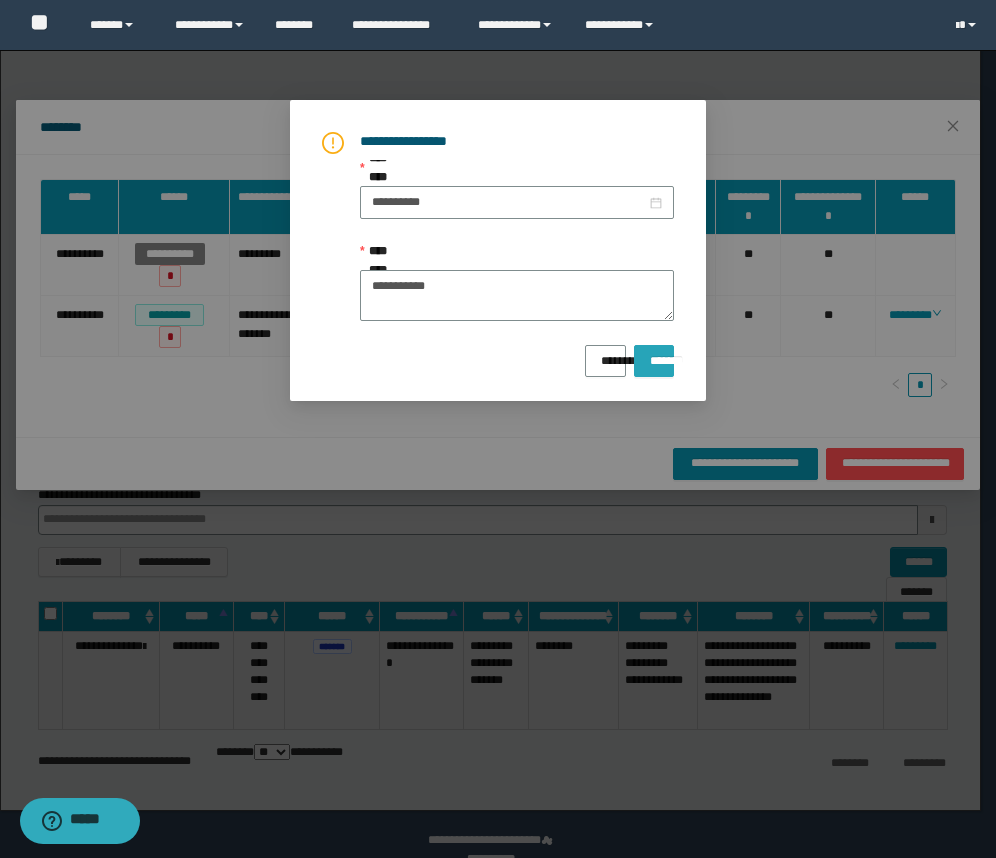 click on "*******" at bounding box center (654, 354) 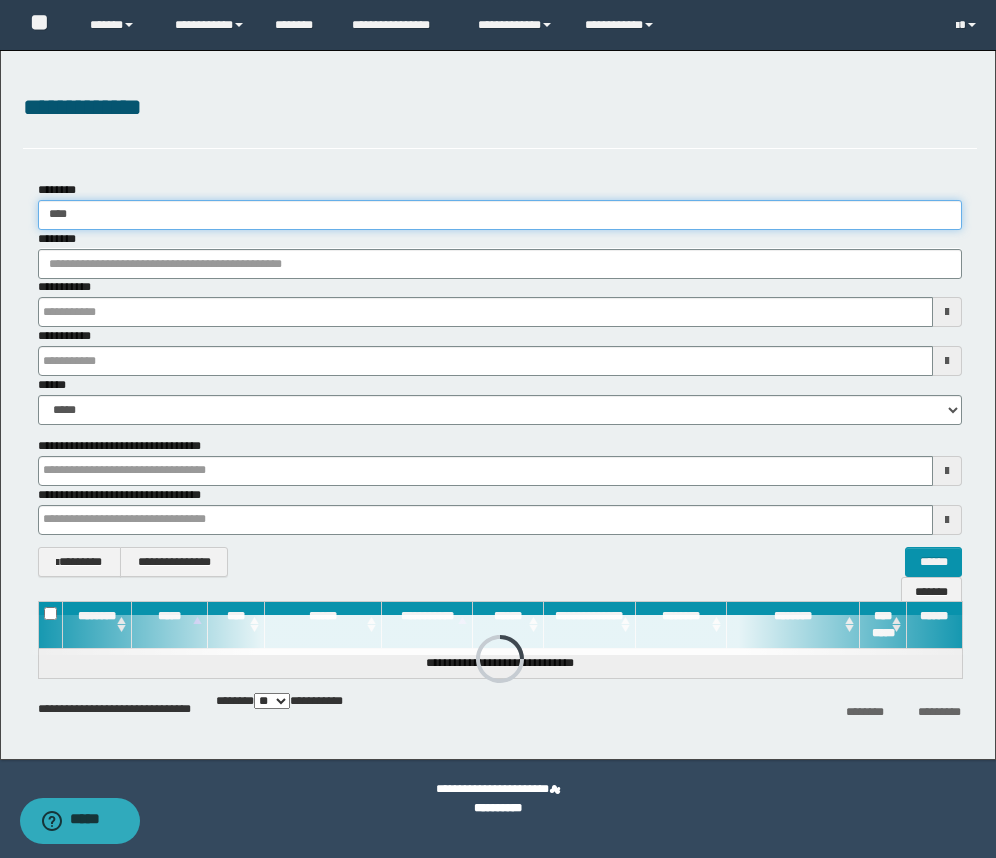 drag, startPoint x: 131, startPoint y: 215, endPoint x: 17, endPoint y: 206, distance: 114.35471 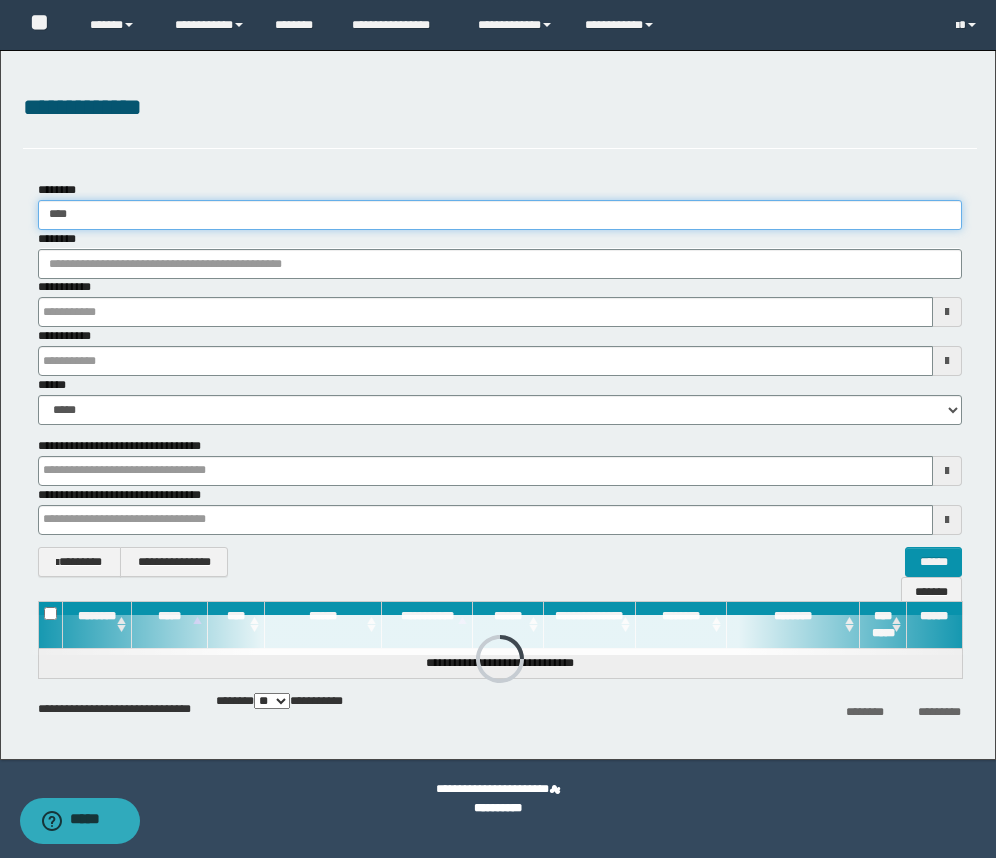 click on "**********" at bounding box center (500, 379) 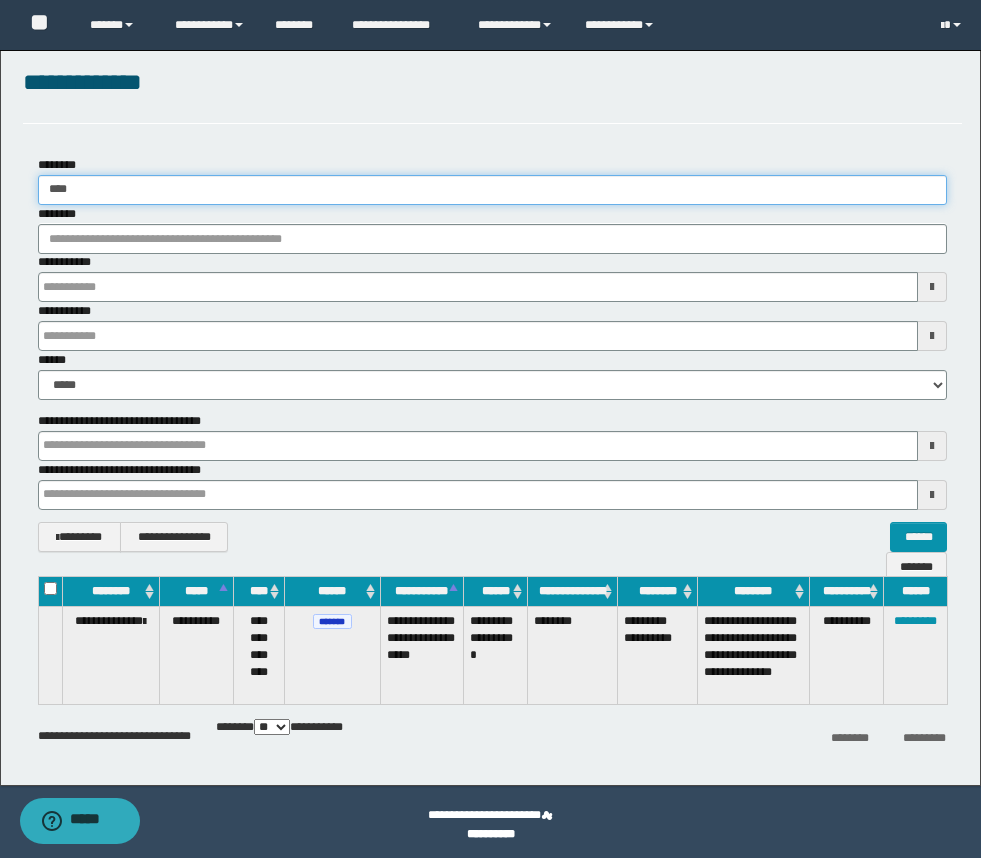 scroll, scrollTop: 31, scrollLeft: 0, axis: vertical 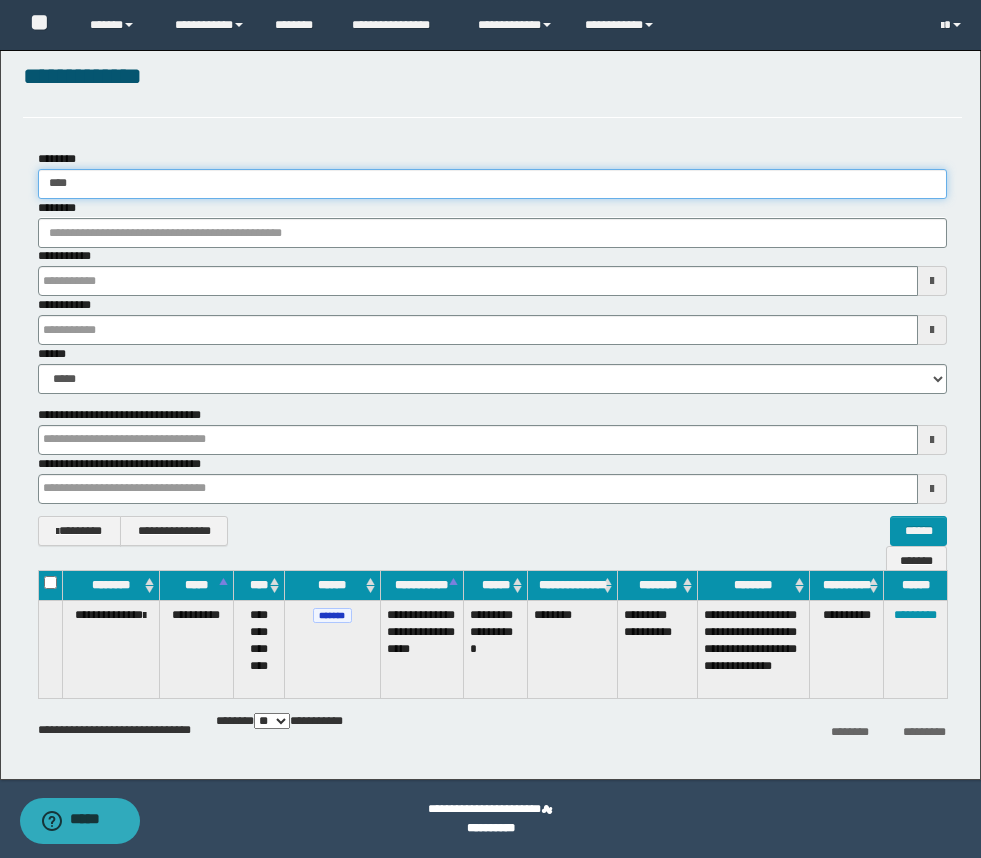 drag, startPoint x: 92, startPoint y: 183, endPoint x: 14, endPoint y: 173, distance: 78.63841 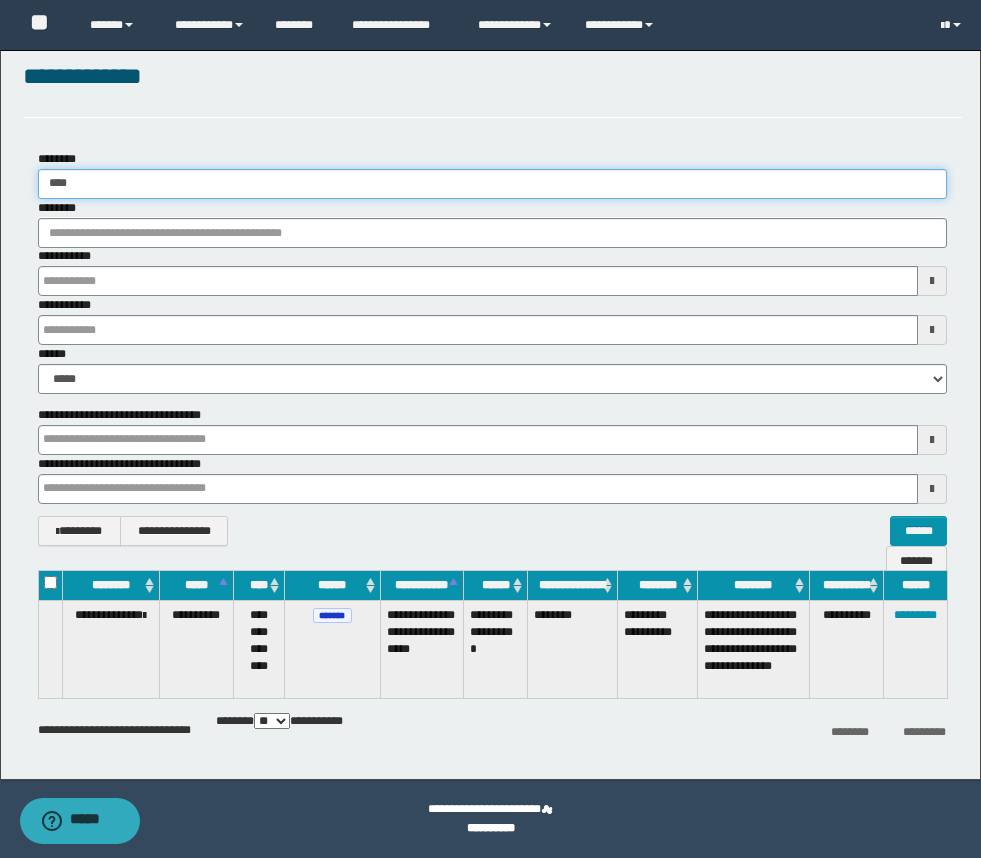 click on "**********" at bounding box center [492, 348] 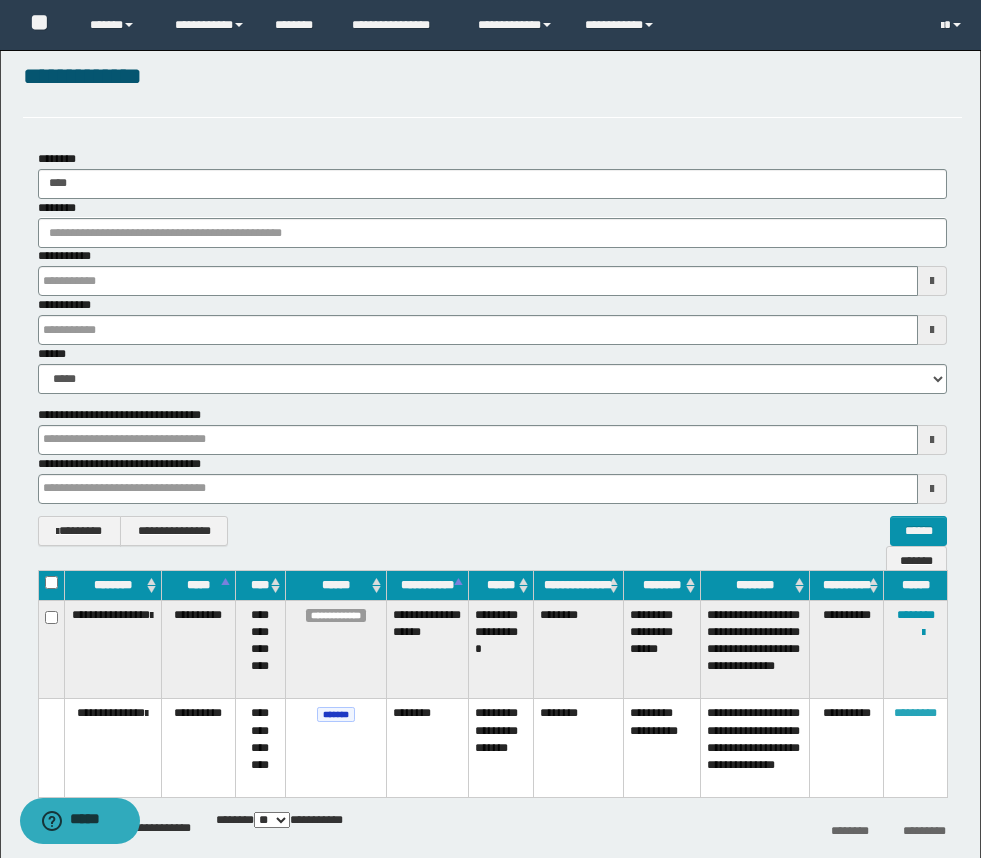 click on "*********" at bounding box center [915, 713] 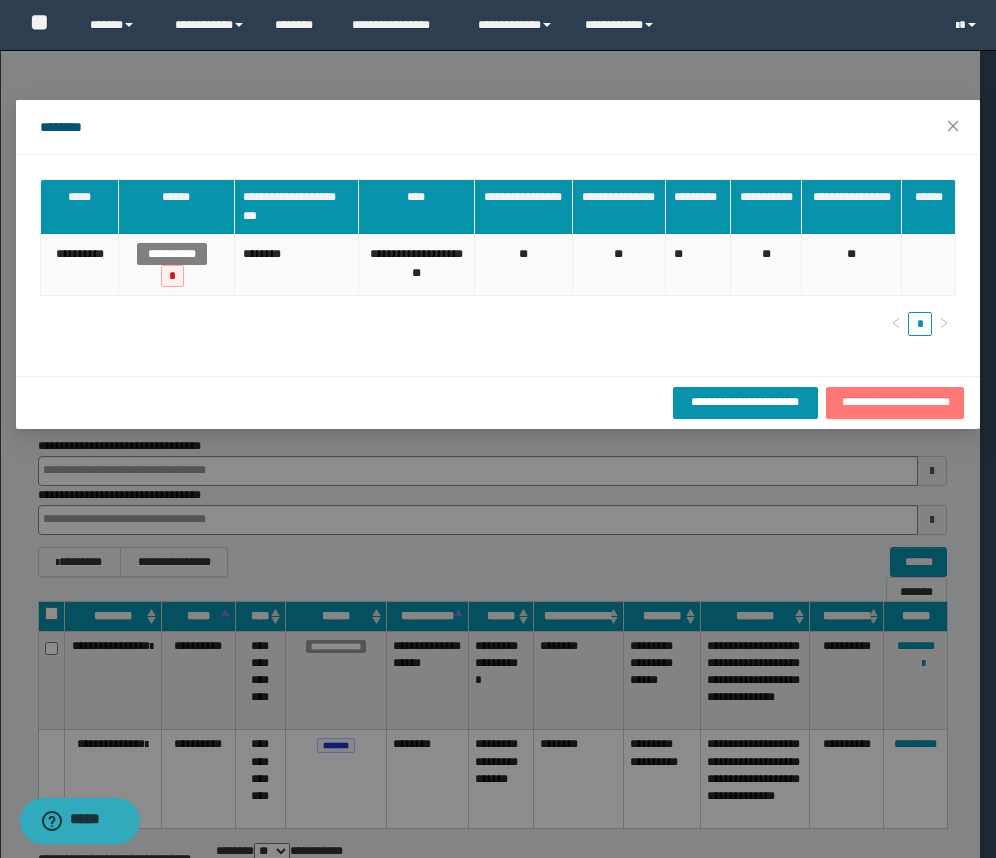 click on "**********" at bounding box center [895, 402] 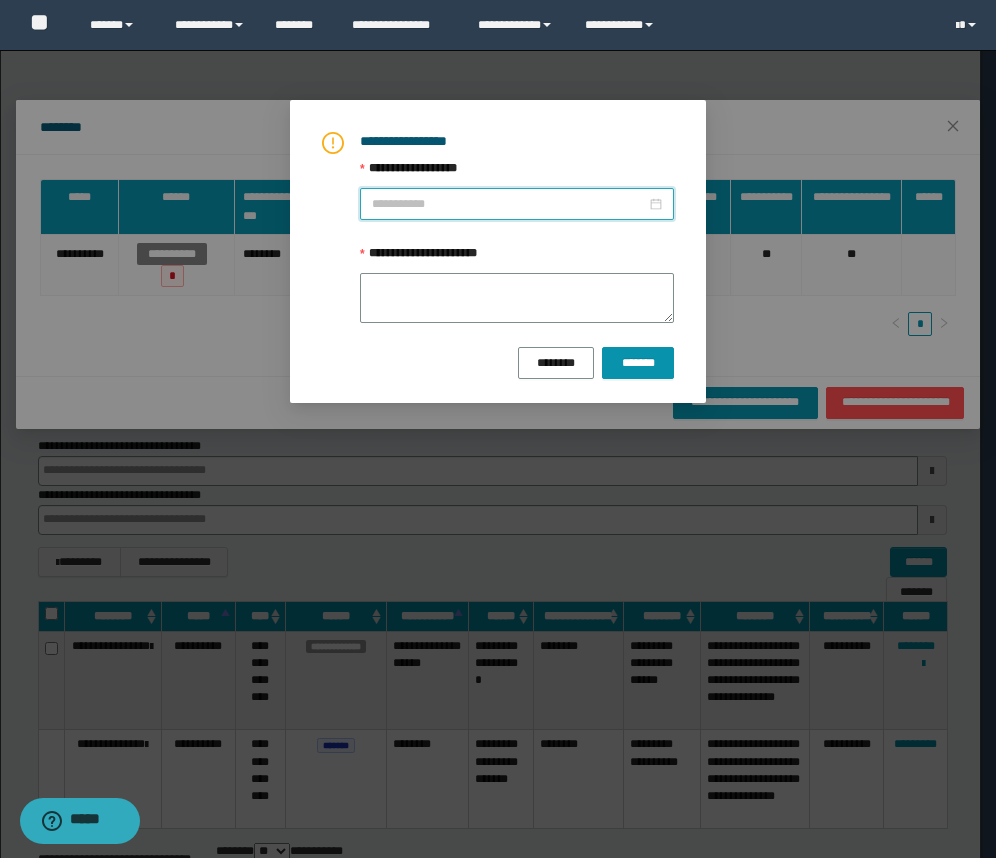 click on "**********" at bounding box center (509, 204) 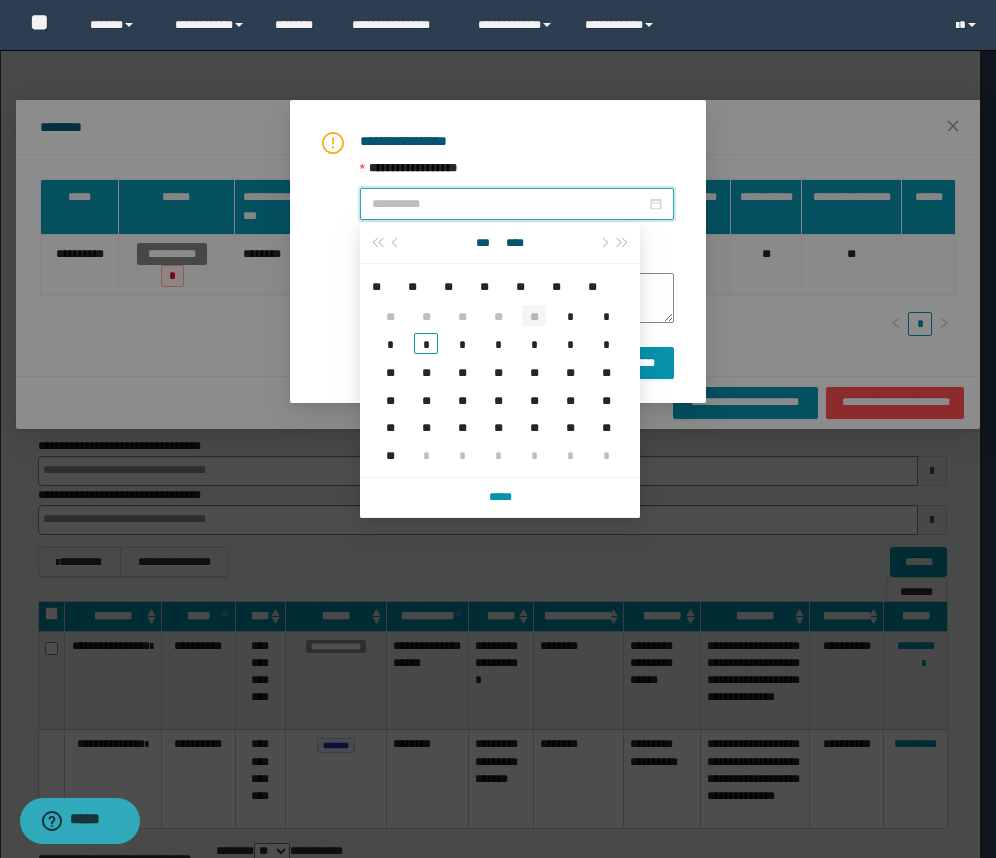 click on "**" at bounding box center [534, 315] 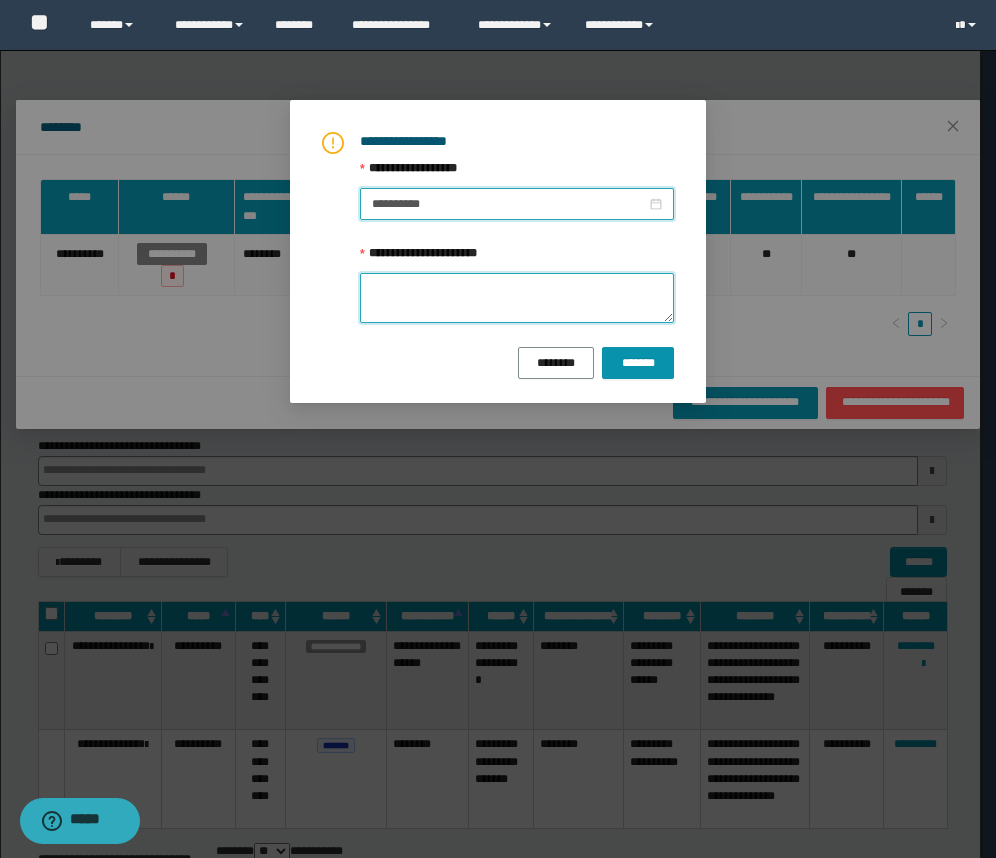 click on "**********" at bounding box center (517, 298) 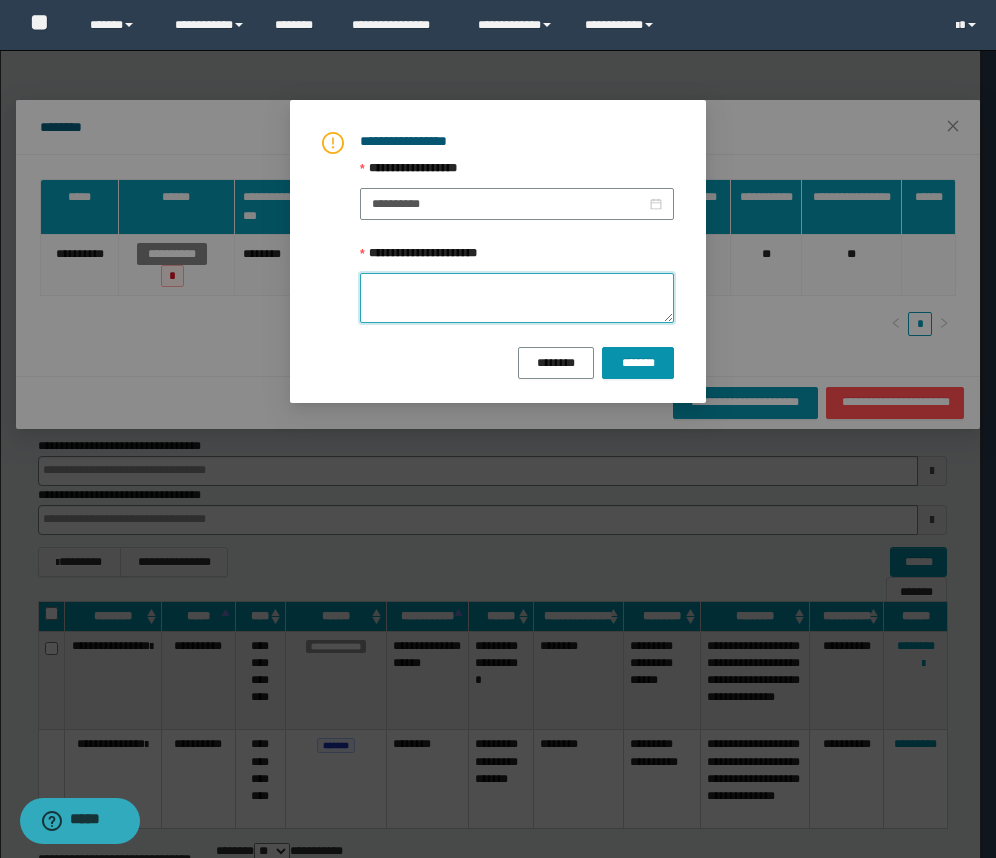 paste on "**********" 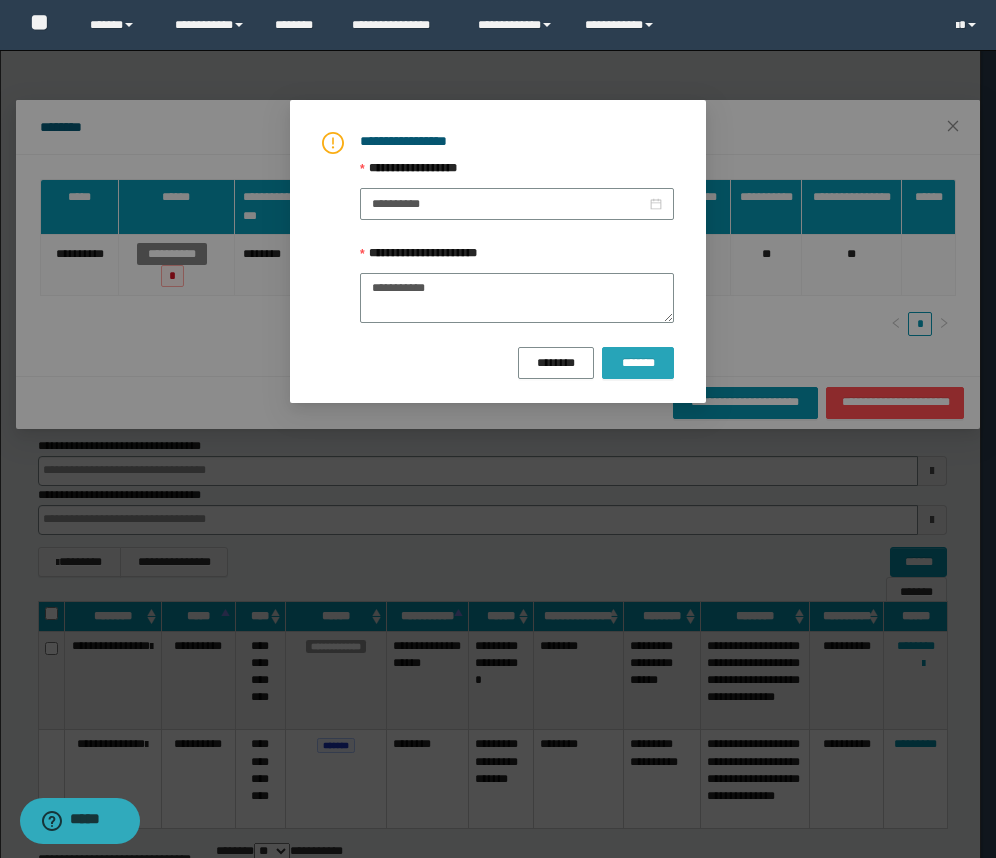 click on "*******" at bounding box center [638, 363] 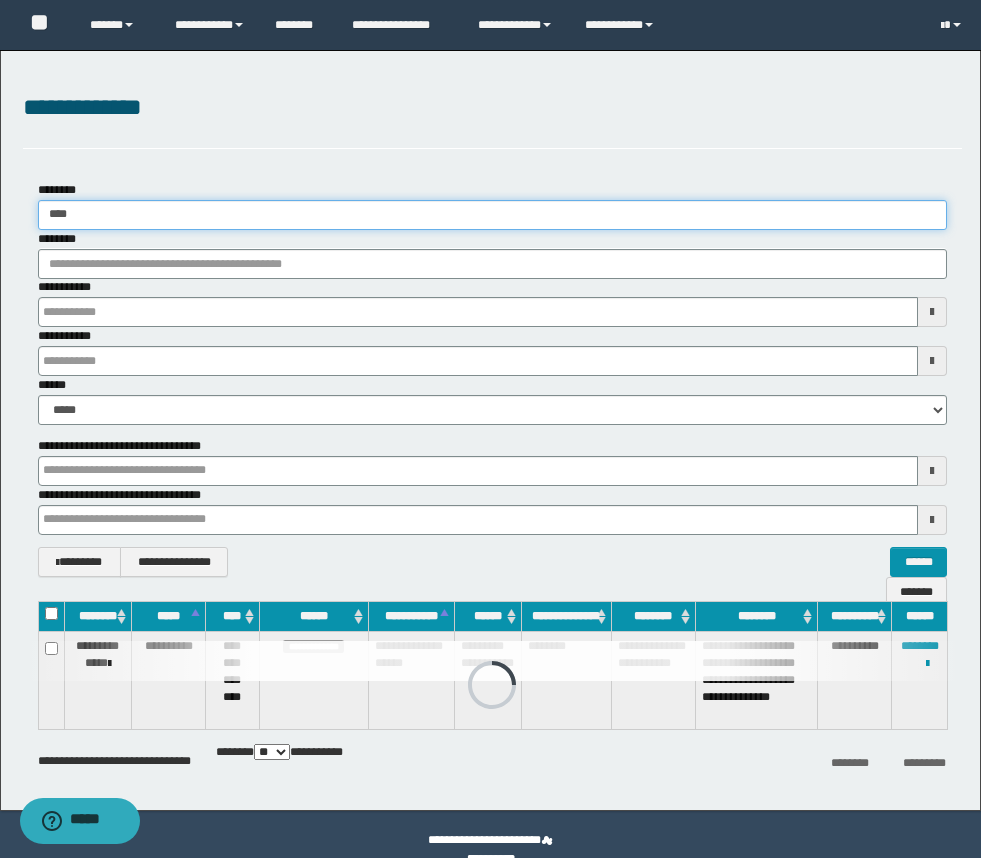 drag, startPoint x: 124, startPoint y: 212, endPoint x: -16, endPoint y: 214, distance: 140.01428 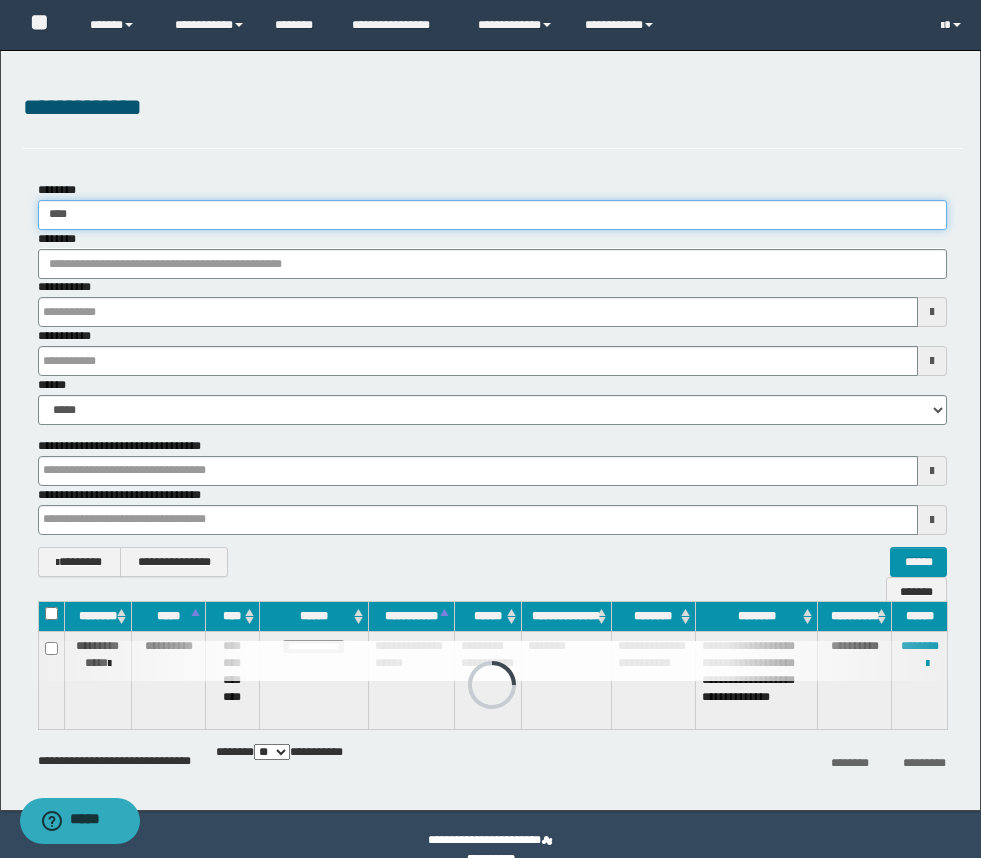 click on "**********" at bounding box center [490, 429] 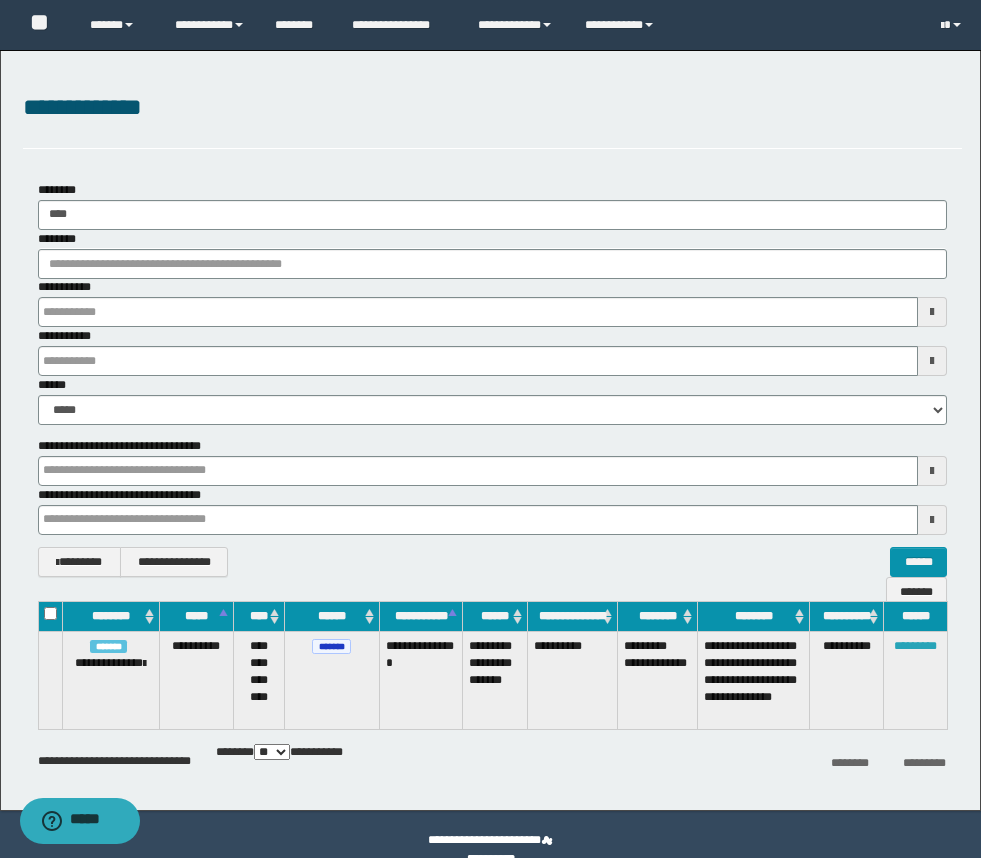 click on "*********" at bounding box center (915, 646) 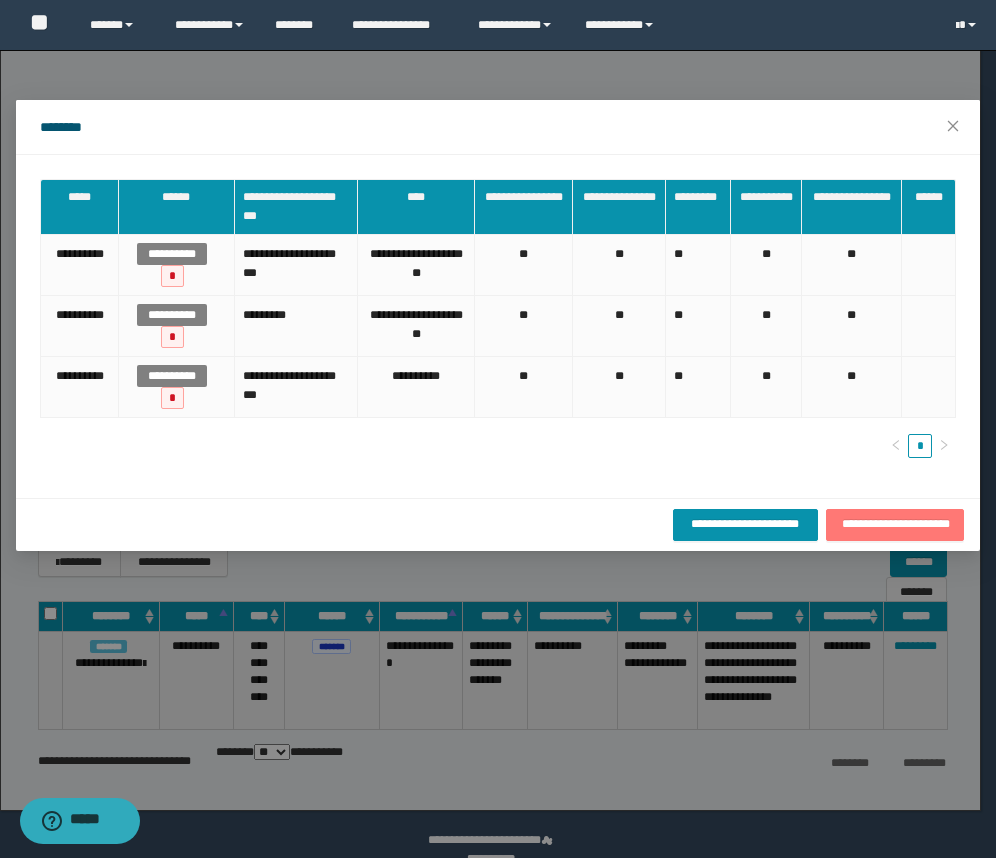 click on "**********" at bounding box center [895, 525] 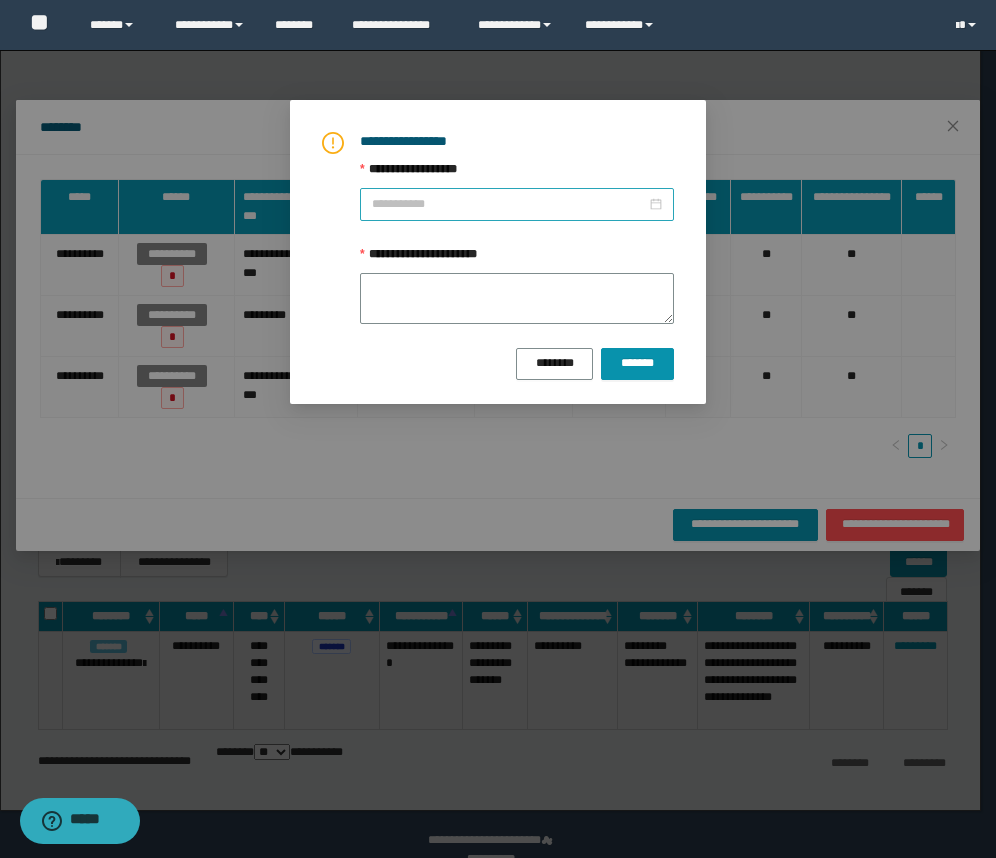 click at bounding box center (517, 204) 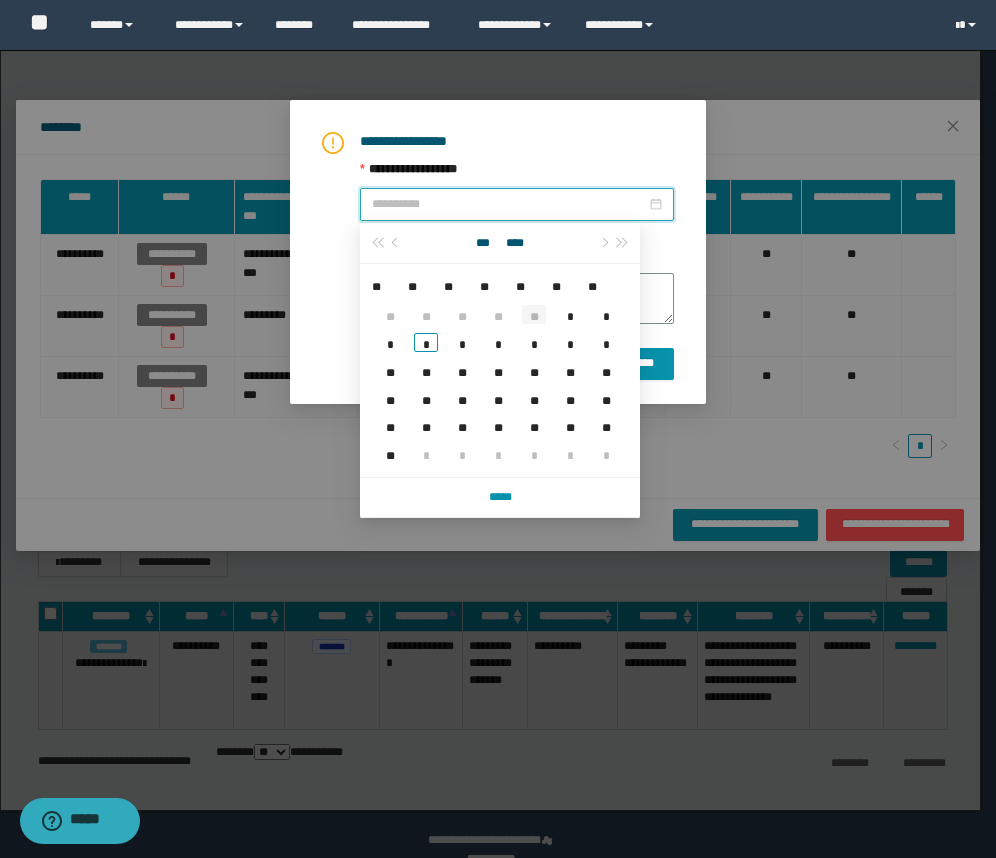 click on "**" at bounding box center (534, 314) 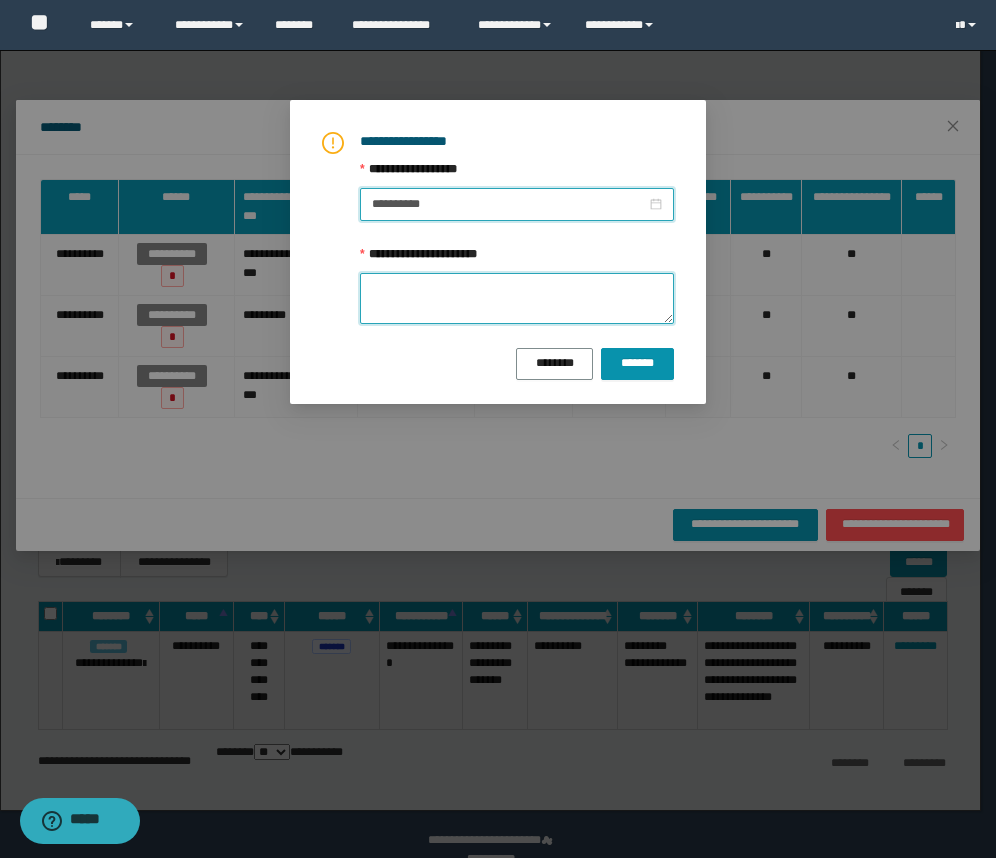 click on "**********" at bounding box center (517, 298) 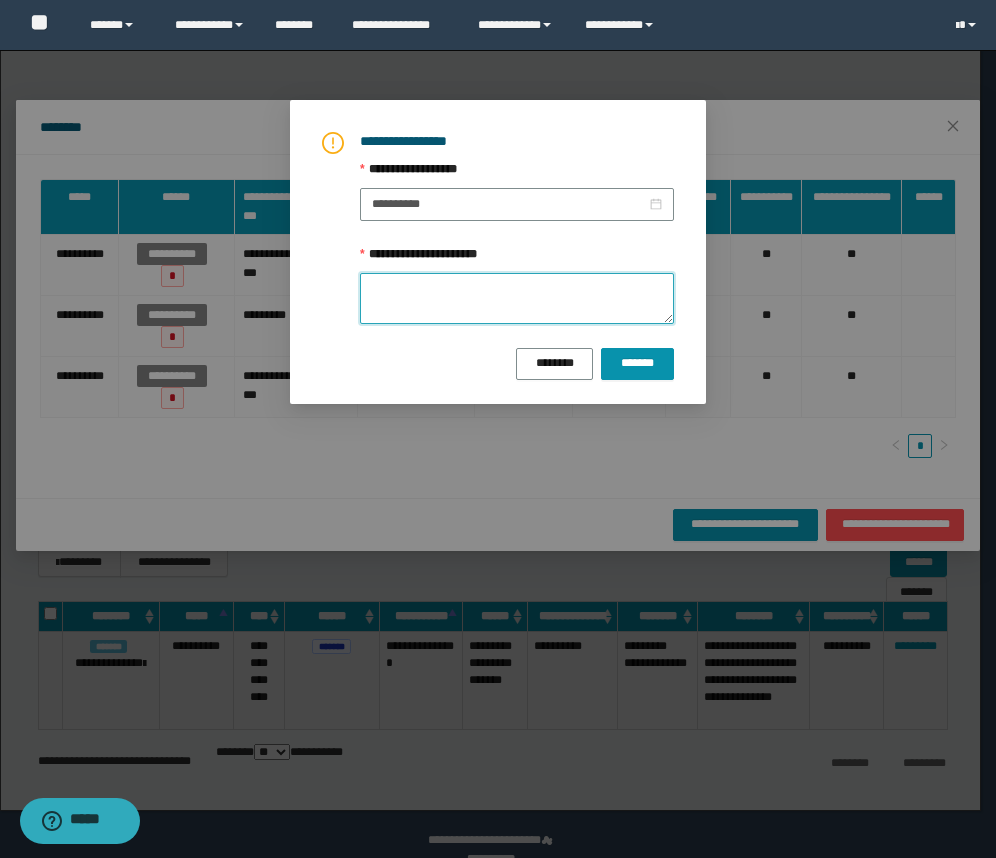 paste on "**********" 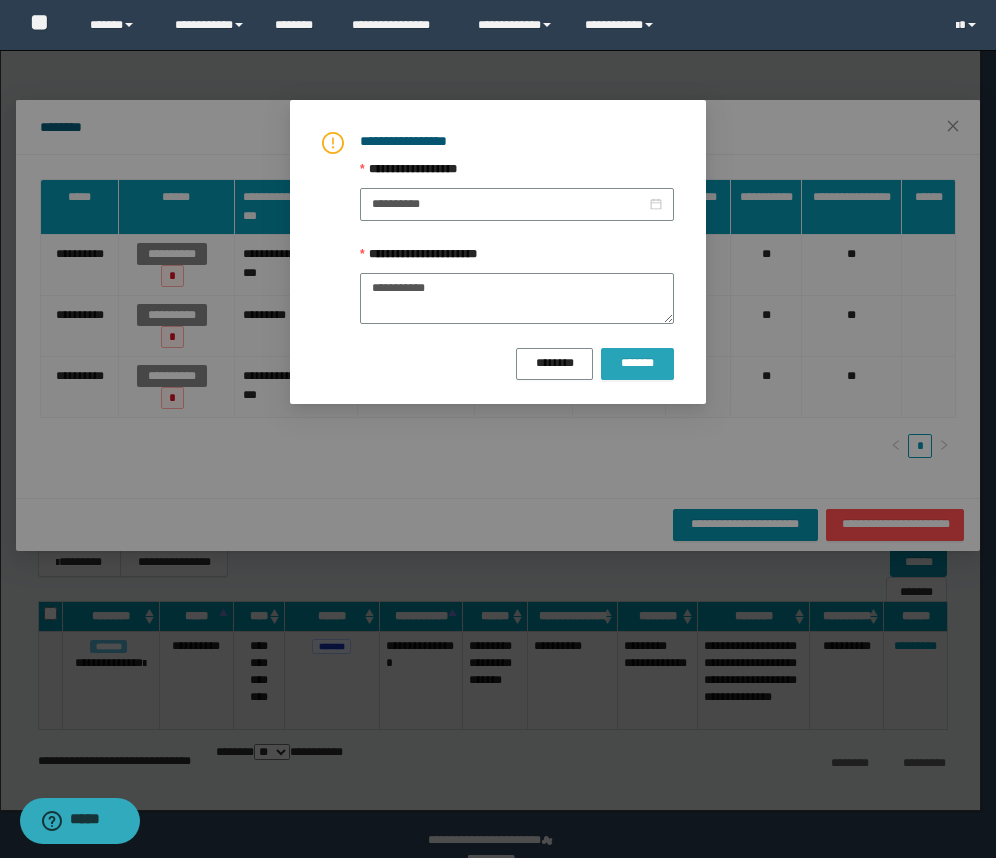 click on "*******" at bounding box center (637, 363) 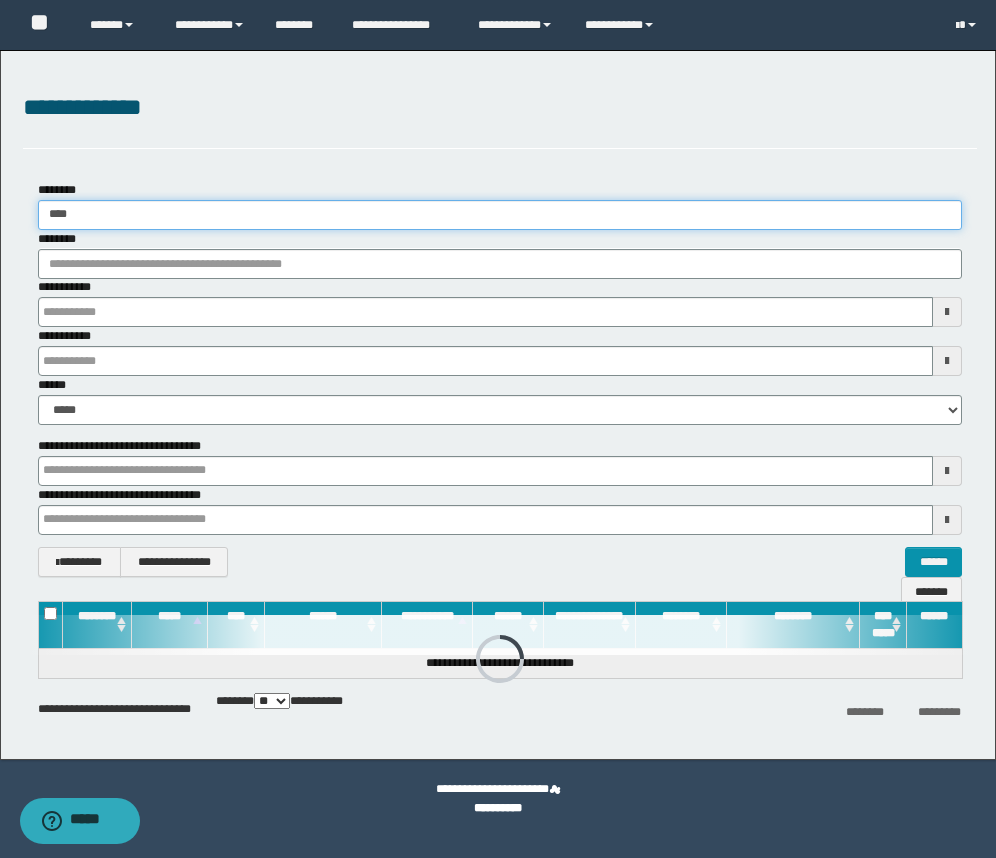drag, startPoint x: 121, startPoint y: 210, endPoint x: -21, endPoint y: 218, distance: 142.22517 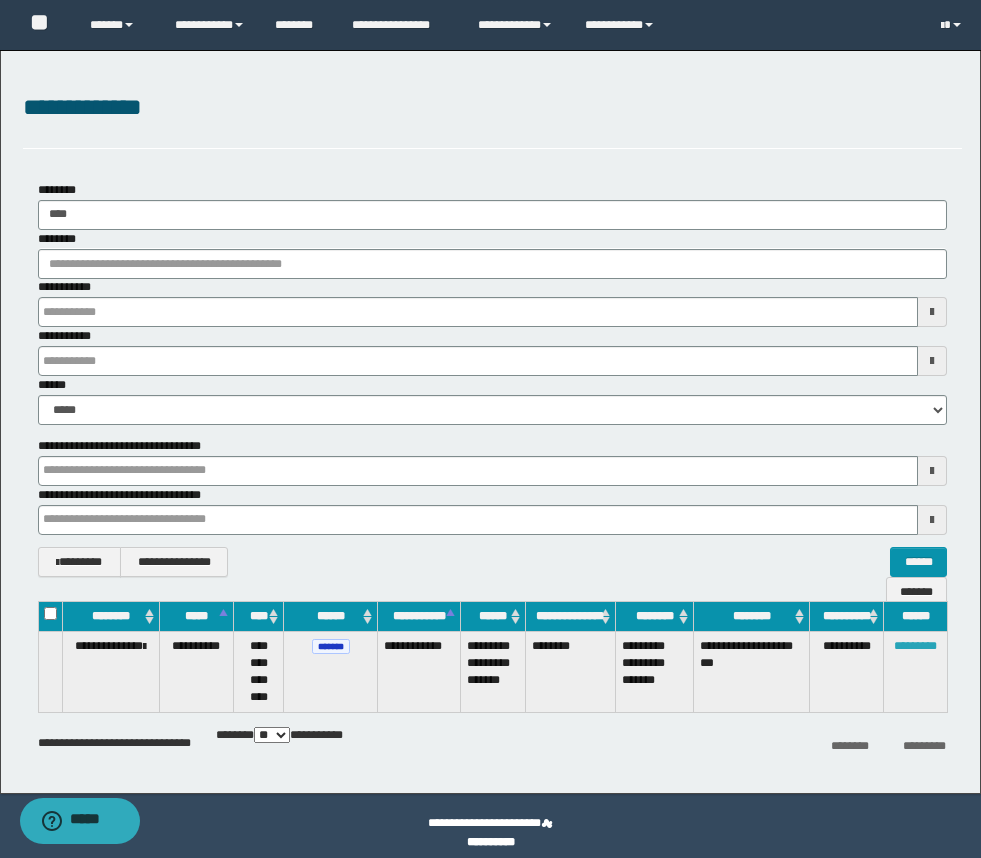 click on "*********" at bounding box center (915, 646) 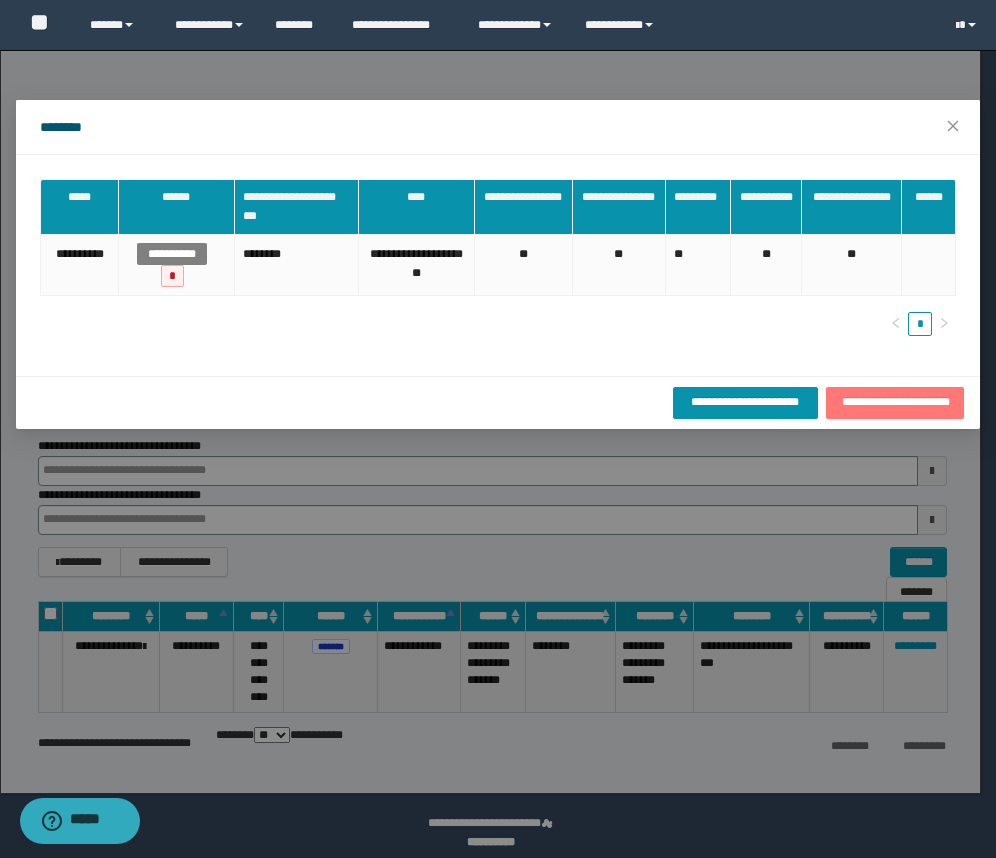 click on "**********" at bounding box center (895, 402) 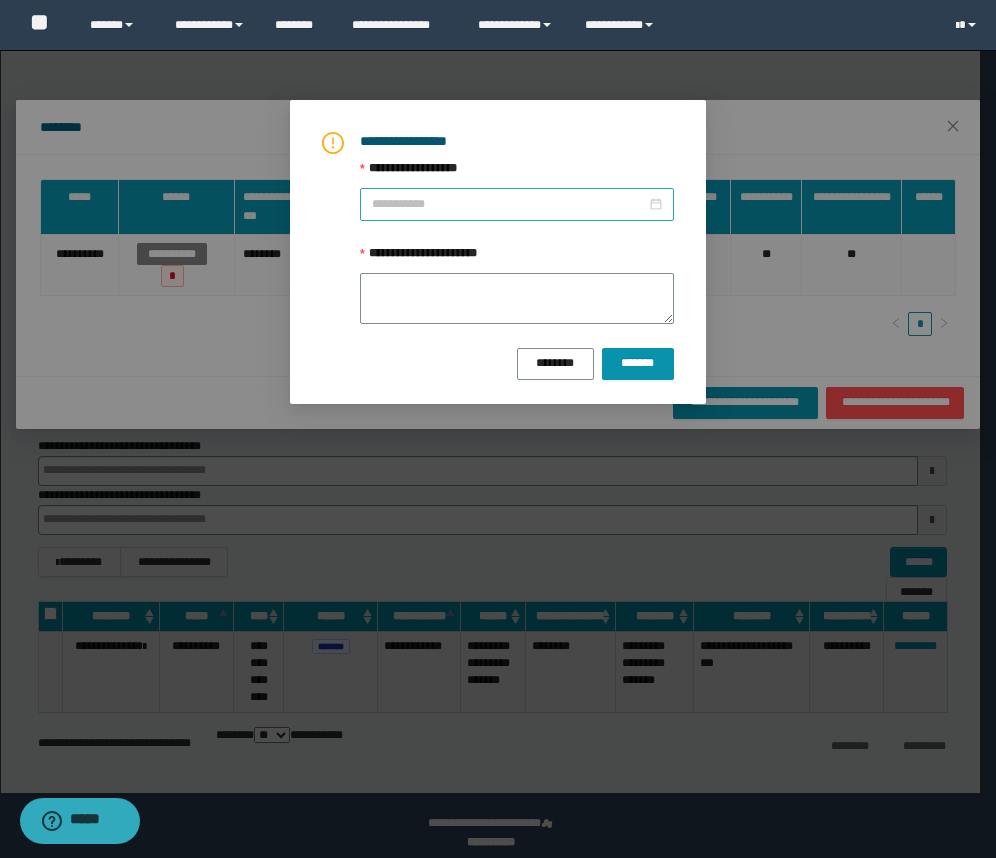 click on "**********" at bounding box center [509, 204] 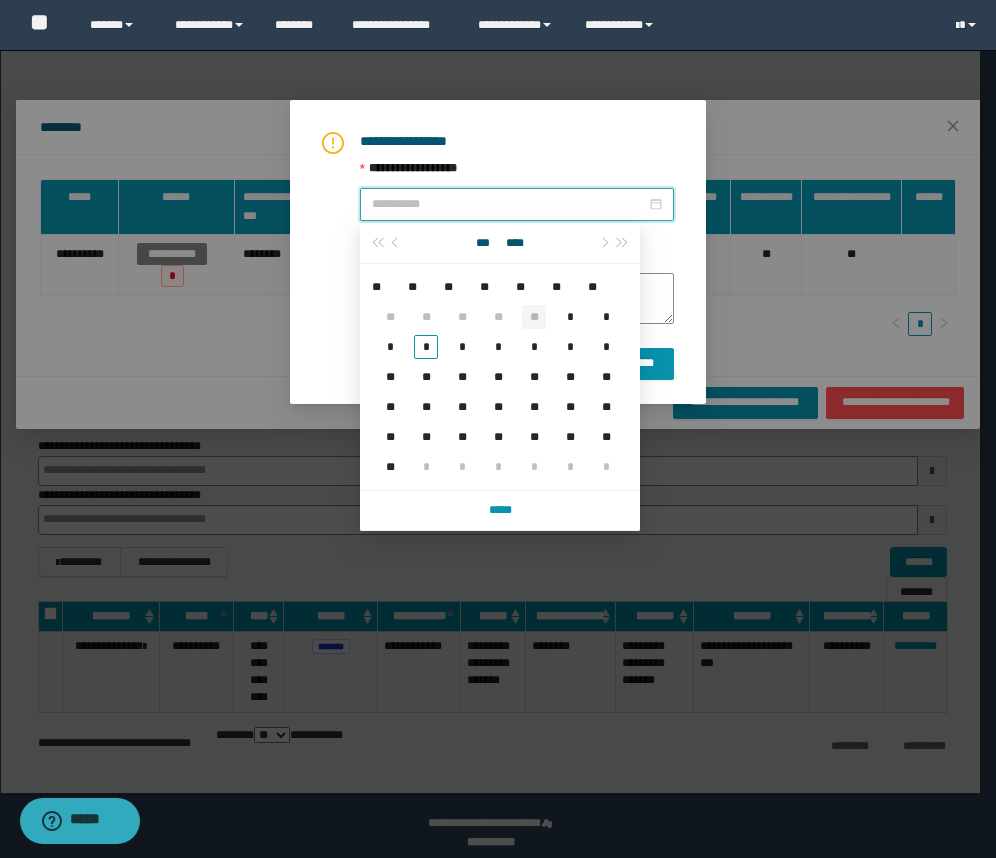 click on "**" at bounding box center [534, 317] 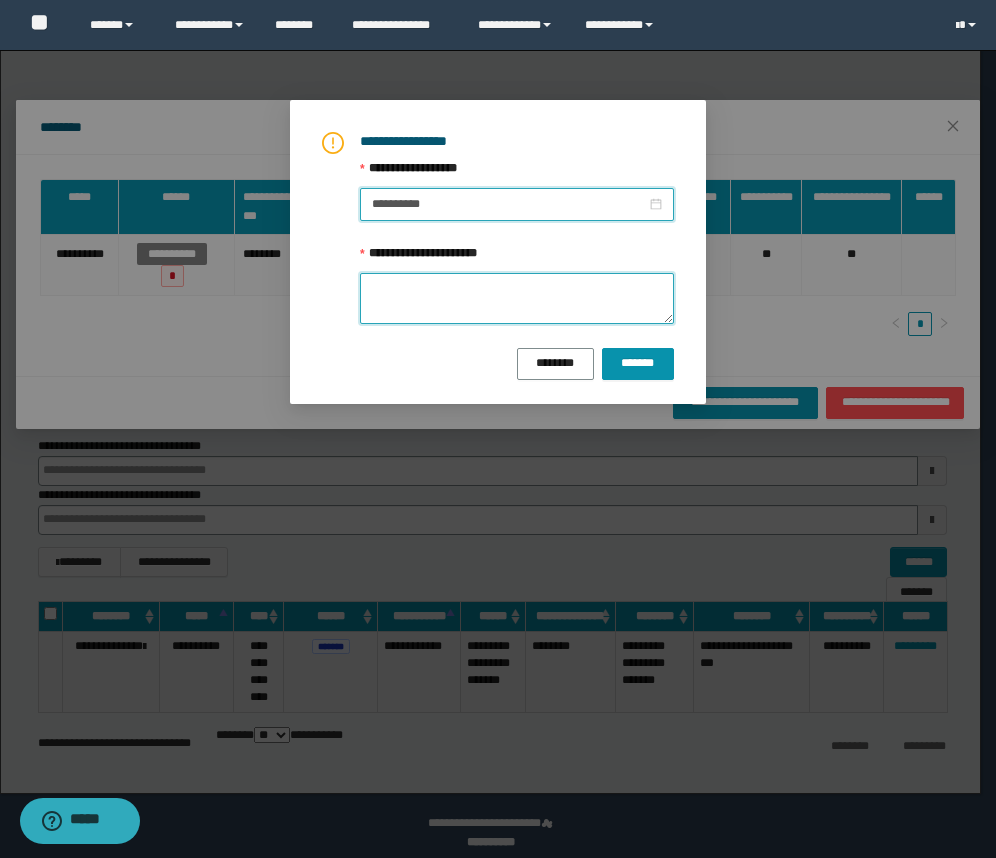 click on "**********" at bounding box center (517, 298) 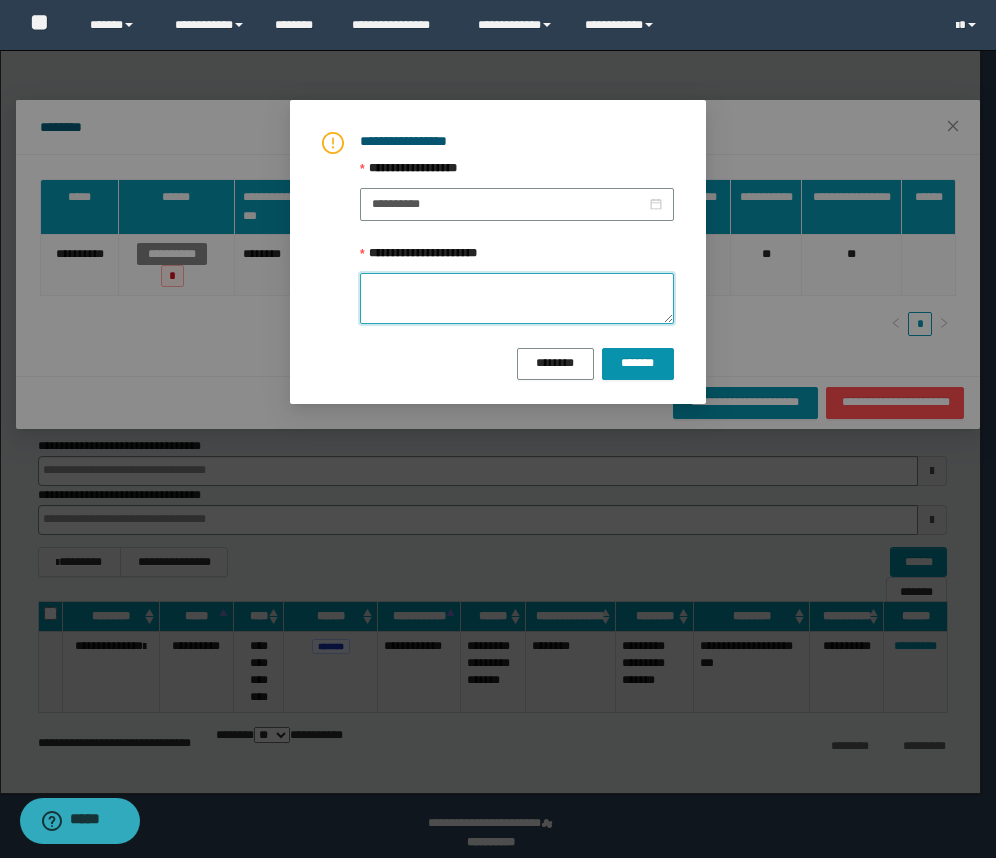 paste on "**********" 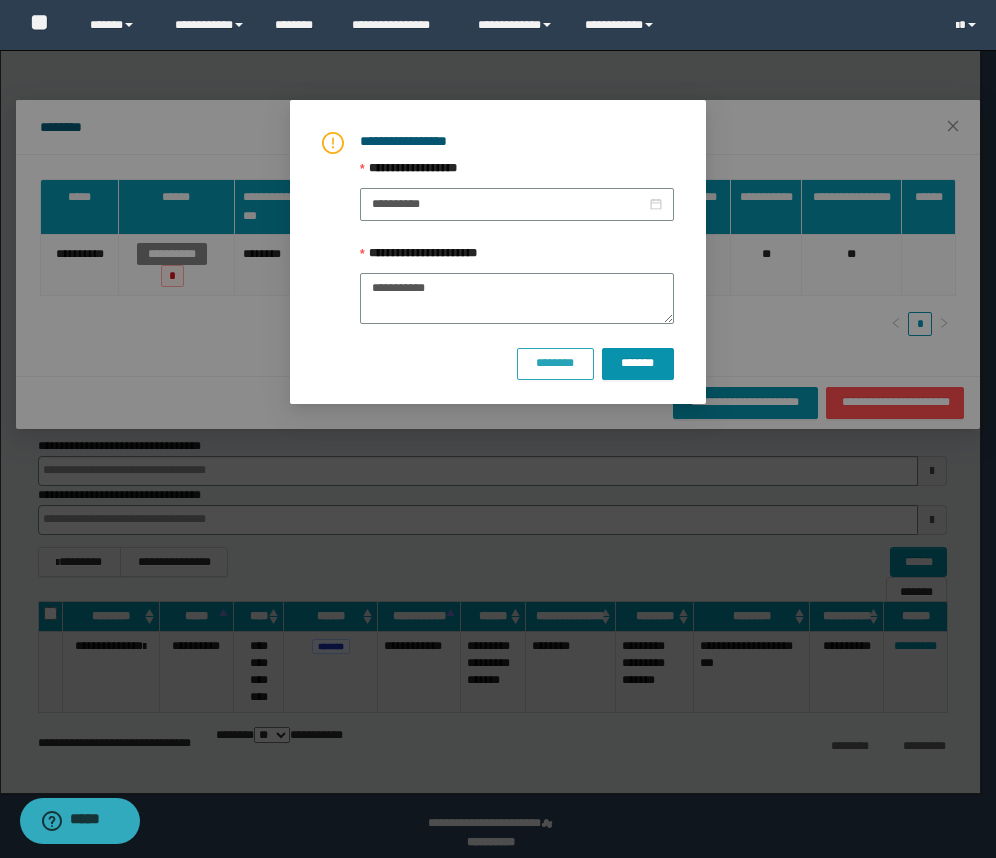 click on "********" at bounding box center (555, 364) 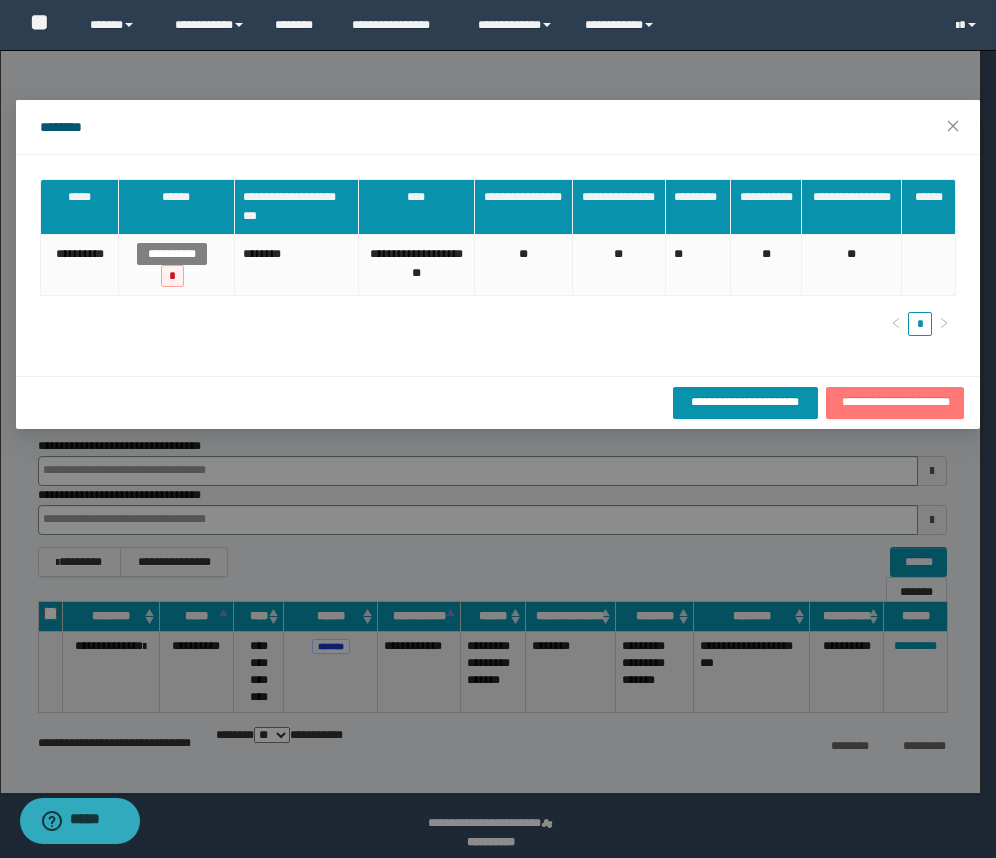 click on "**********" at bounding box center [895, 402] 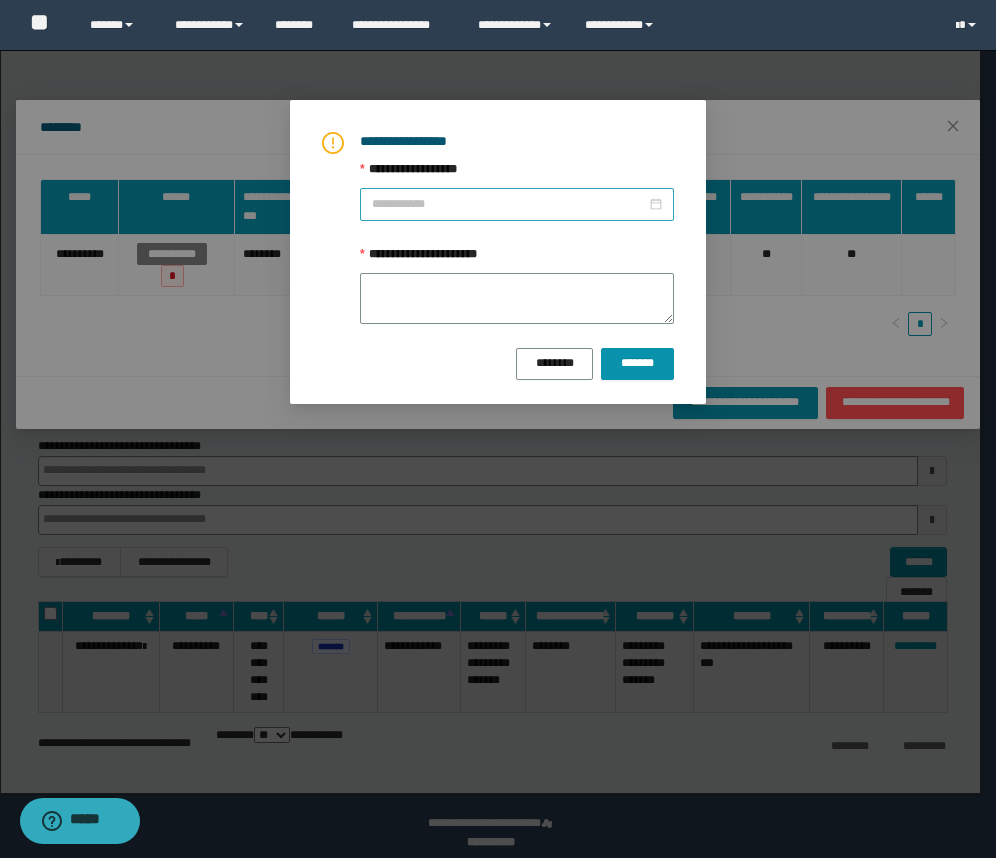 click on "**********" at bounding box center (509, 204) 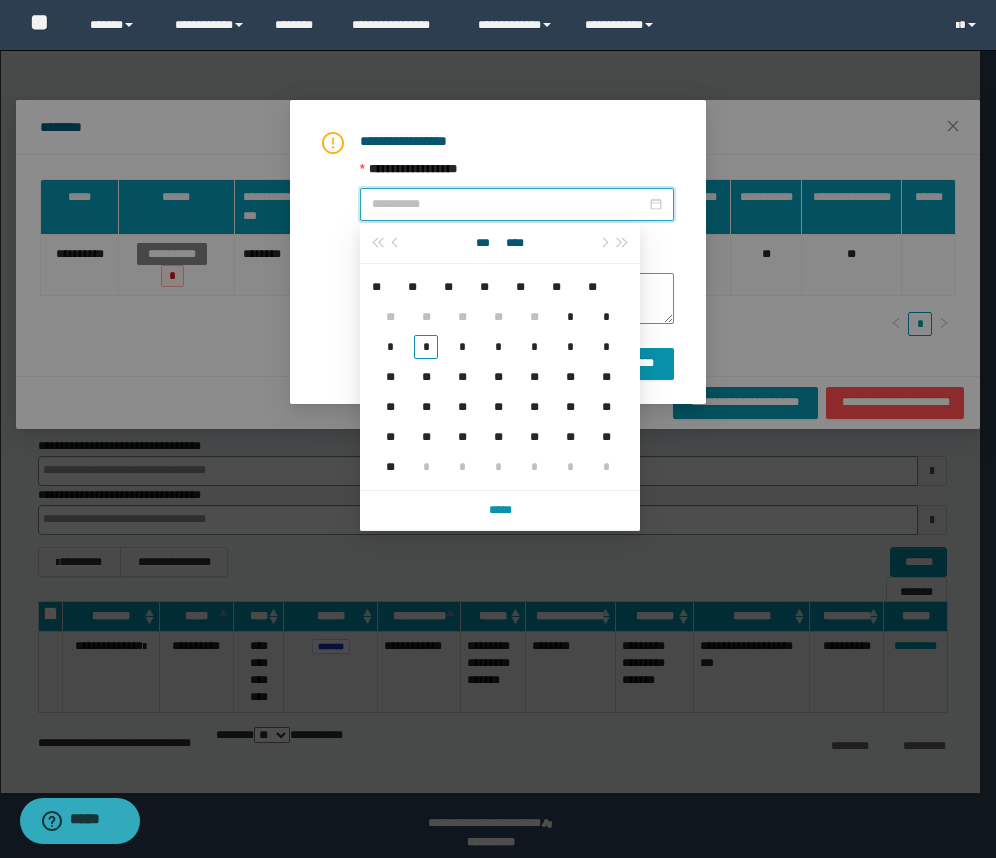 click on "**" at bounding box center (534, 317) 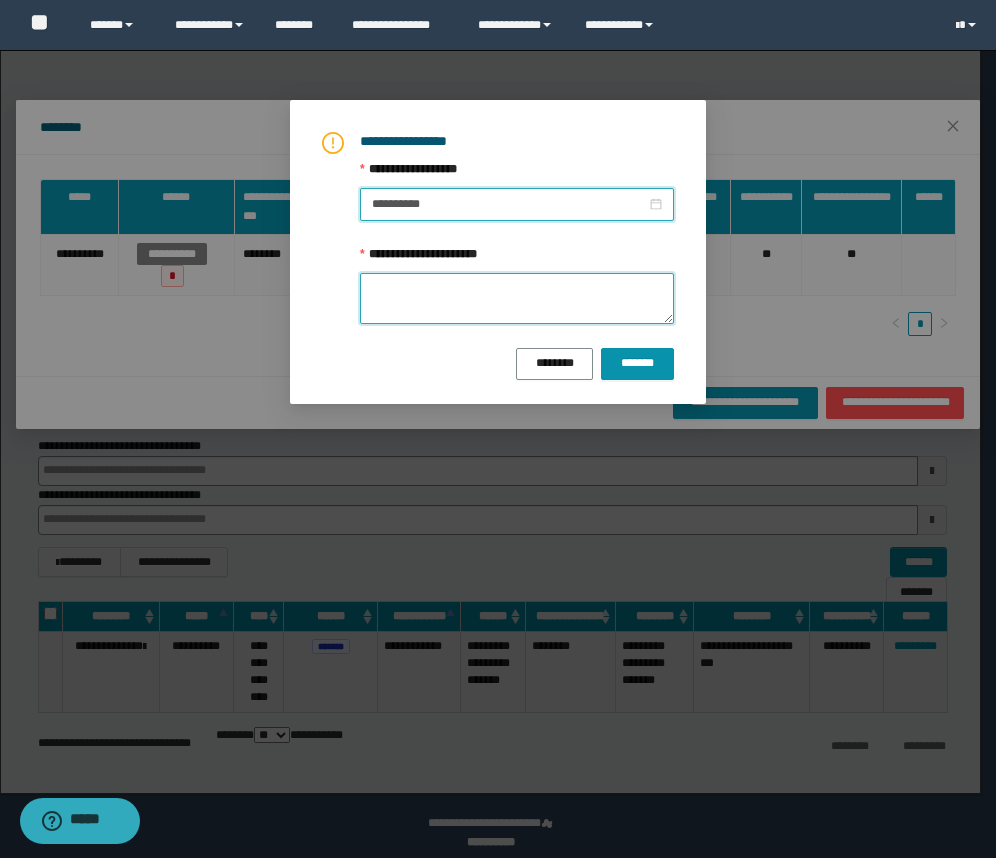 click on "**********" at bounding box center (517, 298) 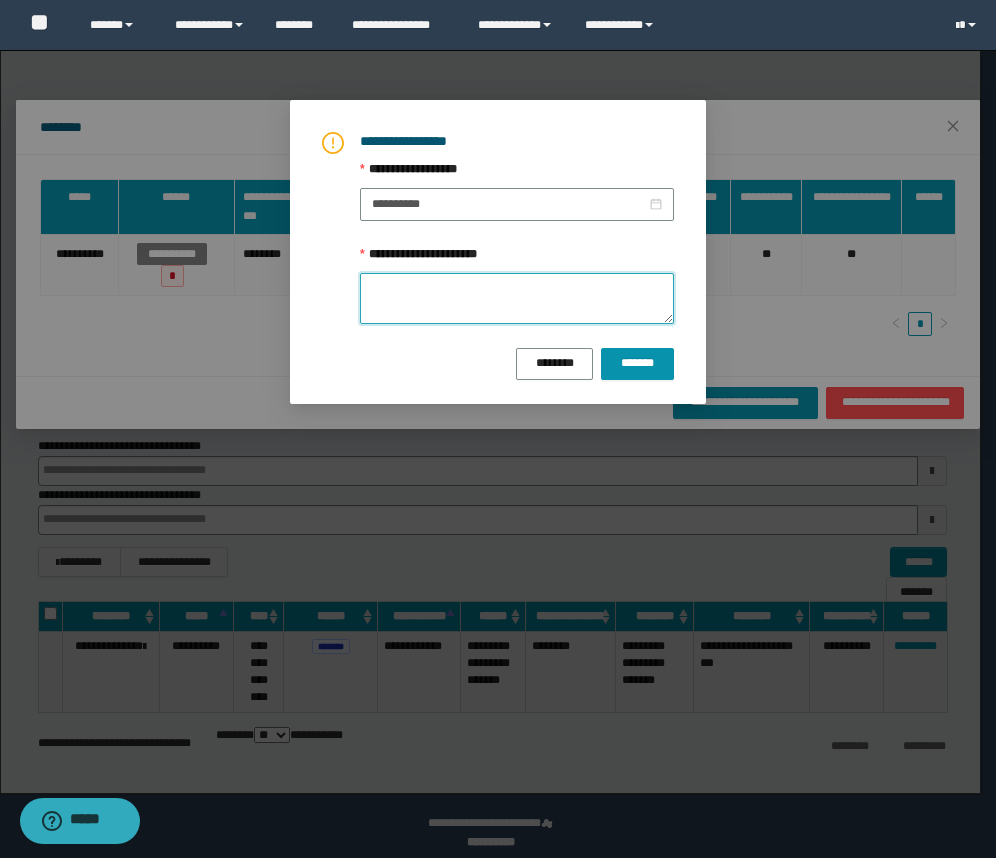 paste on "**********" 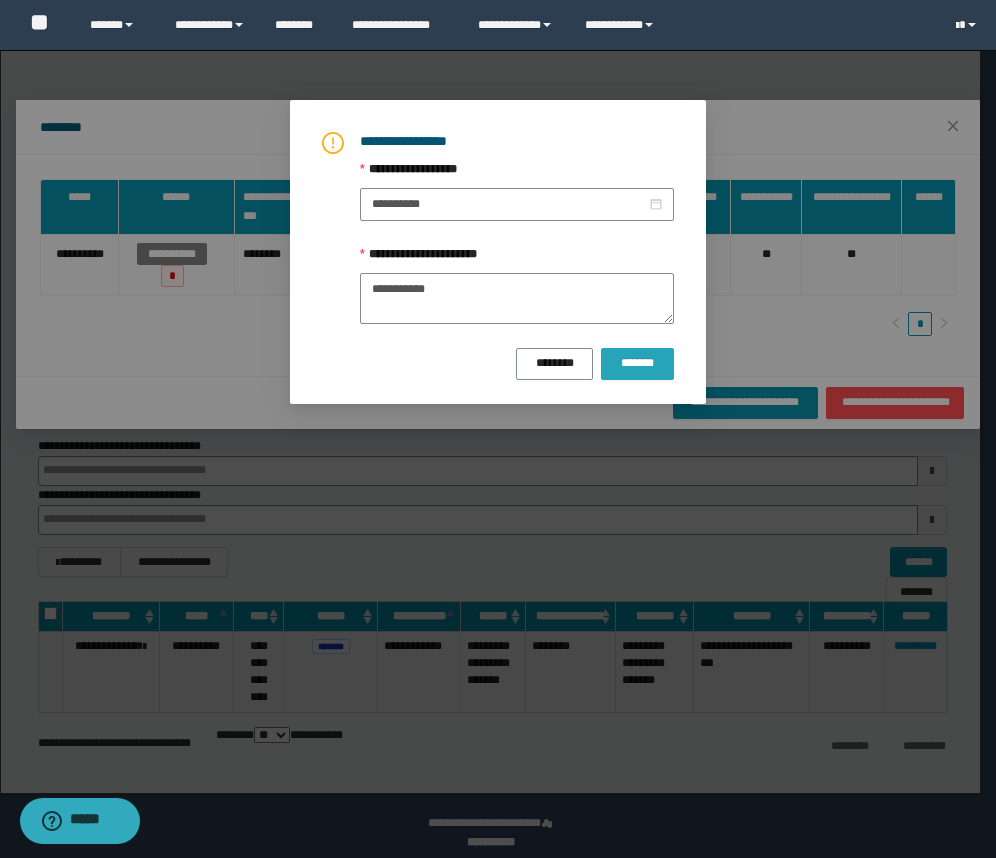 click on "*******" at bounding box center [637, 363] 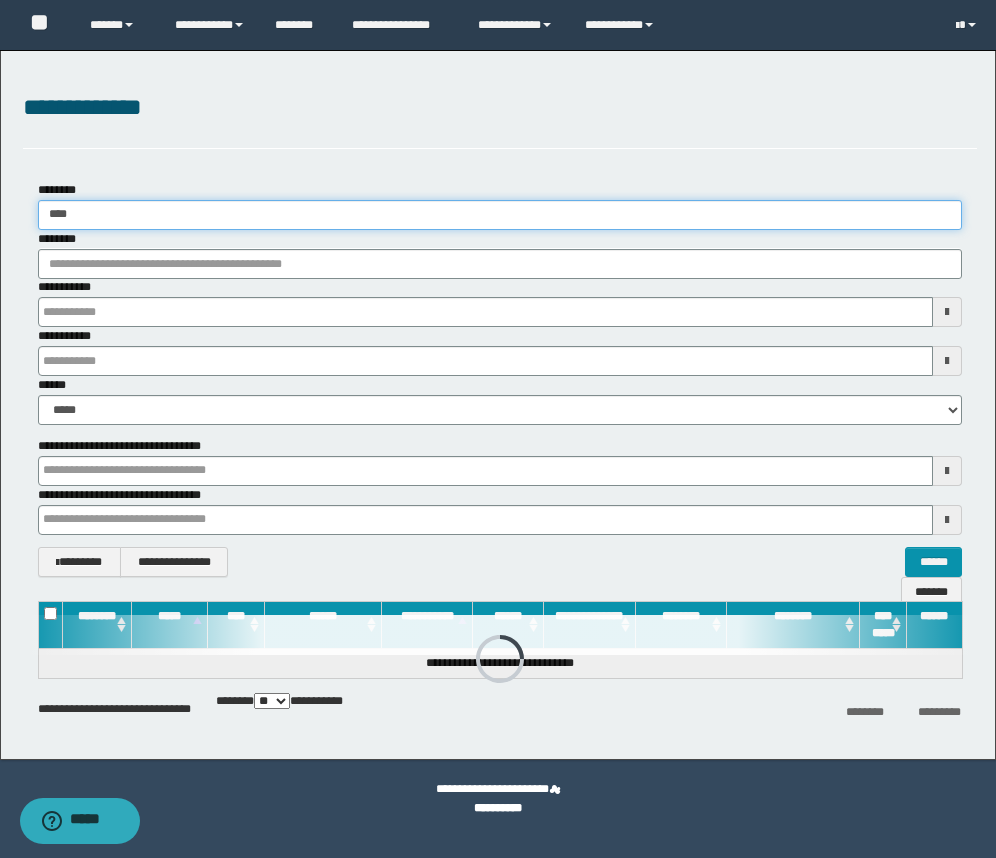 drag, startPoint x: 119, startPoint y: 211, endPoint x: -52, endPoint y: 194, distance: 171.84296 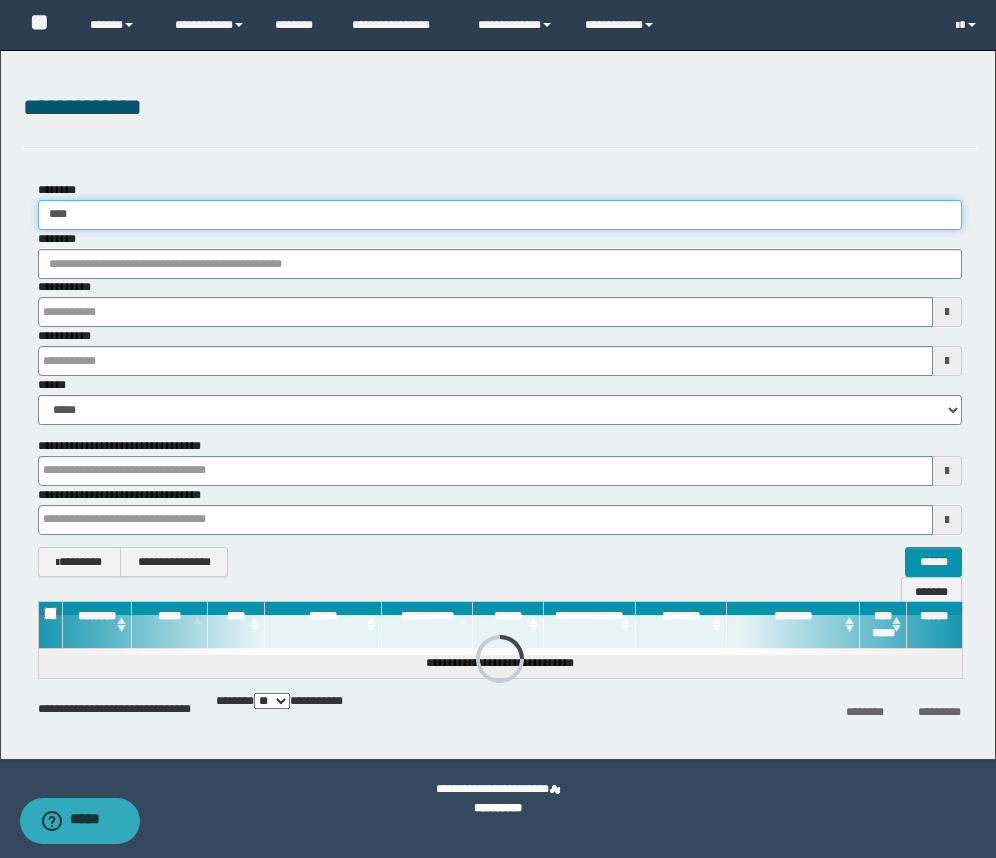click on "**********" at bounding box center (498, 429) 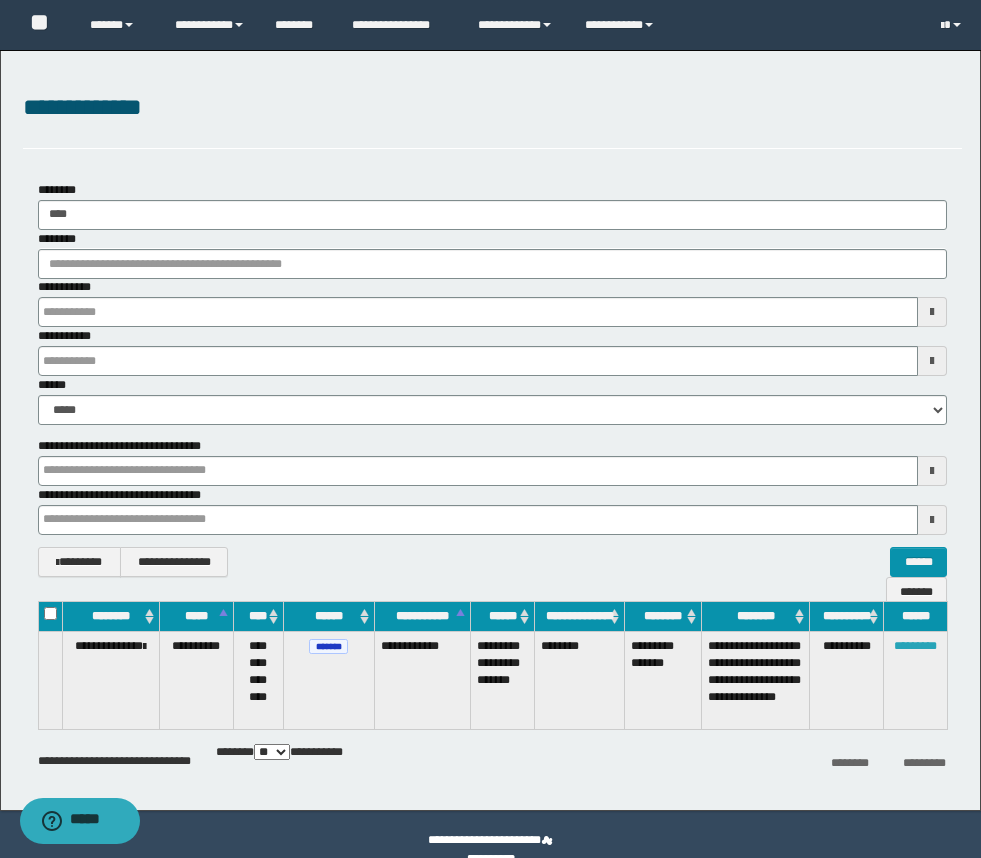 click on "*********" at bounding box center (915, 646) 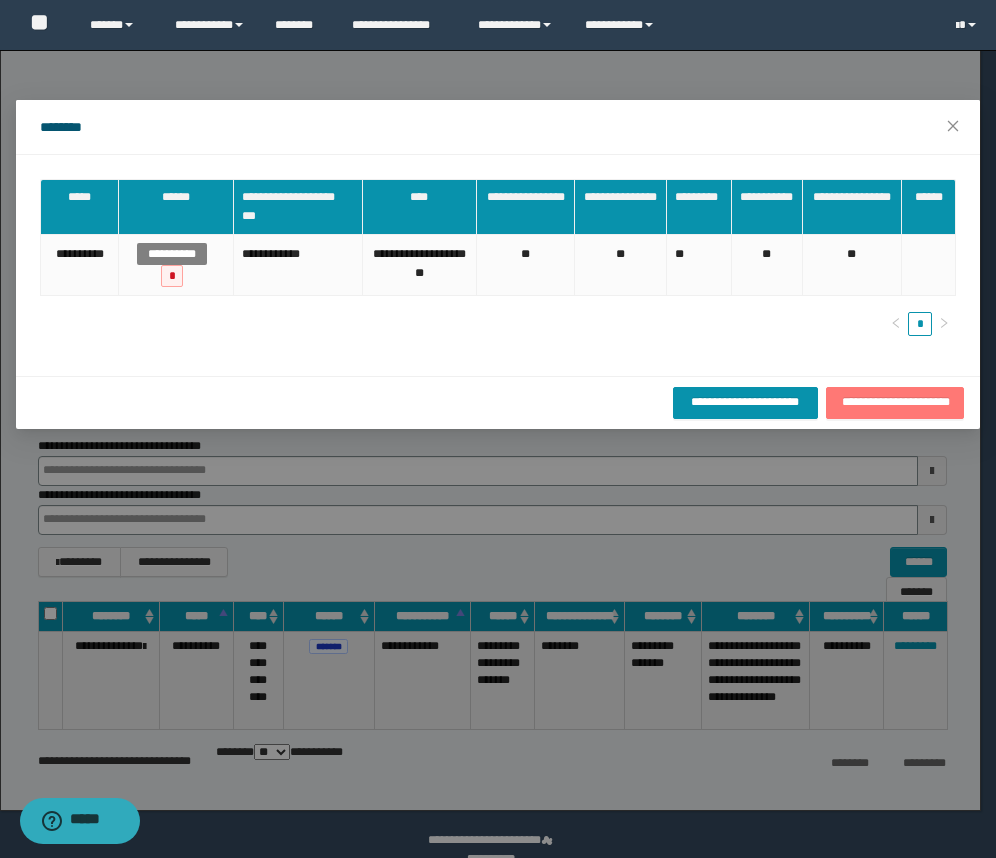 click on "**********" at bounding box center (895, 402) 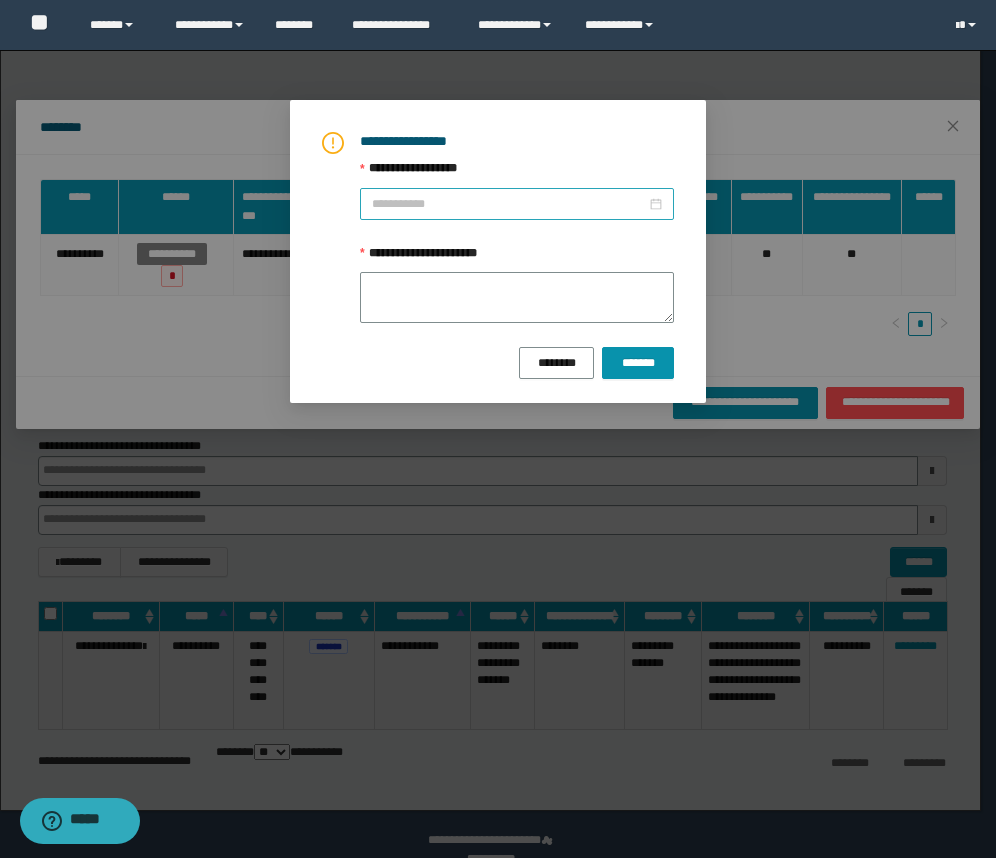 click at bounding box center (517, 204) 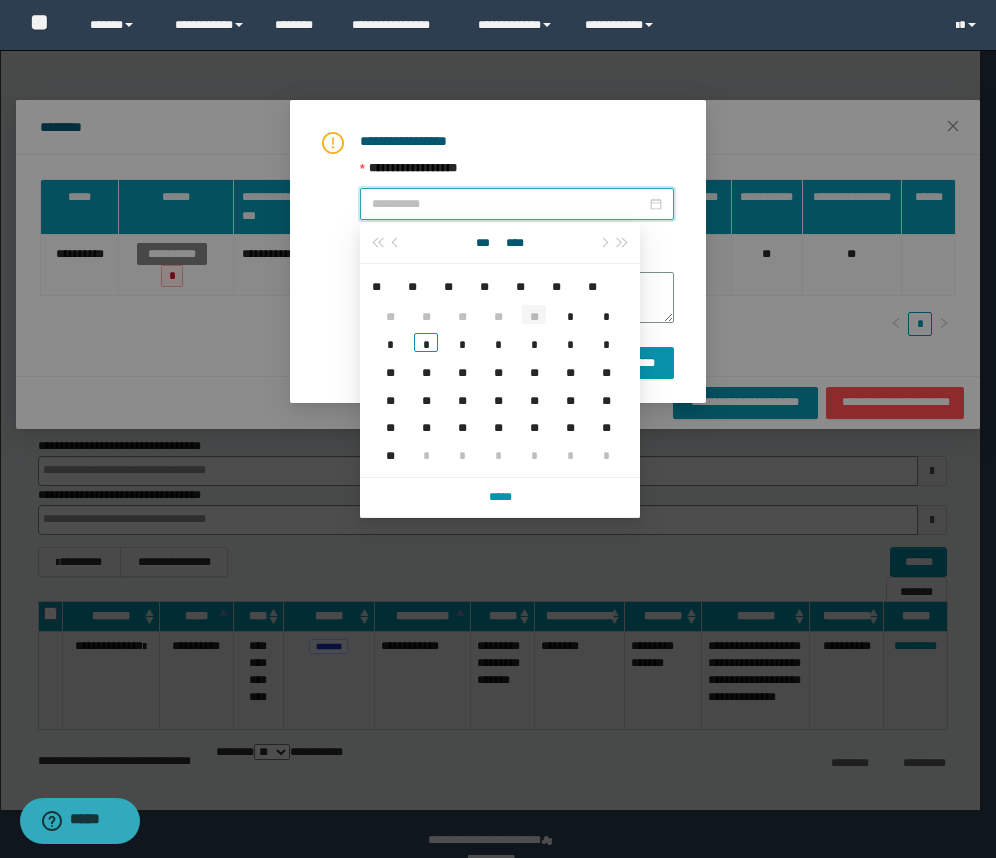 click on "**" at bounding box center (534, 314) 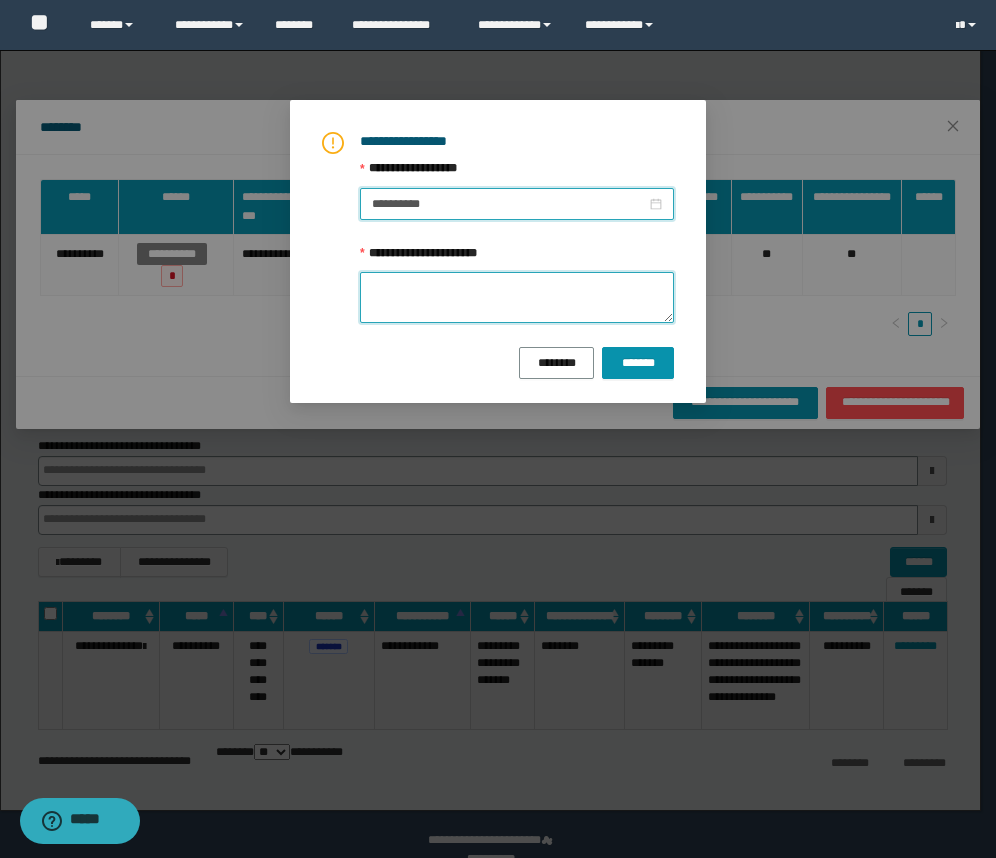 click on "**********" at bounding box center (517, 297) 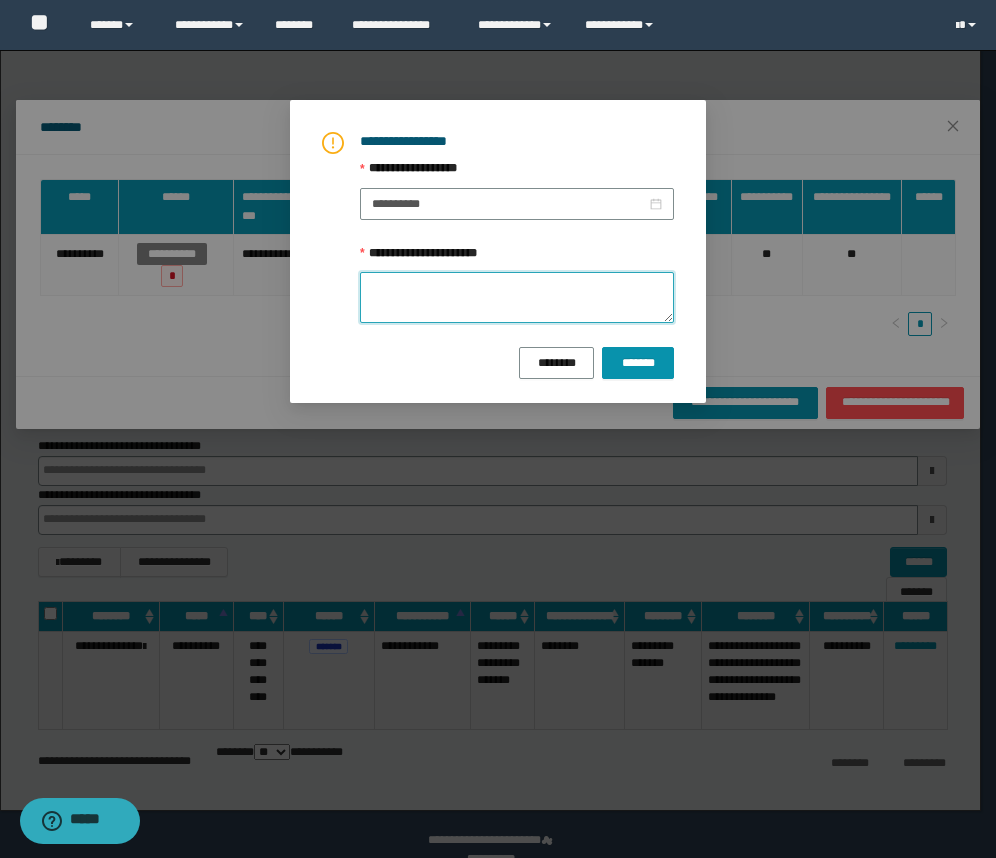 paste on "**********" 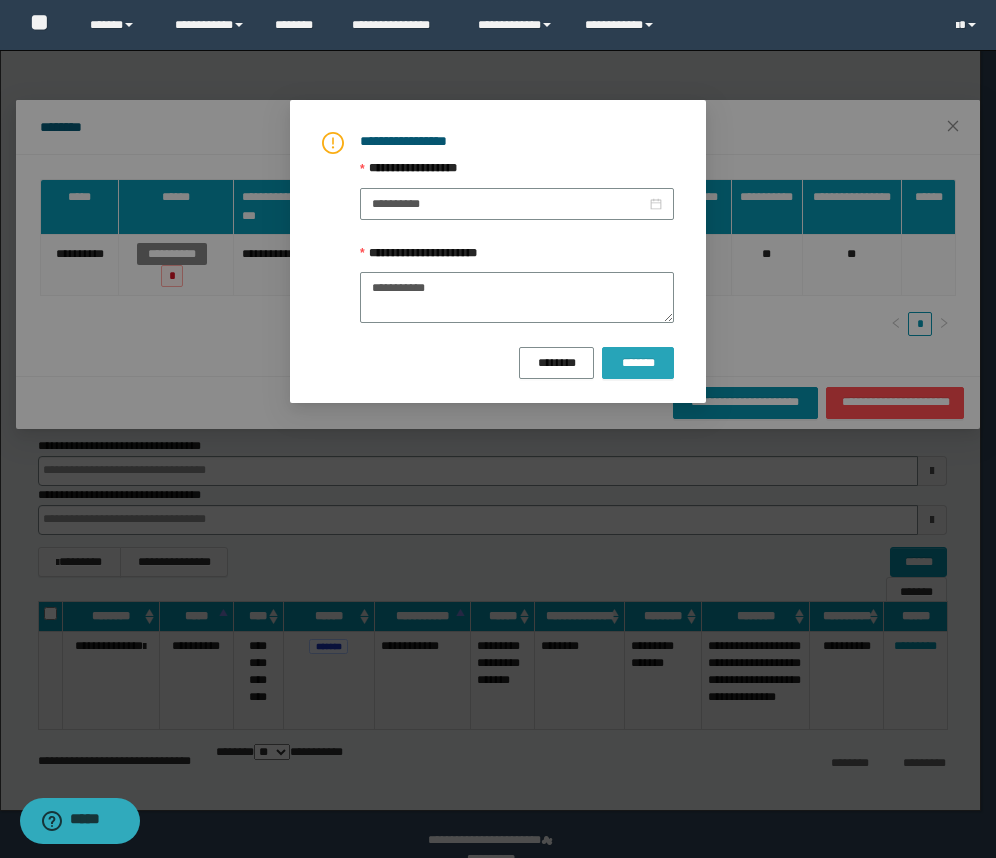 click on "*******" at bounding box center (638, 363) 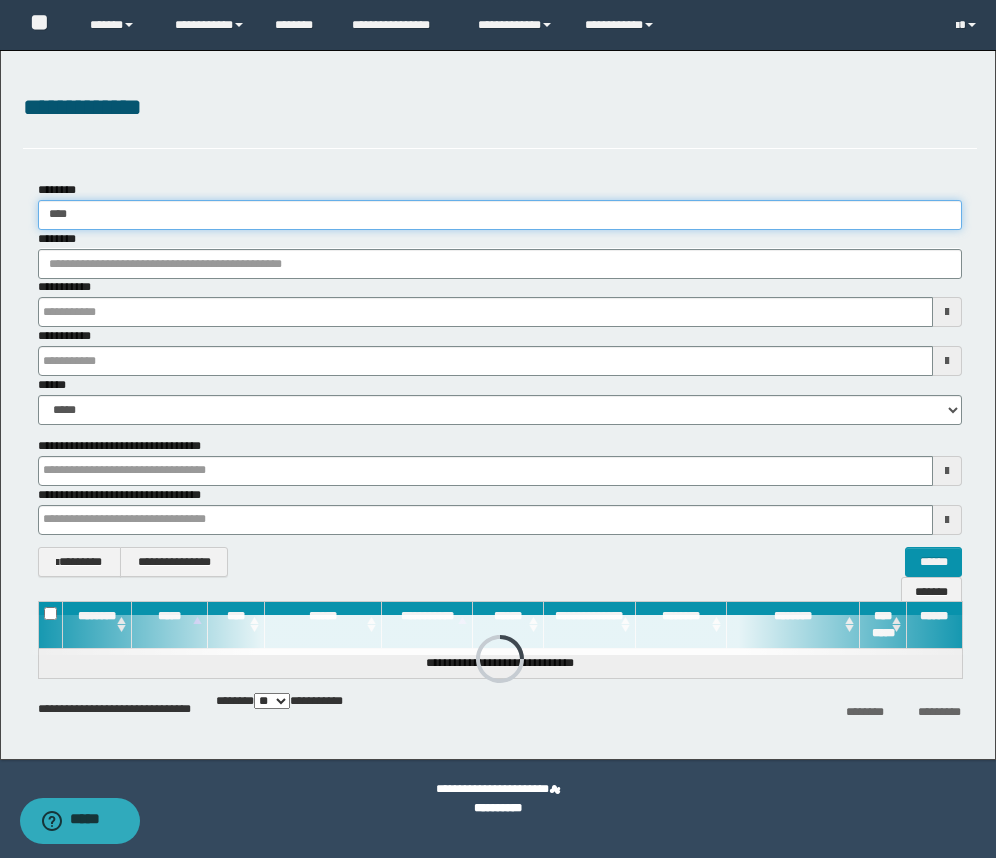 drag, startPoint x: 130, startPoint y: 208, endPoint x: -42, endPoint y: 214, distance: 172.10461 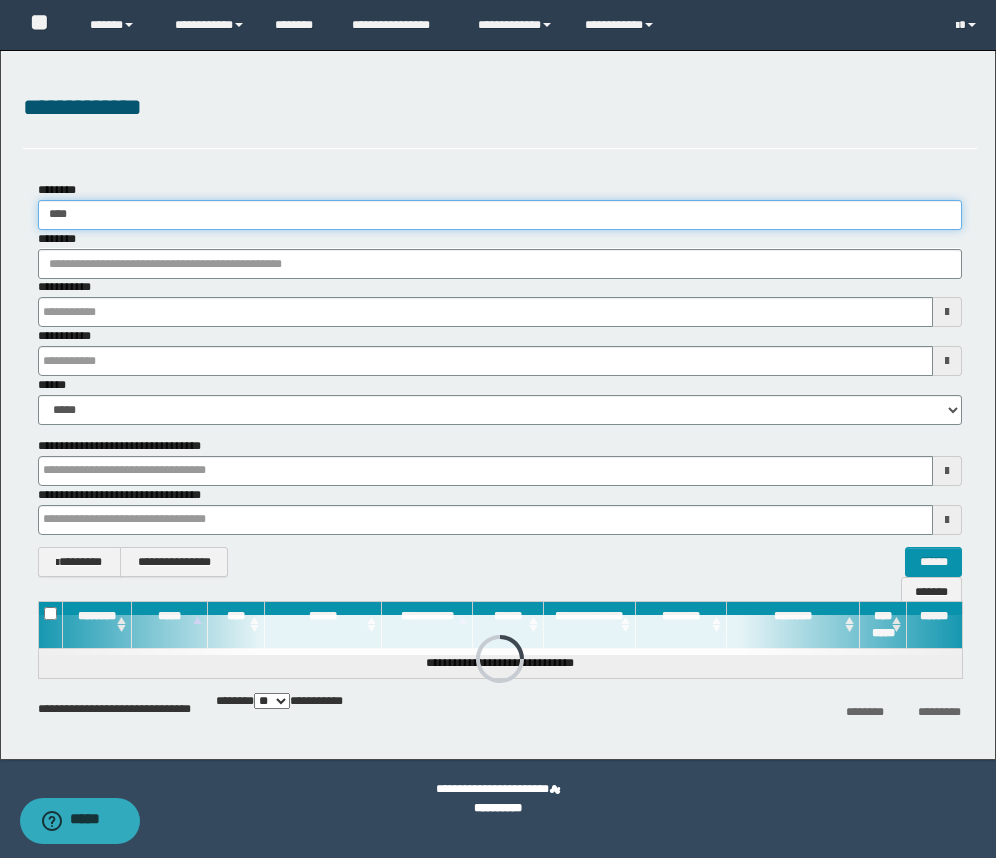 click on "**********" at bounding box center [498, 429] 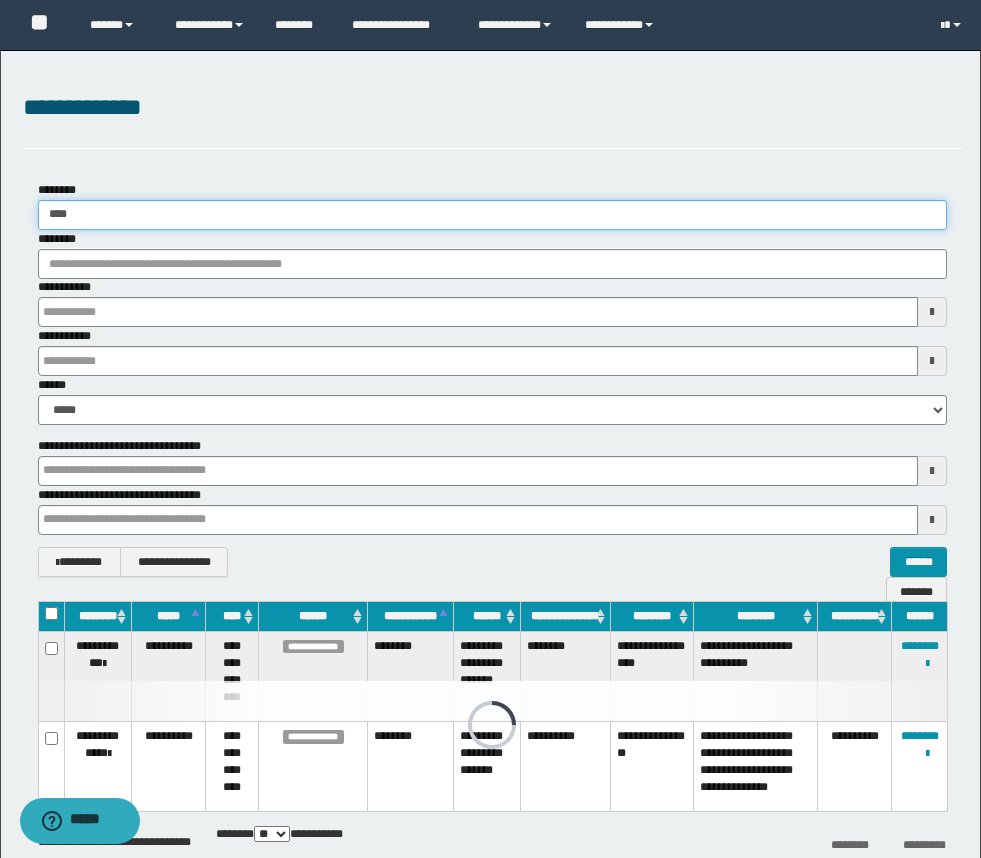 drag, startPoint x: 79, startPoint y: 217, endPoint x: 25, endPoint y: 210, distance: 54.451813 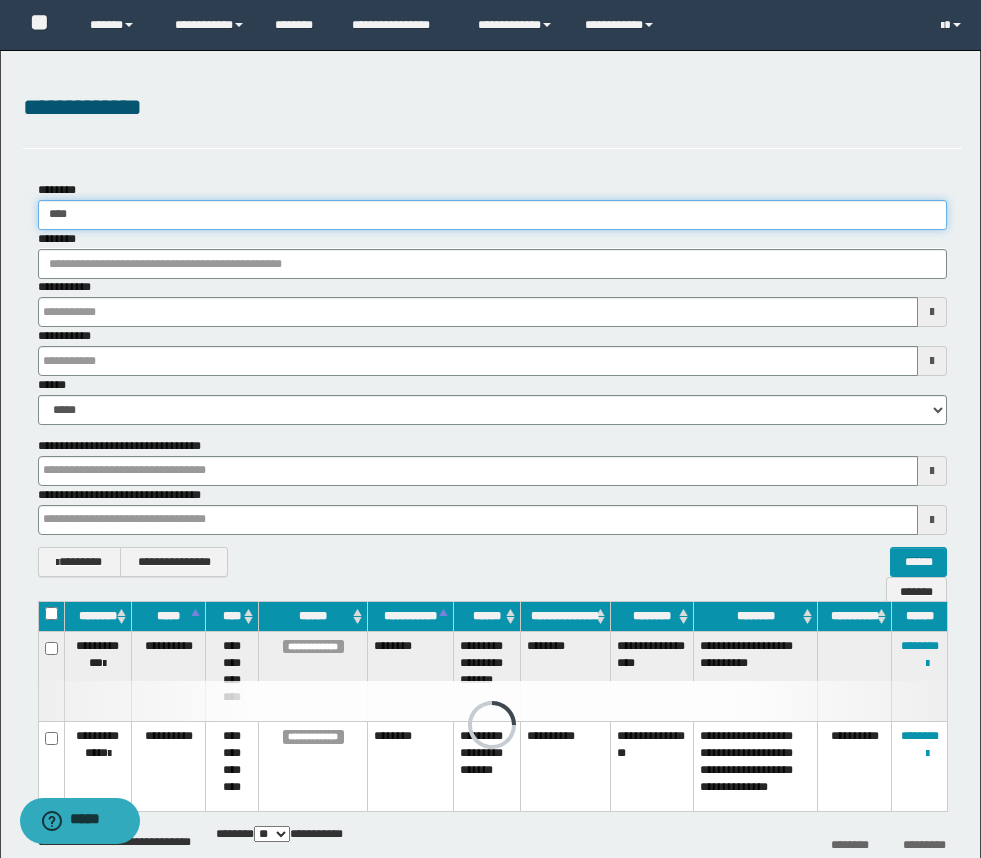 click on "********
****" at bounding box center (492, 205) 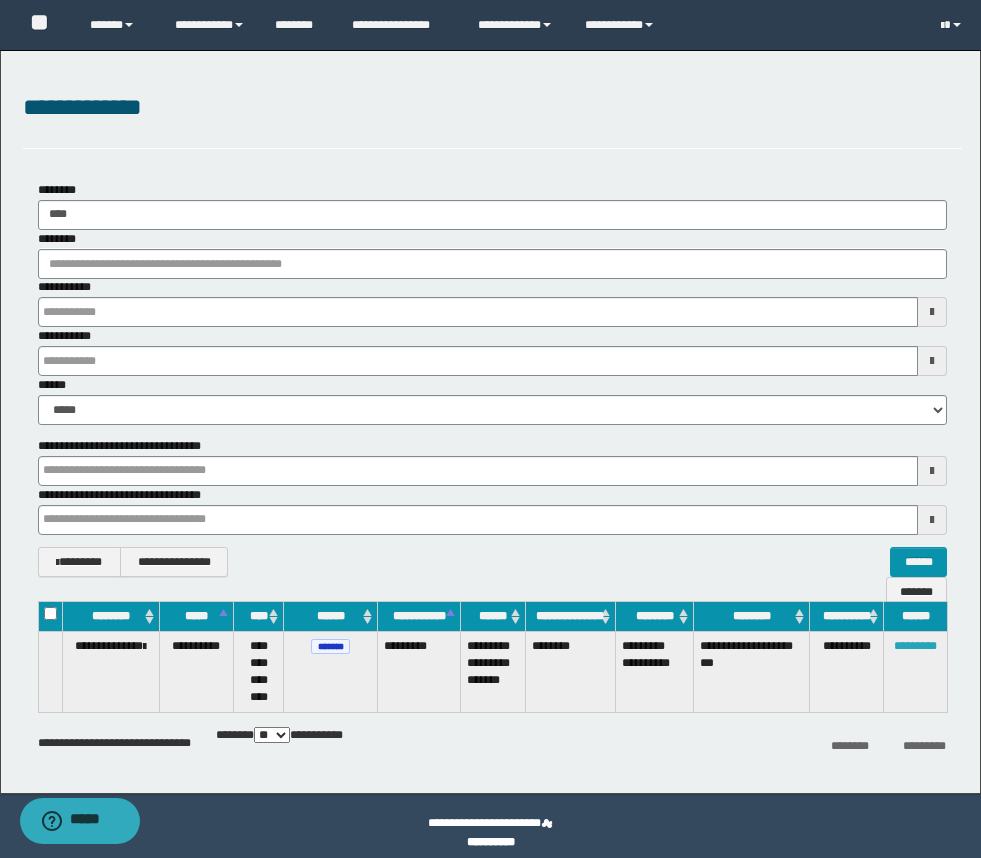 click on "*********" at bounding box center [915, 646] 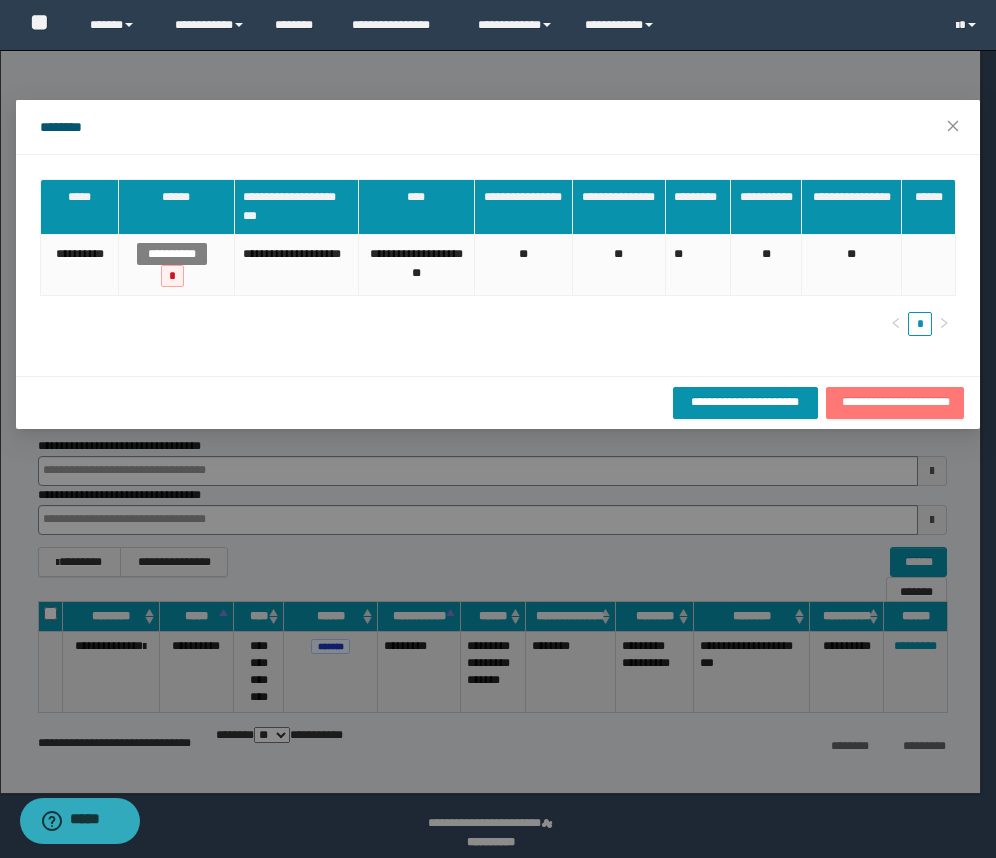 click on "**********" at bounding box center (895, 402) 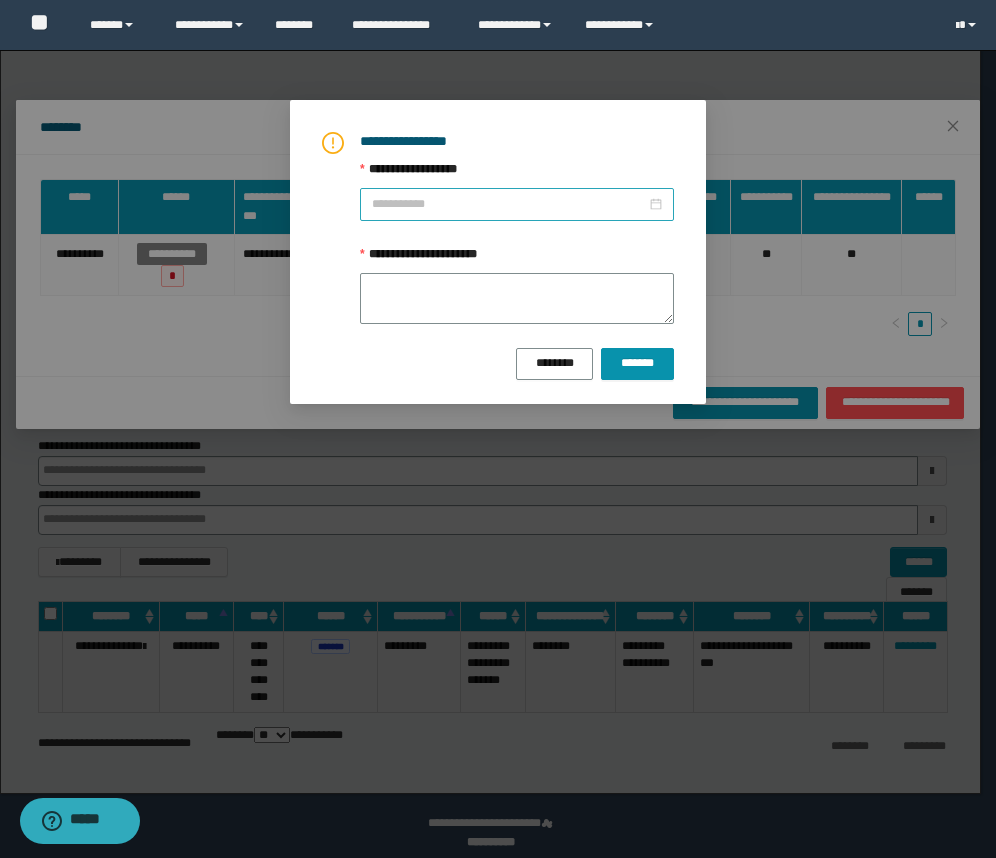 click at bounding box center (517, 204) 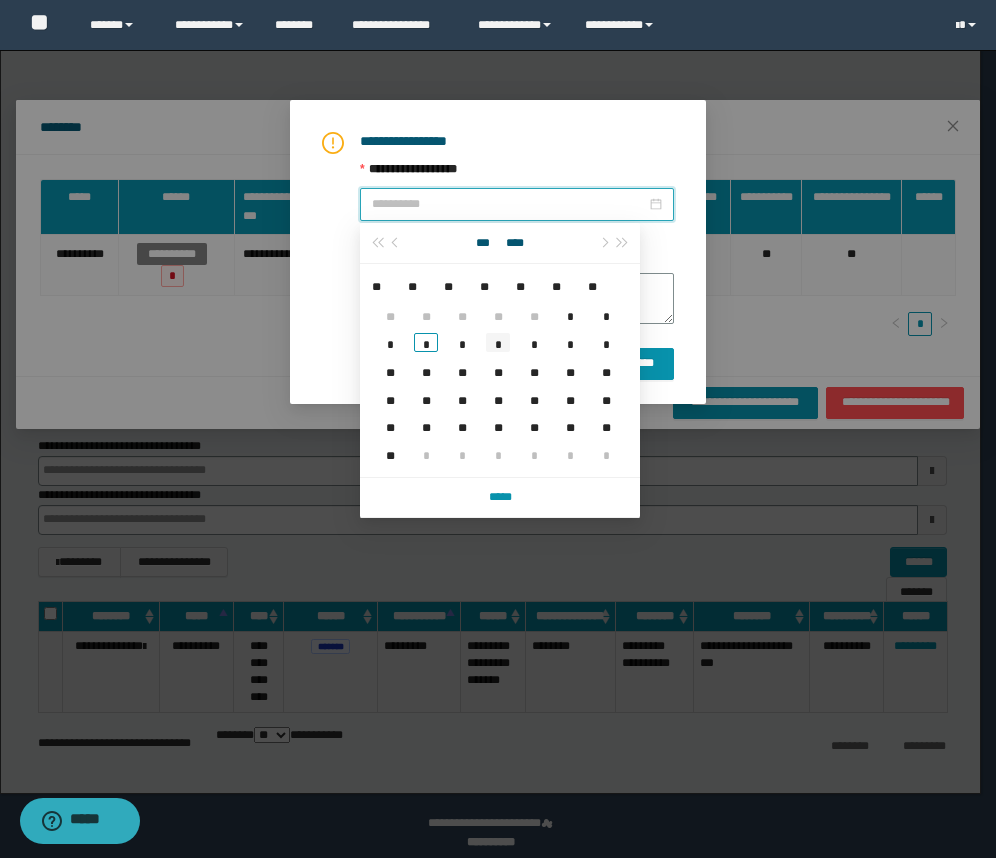 click on "*" at bounding box center (498, 342) 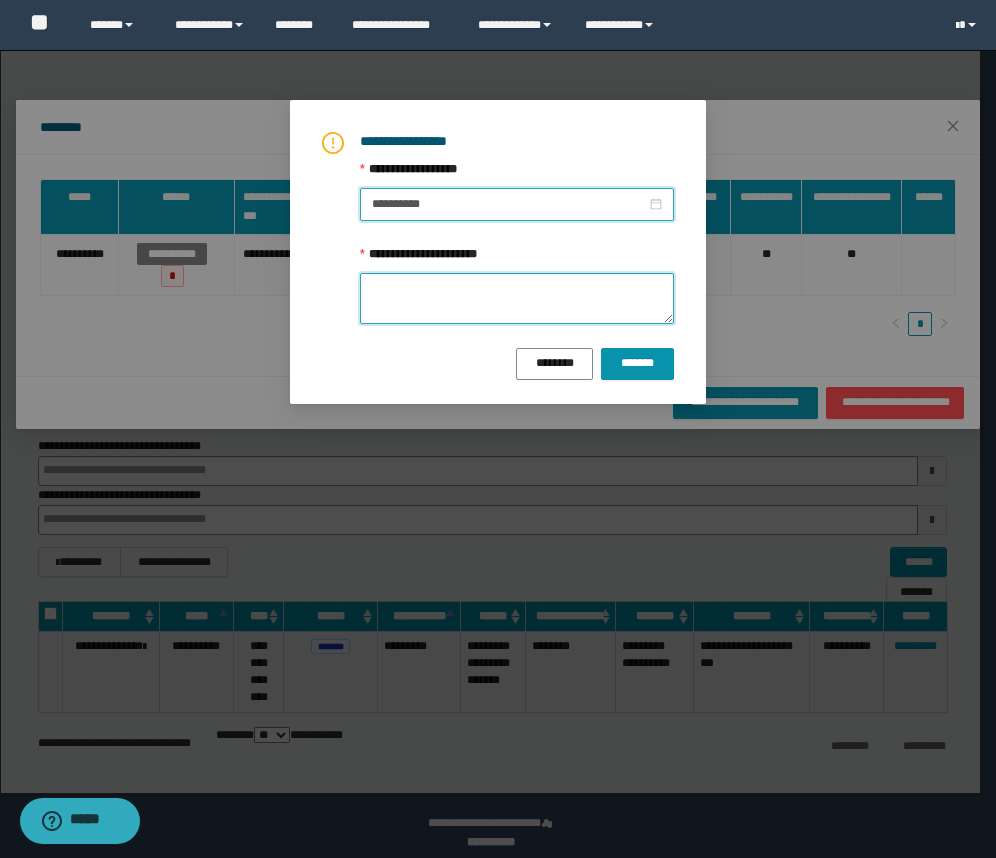 click on "**********" at bounding box center [517, 298] 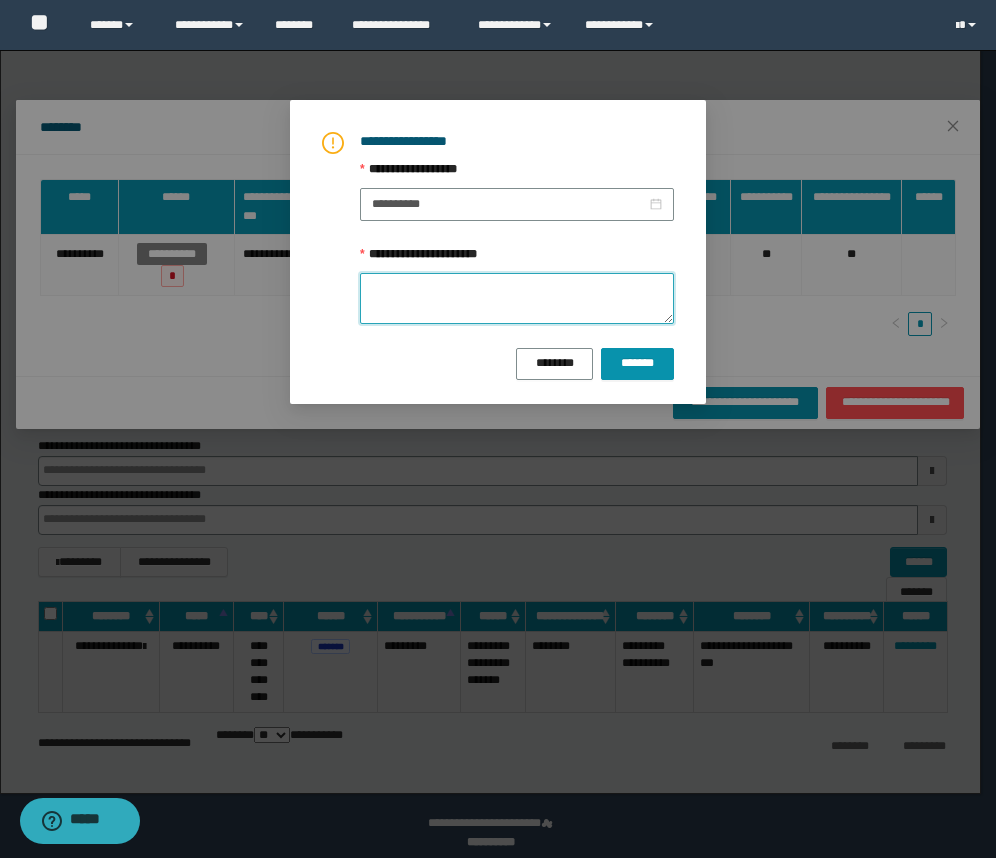 paste on "**********" 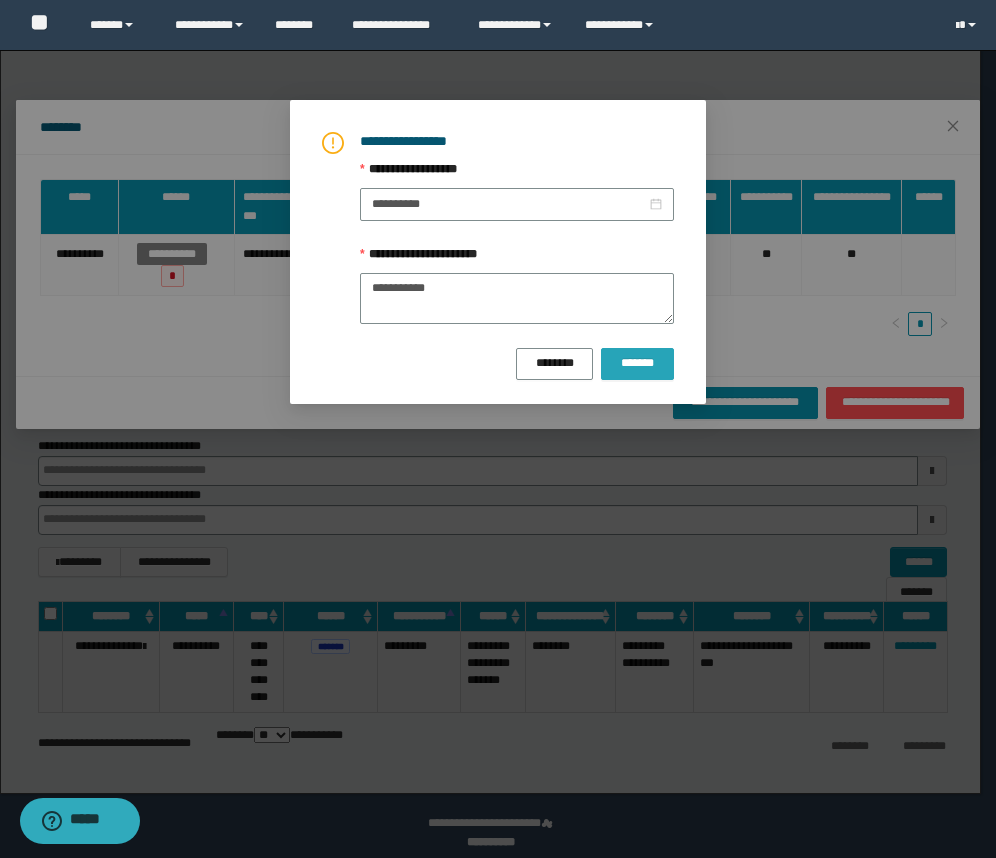click on "*******" at bounding box center (637, 363) 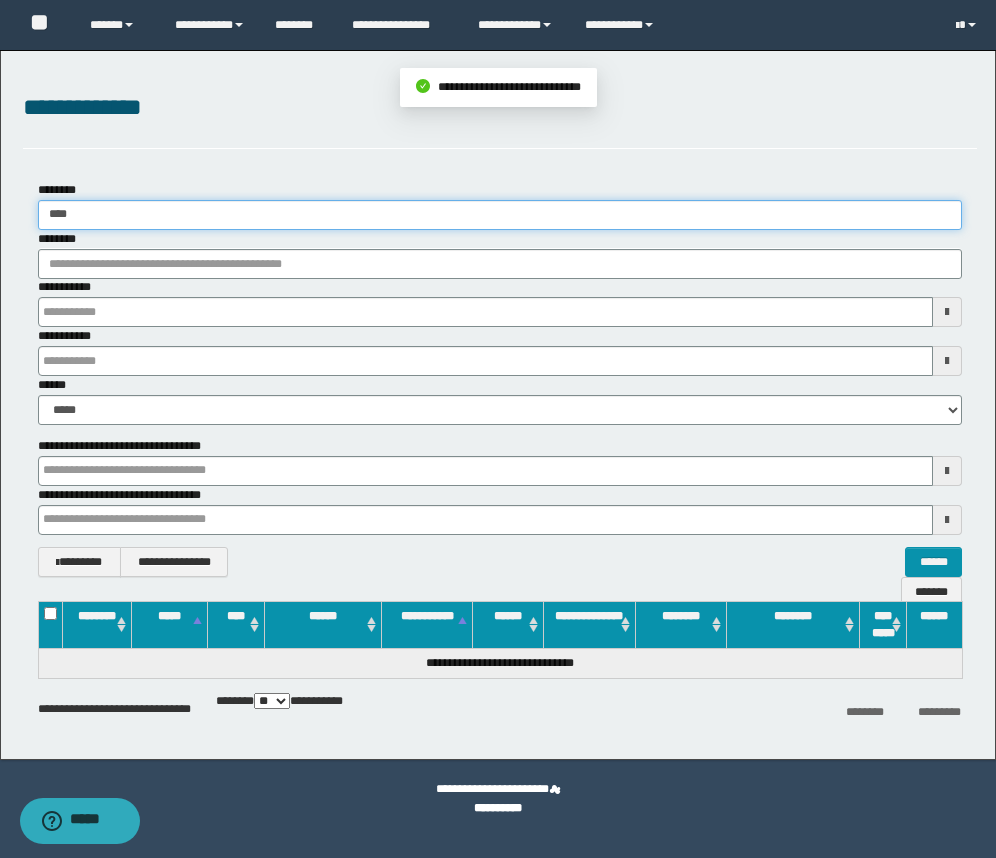 drag, startPoint x: 90, startPoint y: 207, endPoint x: 26, endPoint y: 203, distance: 64.12488 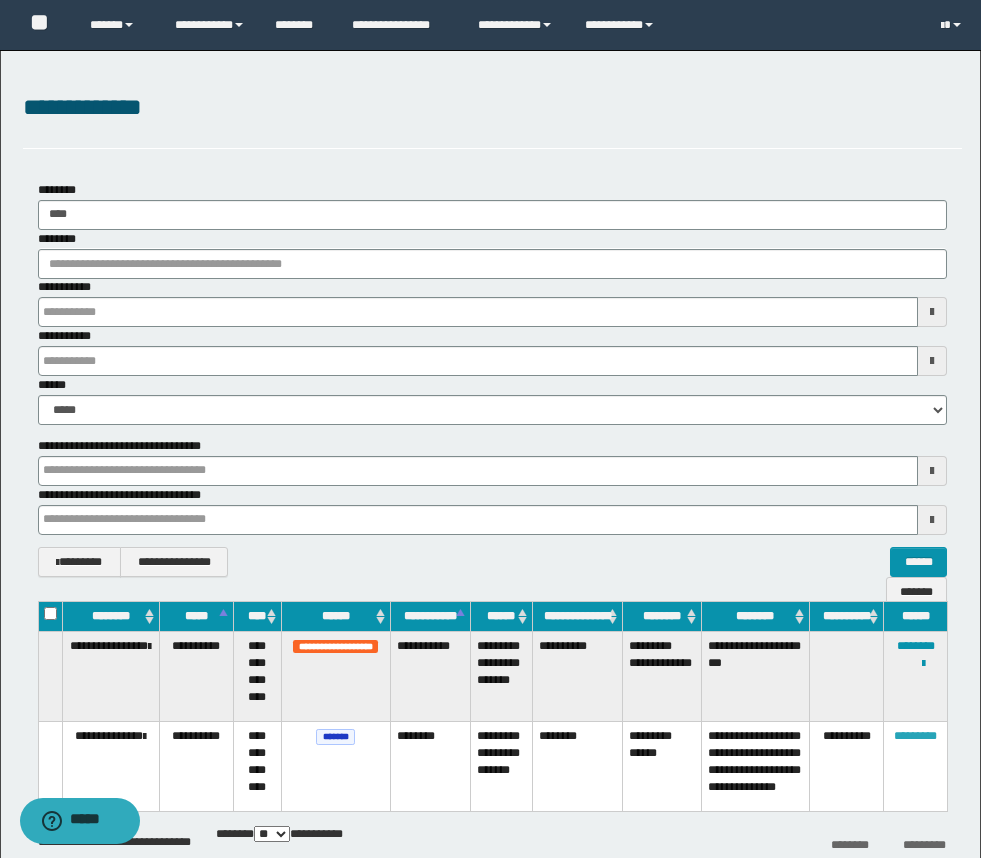click on "*********" at bounding box center [915, 736] 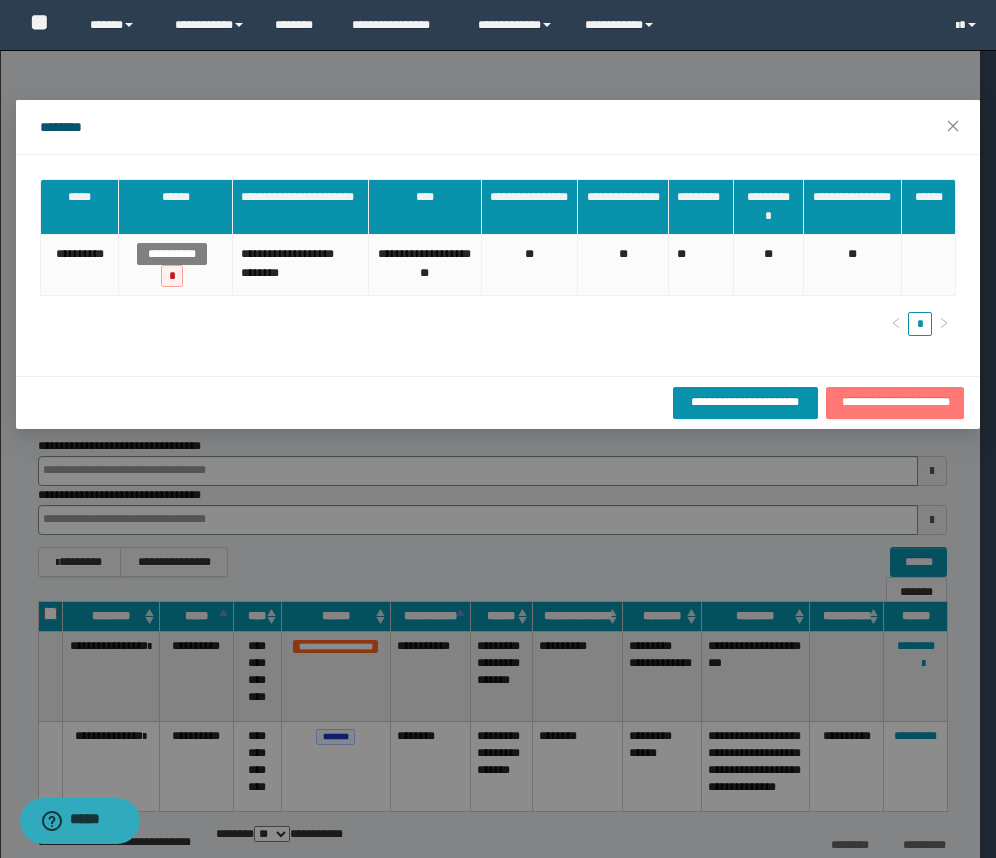 click on "**********" at bounding box center [895, 402] 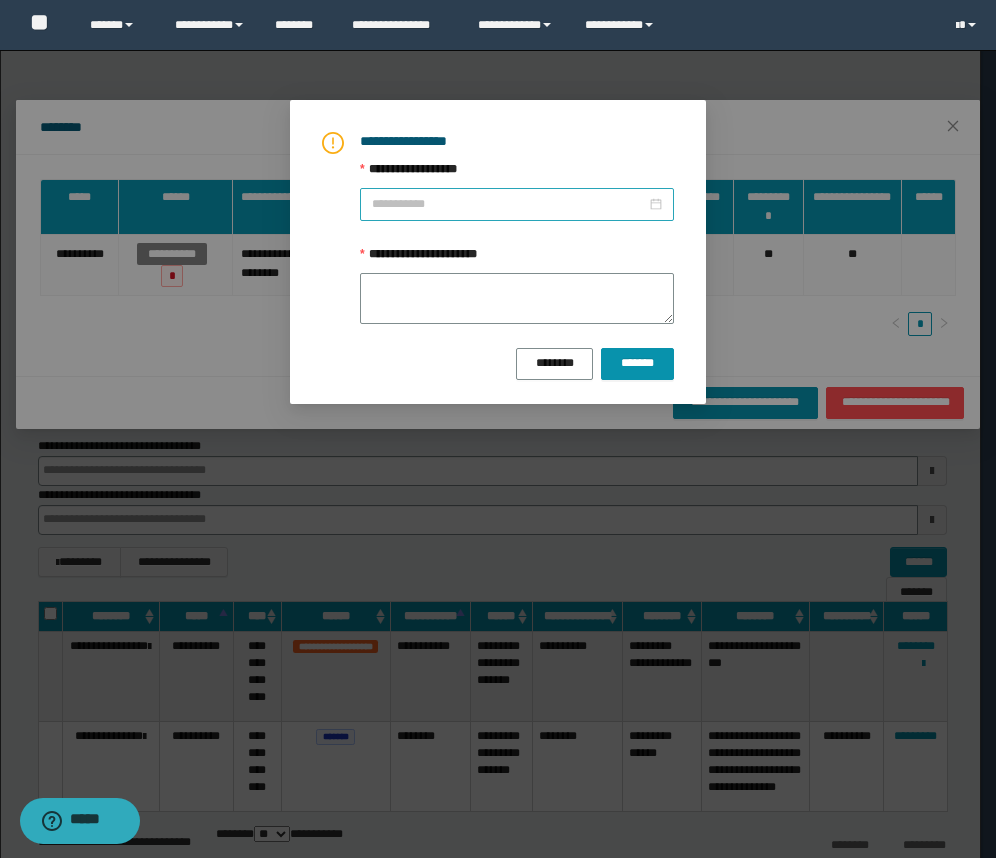 click at bounding box center (517, 204) 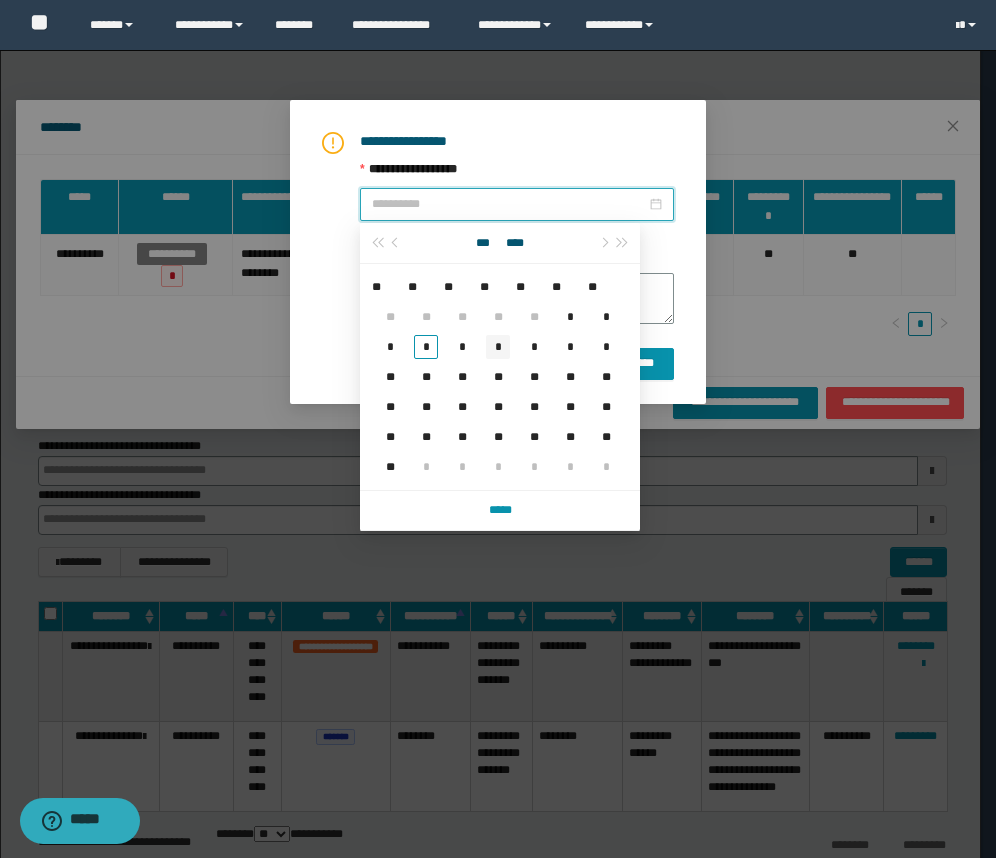 click on "*" at bounding box center [498, 347] 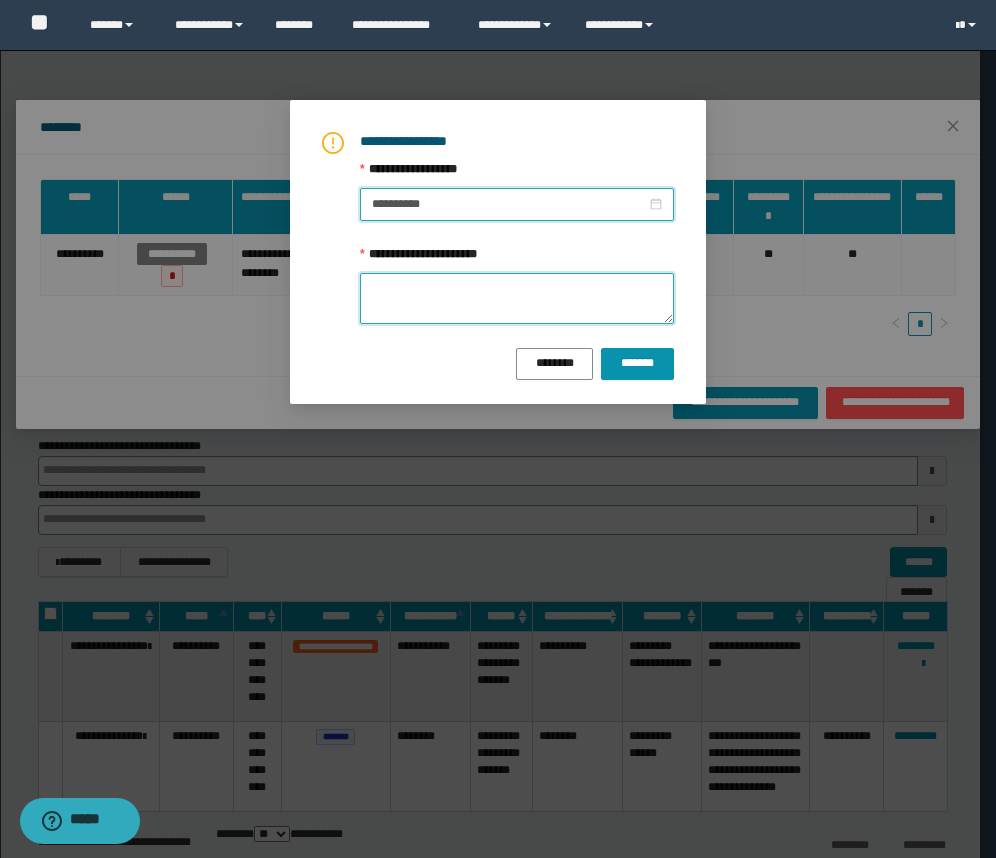 click on "**********" at bounding box center [517, 298] 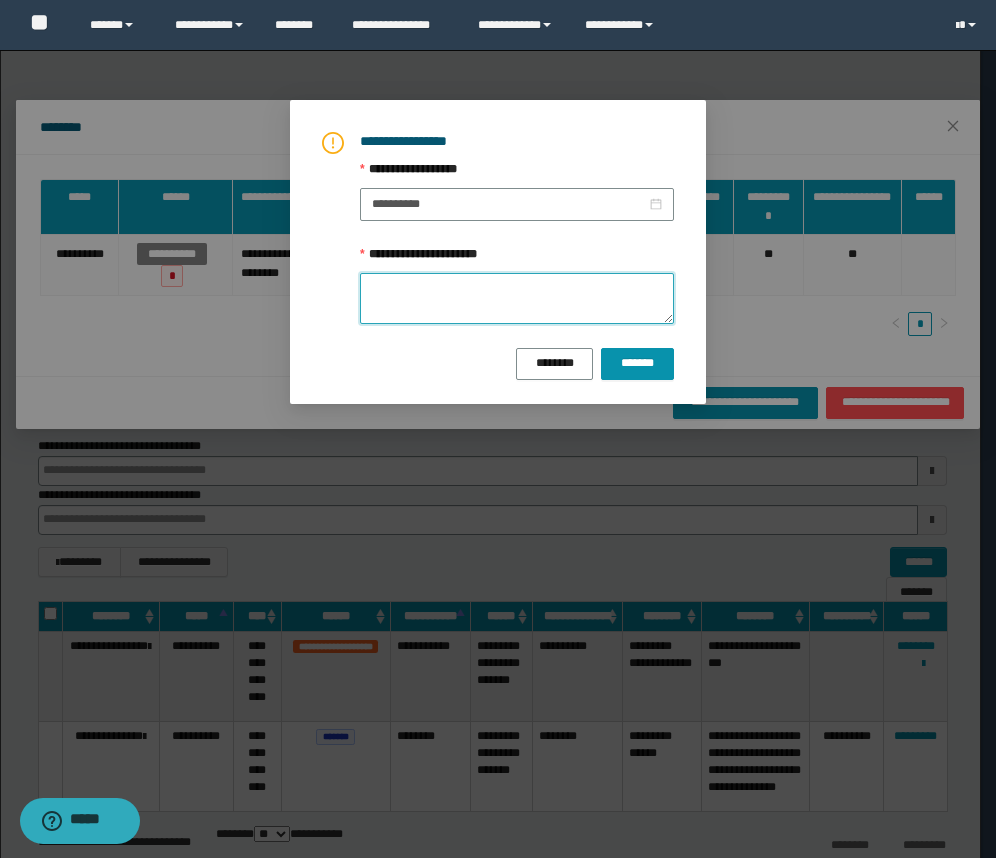 paste on "**********" 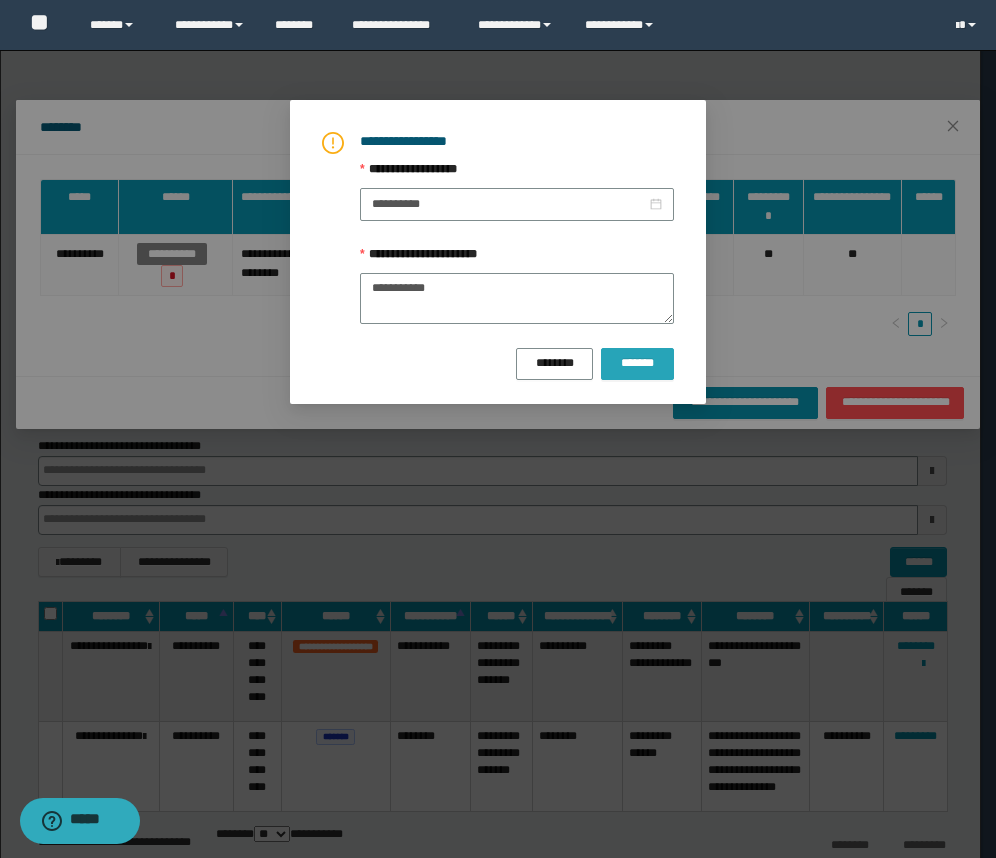 click on "*******" at bounding box center [637, 363] 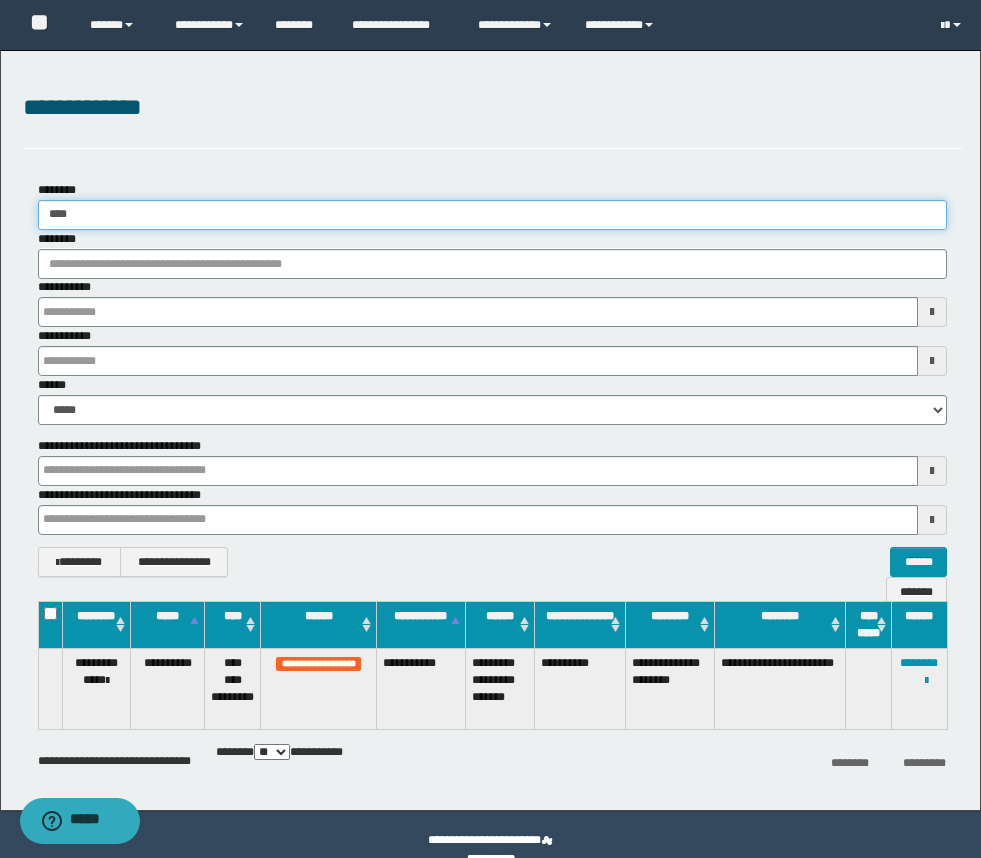 drag, startPoint x: 75, startPoint y: 216, endPoint x: 33, endPoint y: 216, distance: 42 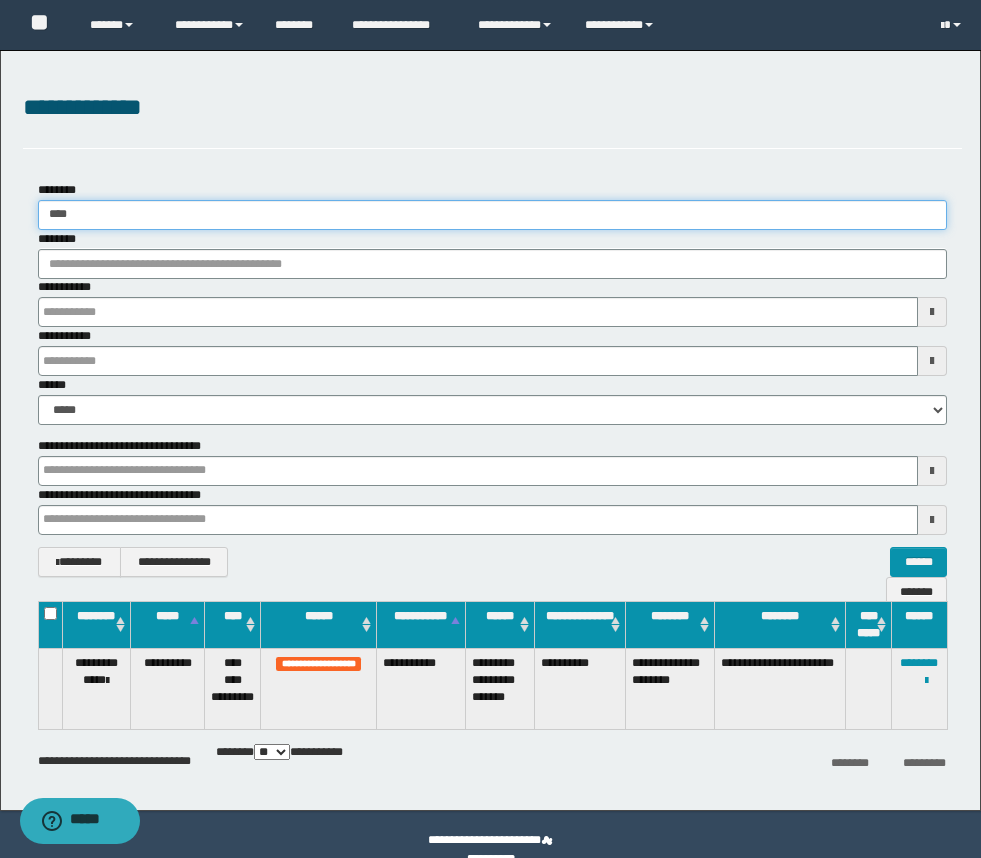 click on "********
****" at bounding box center [492, 205] 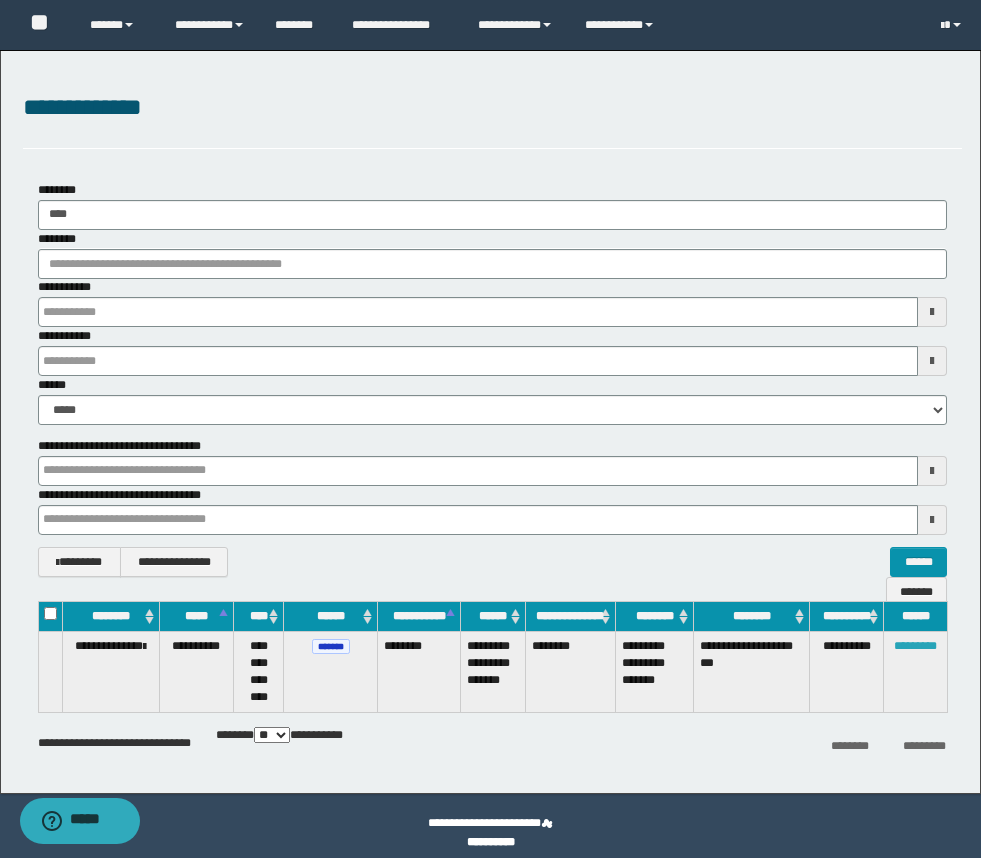 click on "*********" at bounding box center [915, 646] 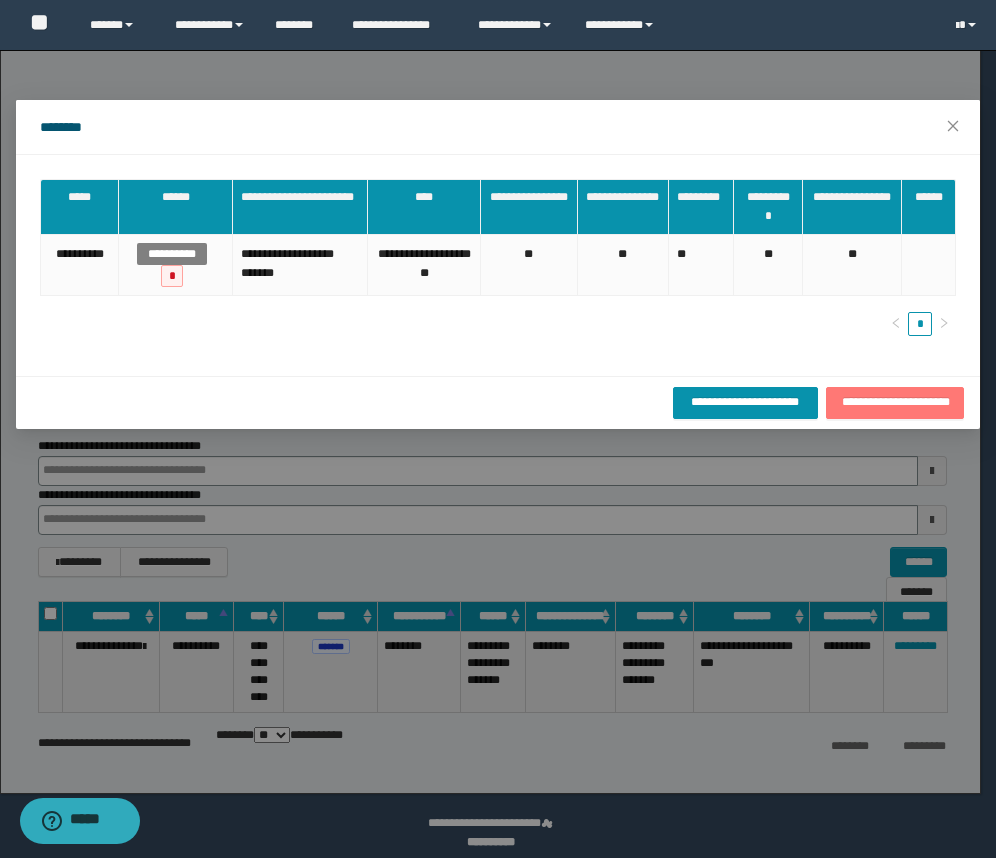 click on "**********" at bounding box center (895, 402) 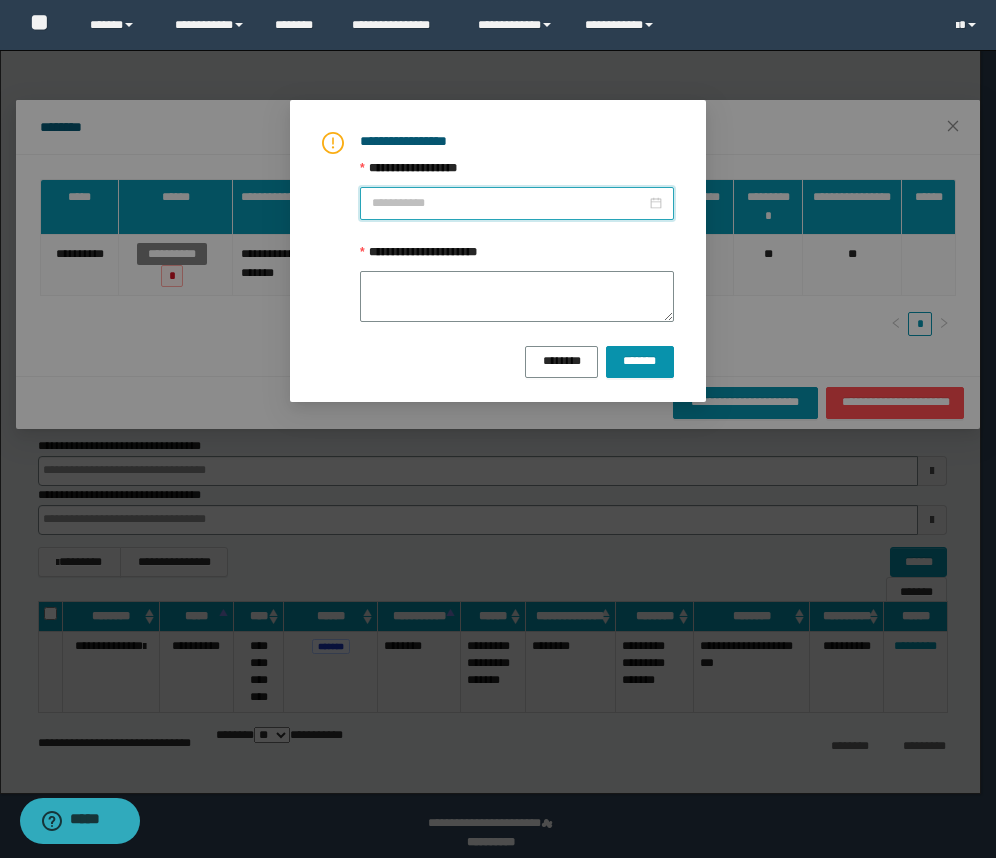 click on "**********" at bounding box center (509, 203) 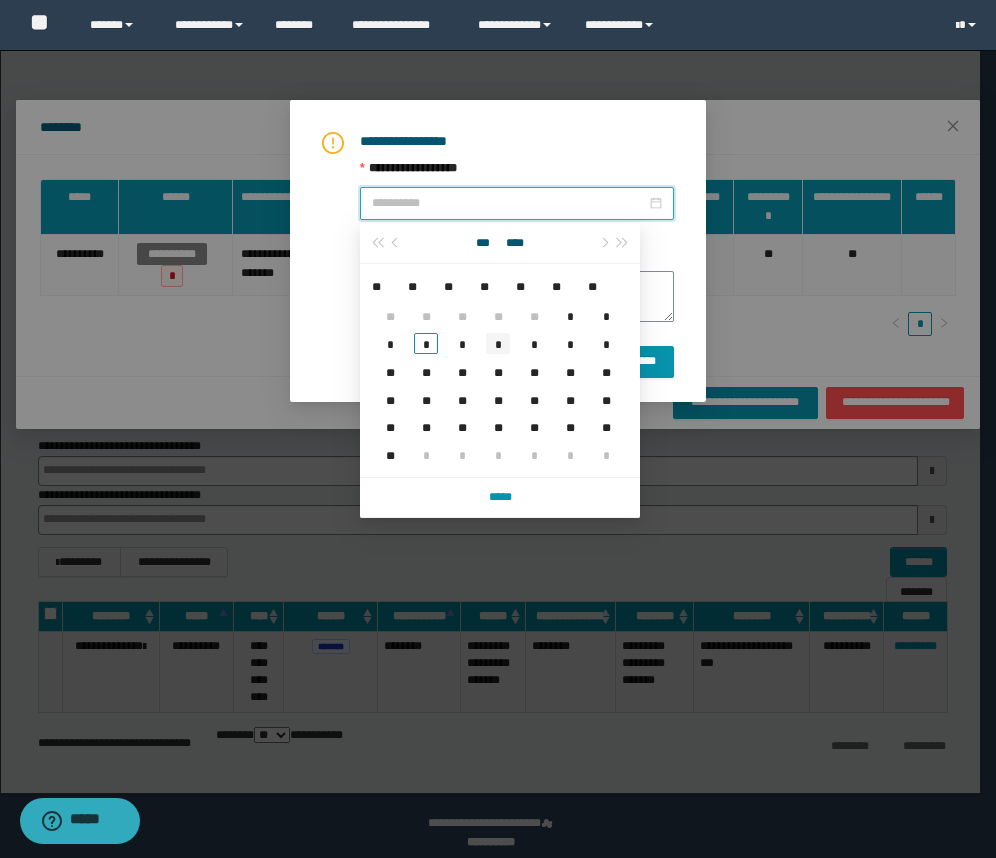 click on "*" at bounding box center (498, 343) 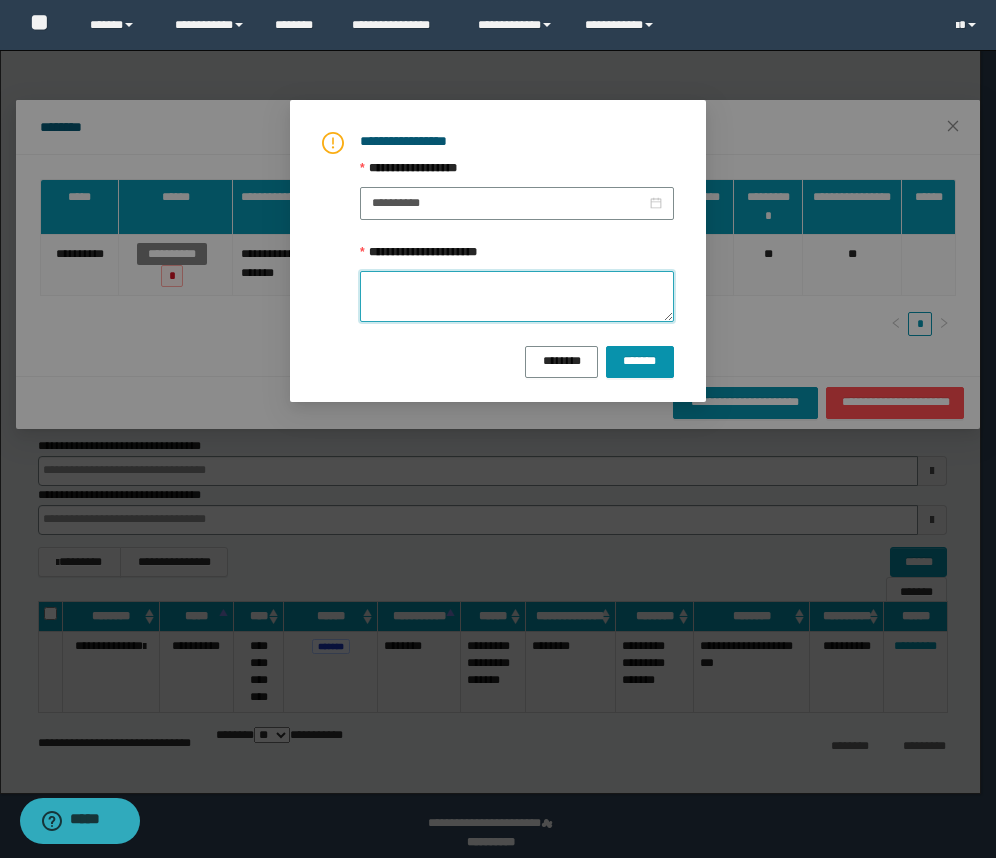 click on "**********" at bounding box center (517, 296) 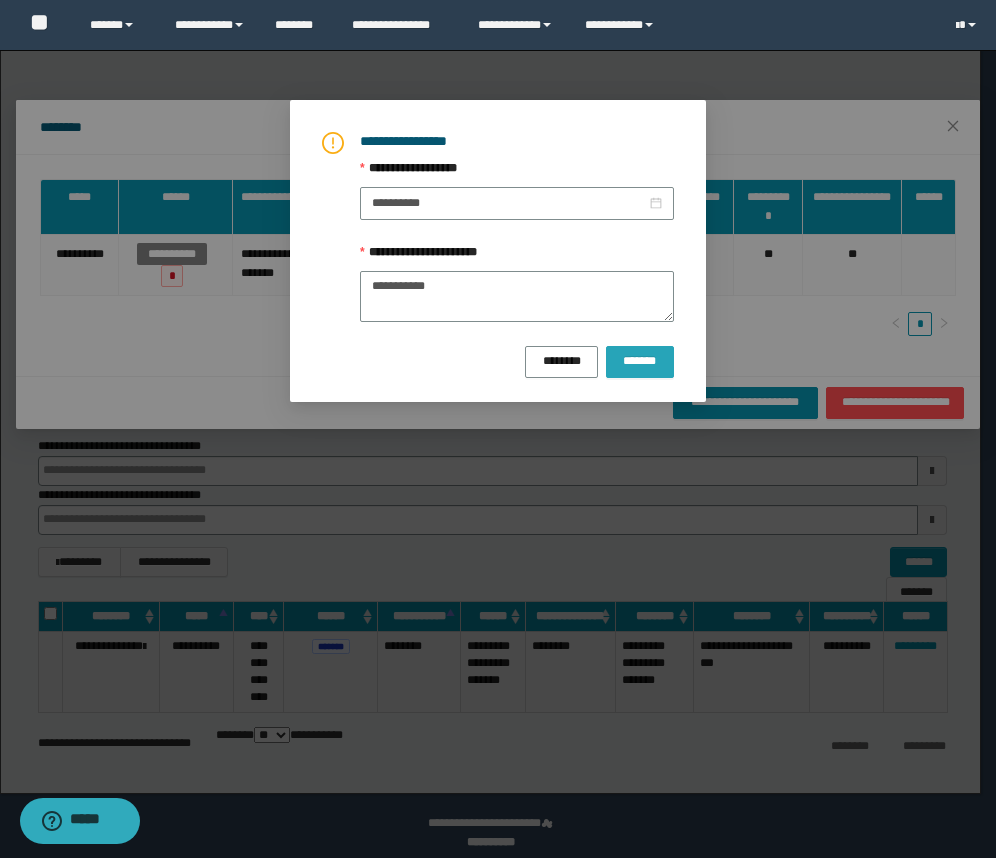 click on "*******" at bounding box center [640, 360] 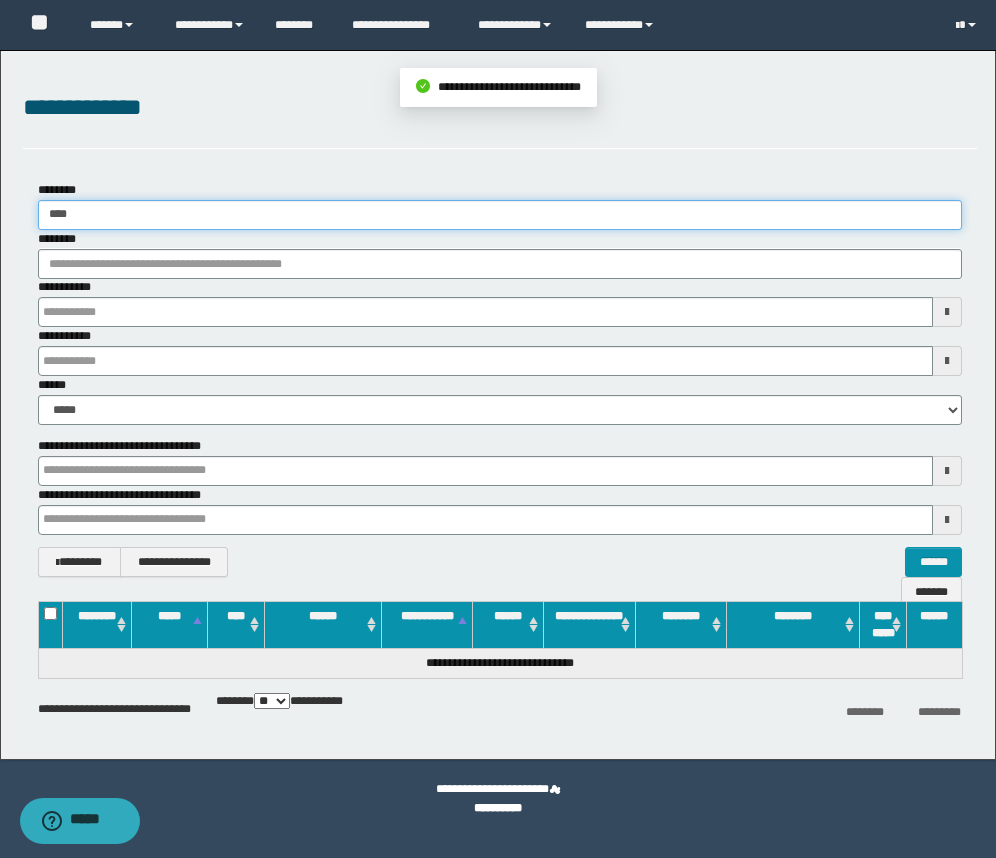 drag, startPoint x: 108, startPoint y: 212, endPoint x: 7, endPoint y: 211, distance: 101.00495 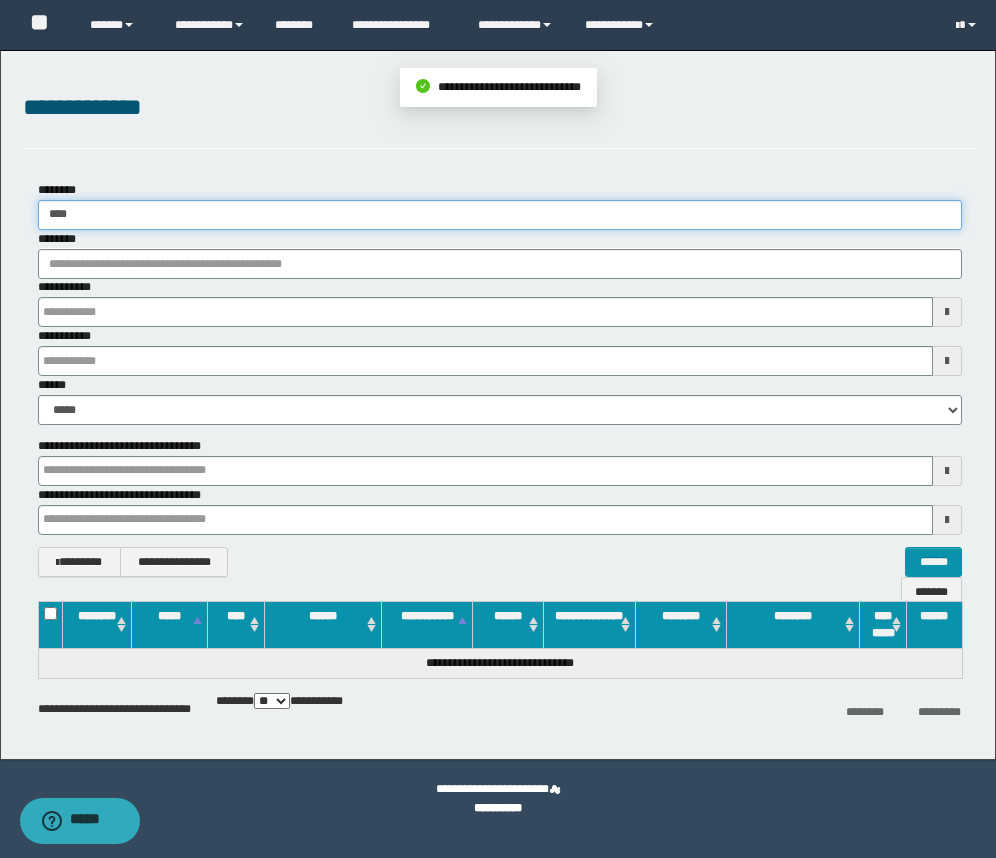 click on "**********" at bounding box center [500, 379] 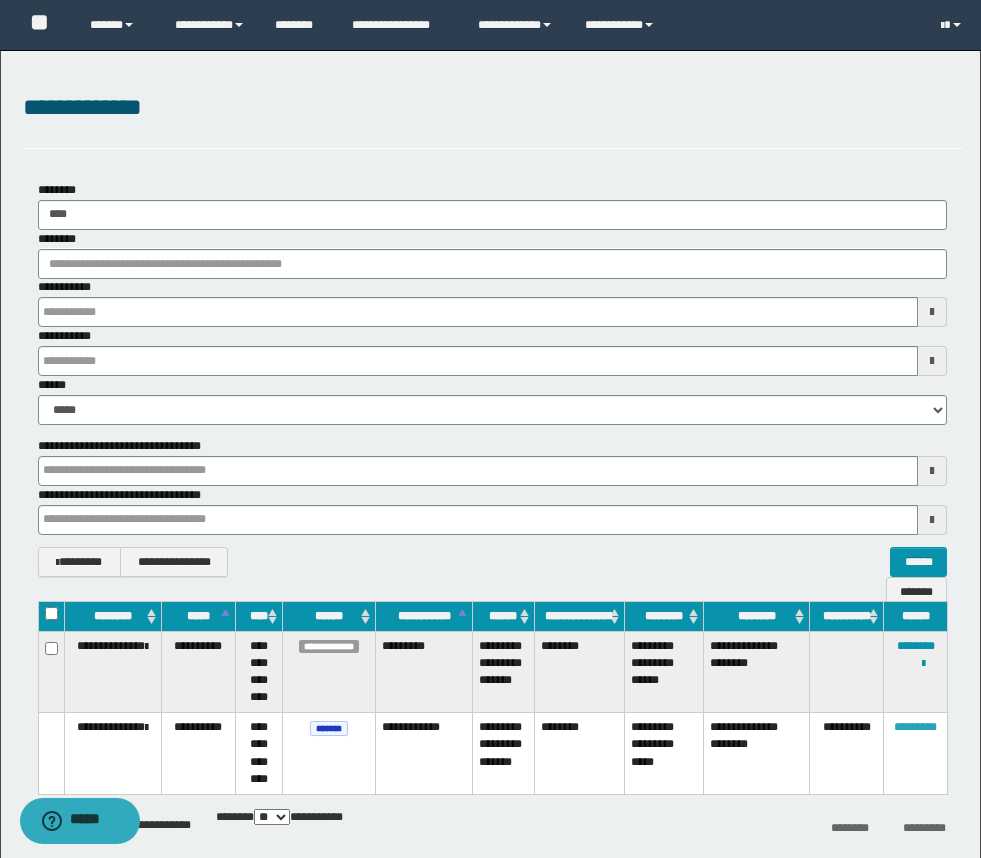 click on "*********" at bounding box center [915, 727] 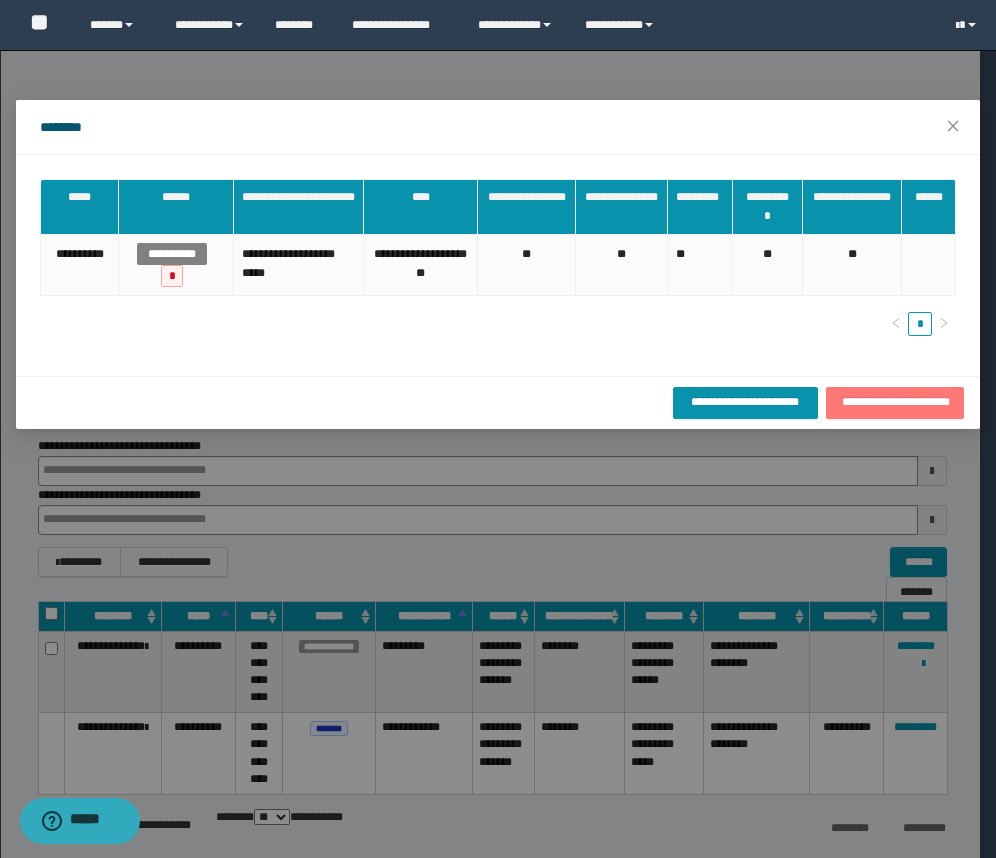 click on "**********" at bounding box center (895, 403) 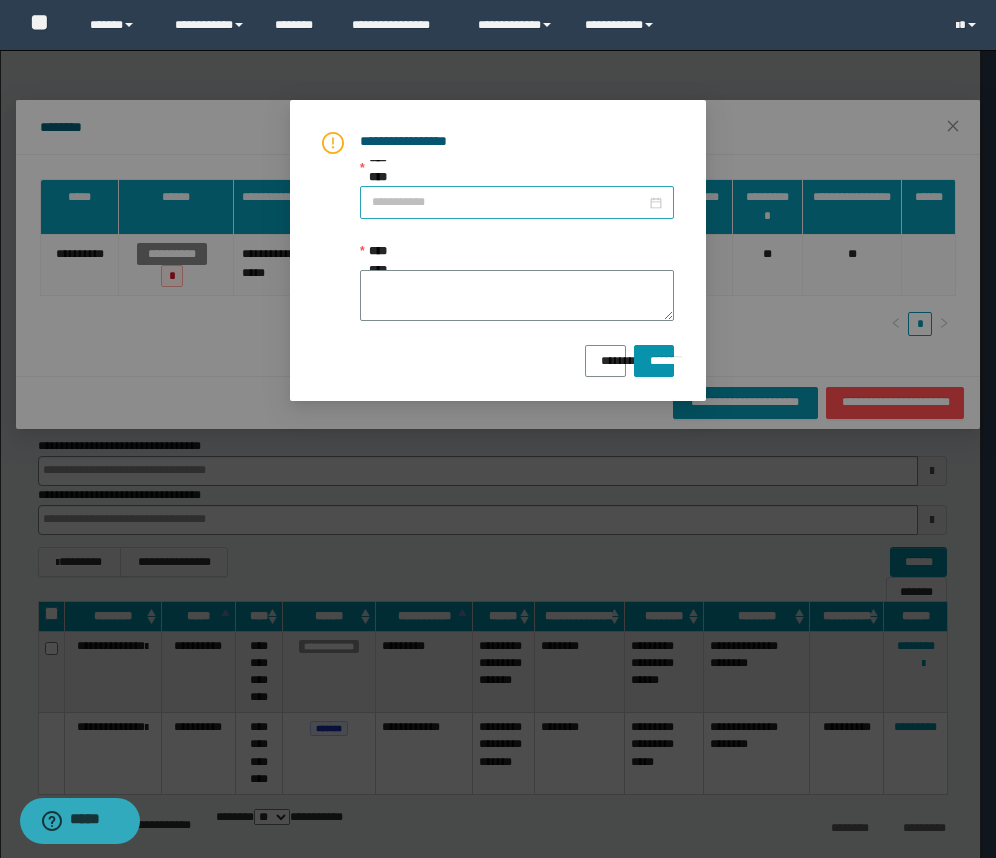 click at bounding box center (517, 202) 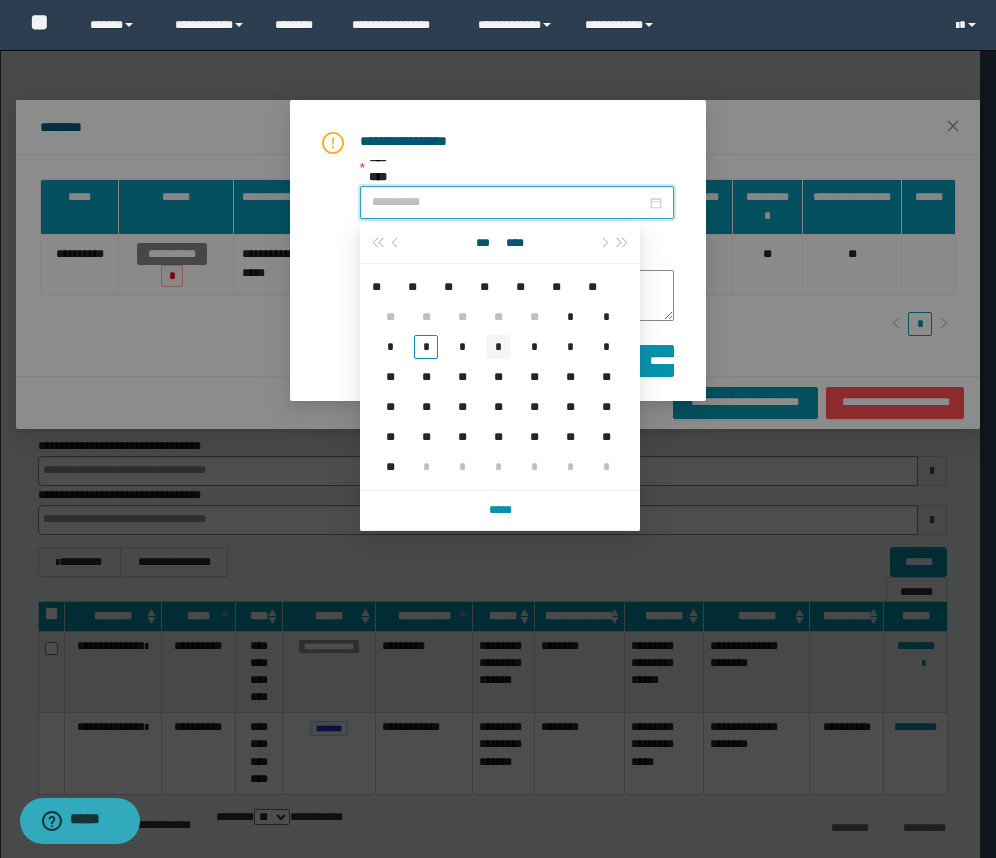 click on "*" at bounding box center [498, 347] 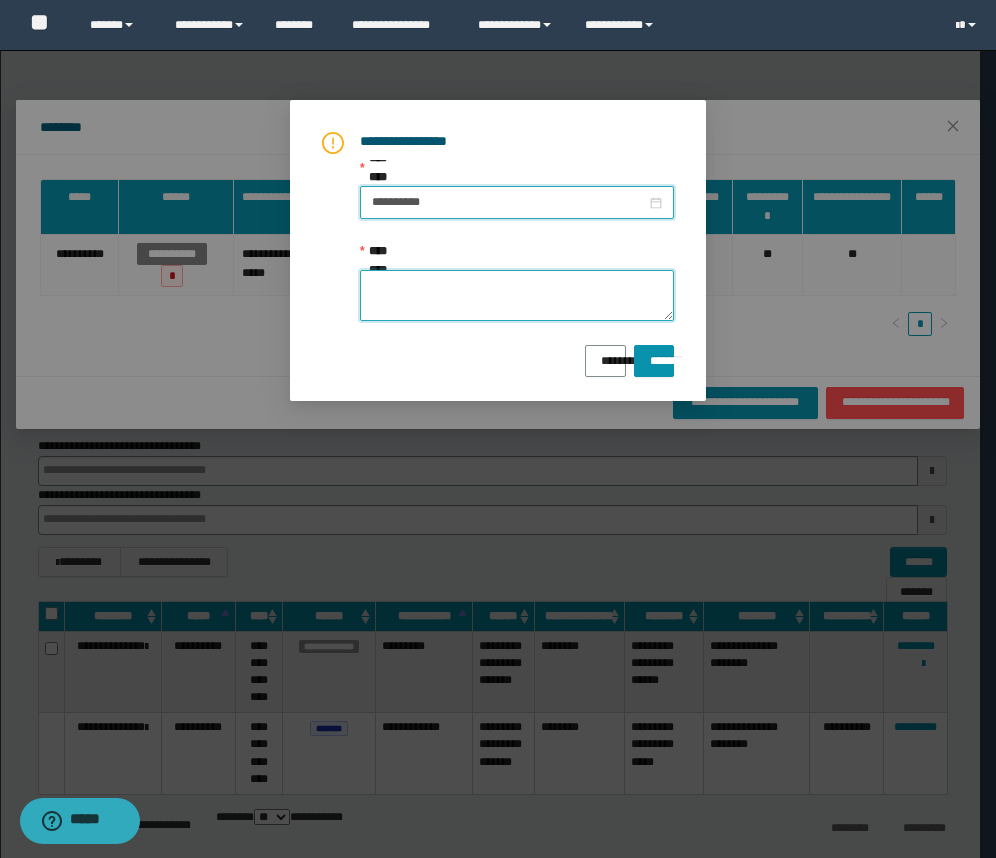 click on "**********" at bounding box center (517, 295) 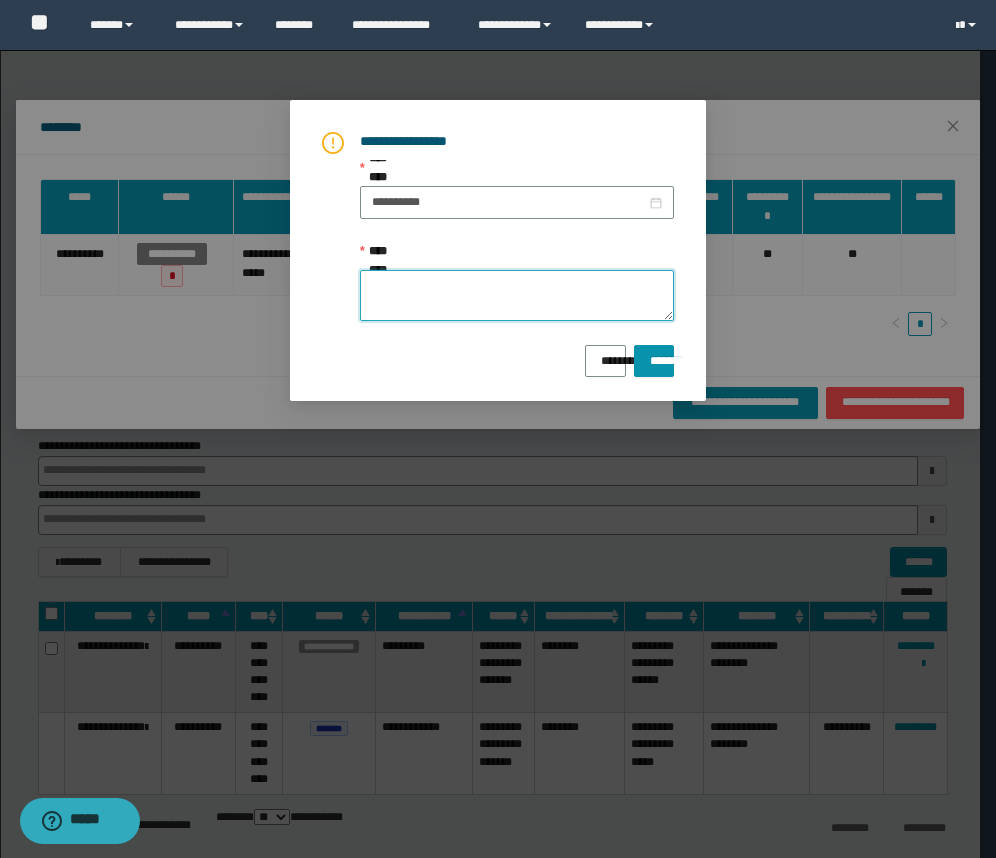 paste on "**********" 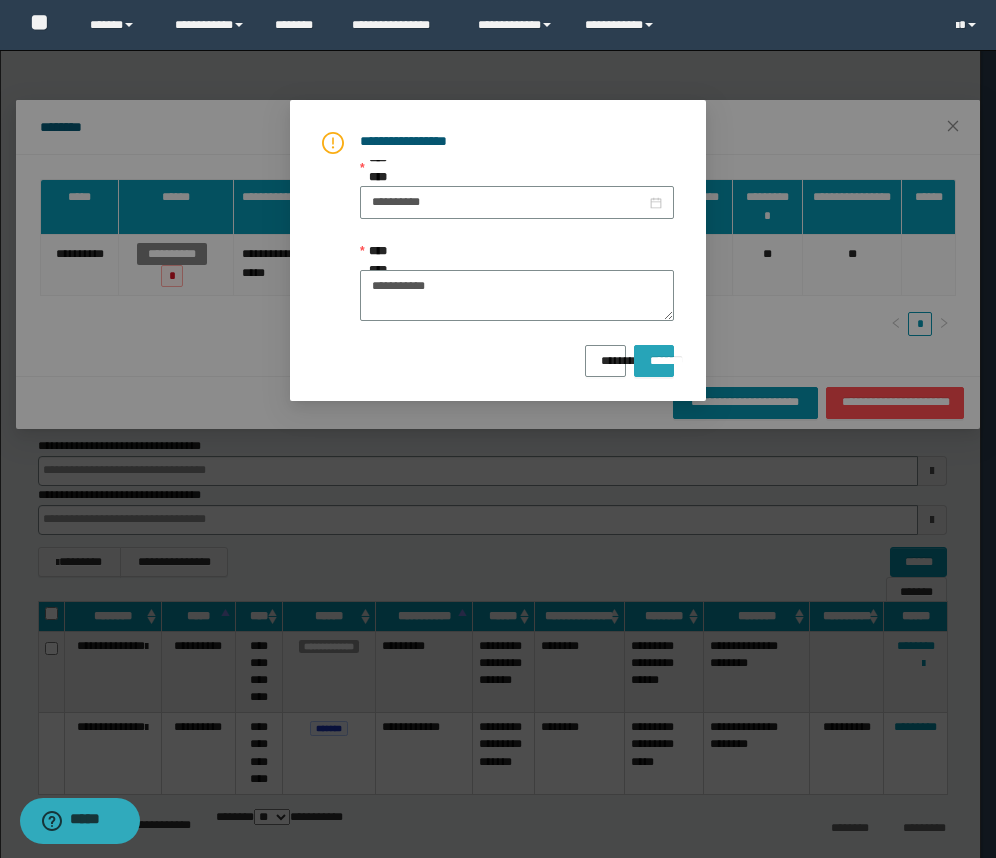 click on "*******" at bounding box center (654, 354) 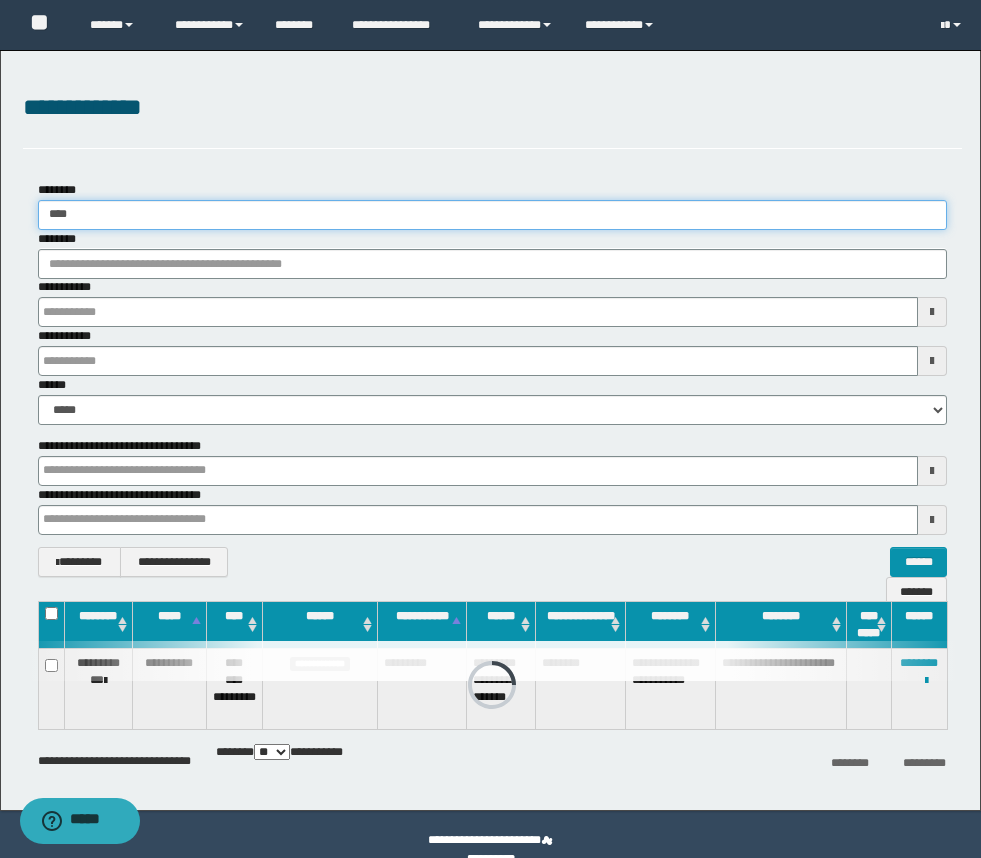 drag, startPoint x: 76, startPoint y: 218, endPoint x: 46, endPoint y: 212, distance: 30.594116 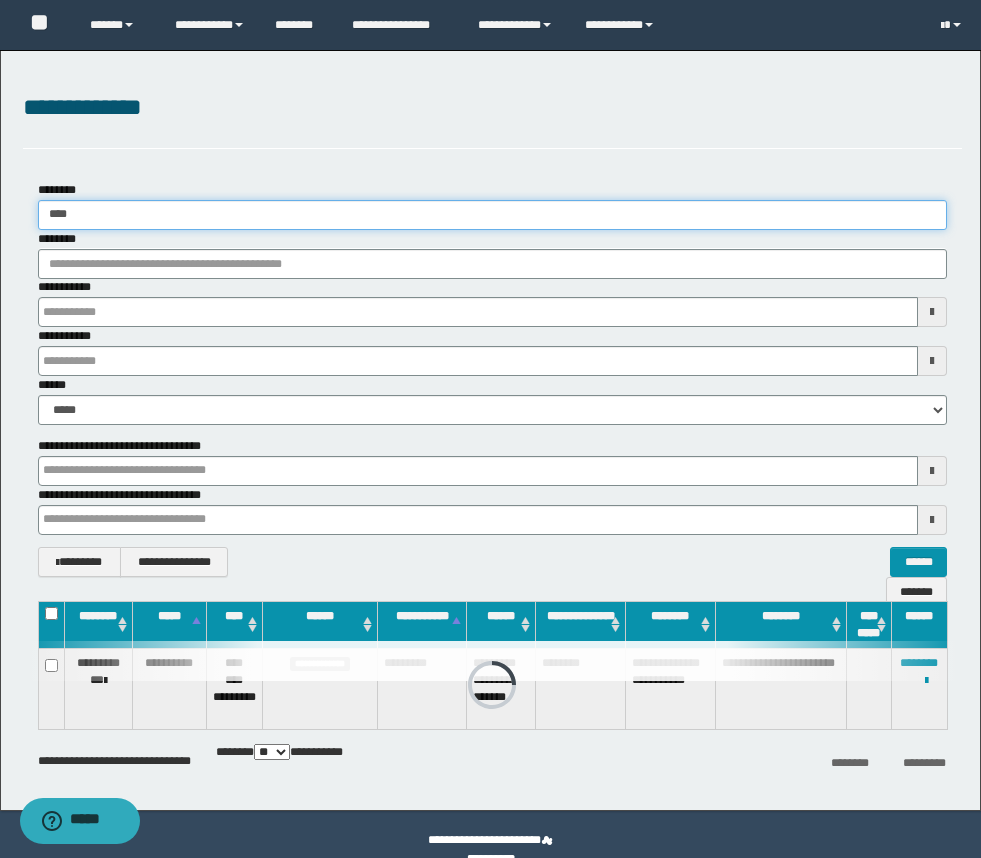 click on "****" at bounding box center (492, 215) 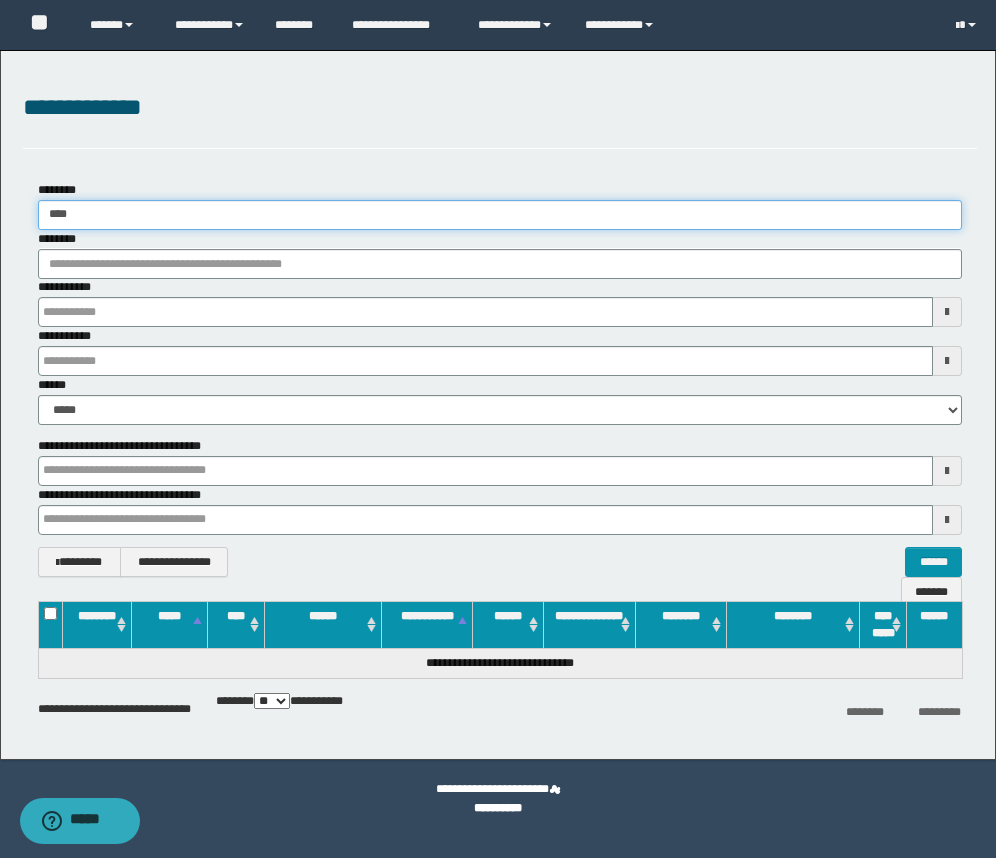 drag, startPoint x: 91, startPoint y: 208, endPoint x: 49, endPoint y: 207, distance: 42.0119 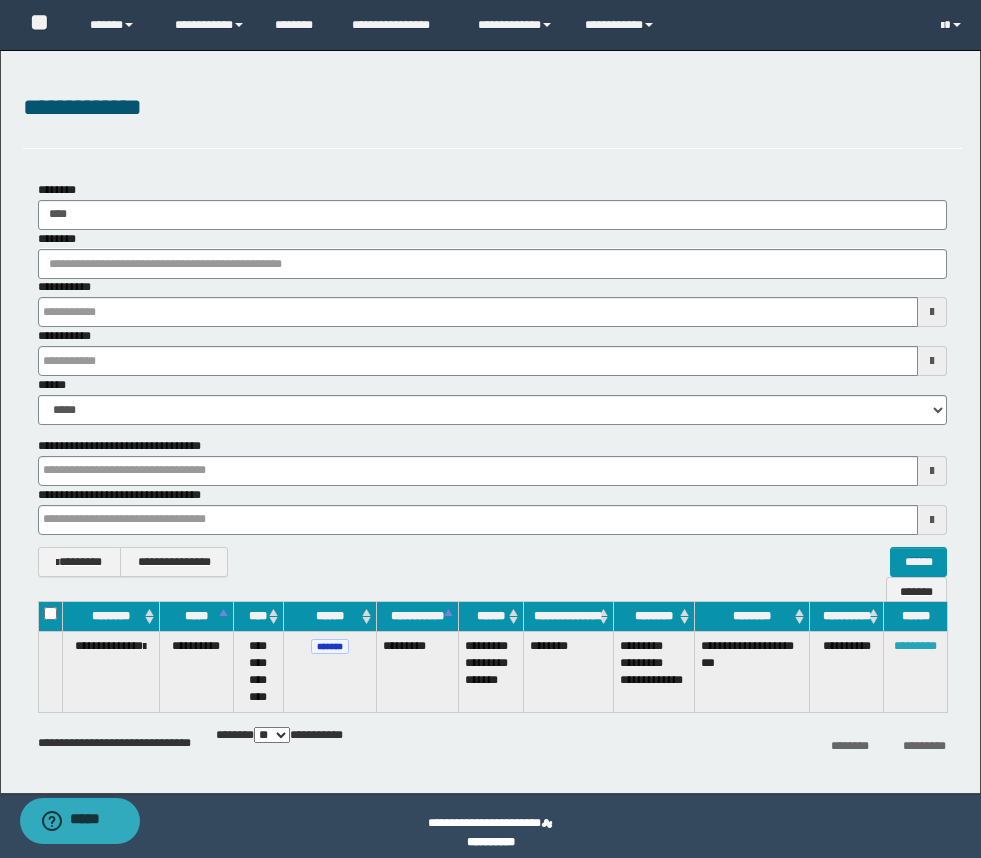 click on "*********" at bounding box center [915, 646] 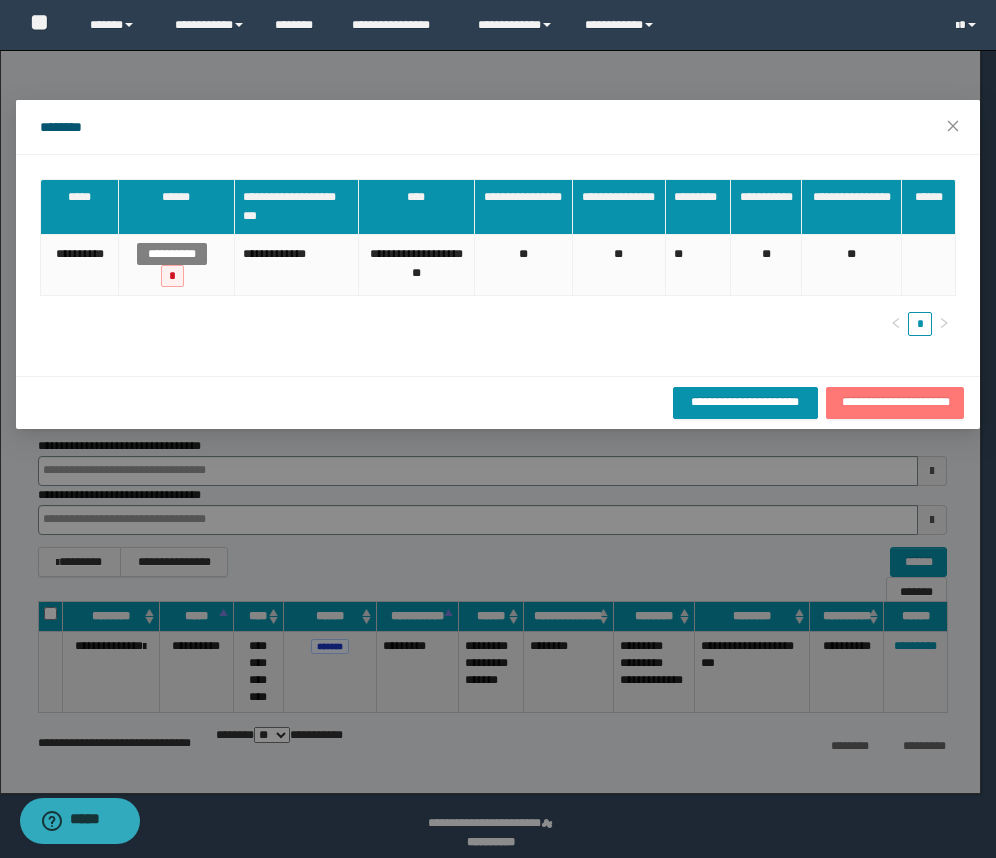 click on "**********" at bounding box center (895, 403) 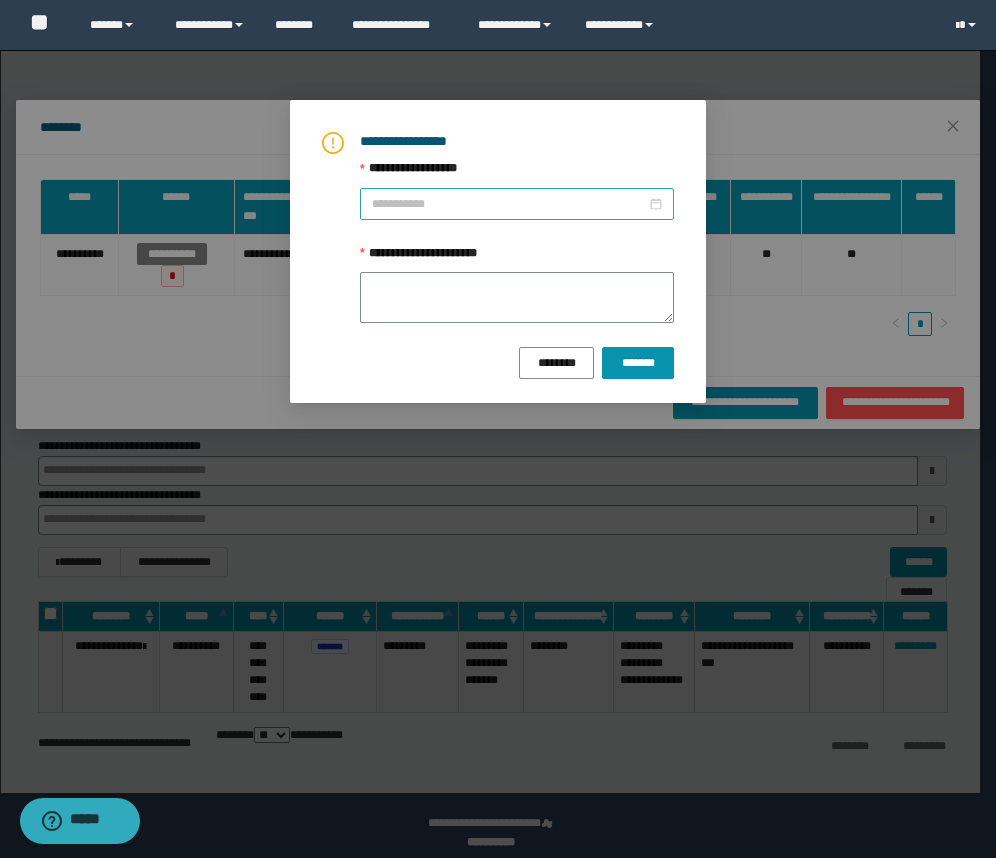 click on "**********" at bounding box center (509, 204) 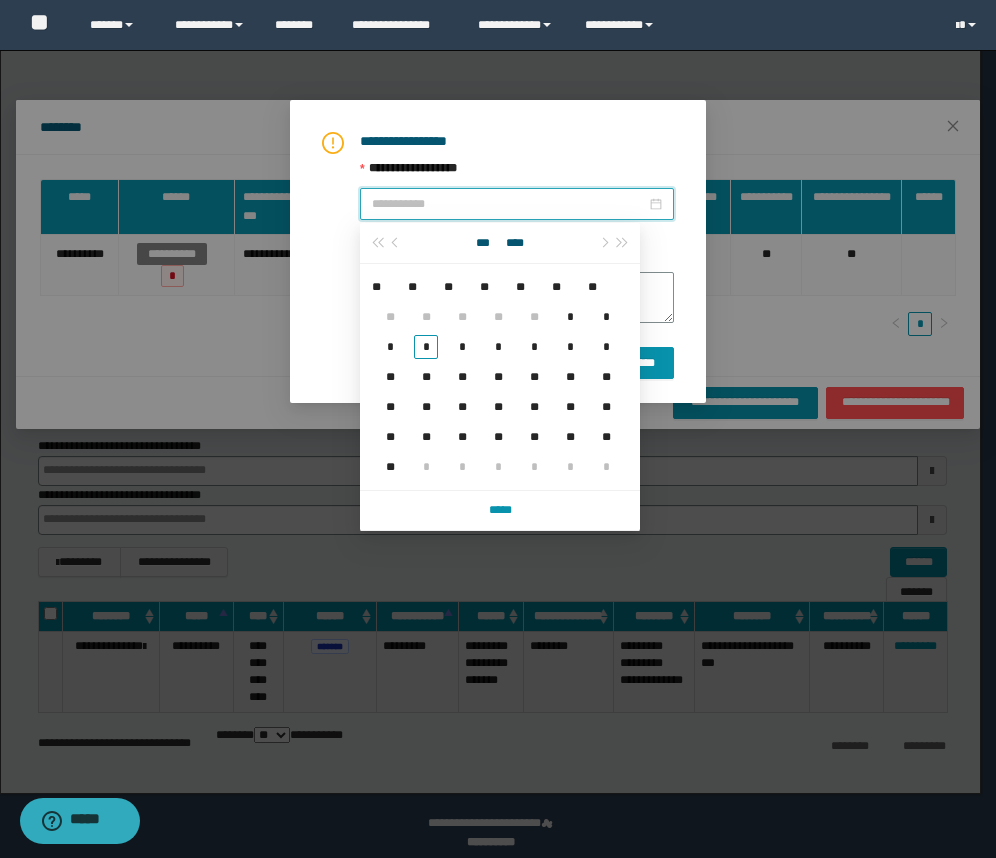 paste on "**********" 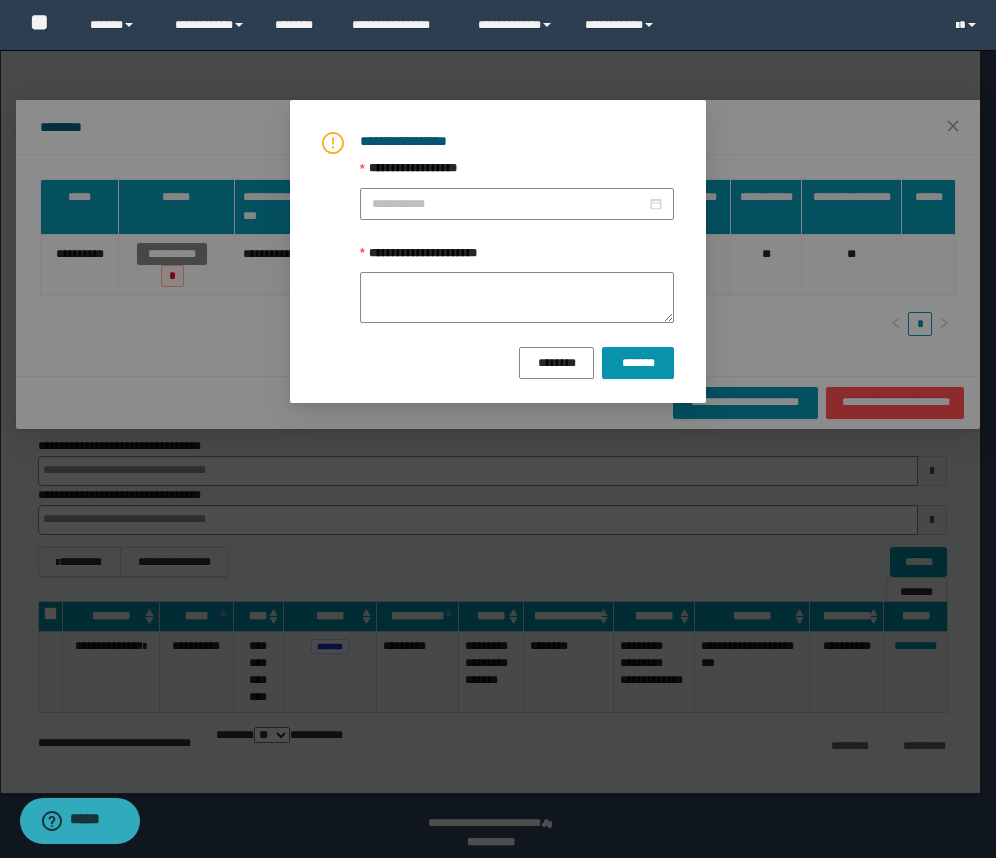click on "**********" at bounding box center [498, 429] 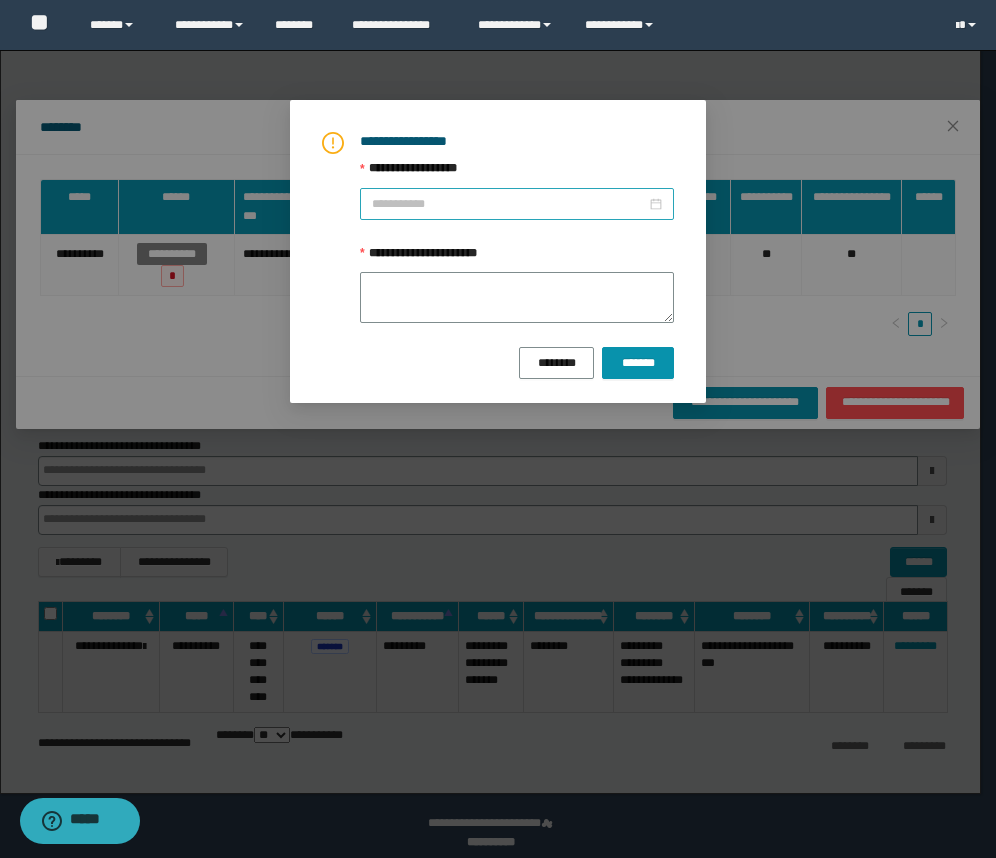 click at bounding box center [517, 204] 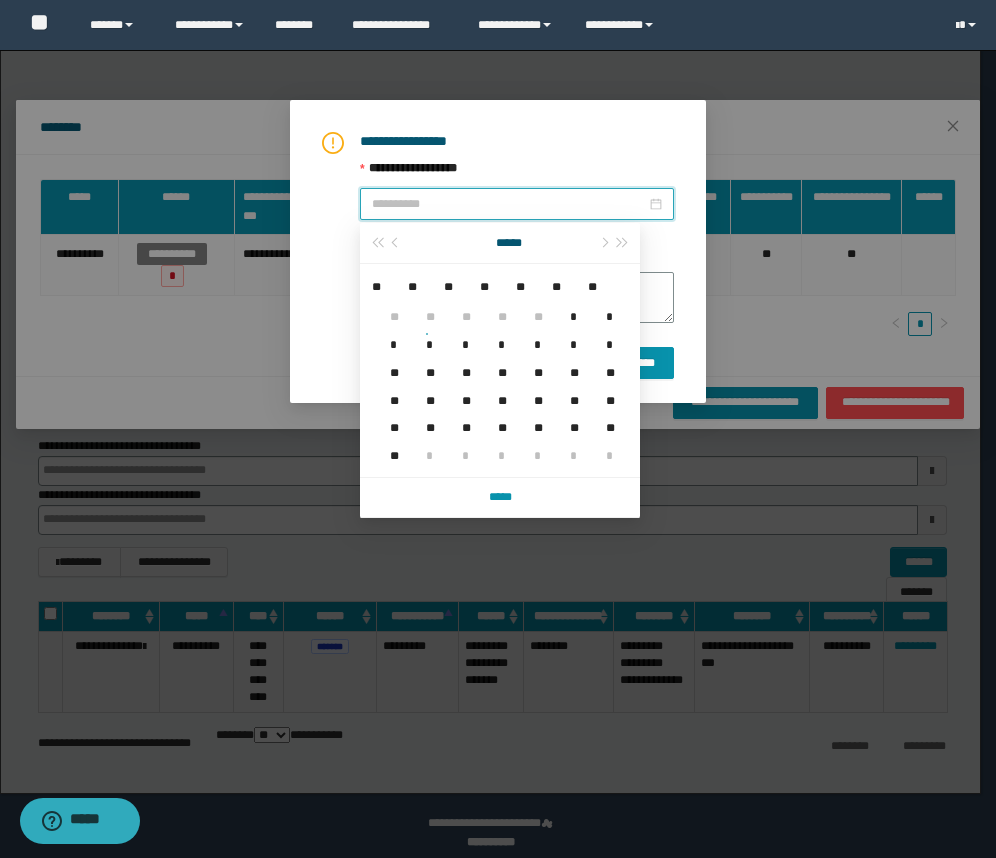 click on "*" at bounding box center (498, 333) 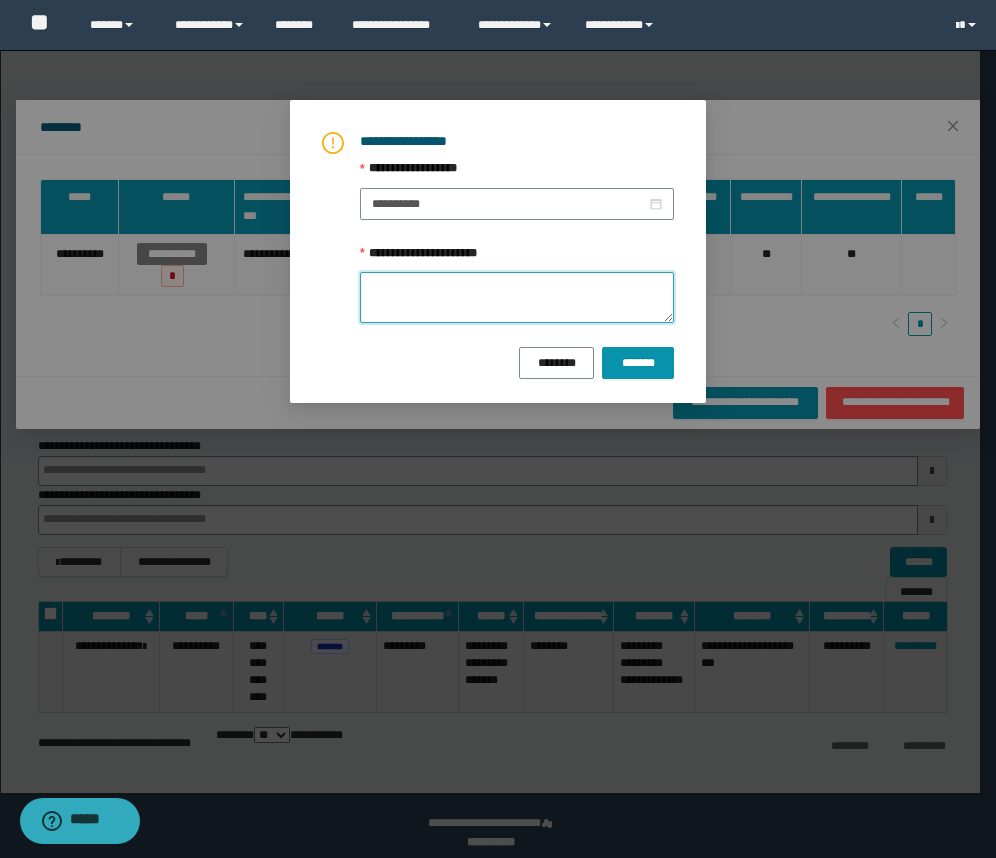 click on "**********" at bounding box center [517, 297] 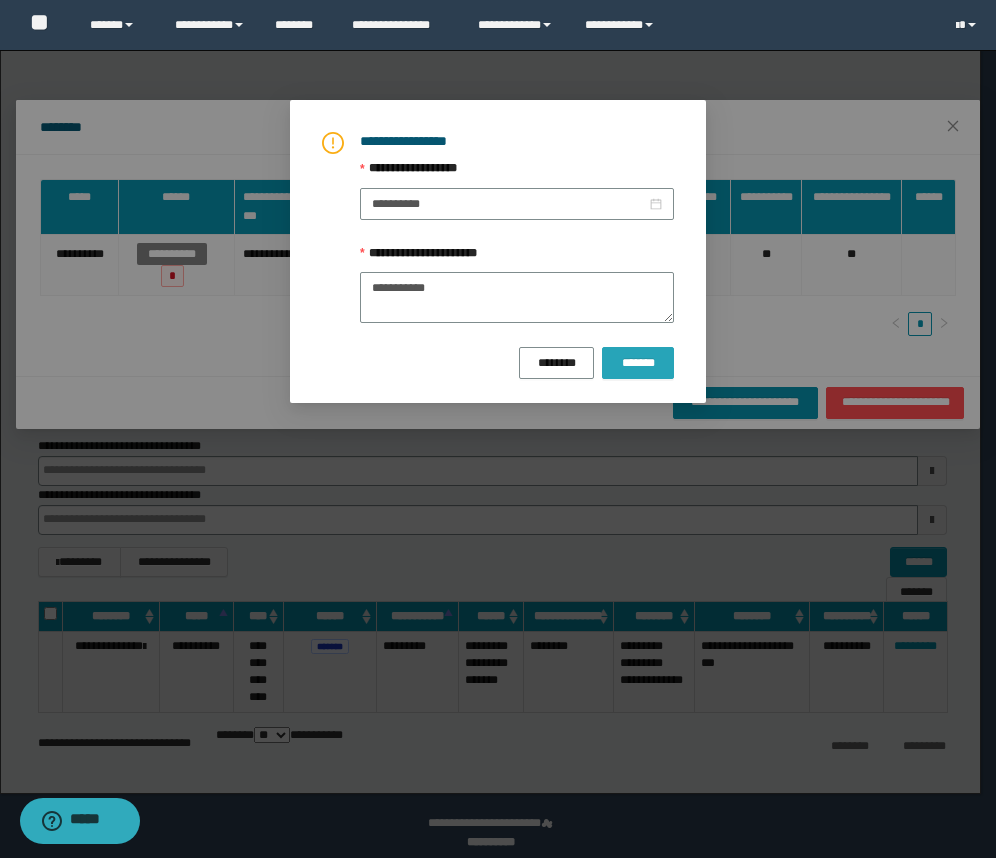 click on "*******" at bounding box center (638, 363) 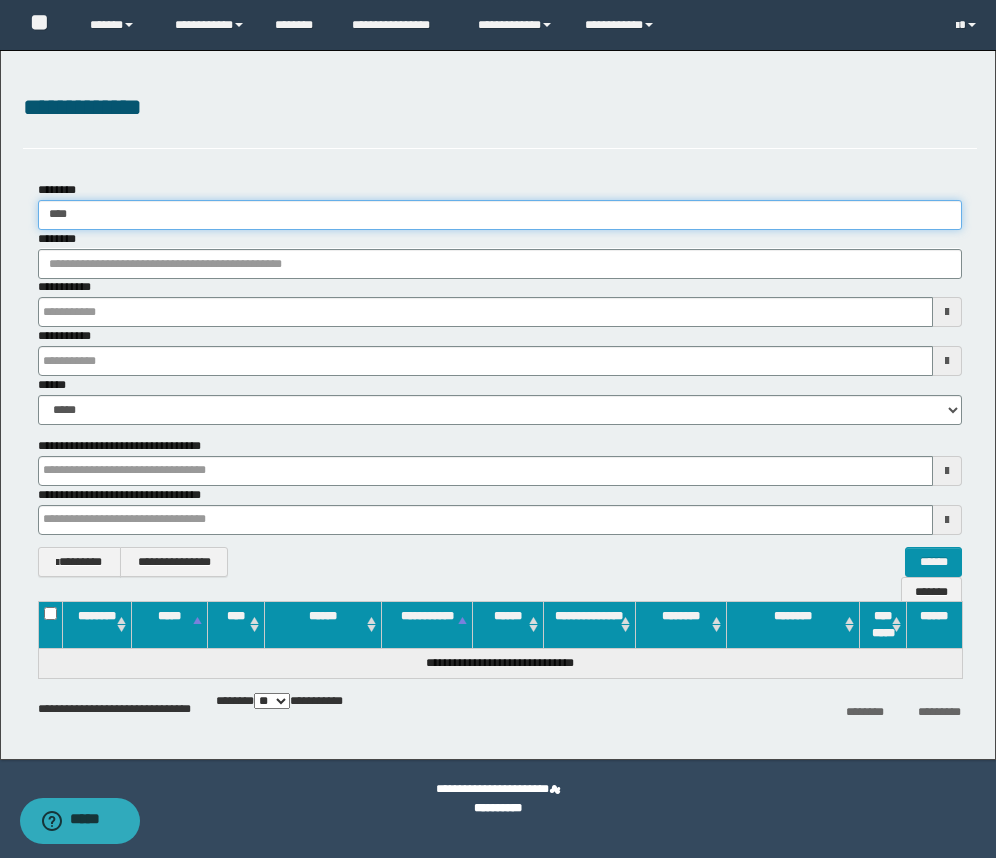 drag, startPoint x: 98, startPoint y: 206, endPoint x: 29, endPoint y: 209, distance: 69.065186 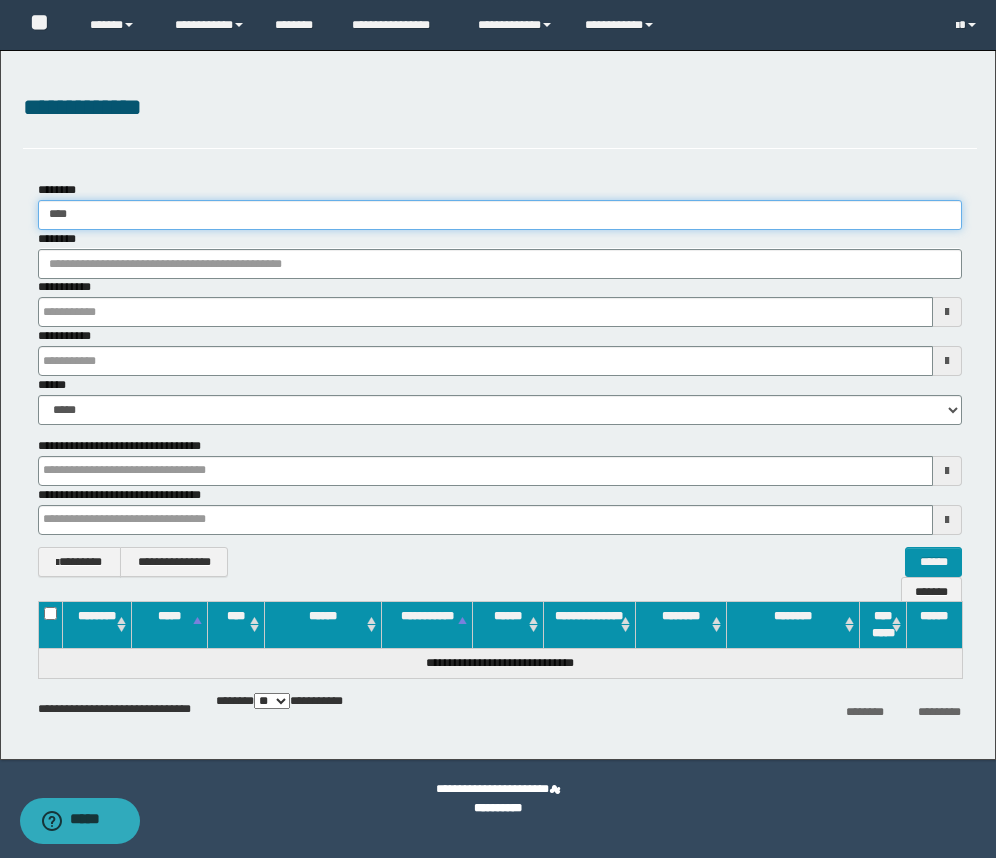 click on "********
****" at bounding box center [500, 205] 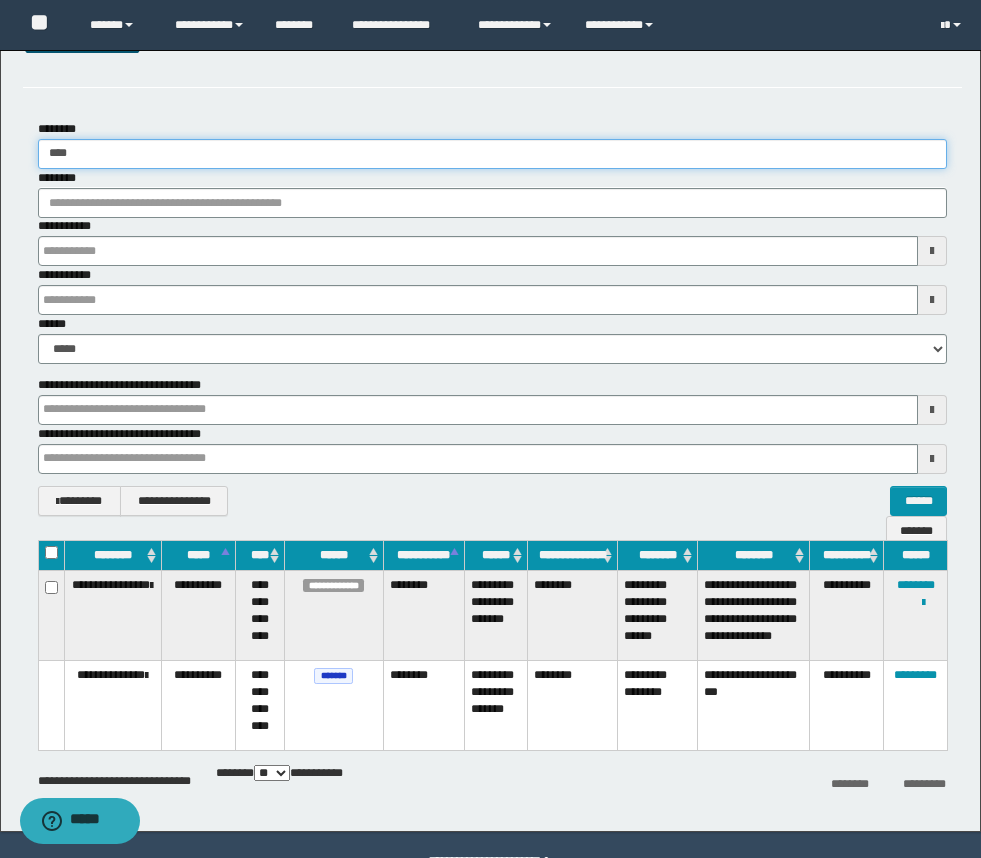 scroll, scrollTop: 113, scrollLeft: 0, axis: vertical 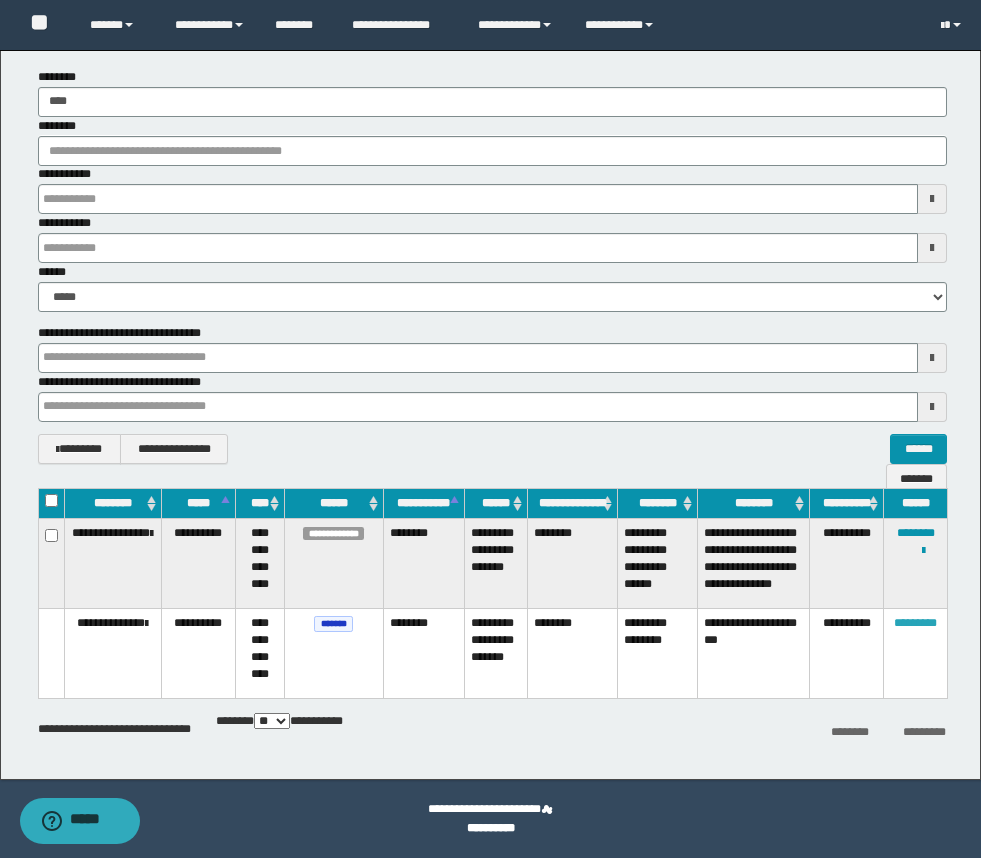 click on "*********" at bounding box center [915, 623] 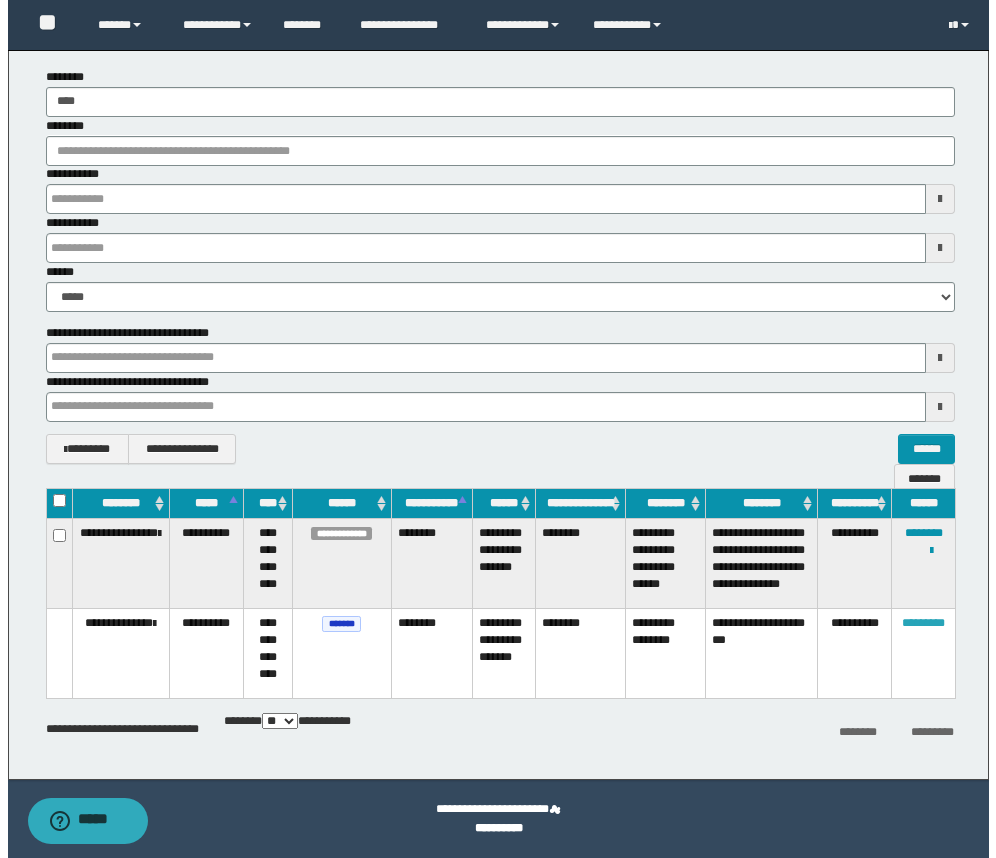 scroll, scrollTop: 0, scrollLeft: 0, axis: both 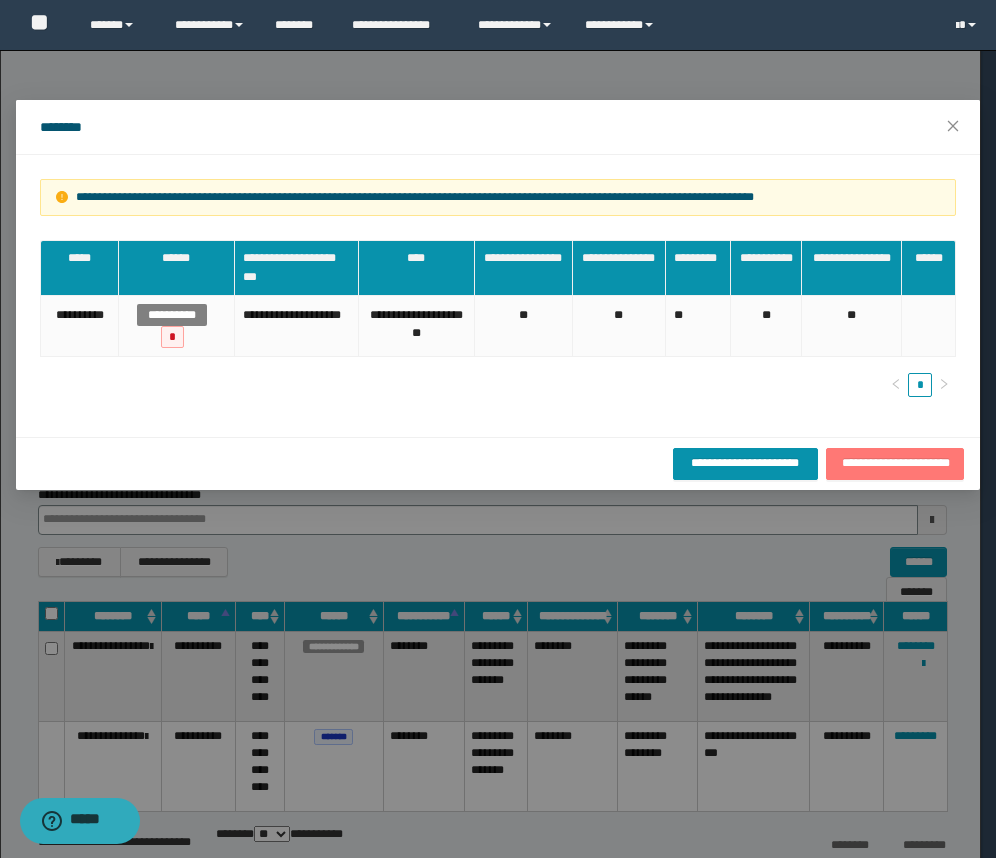 click on "**********" at bounding box center (895, 463) 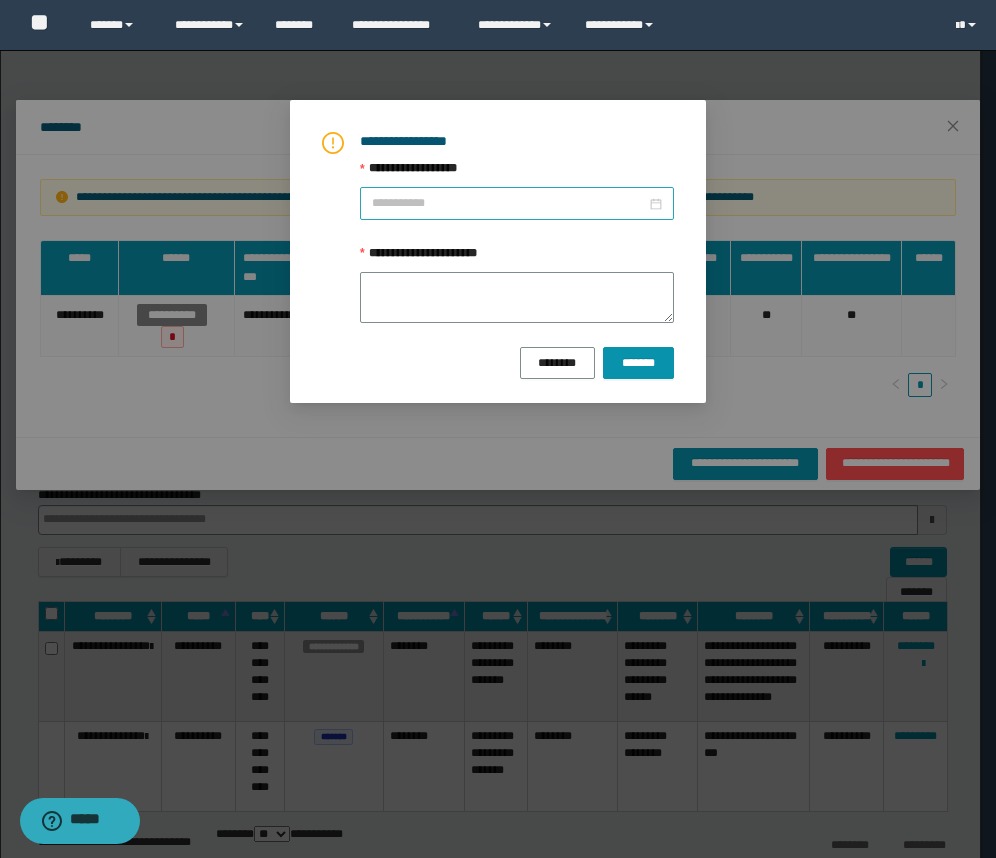 click on "**********" at bounding box center [509, 203] 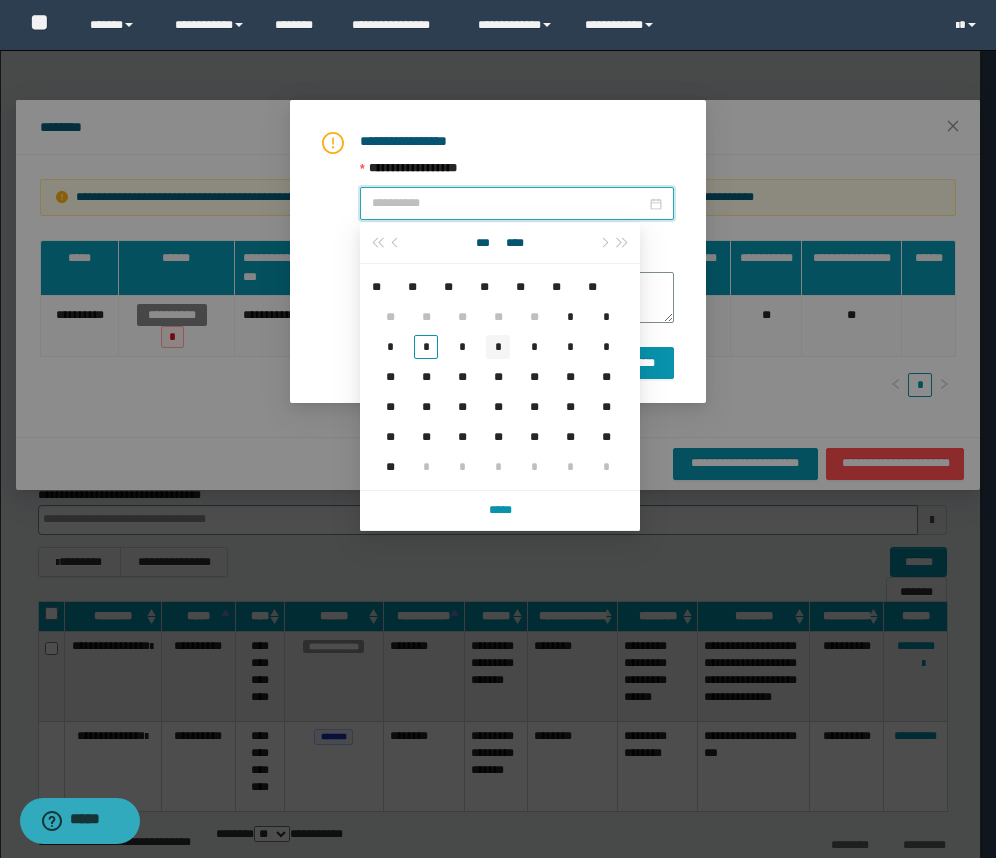 click on "*" at bounding box center (498, 347) 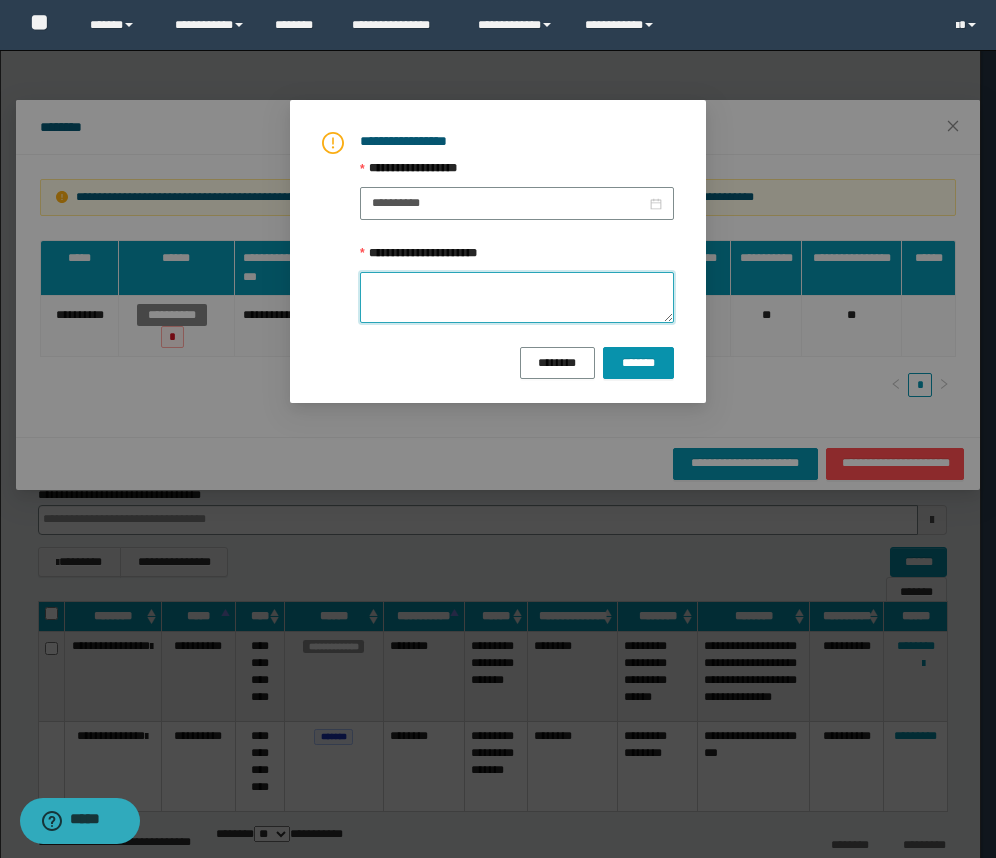 click on "**********" at bounding box center (517, 297) 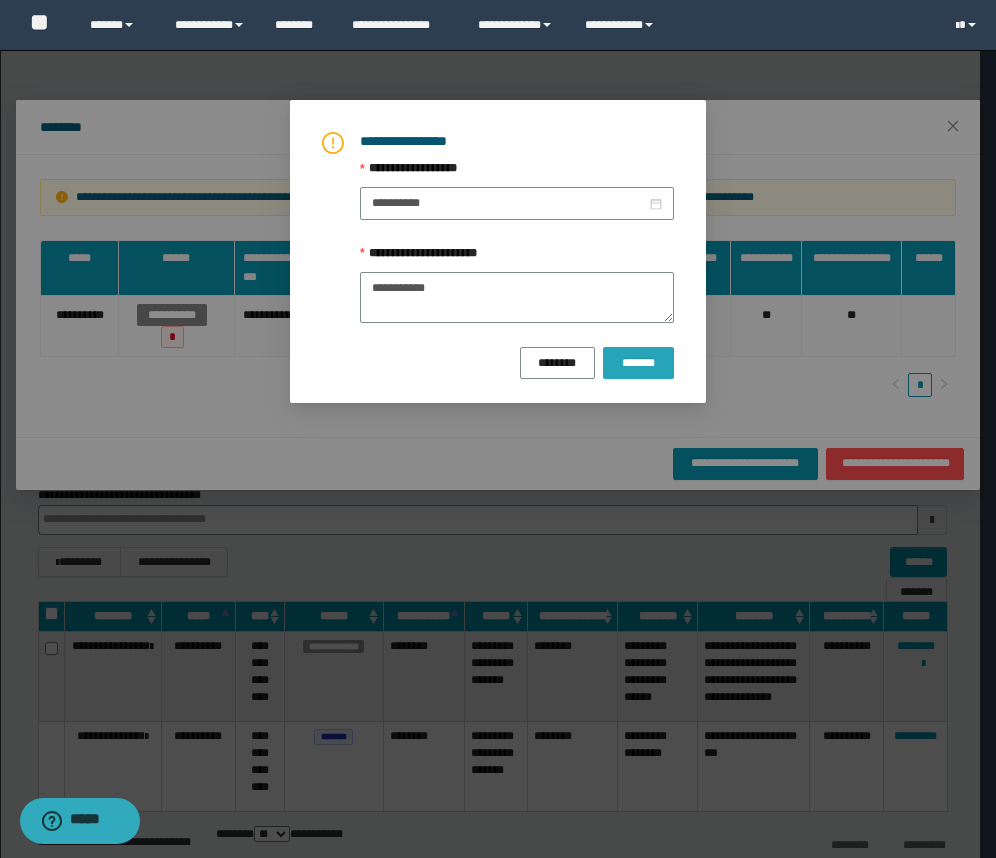 click on "*******" at bounding box center (638, 363) 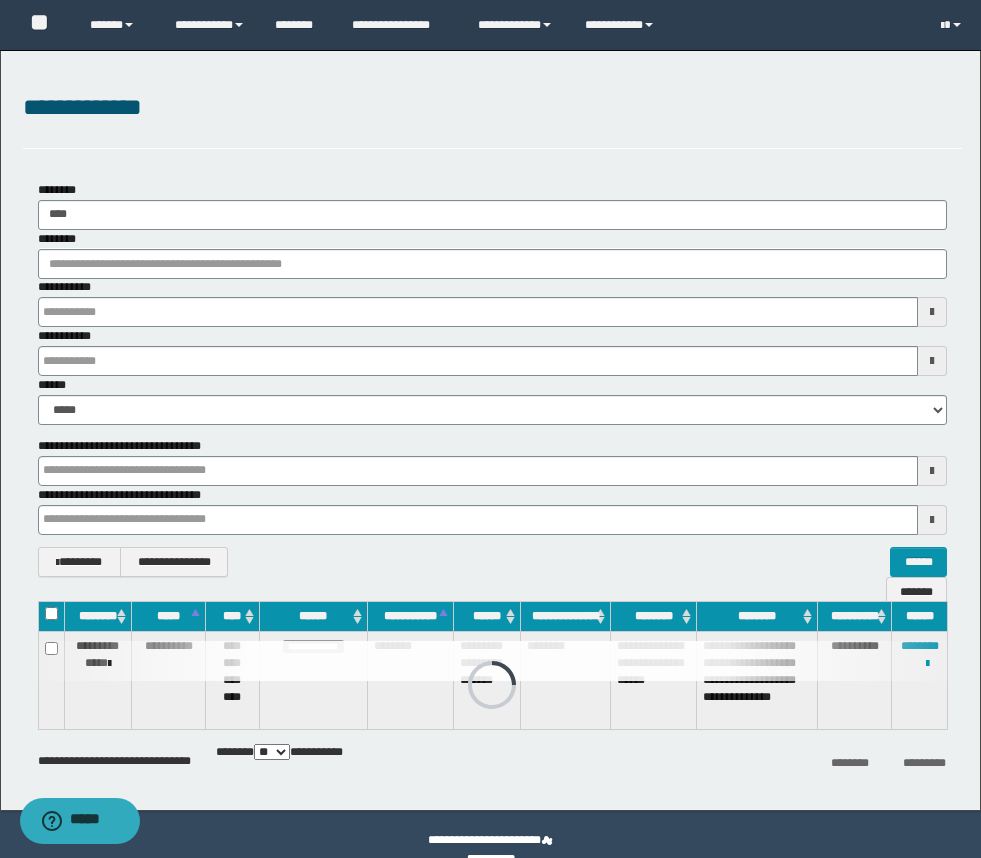 click on "********" at bounding box center [492, 254] 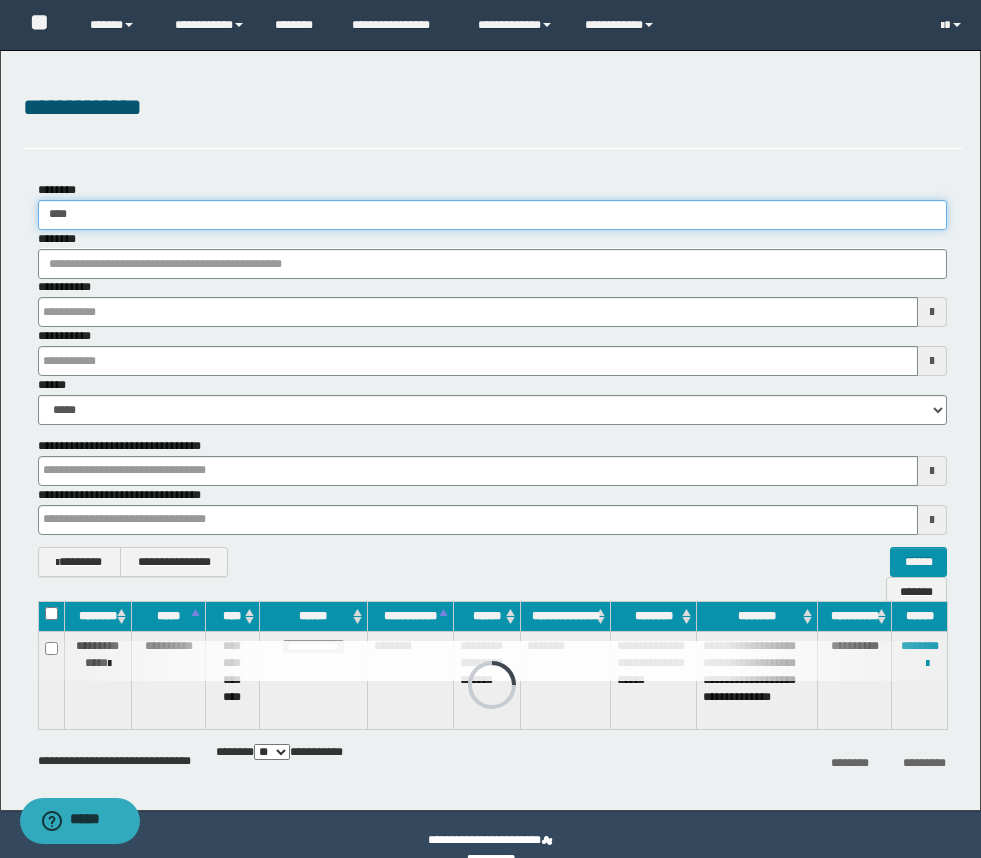 drag, startPoint x: 86, startPoint y: 221, endPoint x: 22, endPoint y: 218, distance: 64.070274 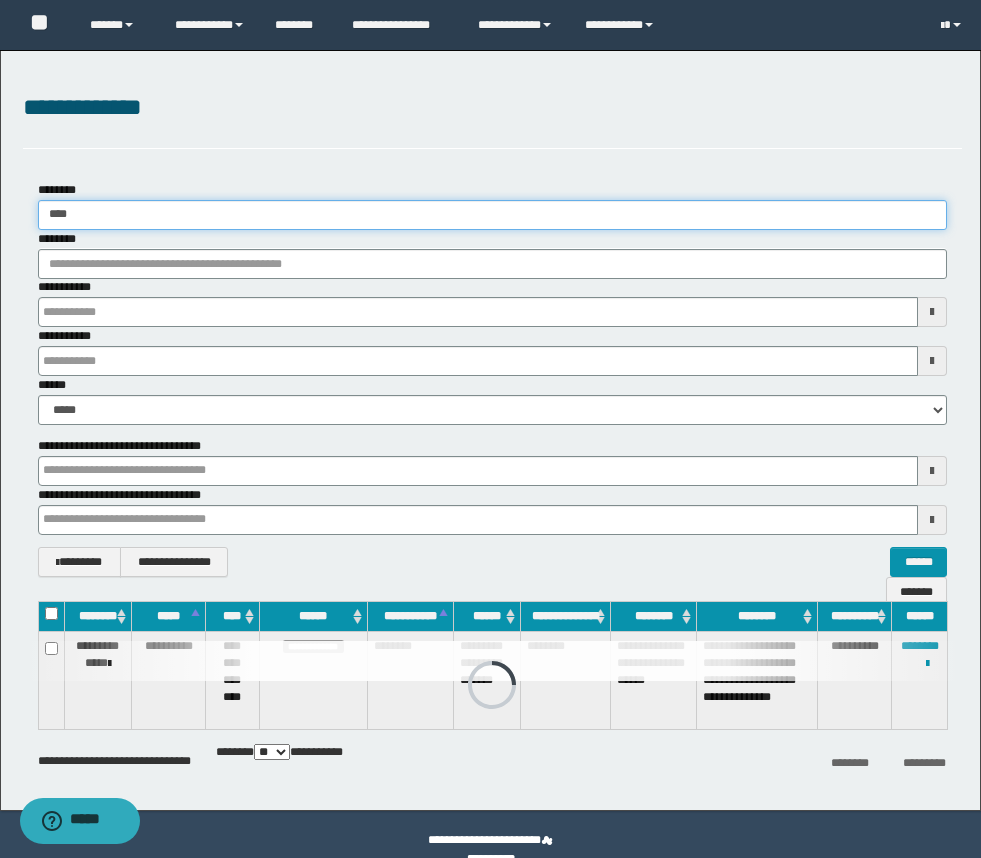 click on "********
****" at bounding box center [492, 205] 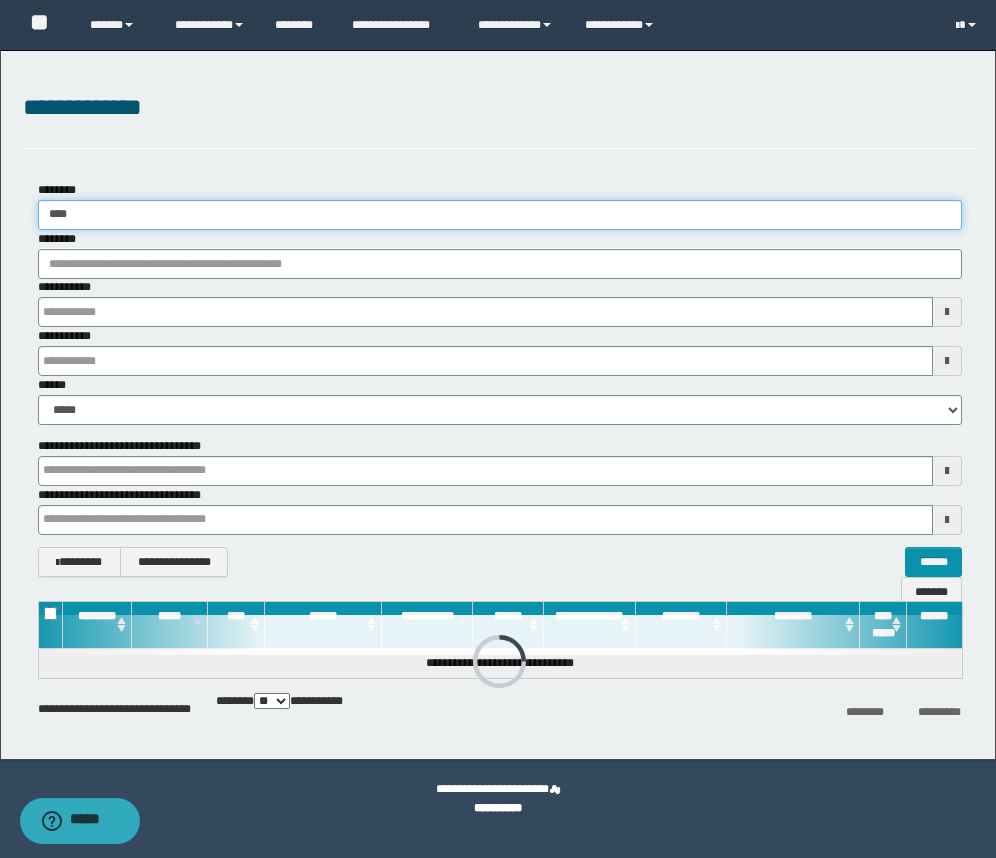drag, startPoint x: 77, startPoint y: 220, endPoint x: 23, endPoint y: 204, distance: 56.32051 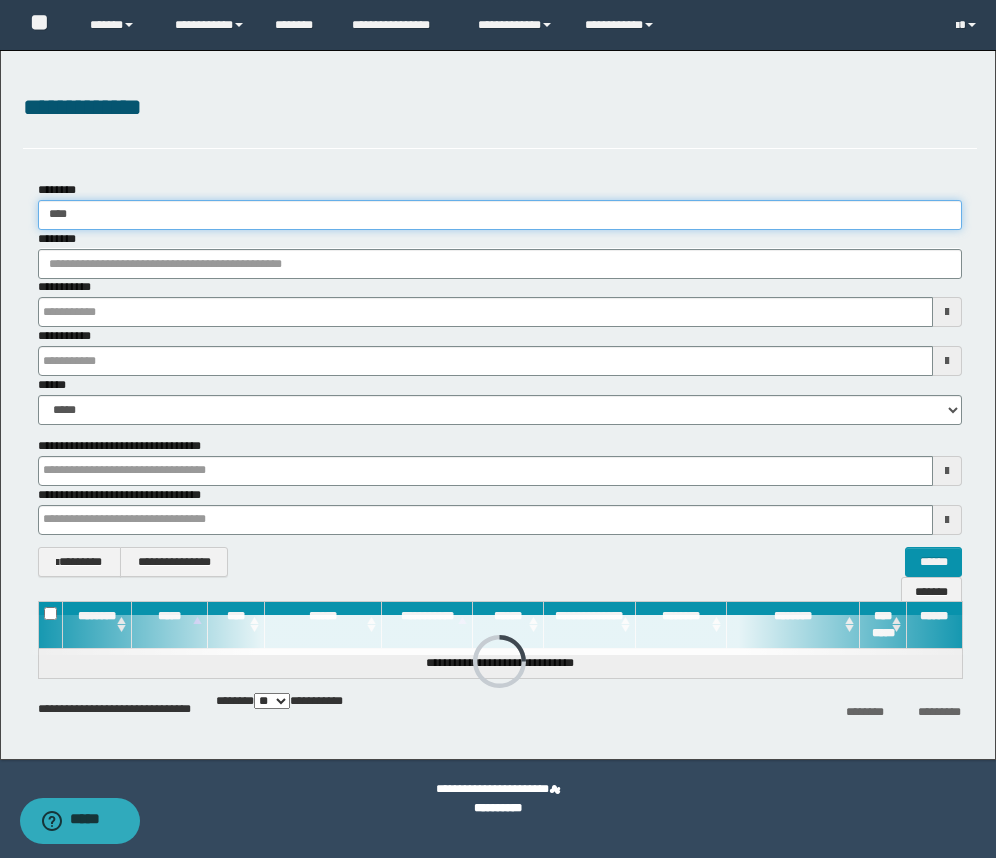 click on "********
****" at bounding box center (500, 205) 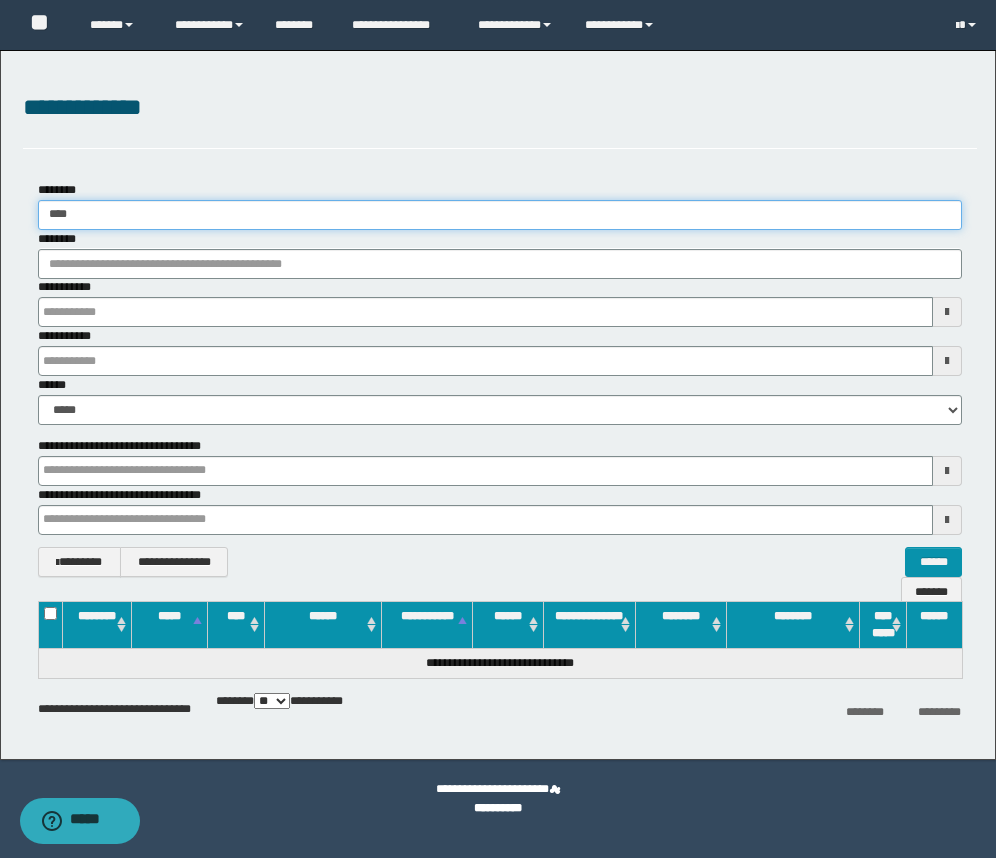 click on "****" at bounding box center [500, 215] 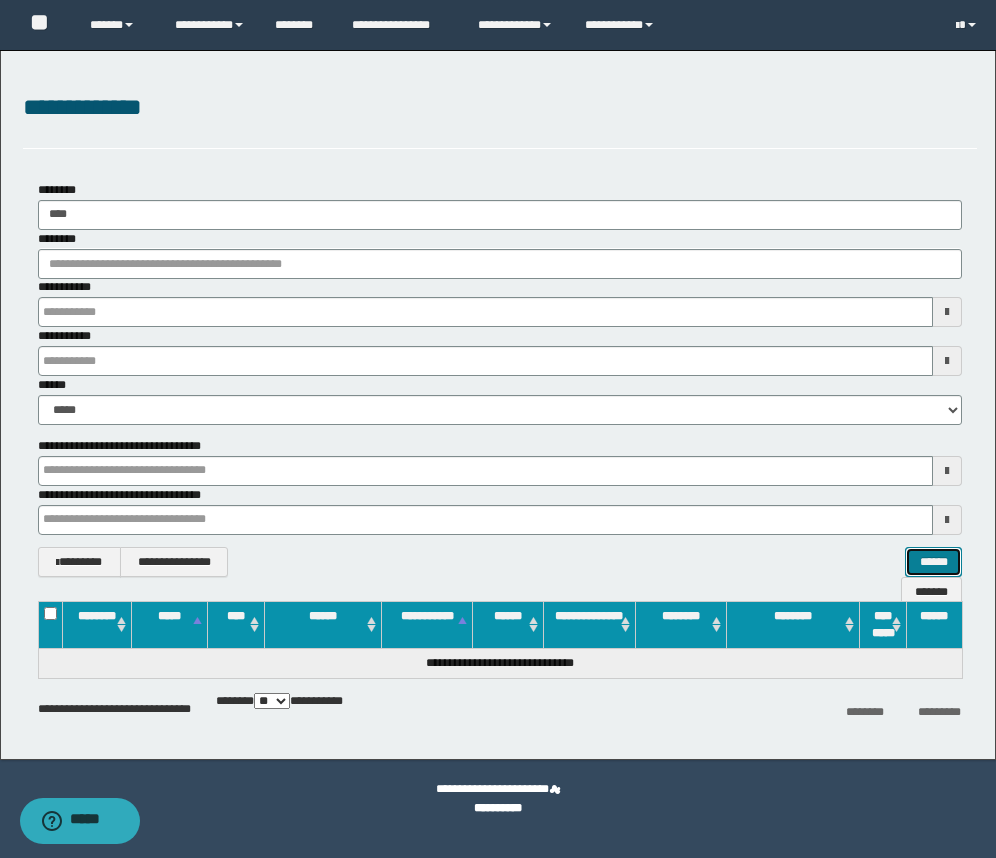 click on "******" at bounding box center (933, 562) 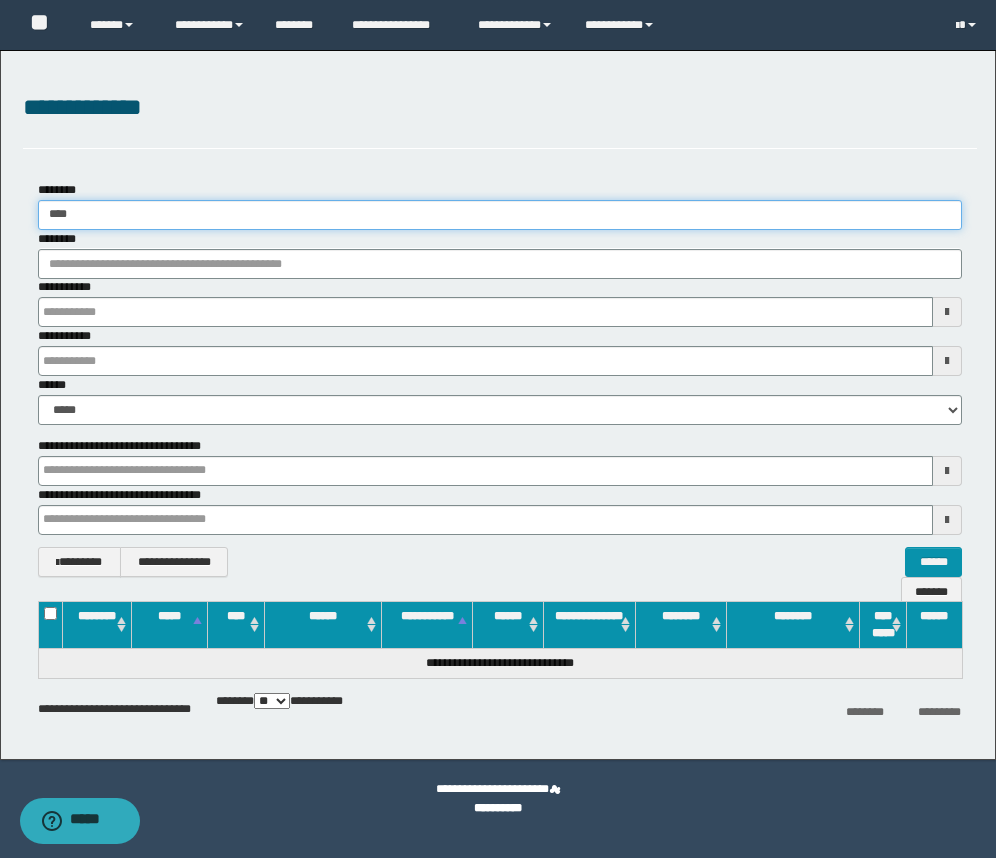 click on "****" at bounding box center [500, 215] 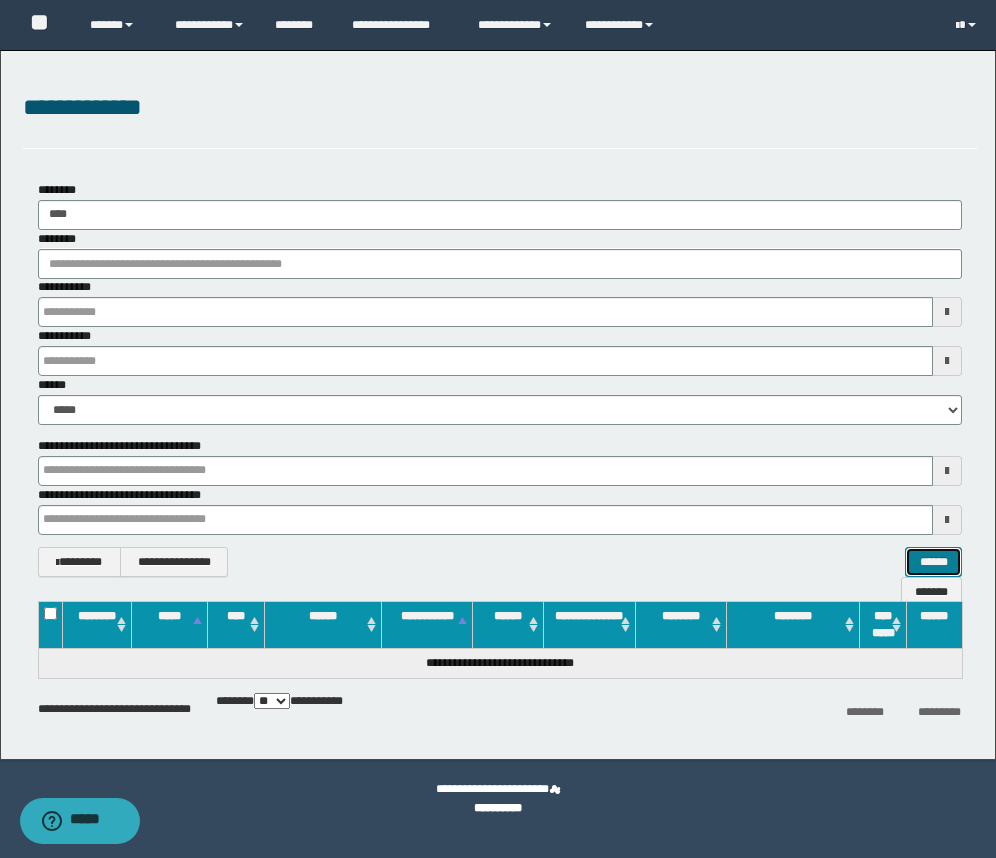 click on "******" at bounding box center [933, 562] 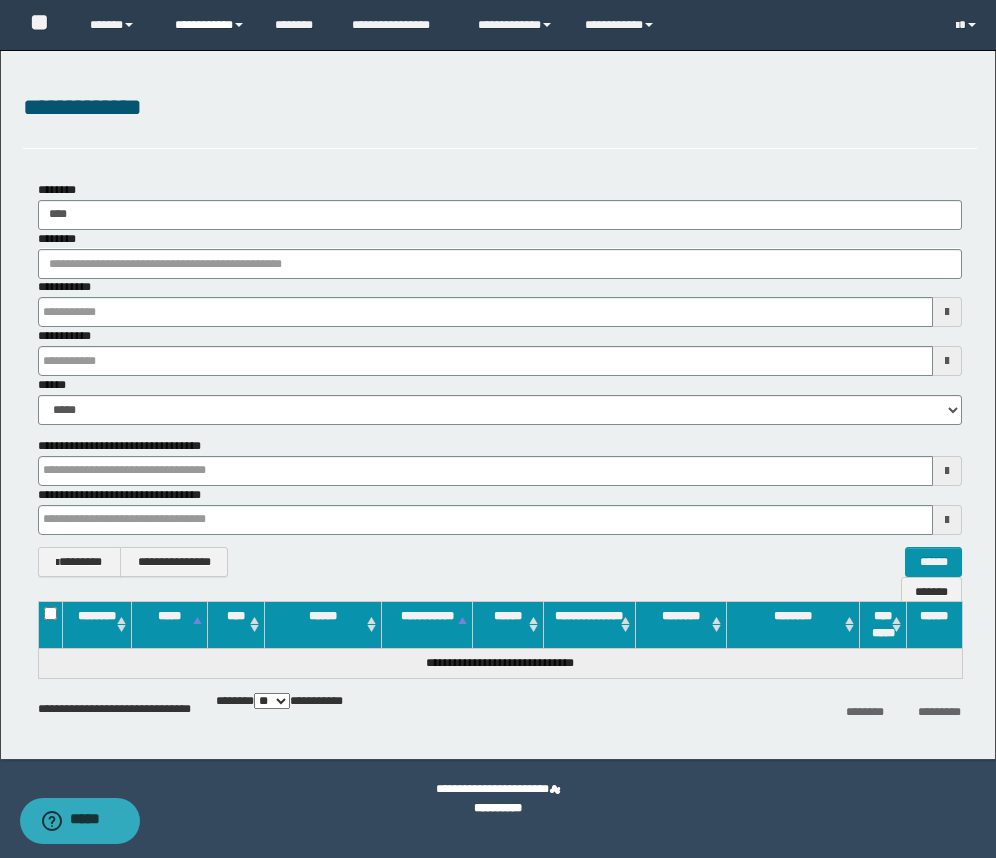 click on "**********" at bounding box center [210, 25] 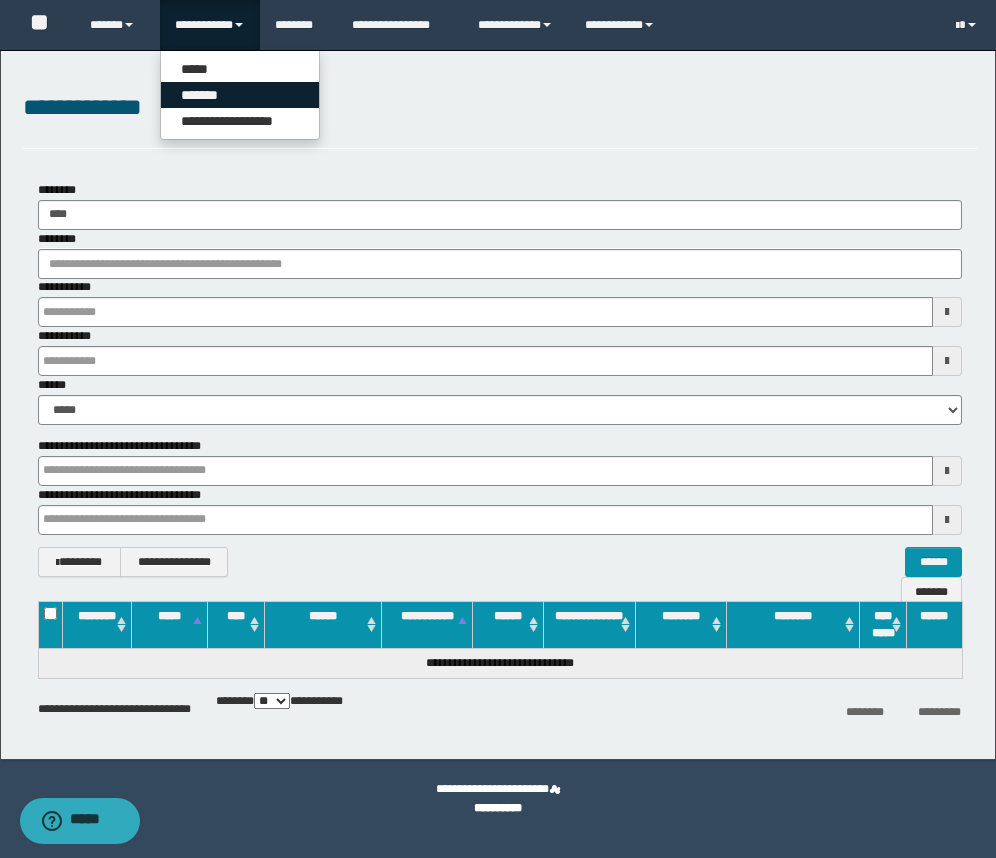click on "*******" at bounding box center [240, 95] 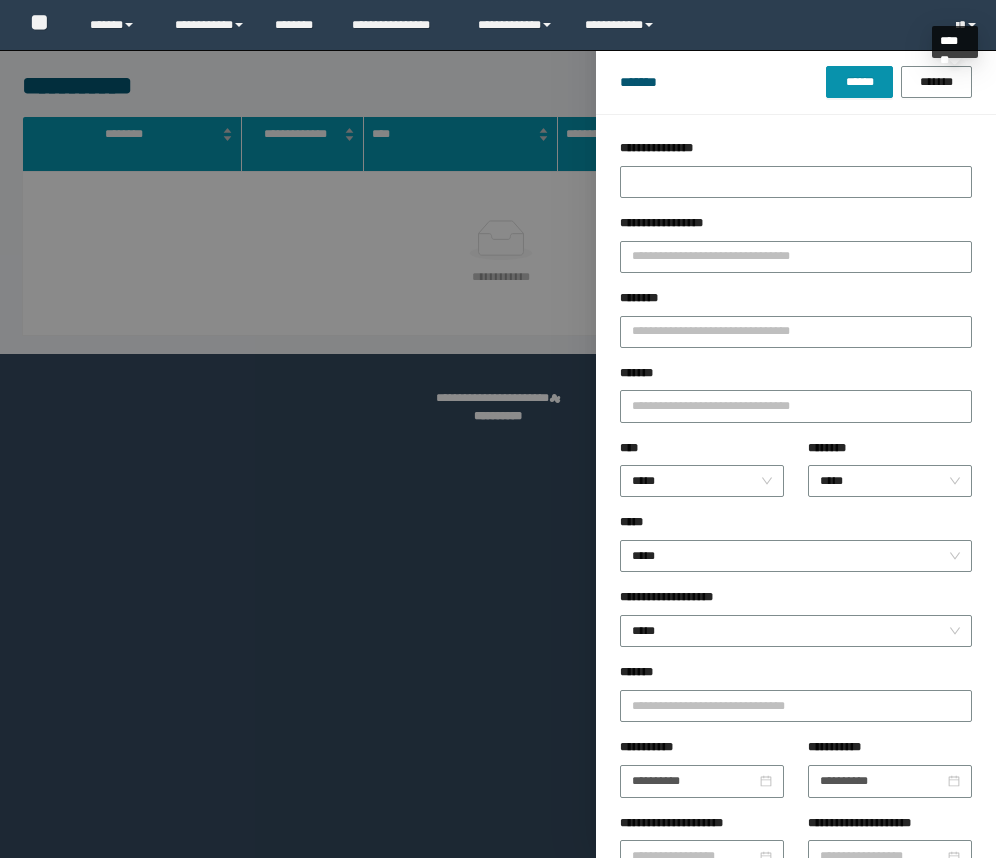 scroll, scrollTop: 0, scrollLeft: 0, axis: both 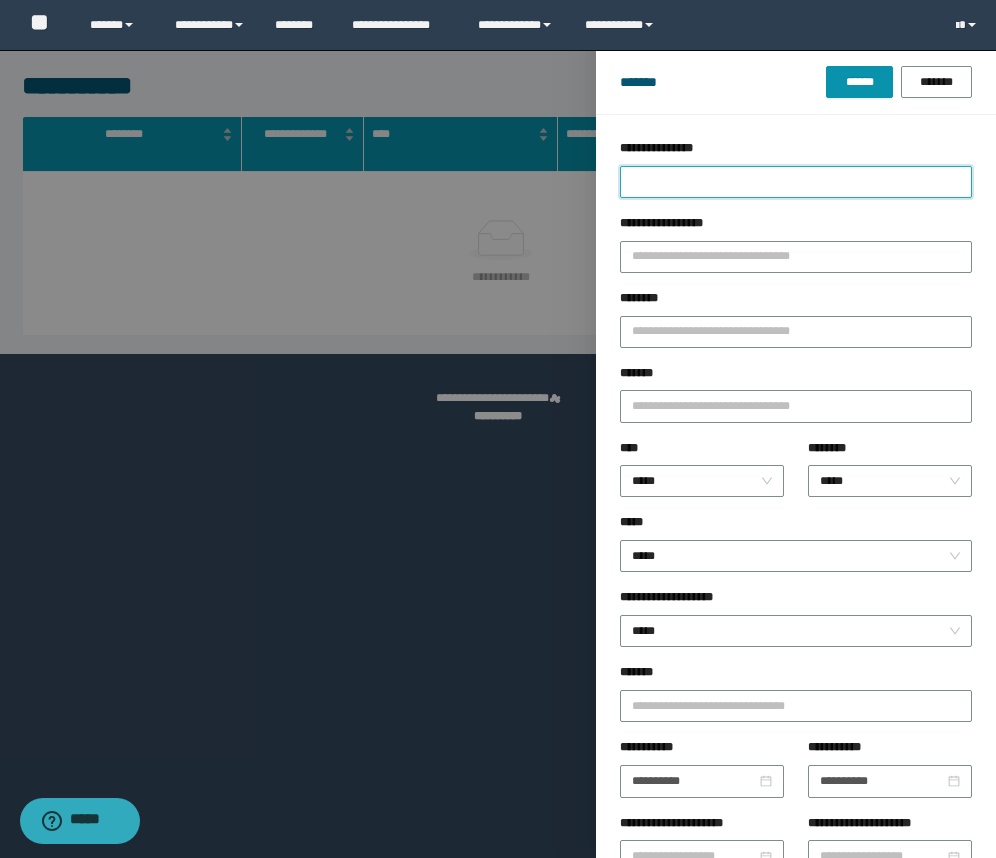 click on "**********" at bounding box center [796, 182] 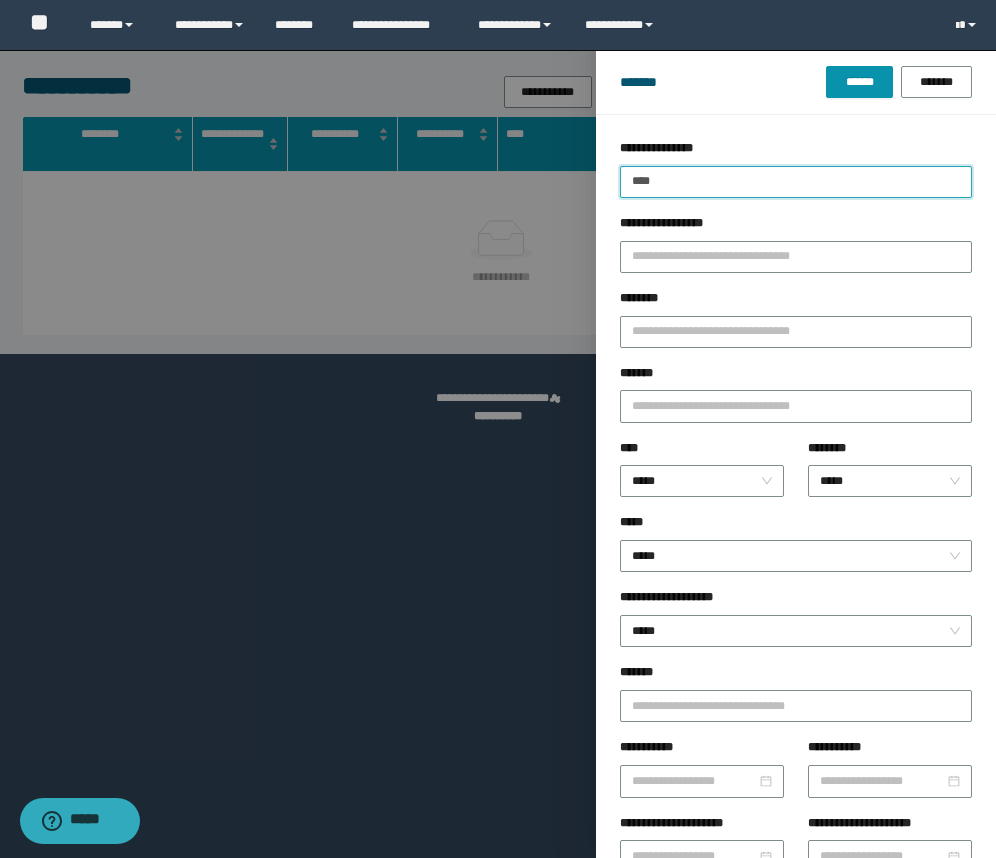 type on "****" 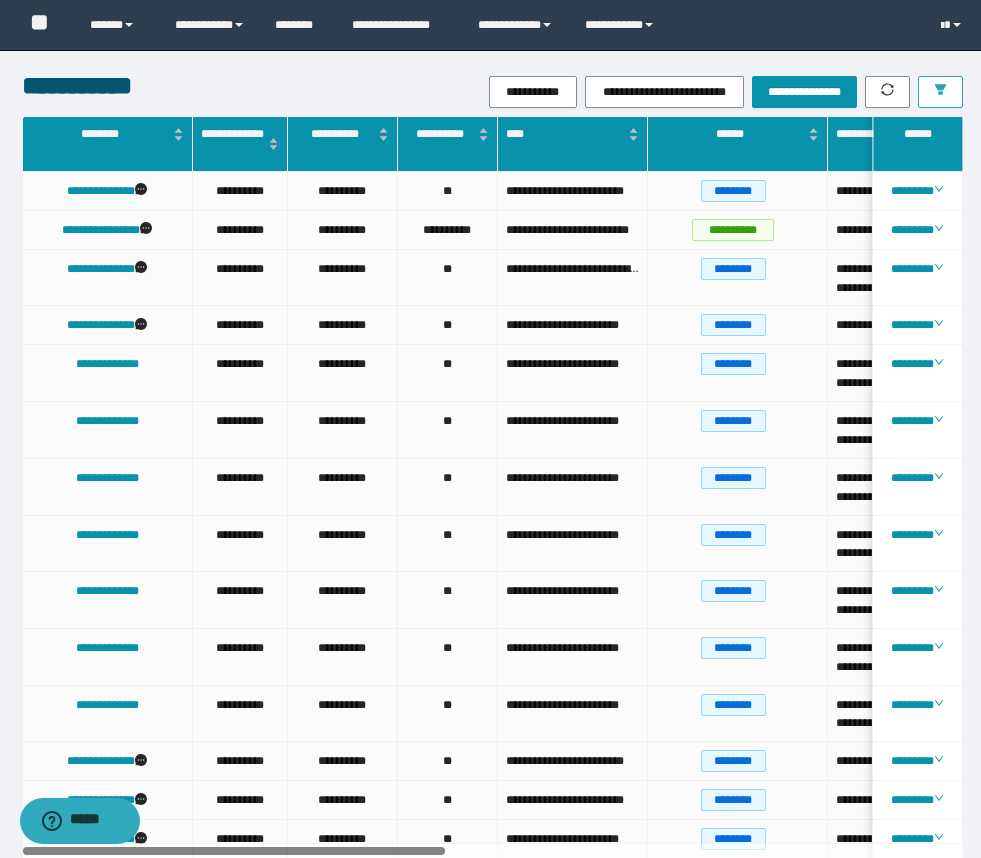 scroll, scrollTop: 0, scrollLeft: 73, axis: horizontal 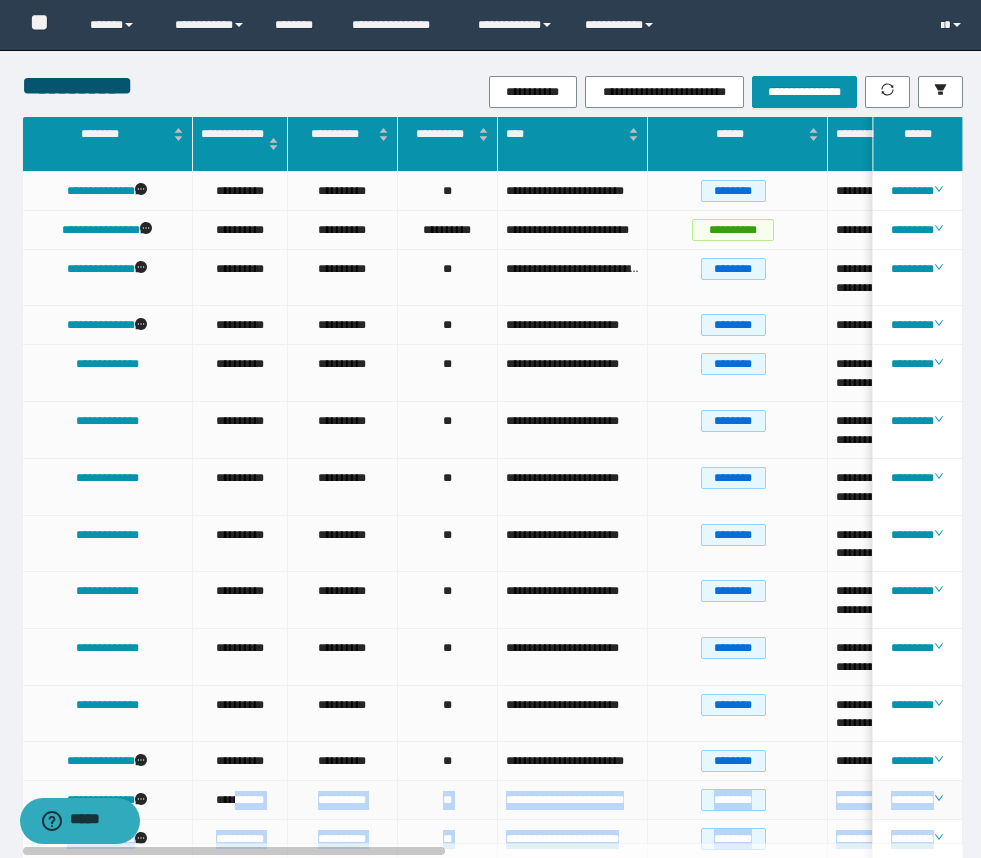 drag, startPoint x: 383, startPoint y: 855, endPoint x: 228, endPoint y: 827, distance: 157.50873 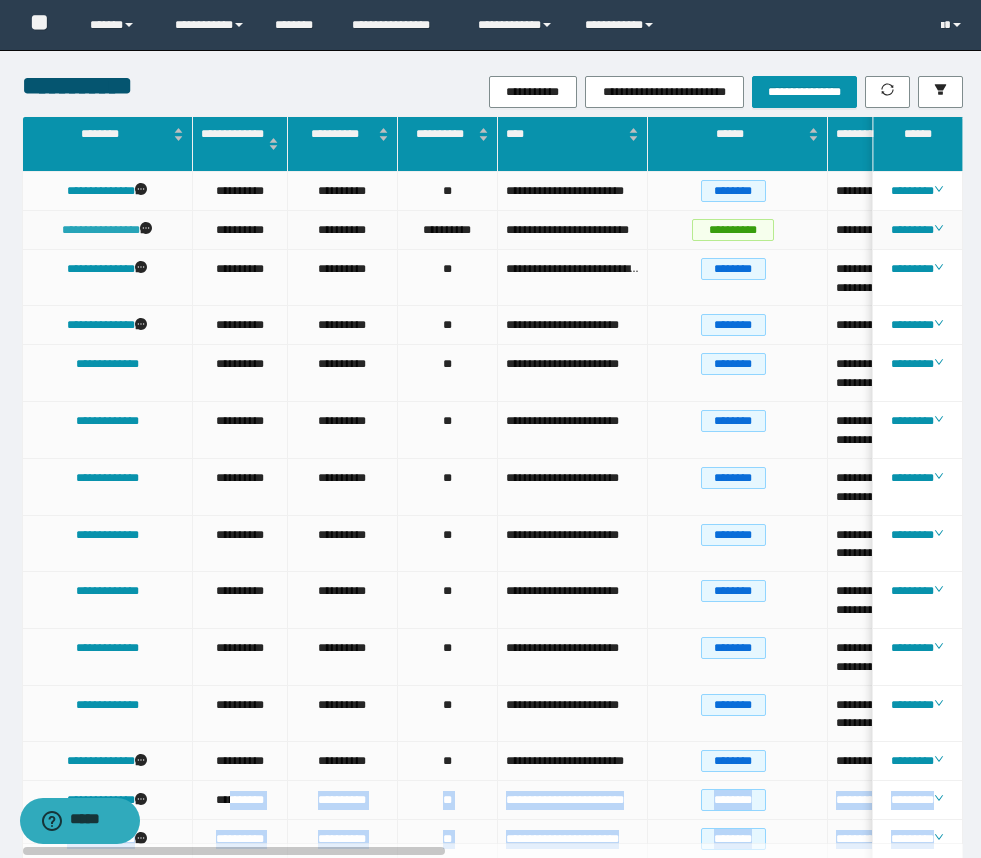 click on "**********" at bounding box center (101, 230) 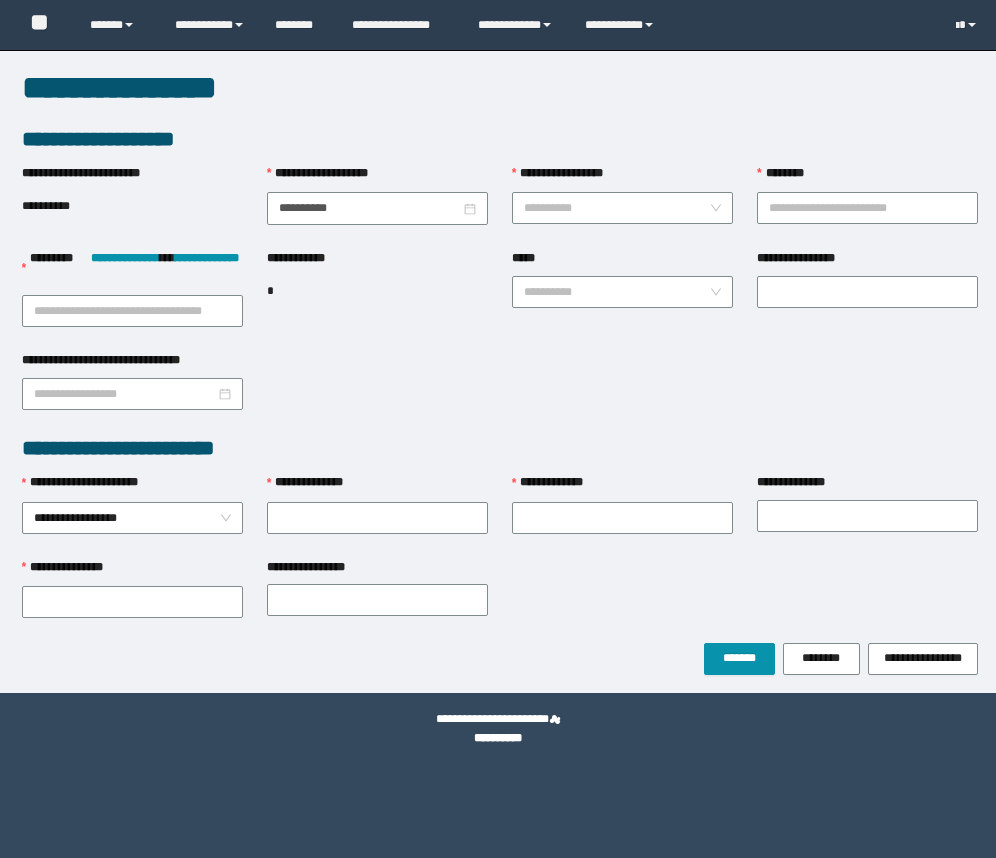 scroll, scrollTop: 0, scrollLeft: 0, axis: both 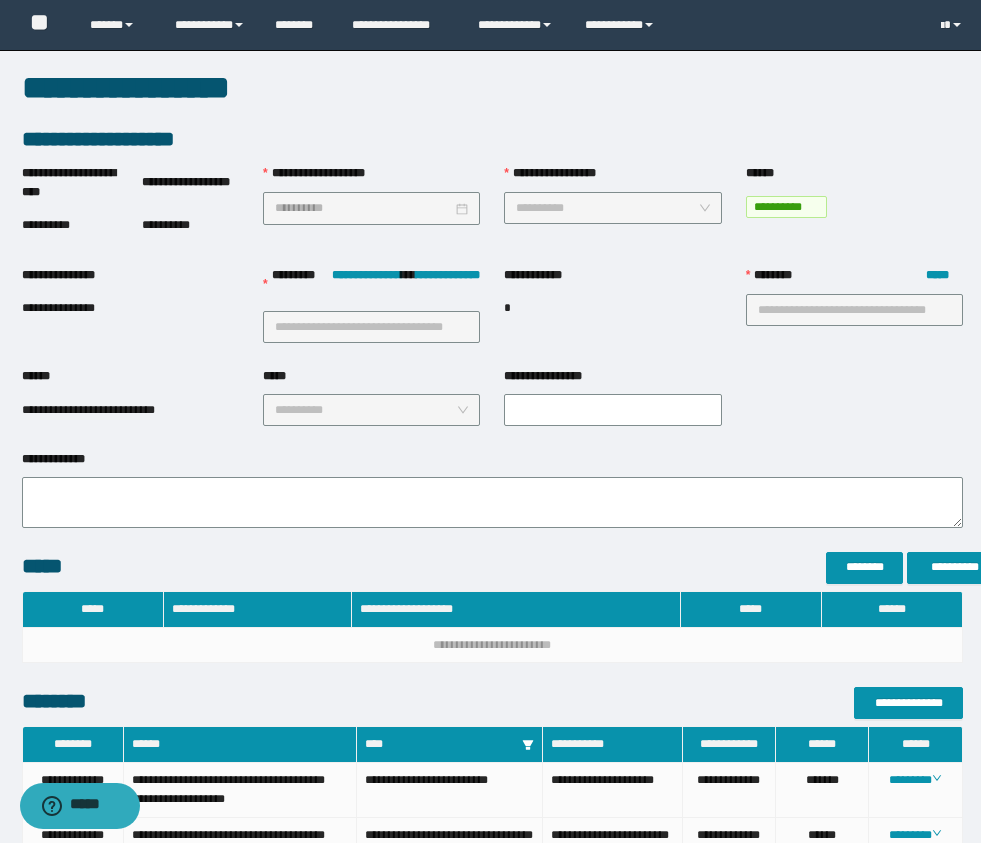 type on "**********" 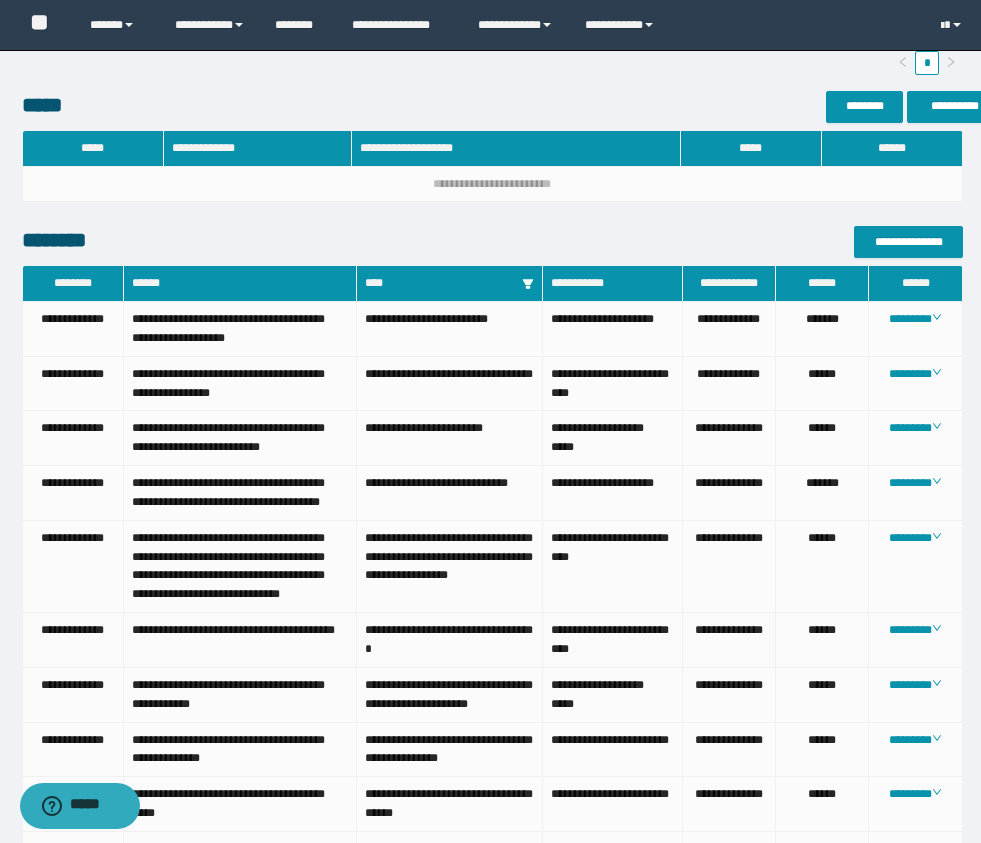 scroll, scrollTop: 1120, scrollLeft: 0, axis: vertical 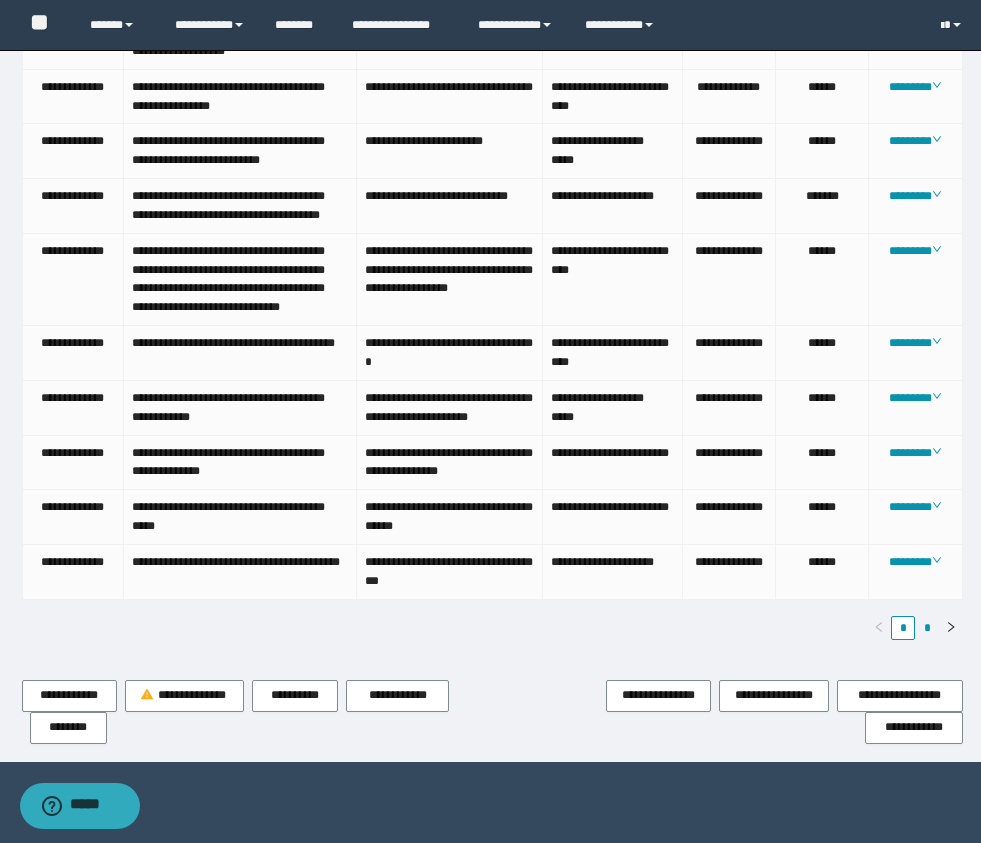 click on "*" at bounding box center (927, 628) 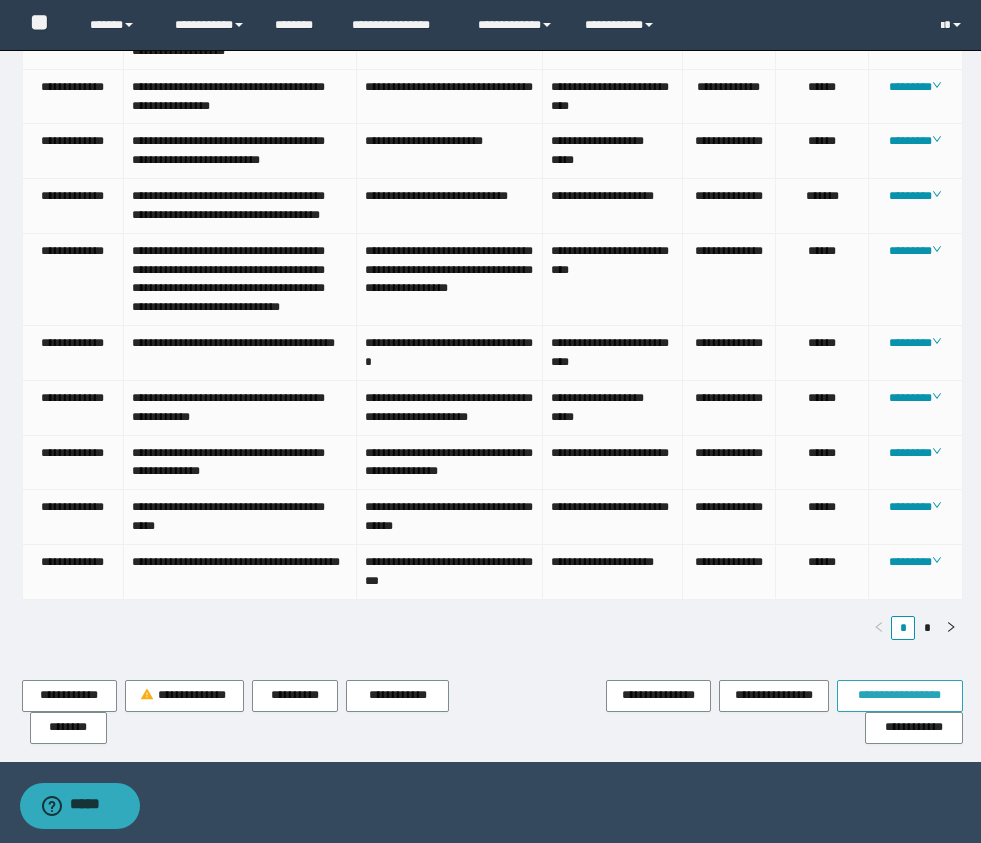 scroll, scrollTop: 640, scrollLeft: 0, axis: vertical 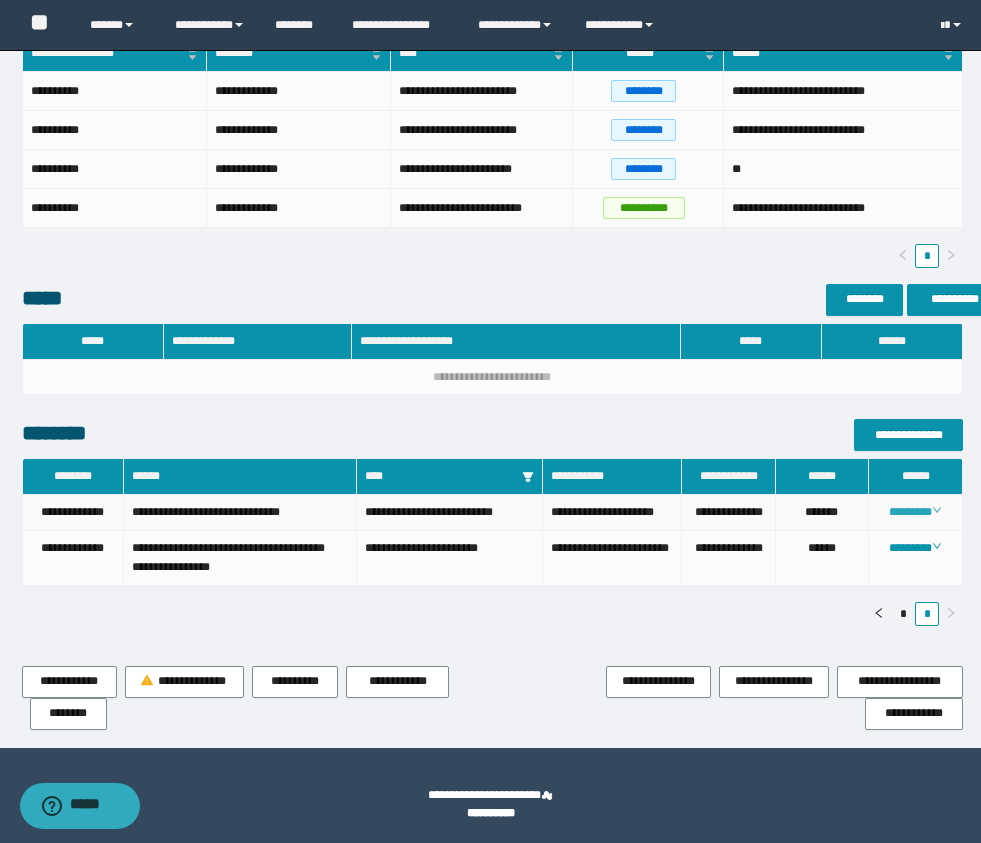 click on "********" at bounding box center [915, 512] 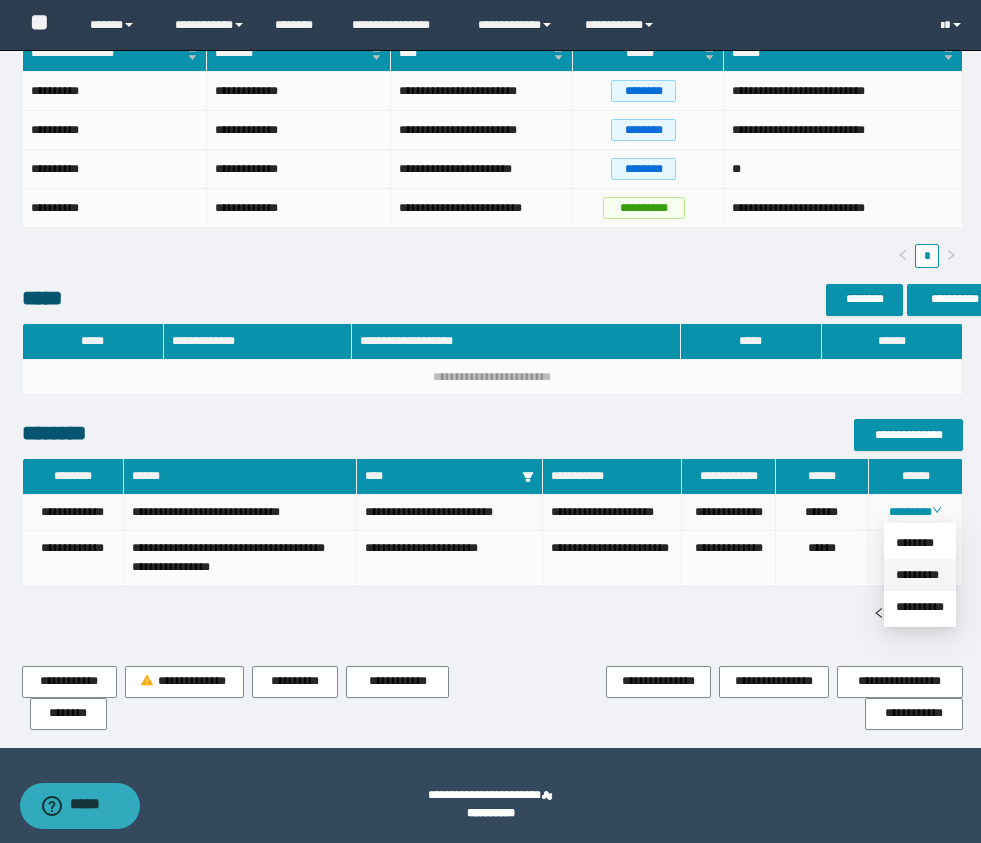 click on "*********" at bounding box center [917, 575] 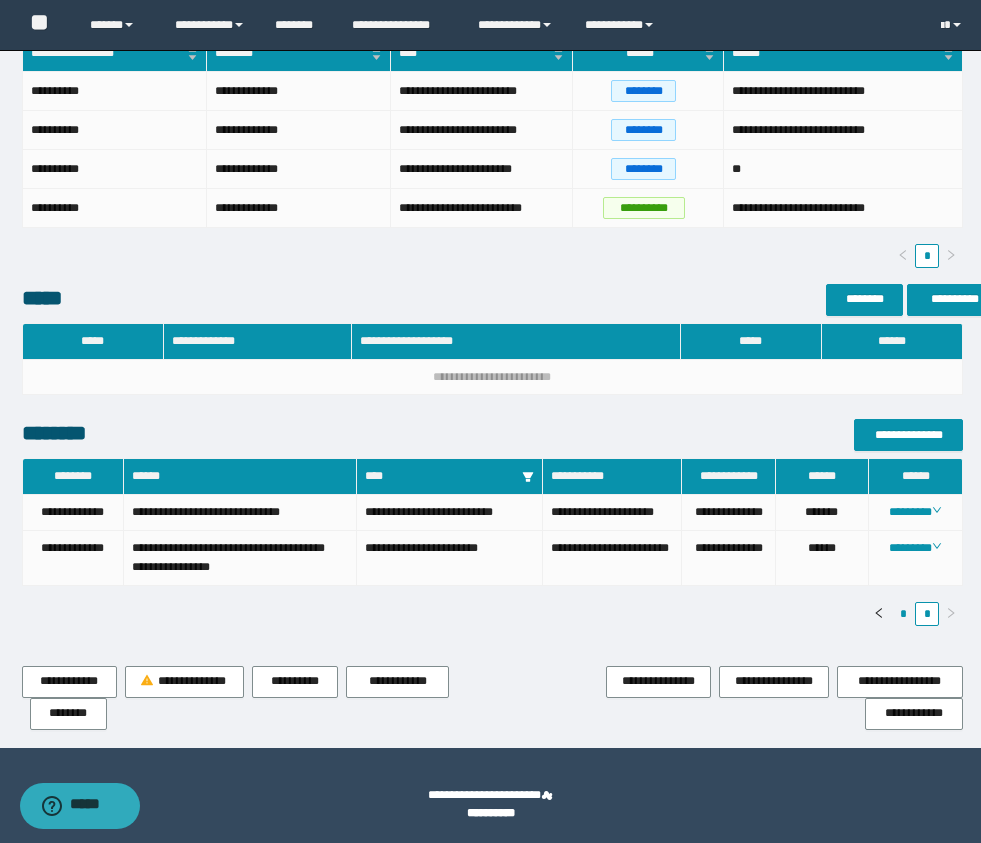 click on "*" at bounding box center [903, 614] 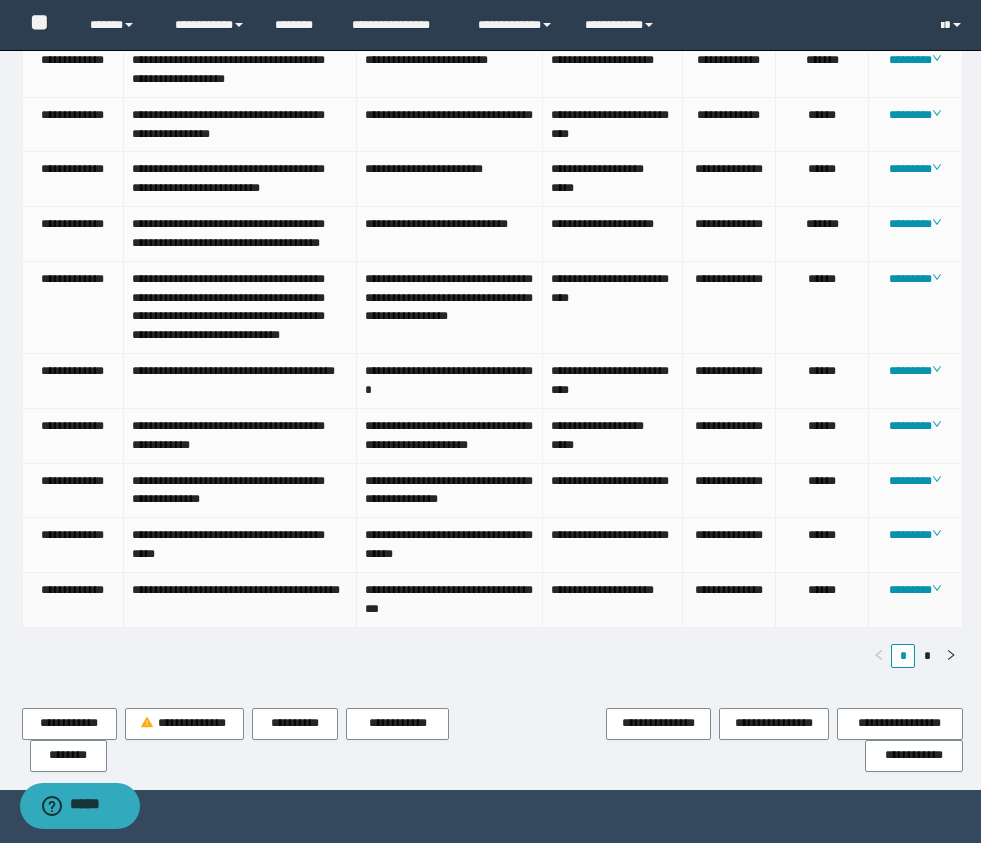 scroll, scrollTop: 1191, scrollLeft: 0, axis: vertical 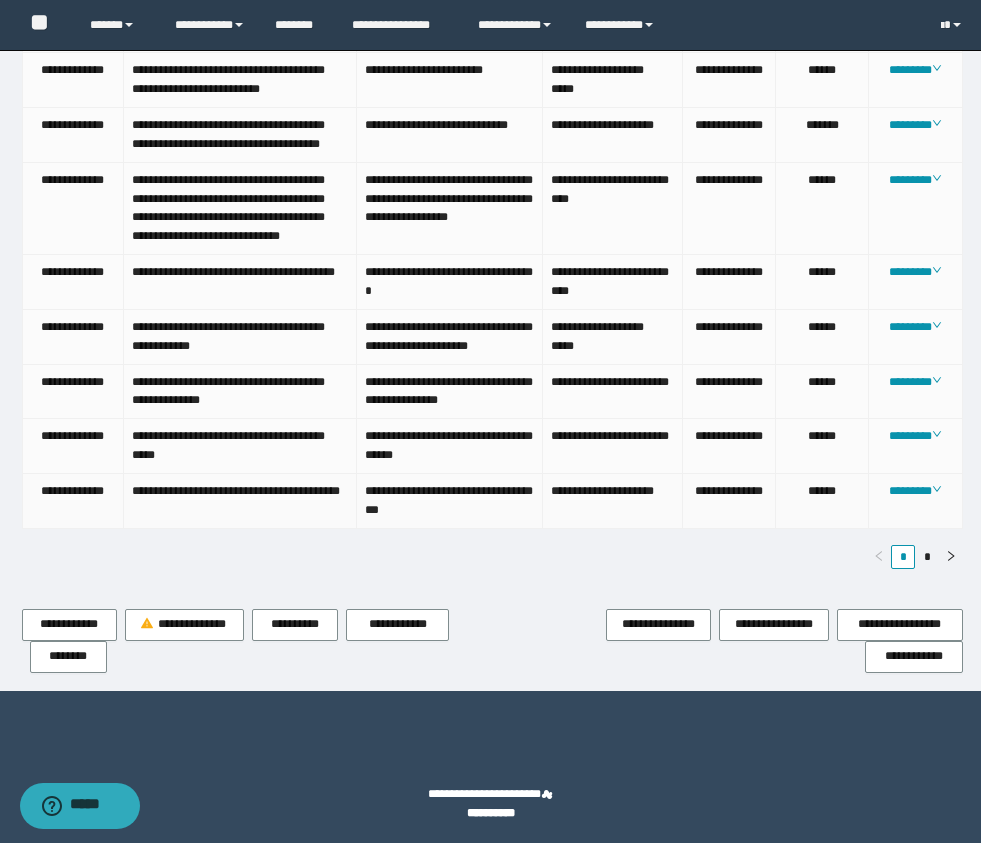 click on "********" at bounding box center (916, 501) 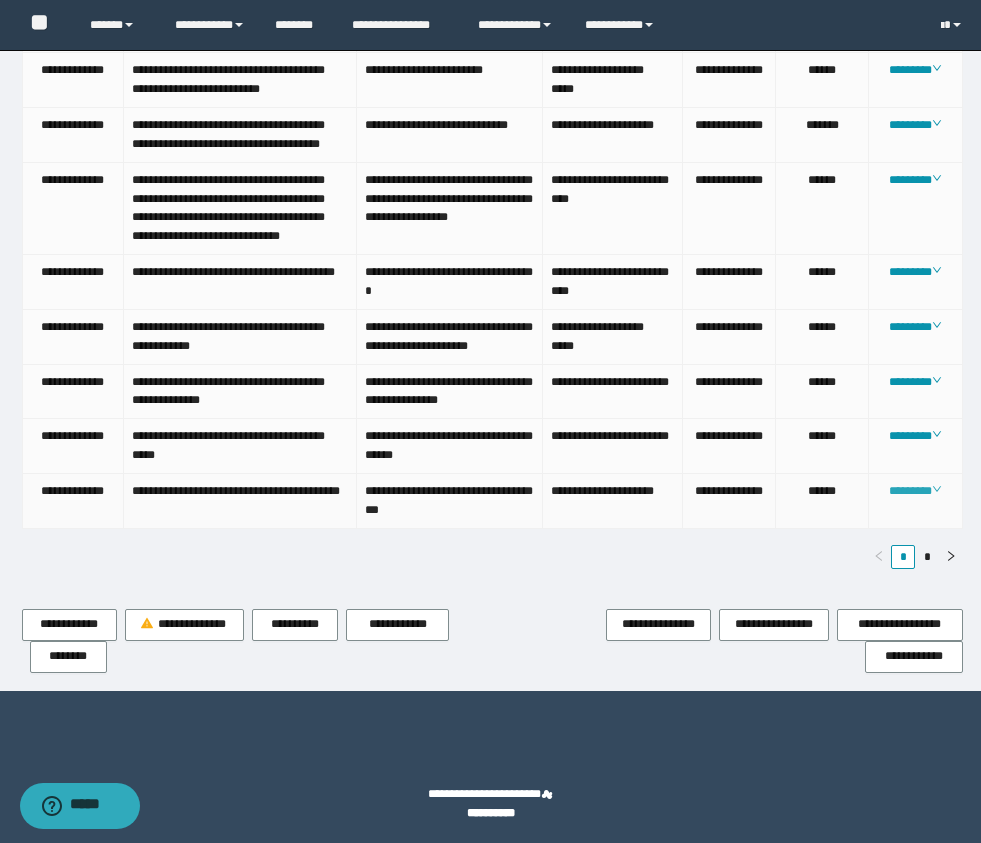 click on "********" at bounding box center (915, 491) 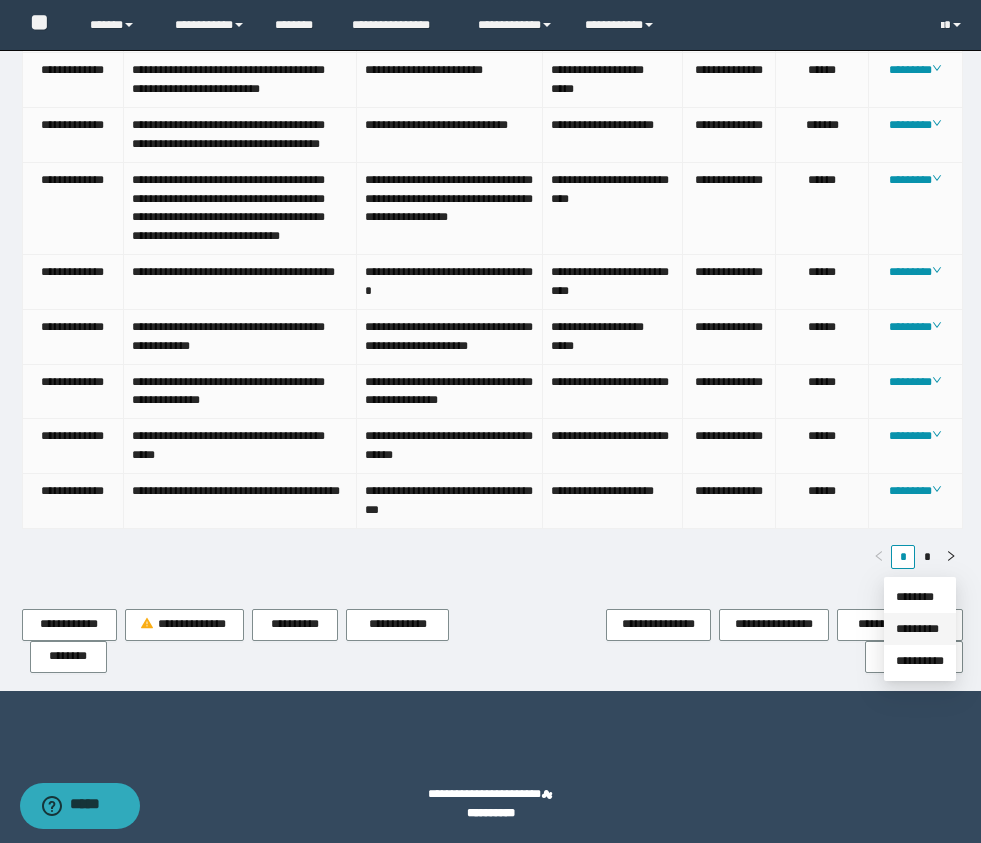 click on "*********" at bounding box center (917, 629) 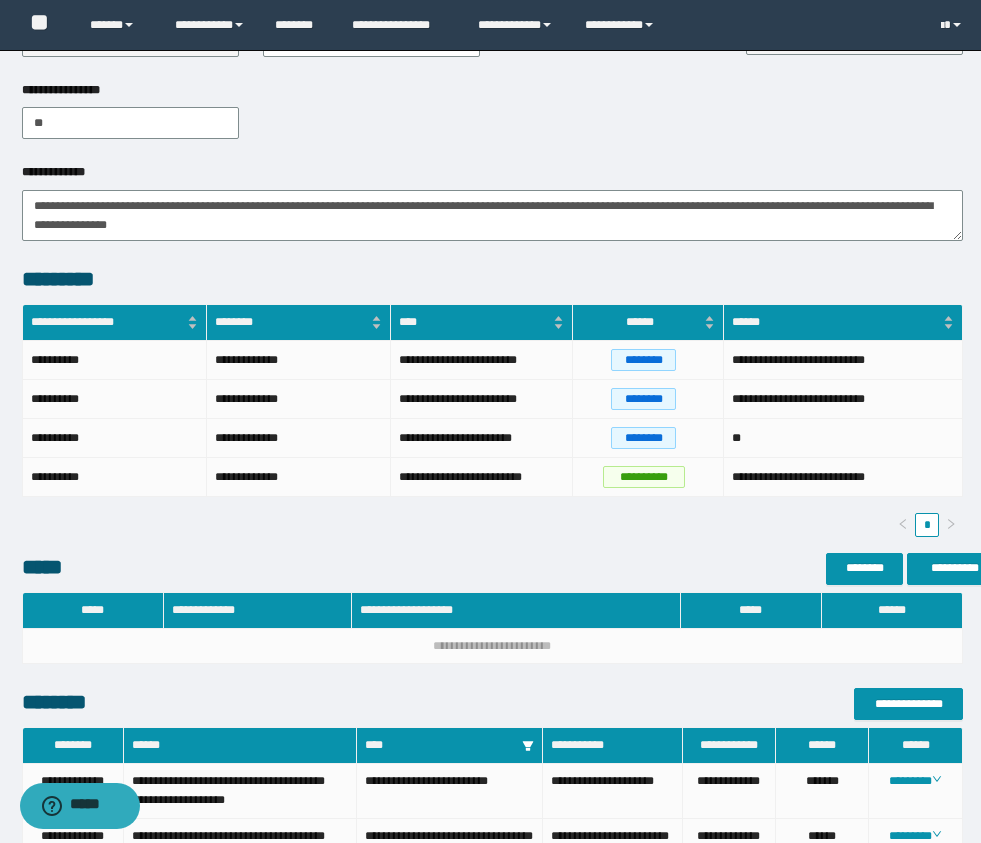 scroll, scrollTop: 358, scrollLeft: 0, axis: vertical 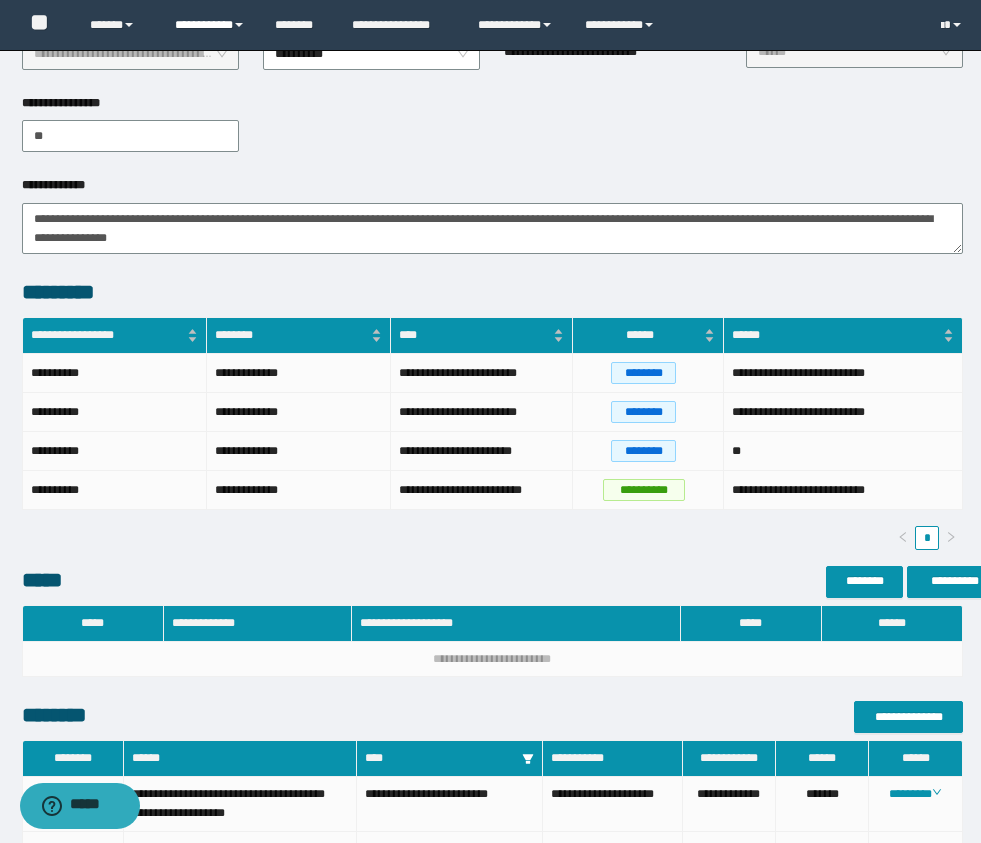 click on "**********" at bounding box center (210, 25) 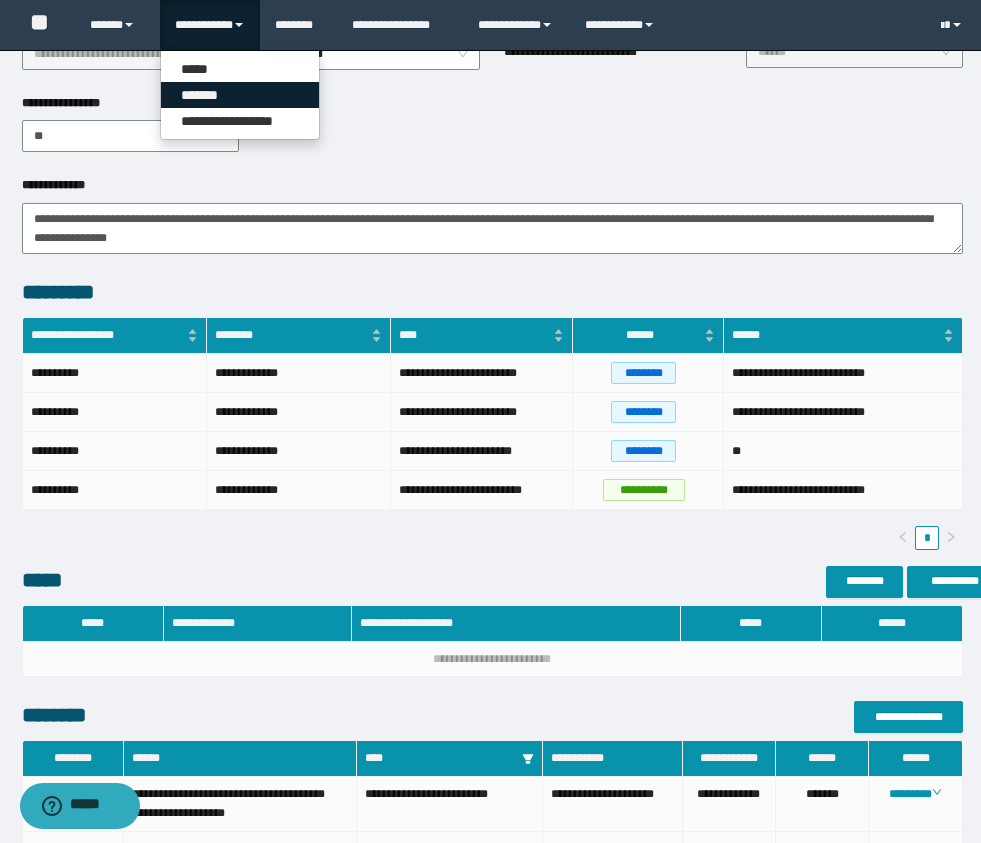 click on "*******" at bounding box center (240, 95) 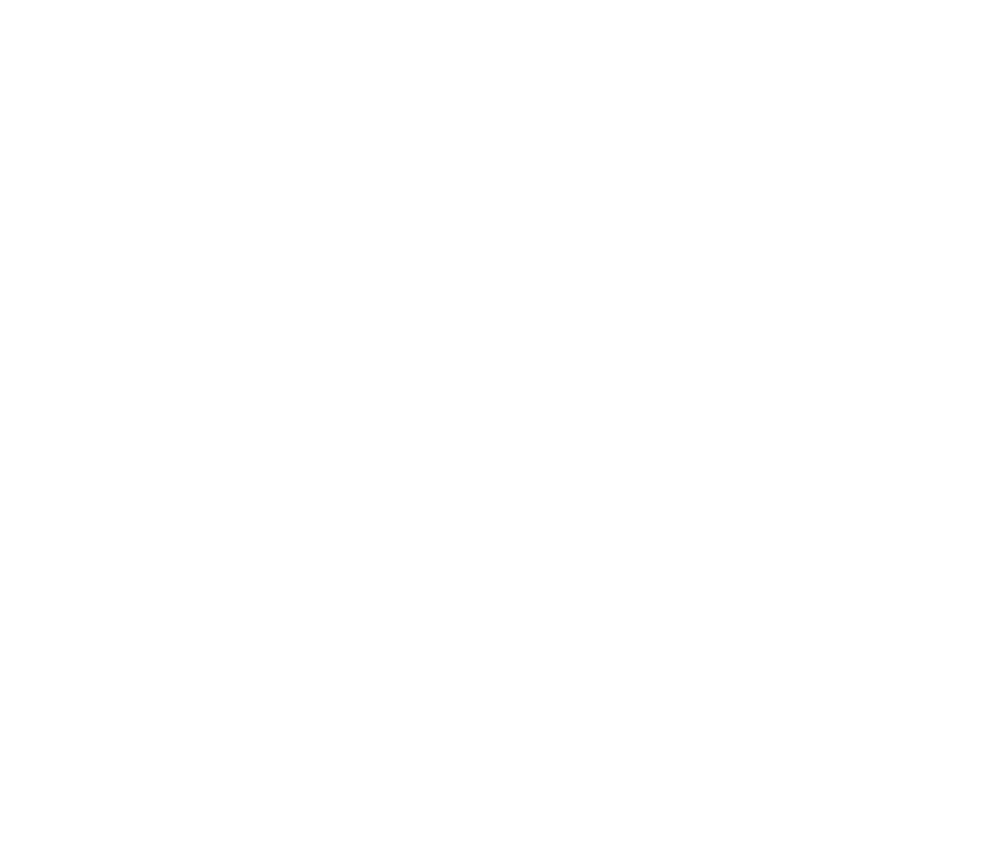 scroll, scrollTop: 0, scrollLeft: 0, axis: both 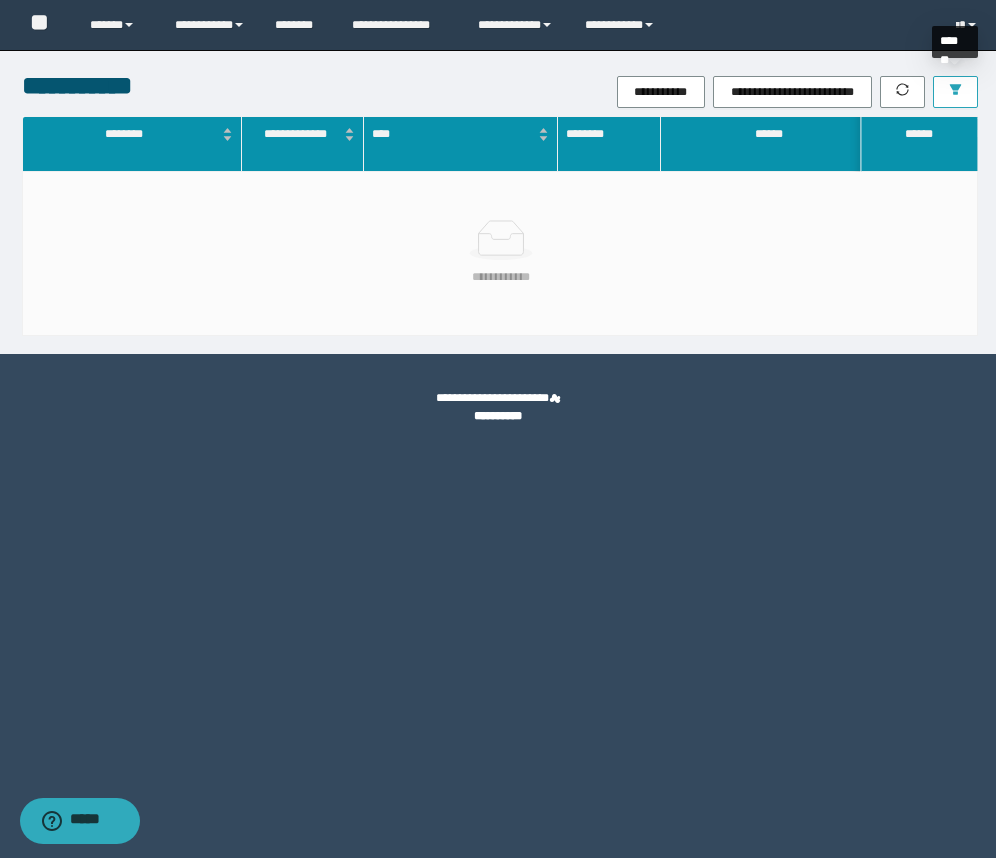 click at bounding box center [955, 92] 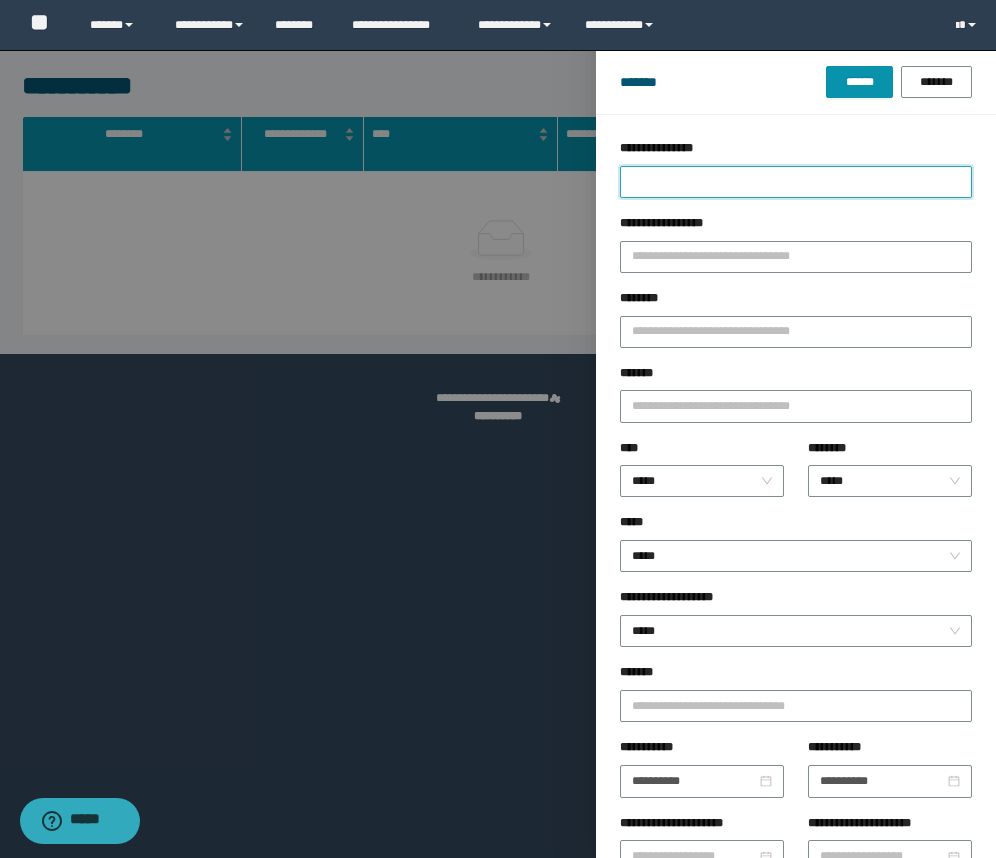 click on "**********" at bounding box center [796, 182] 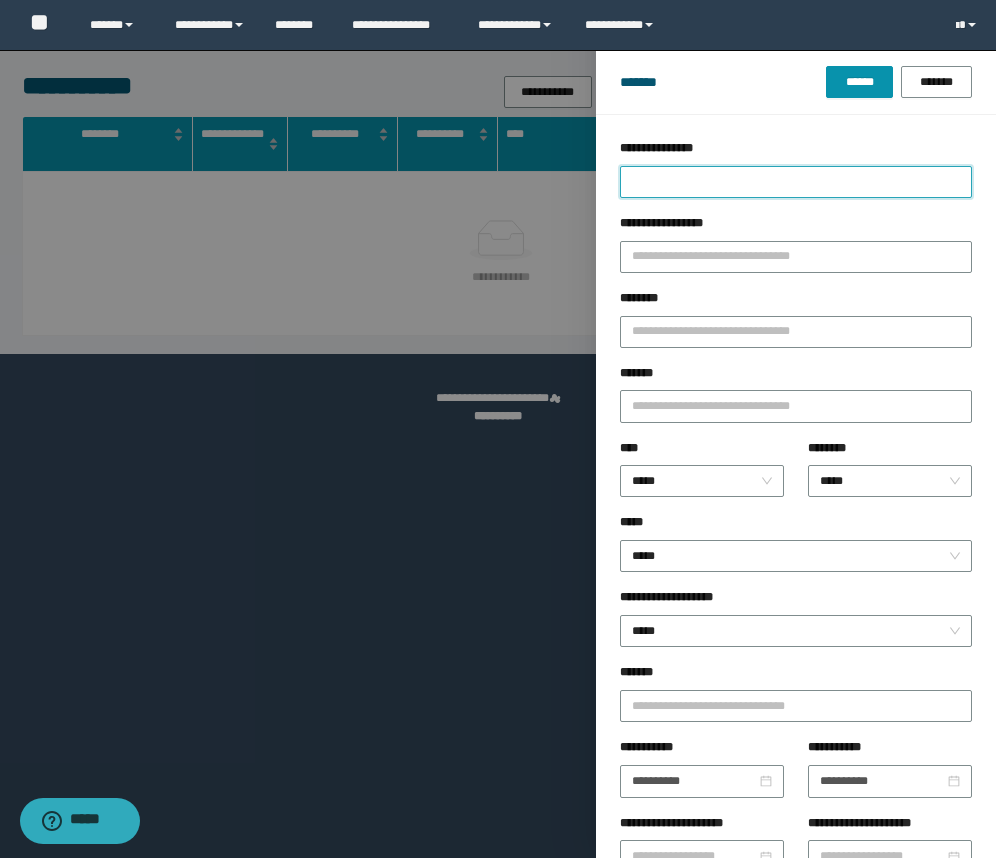 type on "*" 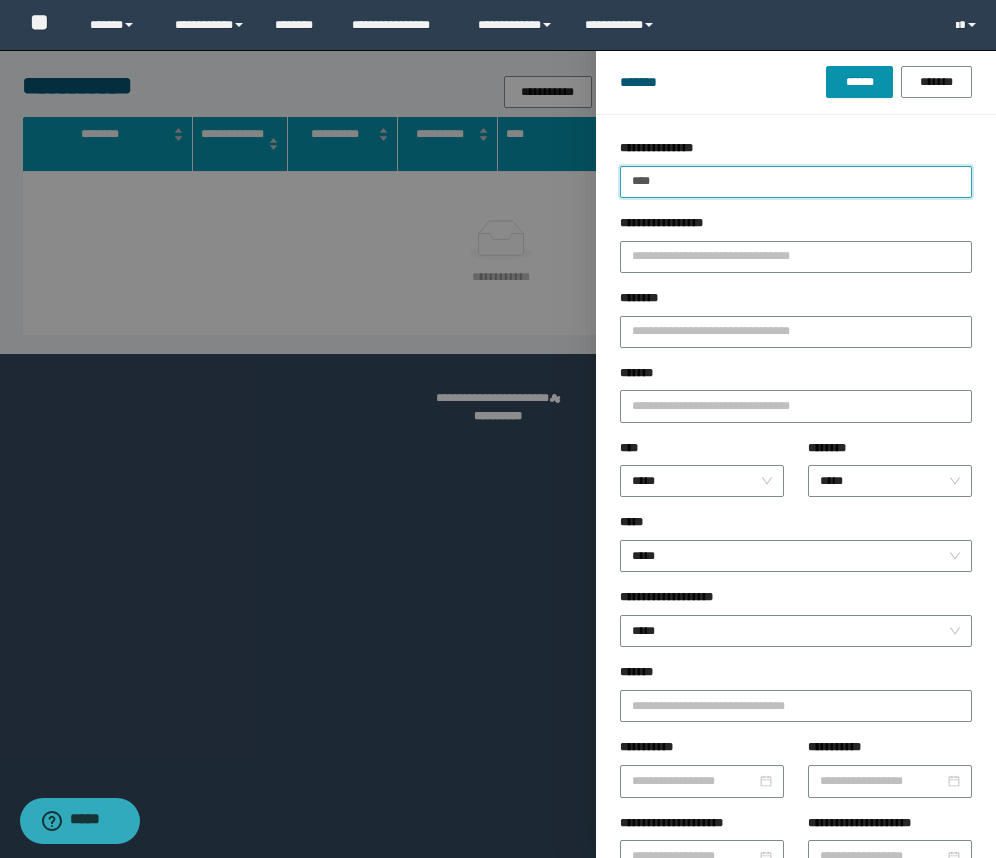 type on "****" 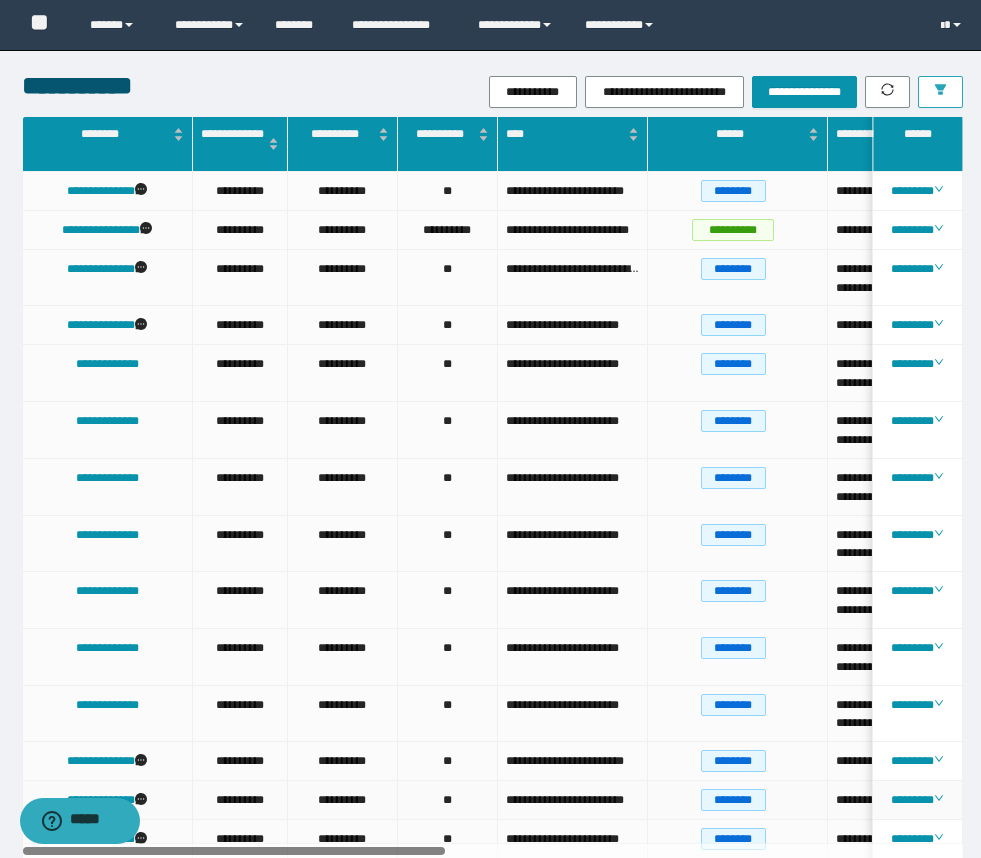scroll, scrollTop: 0, scrollLeft: 272, axis: horizontal 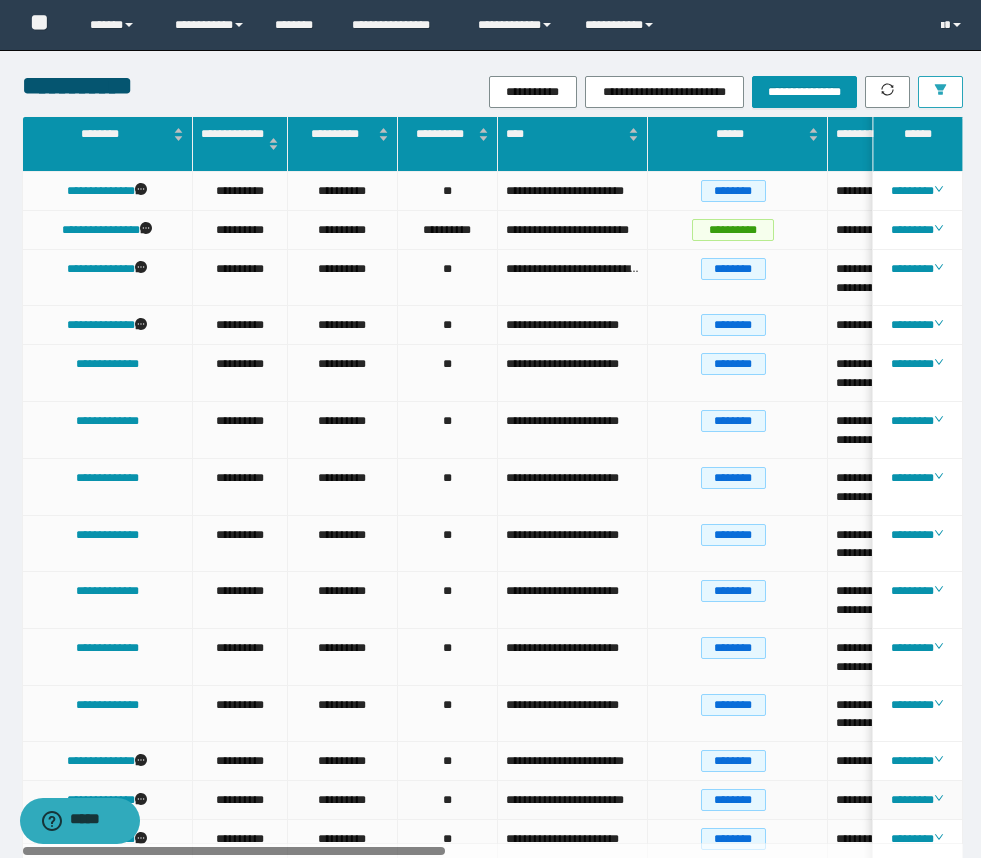 drag, startPoint x: 359, startPoint y: 854, endPoint x: 269, endPoint y: 819, distance: 96.56604 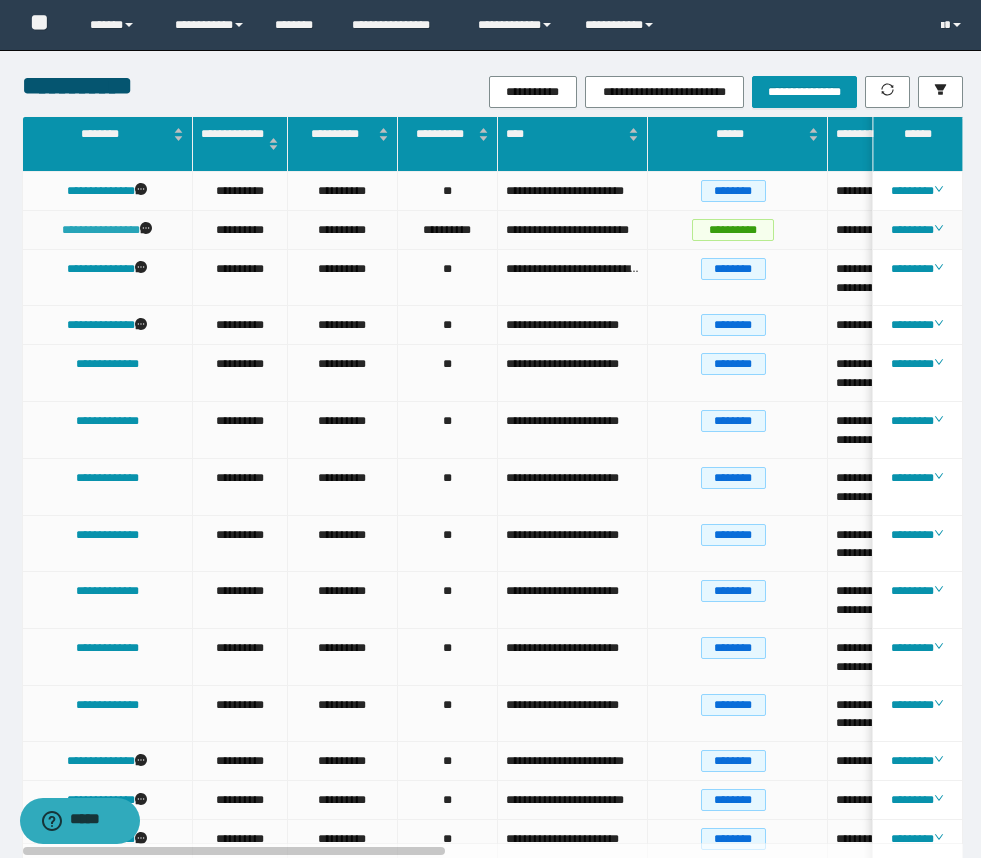 click on "**********" at bounding box center [101, 230] 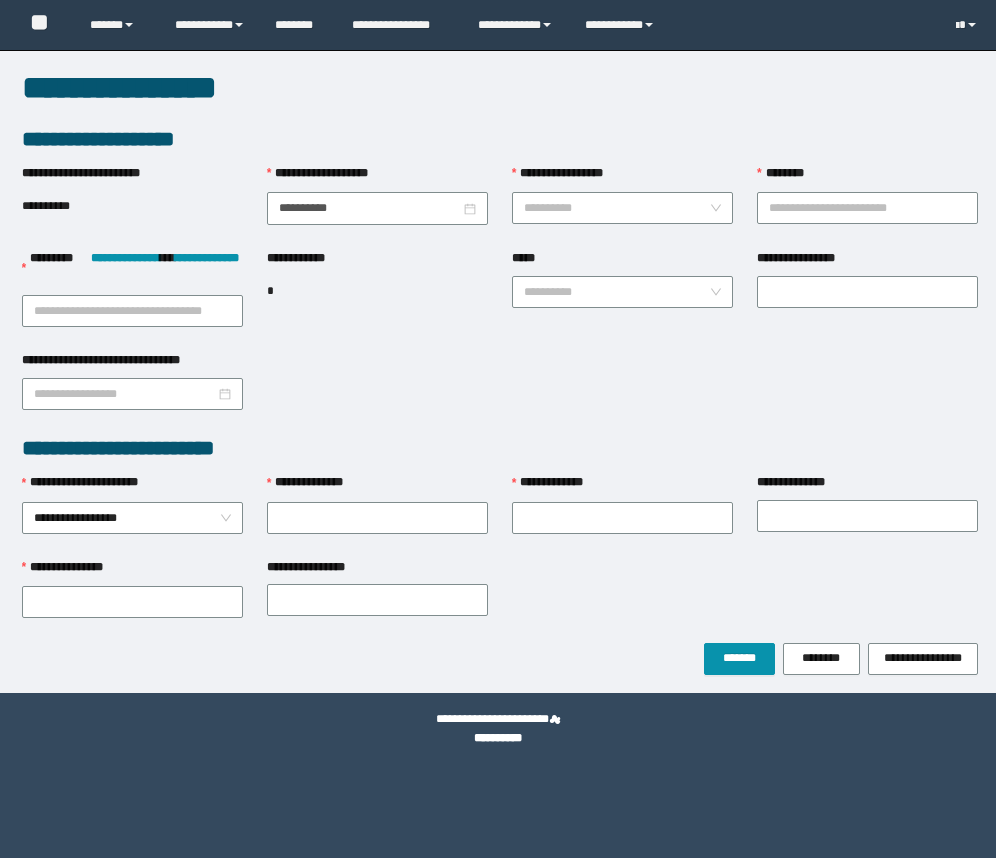 scroll, scrollTop: 0, scrollLeft: 0, axis: both 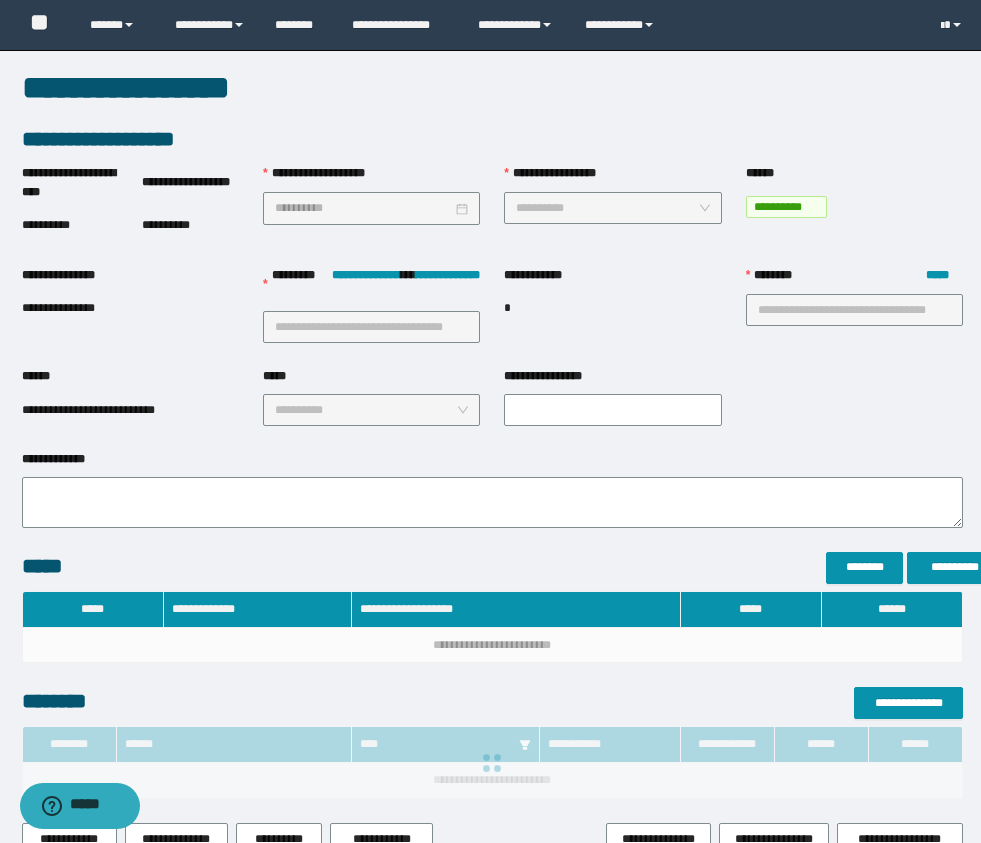 type on "**********" 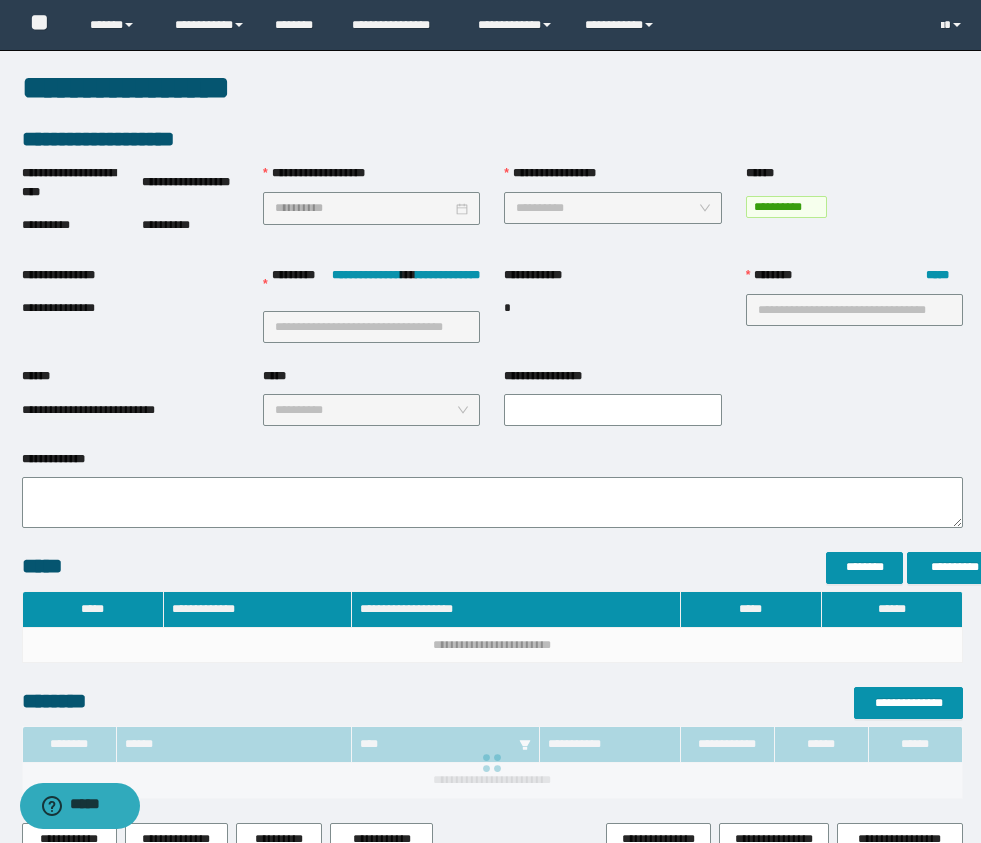 type on "**" 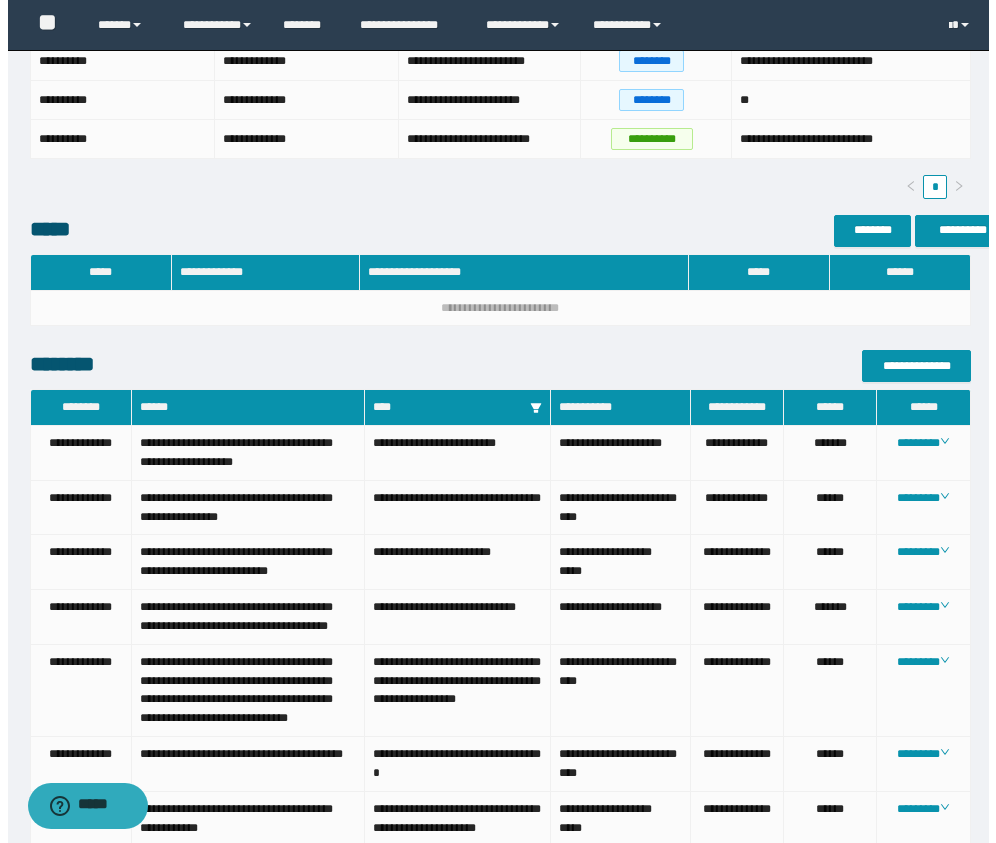 scroll, scrollTop: 524, scrollLeft: 0, axis: vertical 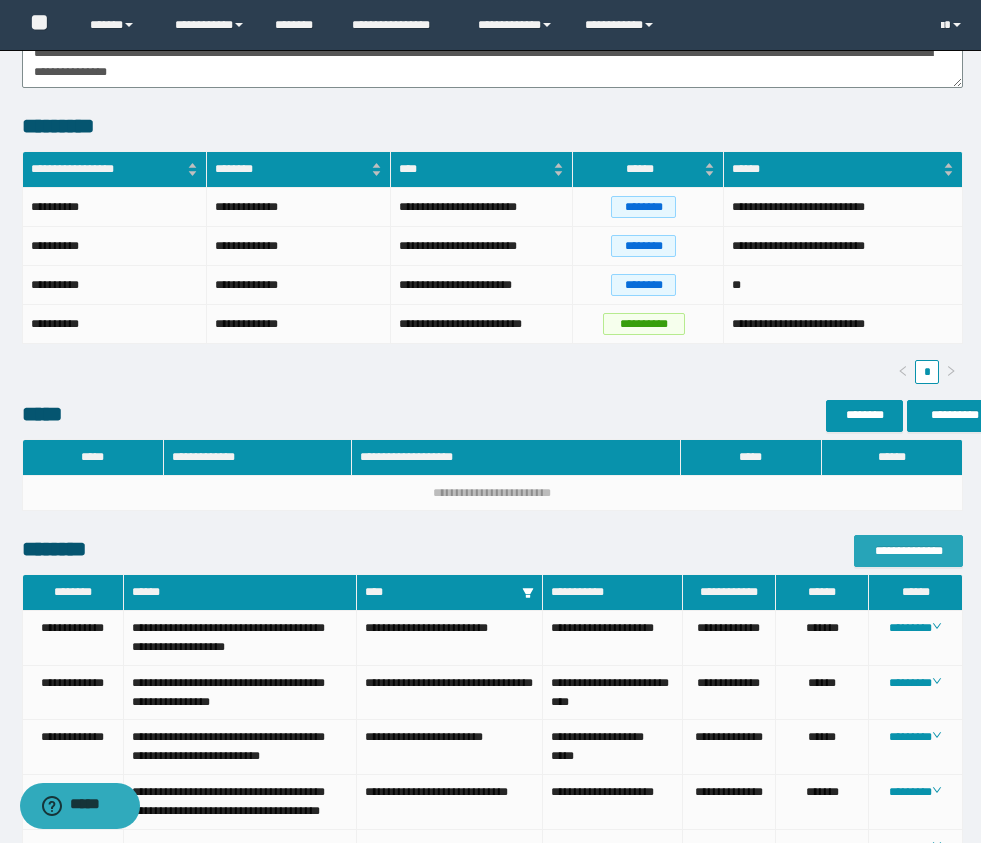 click on "**********" at bounding box center [908, 551] 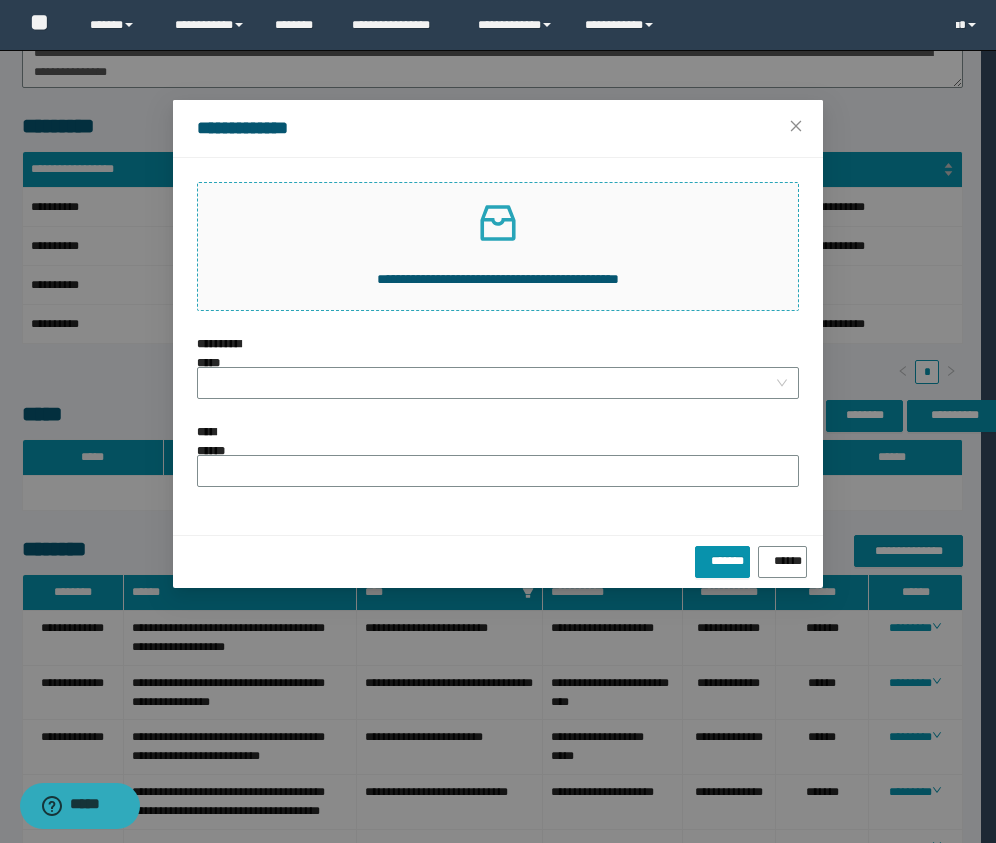 click on "**********" at bounding box center [498, 246] 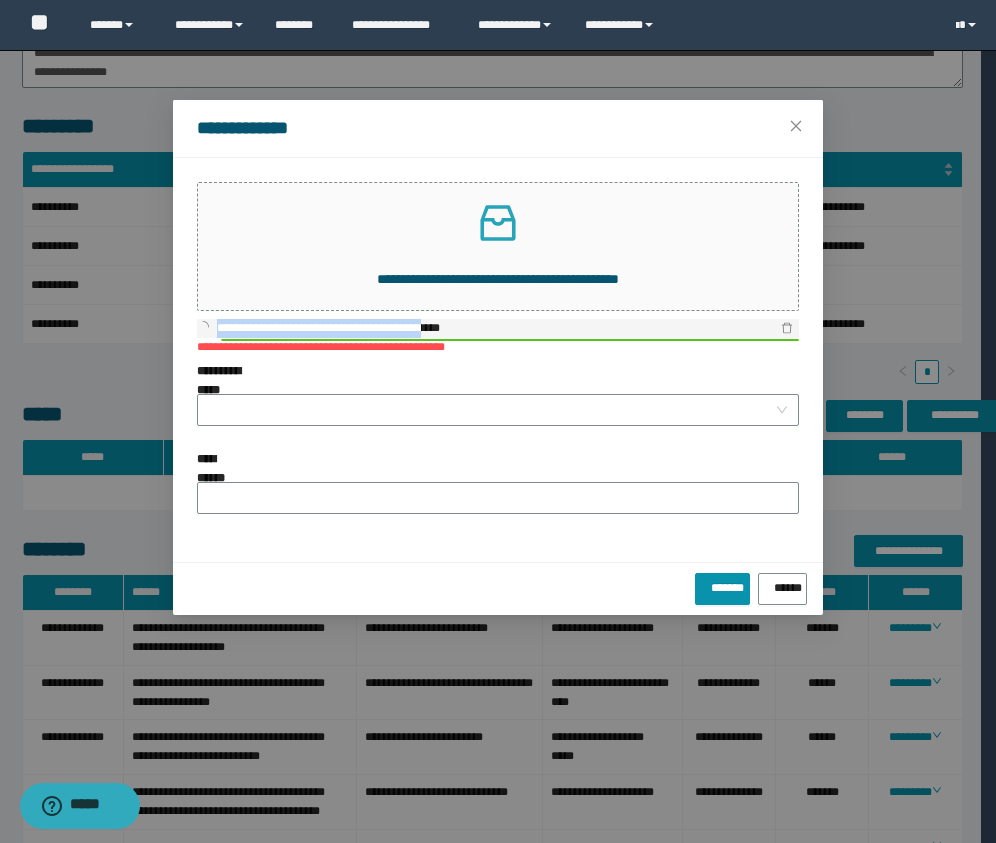drag, startPoint x: 482, startPoint y: 325, endPoint x: 200, endPoint y: 328, distance: 282.01596 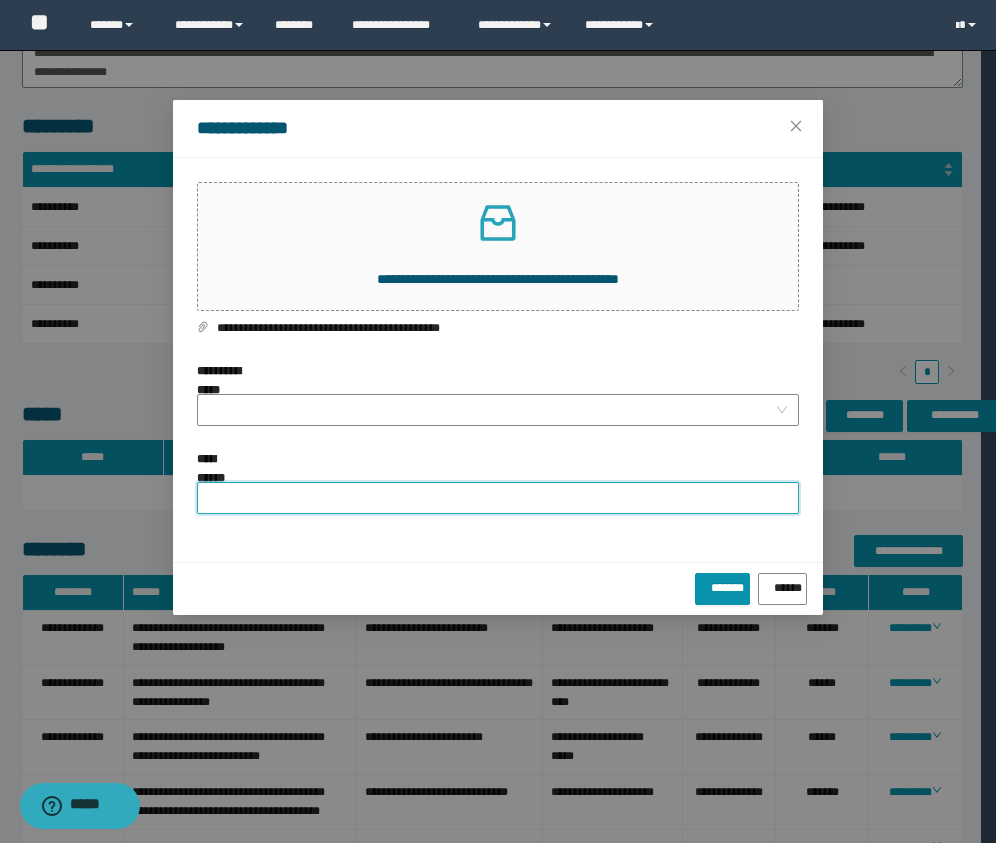 click on "**********" at bounding box center [498, 498] 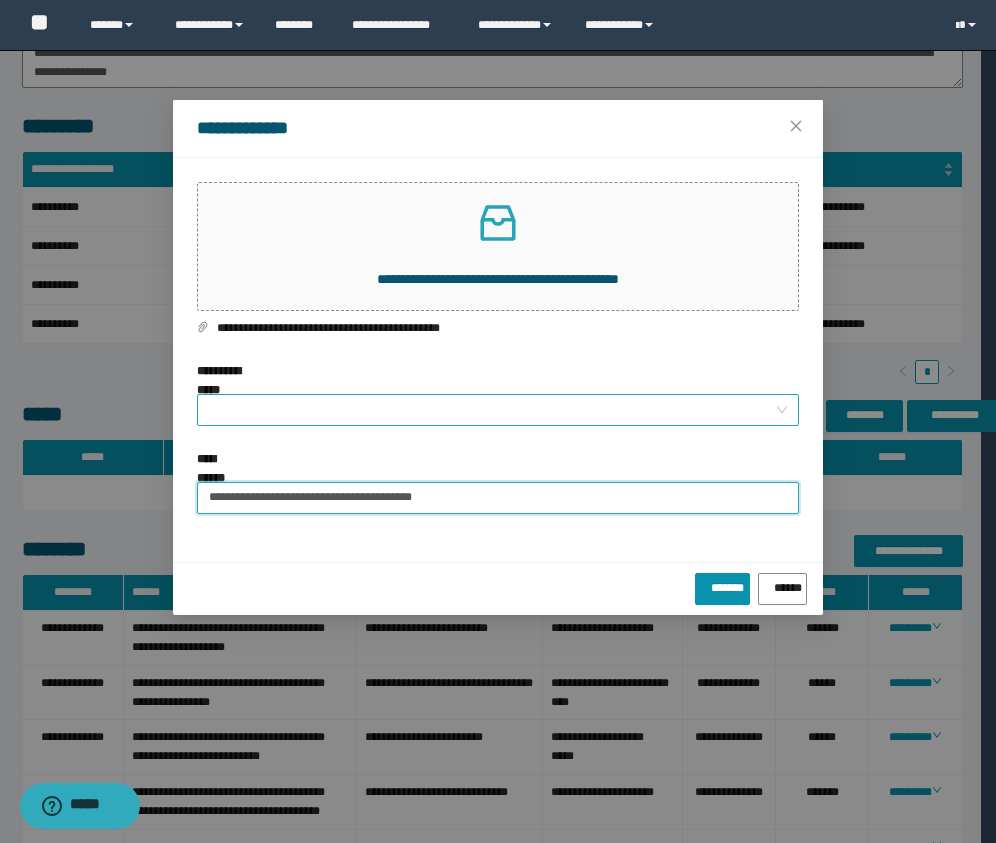 type on "**********" 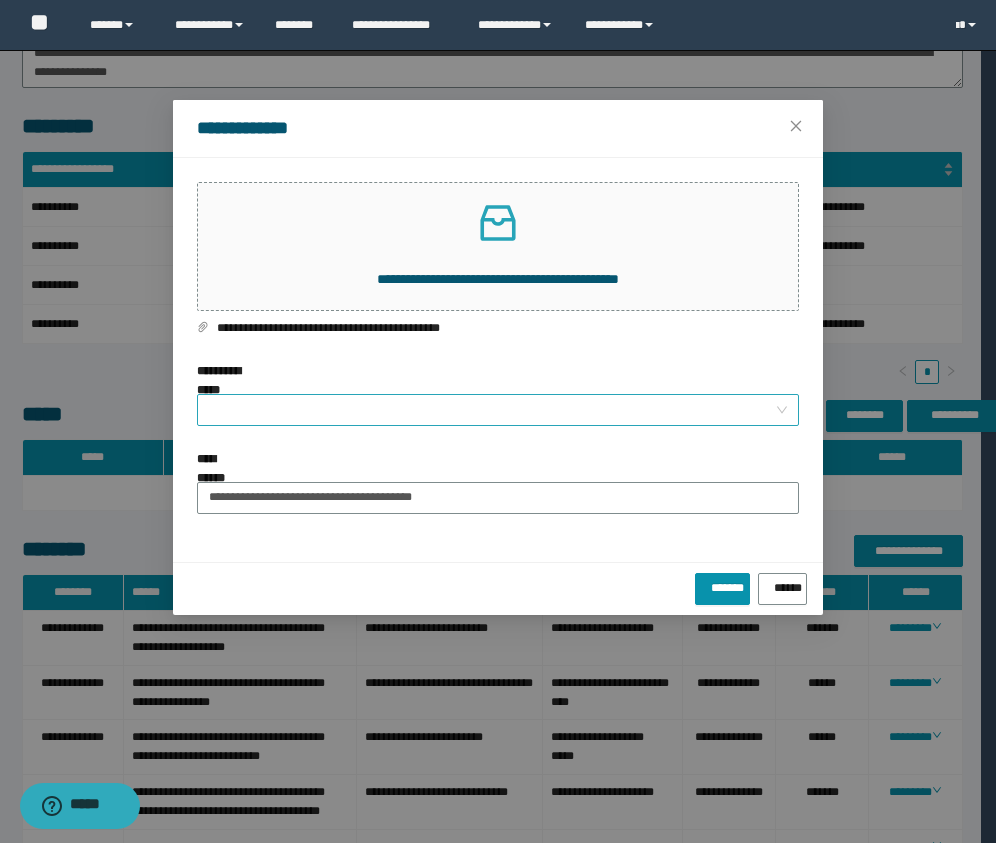 click on "**********" at bounding box center [492, 410] 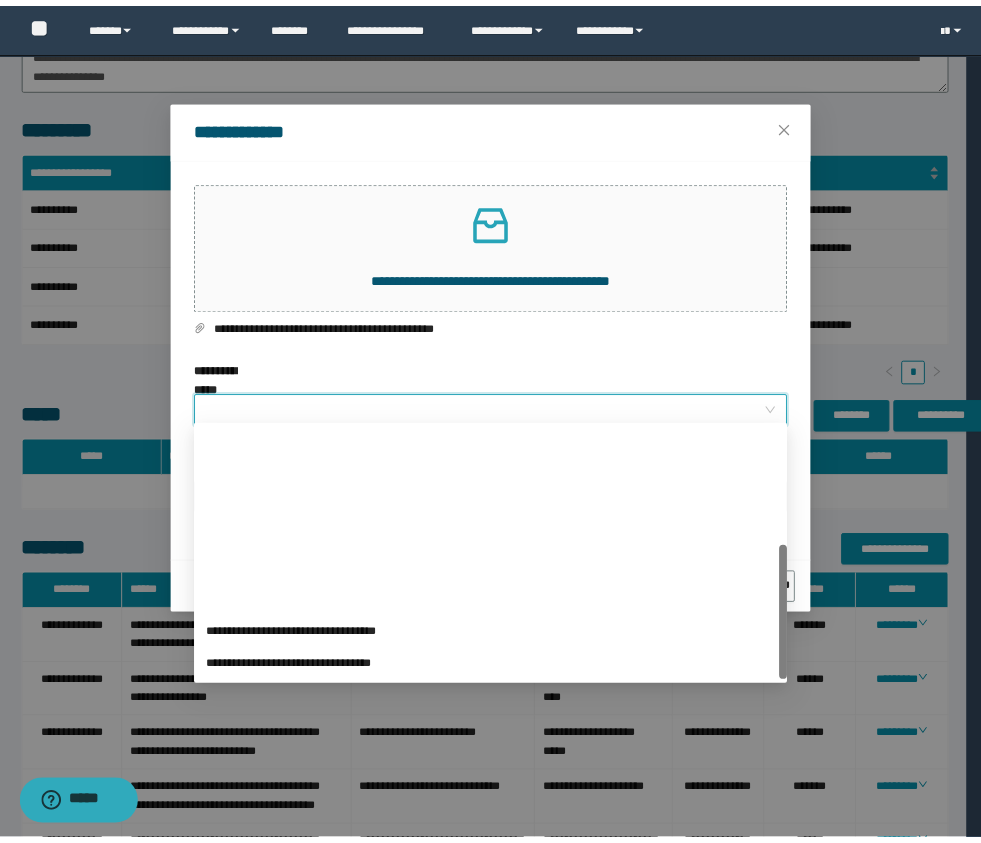 scroll, scrollTop: 224, scrollLeft: 0, axis: vertical 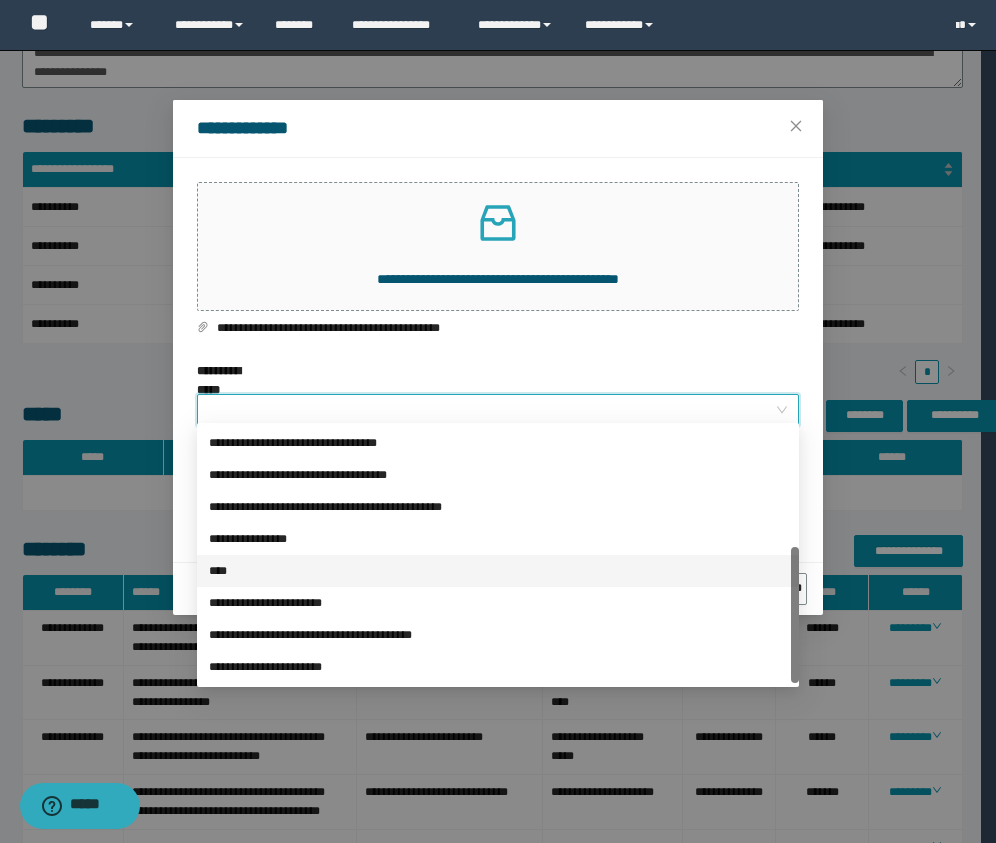 click on "****" at bounding box center (498, 571) 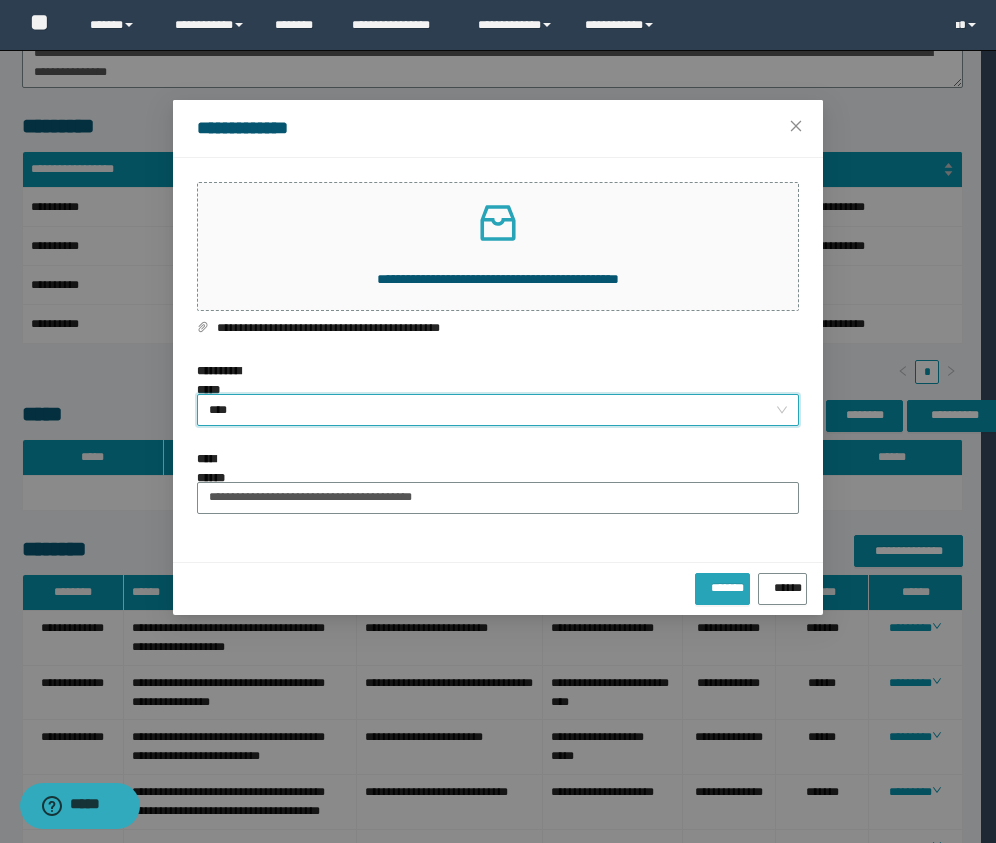 click on "*******" at bounding box center (722, 584) 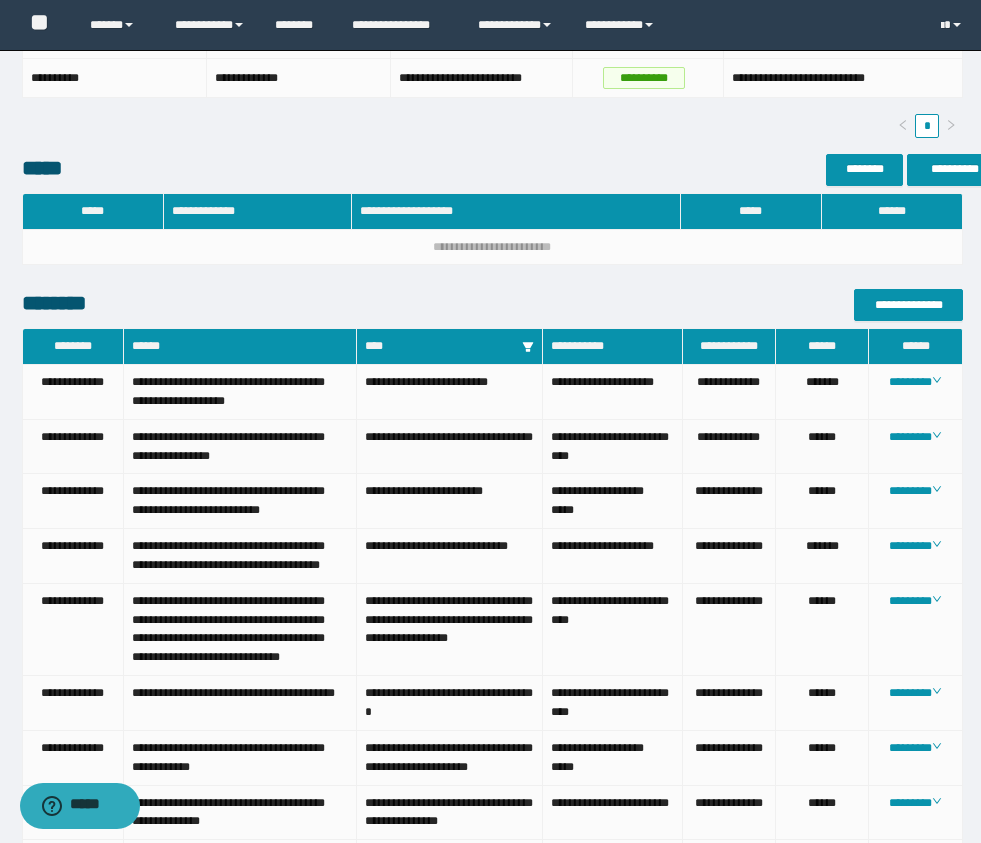 scroll, scrollTop: 691, scrollLeft: 0, axis: vertical 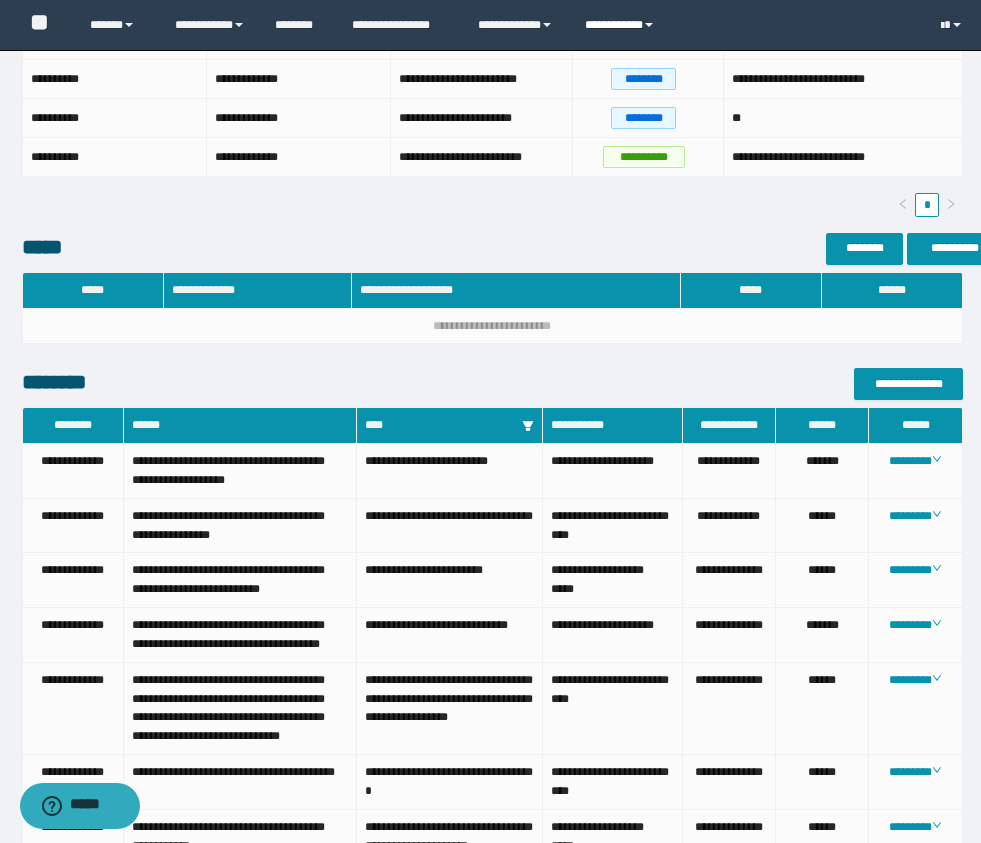 click on "**********" at bounding box center [622, 25] 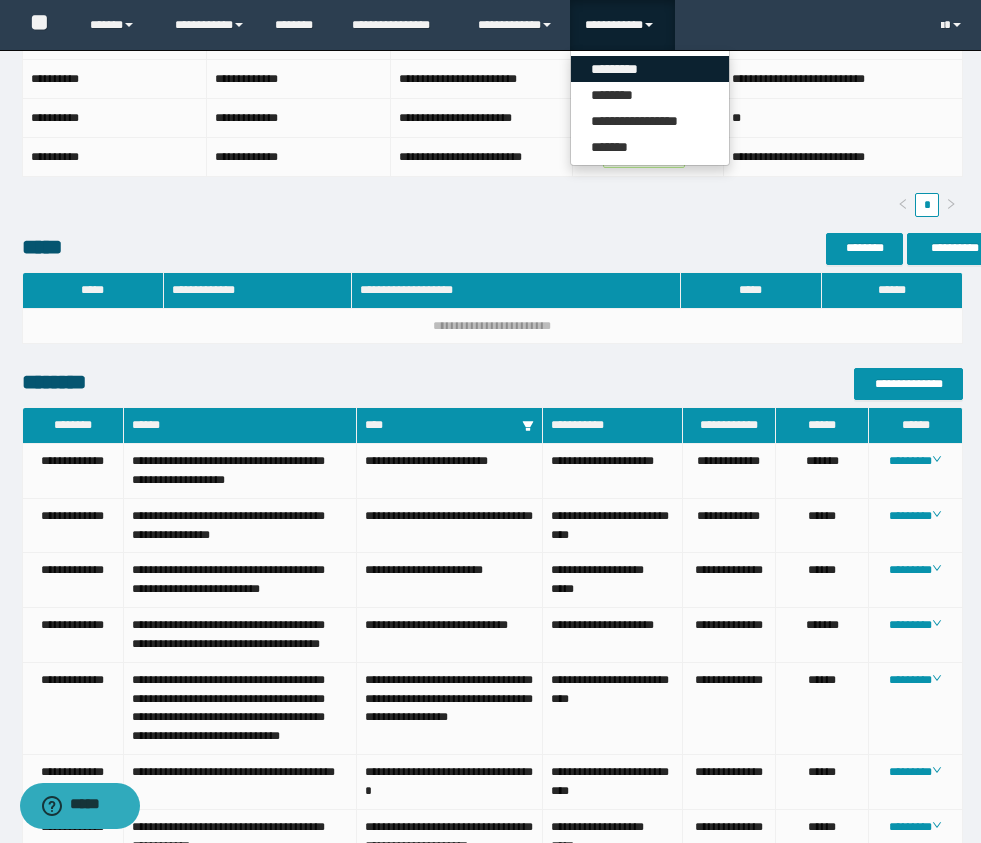 click on "*********" at bounding box center (650, 69) 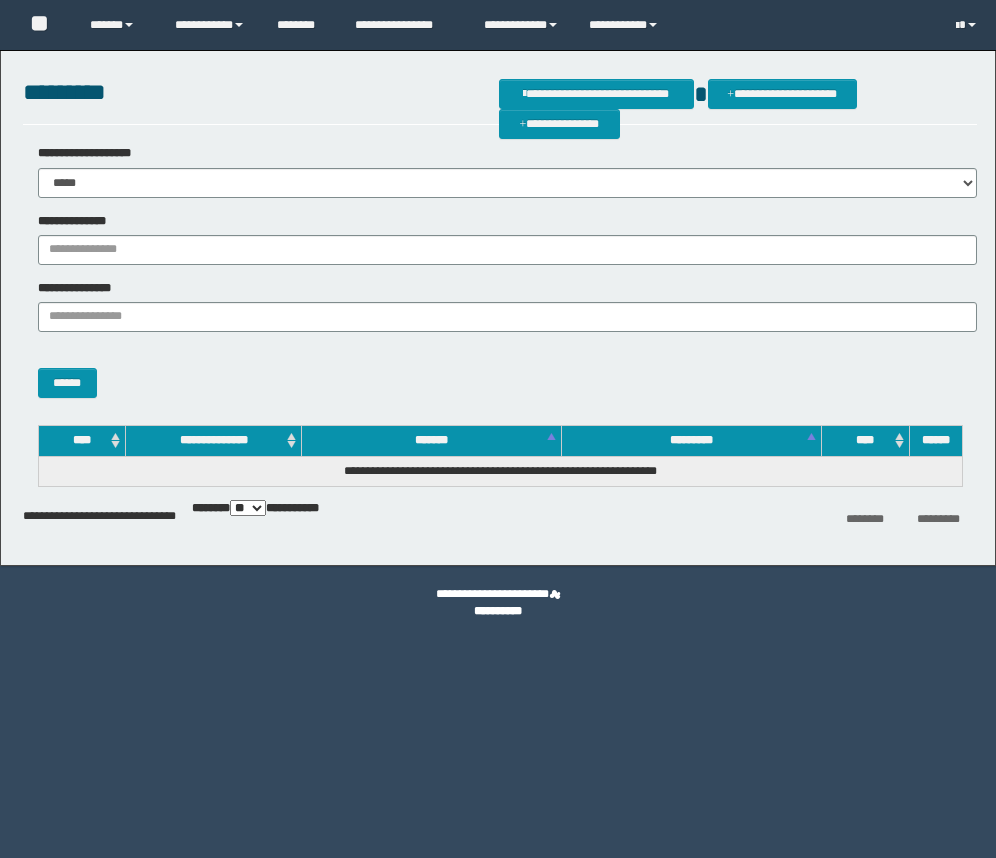scroll, scrollTop: 0, scrollLeft: 0, axis: both 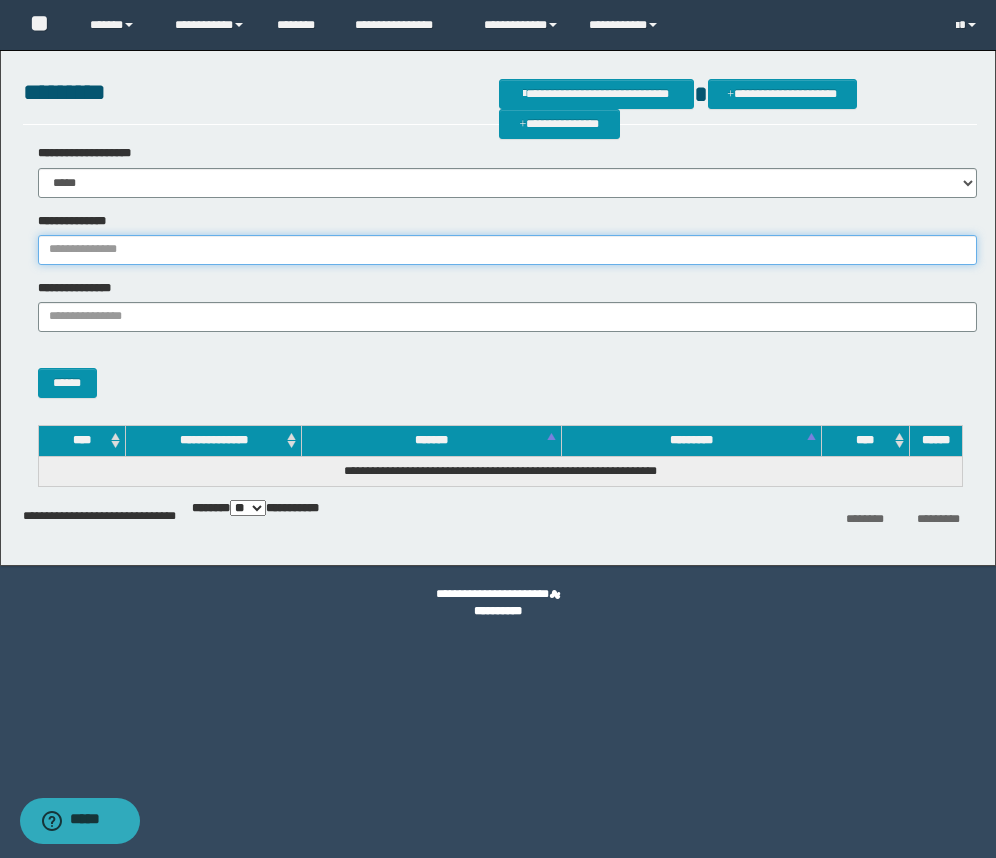 click on "**********" at bounding box center (507, 250) 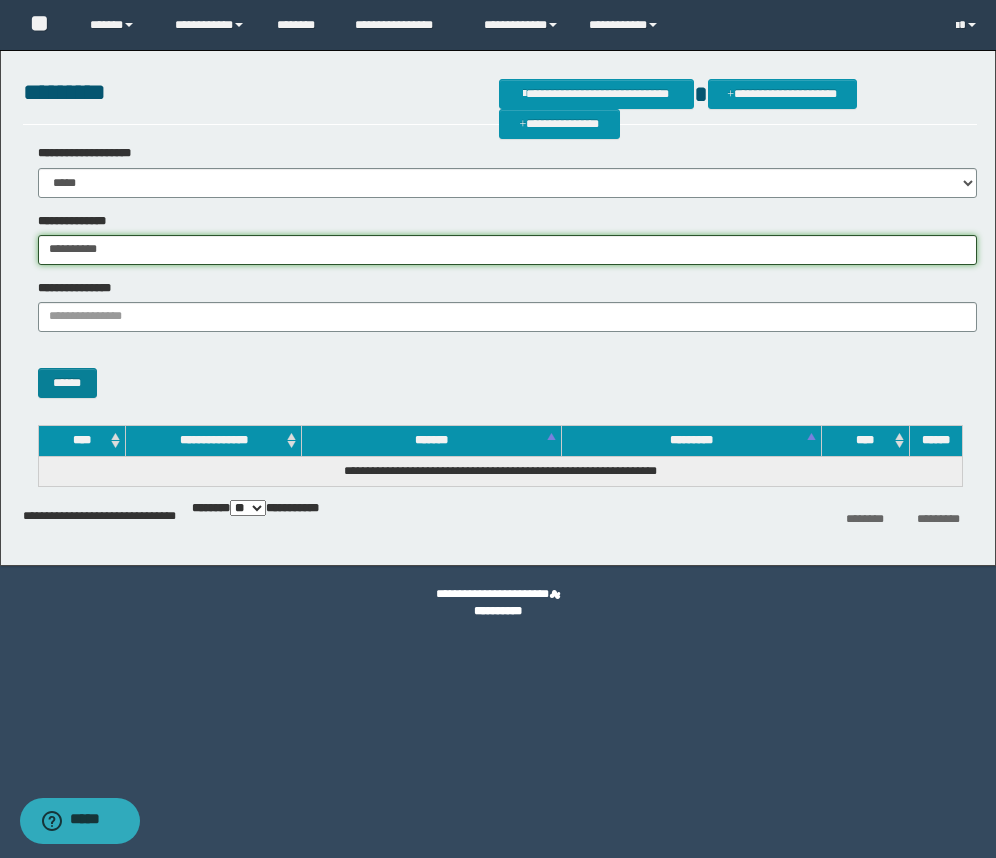 type on "**********" 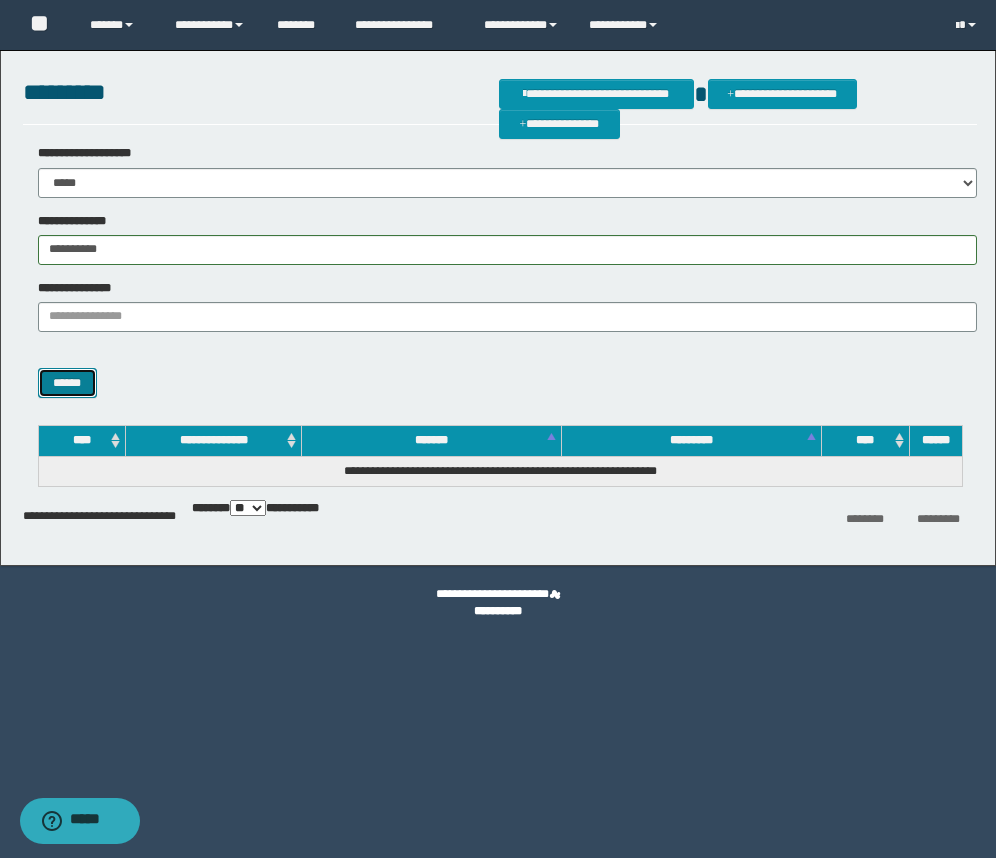 click on "******" at bounding box center [67, 383] 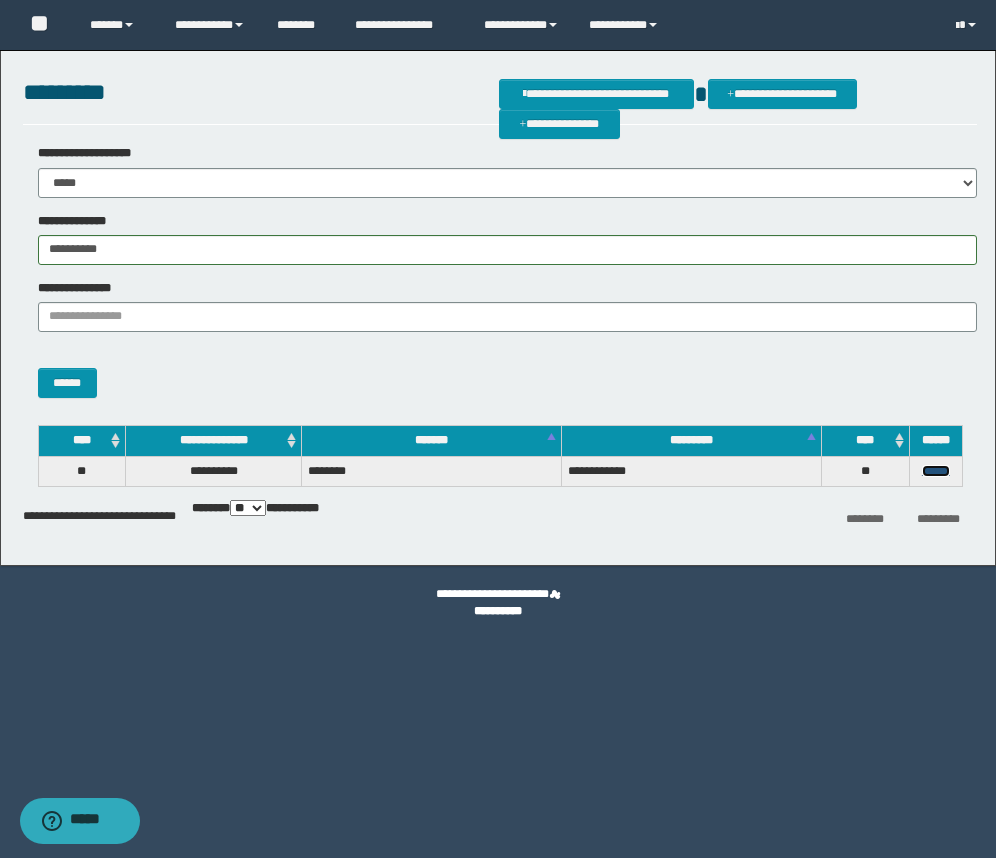 click on "******" at bounding box center [936, 471] 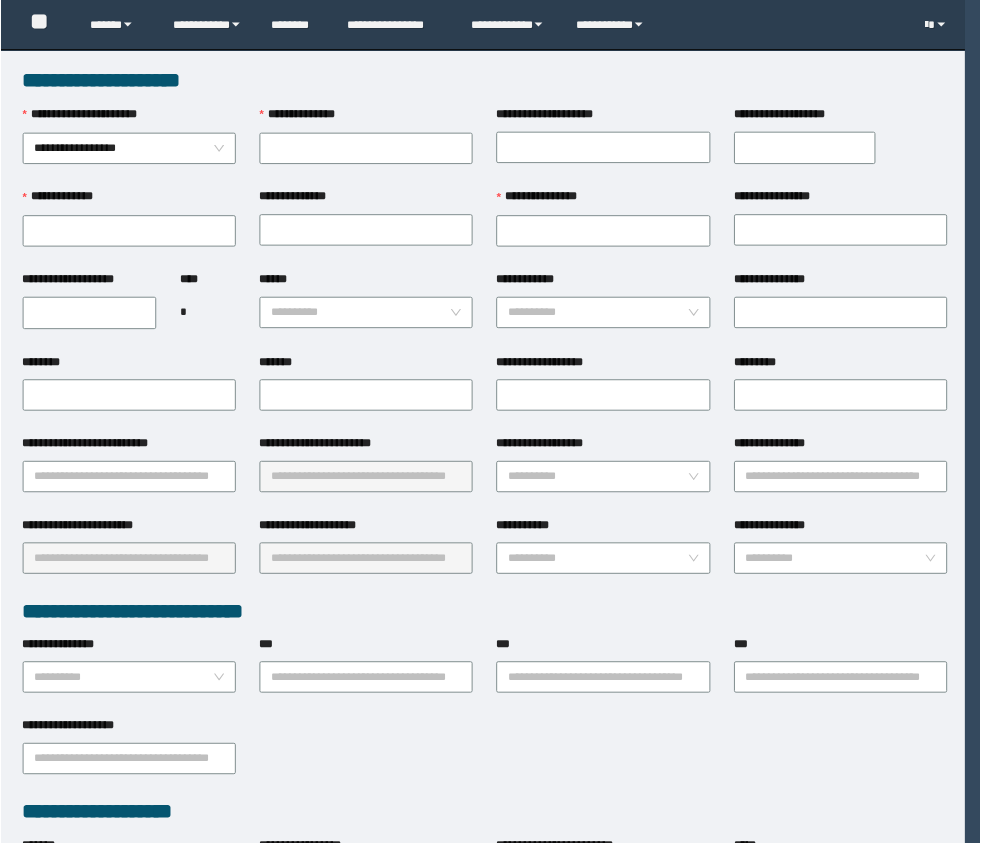 scroll, scrollTop: 0, scrollLeft: 0, axis: both 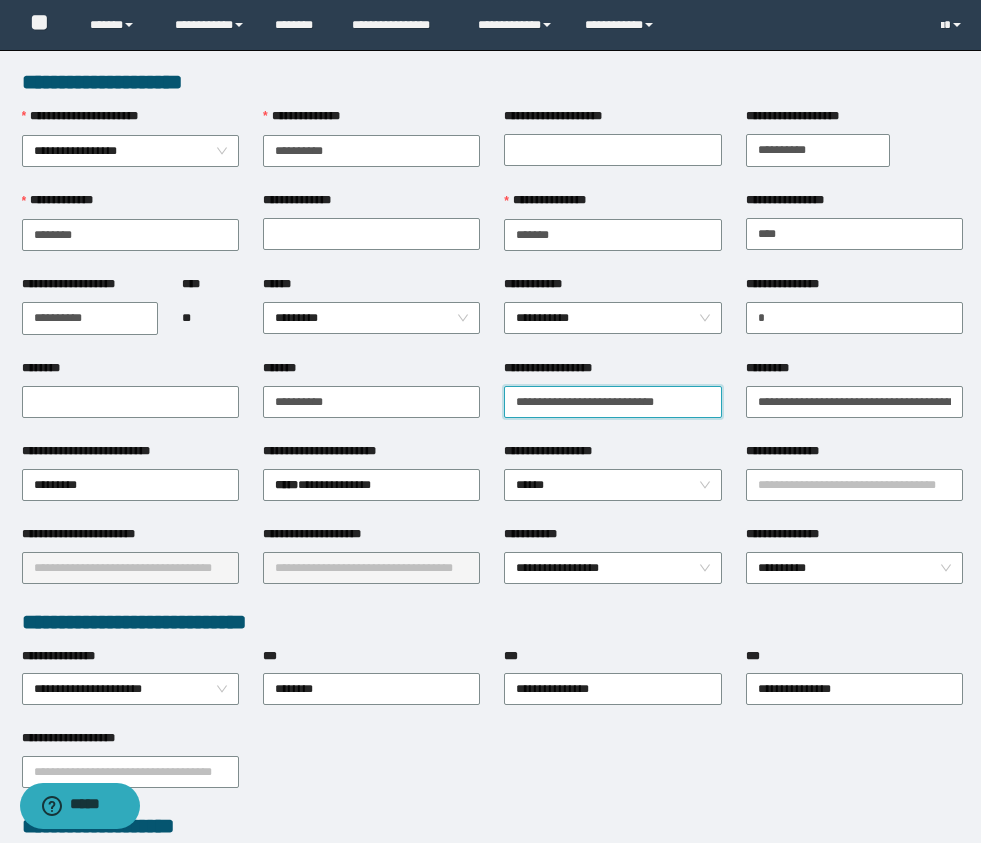 drag, startPoint x: 709, startPoint y: 404, endPoint x: 502, endPoint y: 404, distance: 207 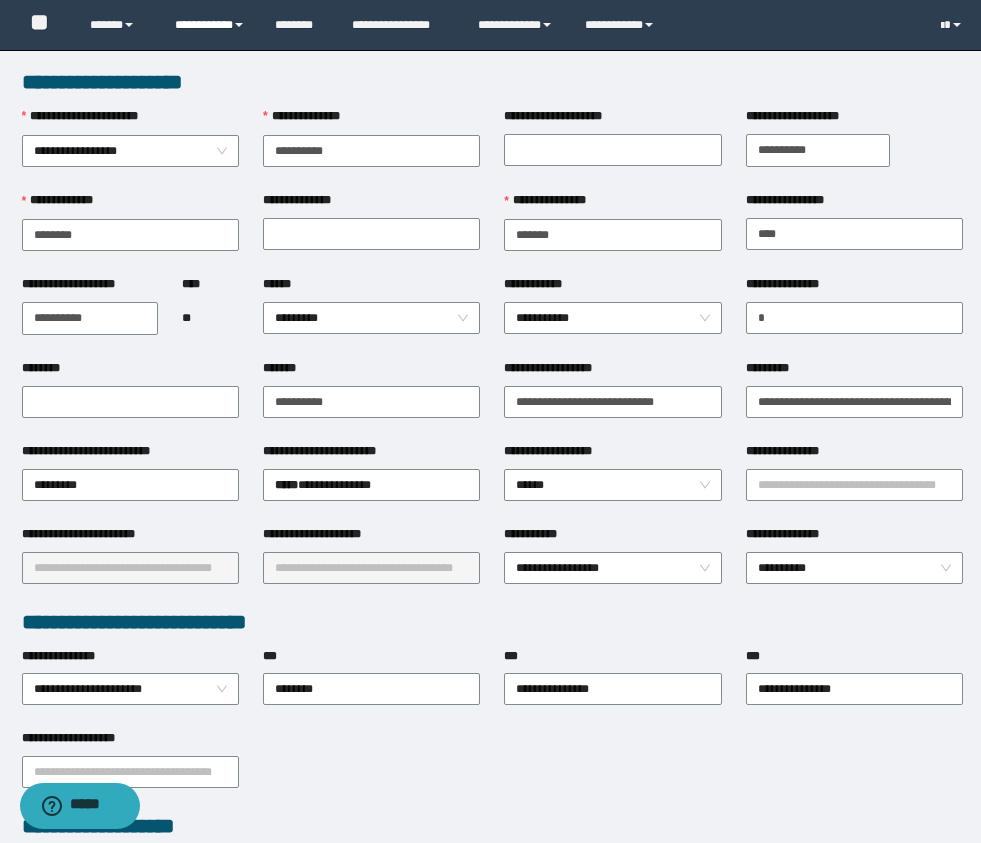 click on "**********" at bounding box center [210, 25] 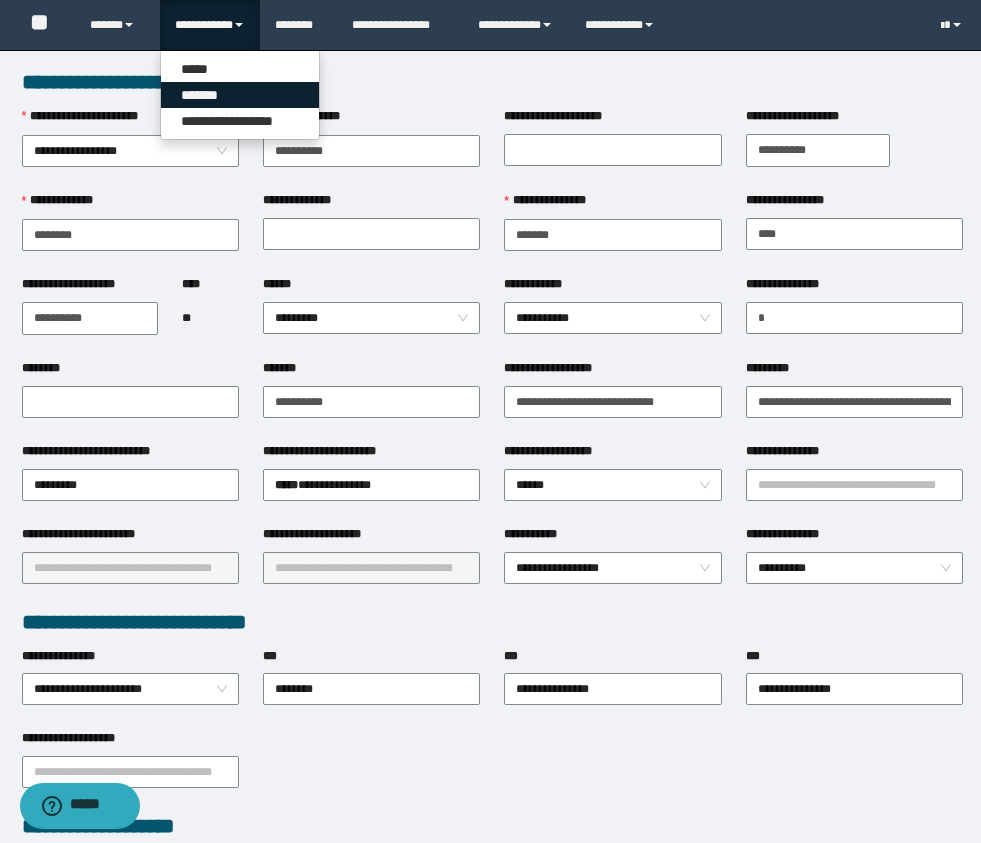click on "*******" at bounding box center (240, 95) 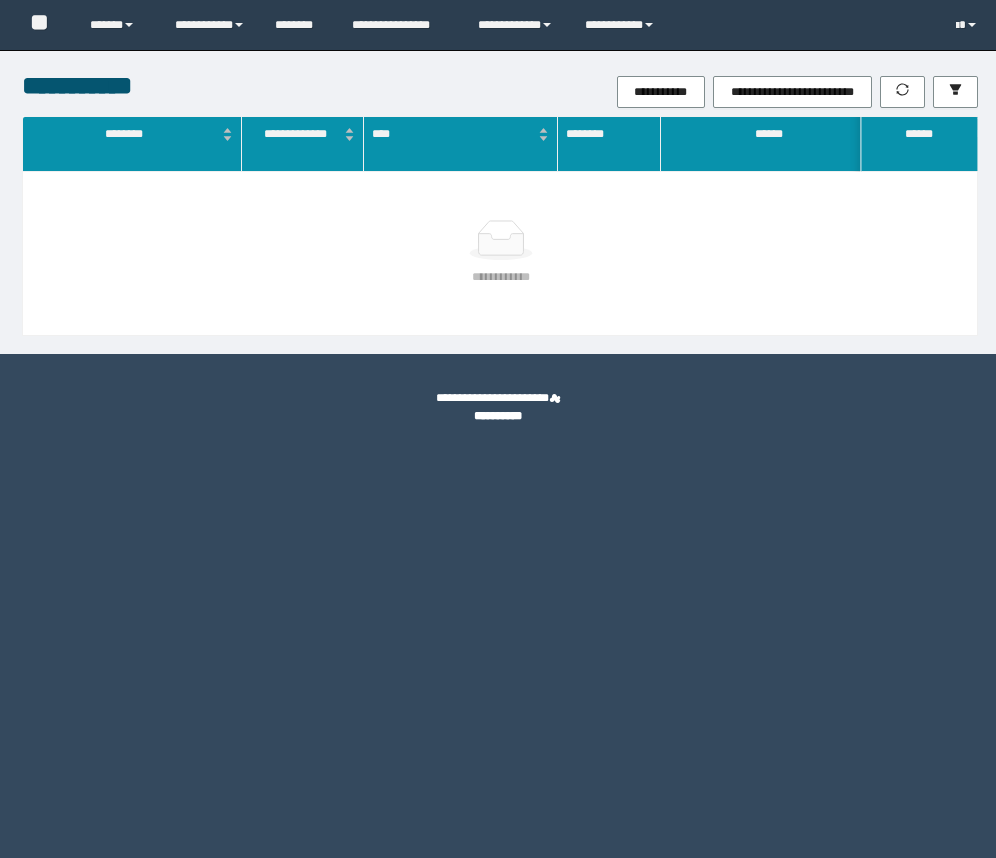 scroll, scrollTop: 0, scrollLeft: 0, axis: both 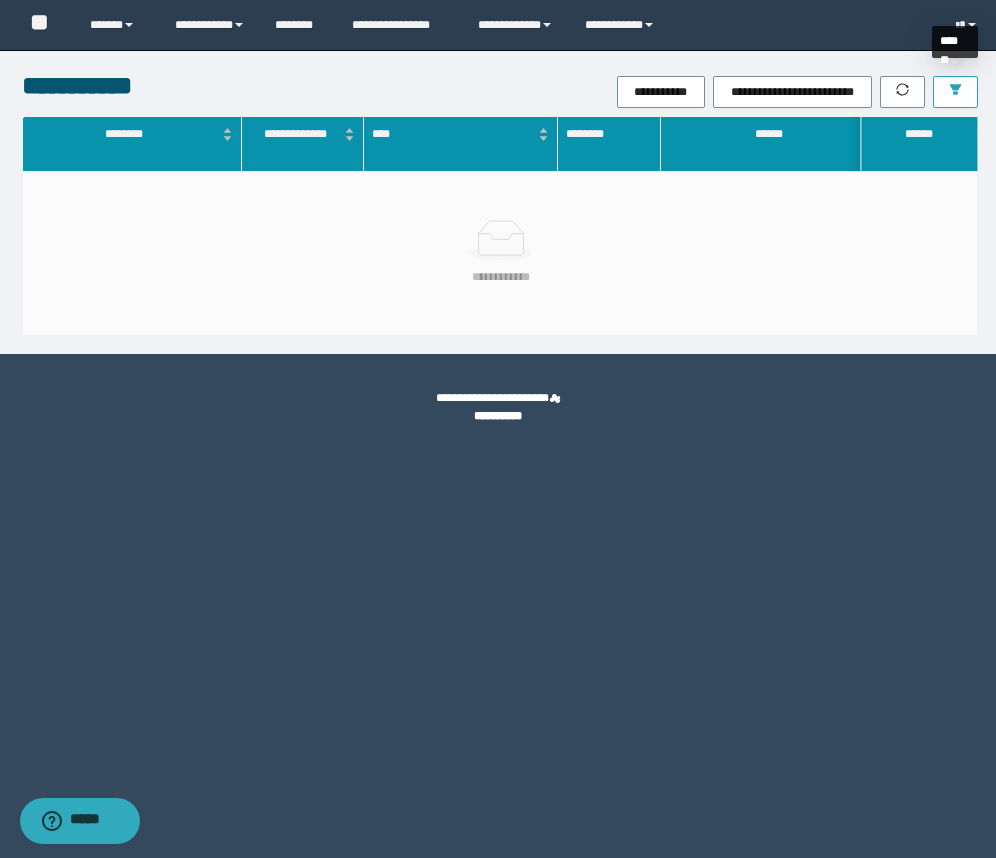 click at bounding box center [955, 92] 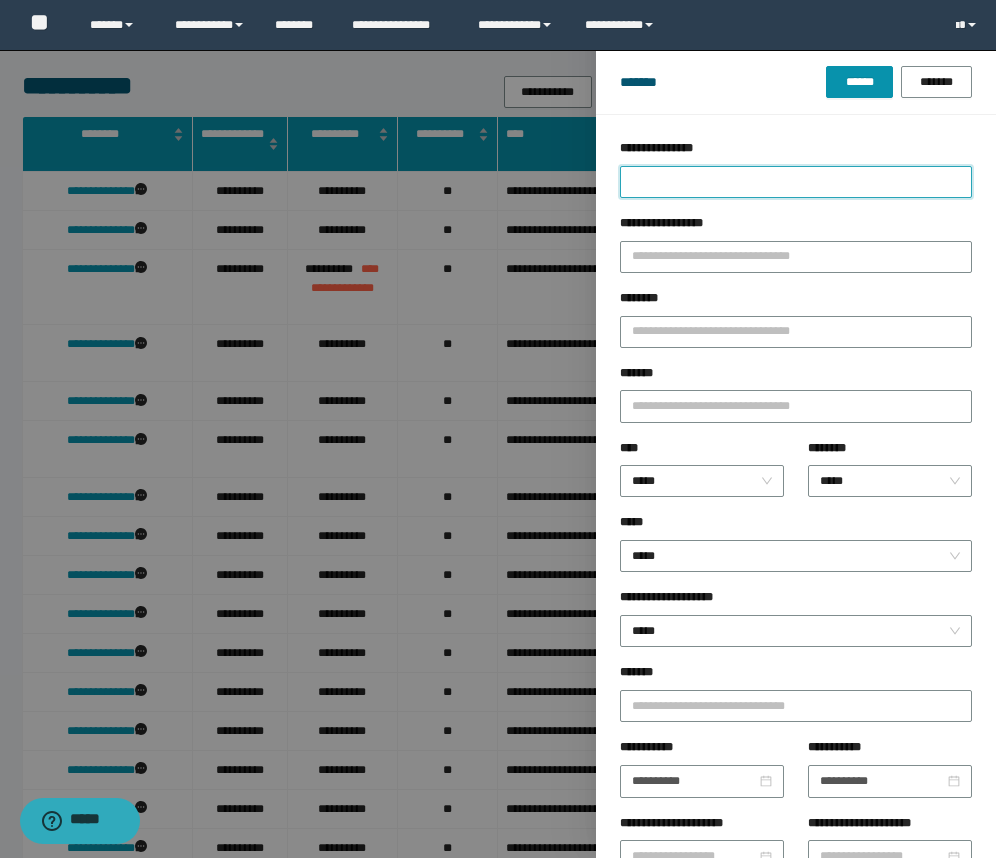 click on "**********" at bounding box center (796, 182) 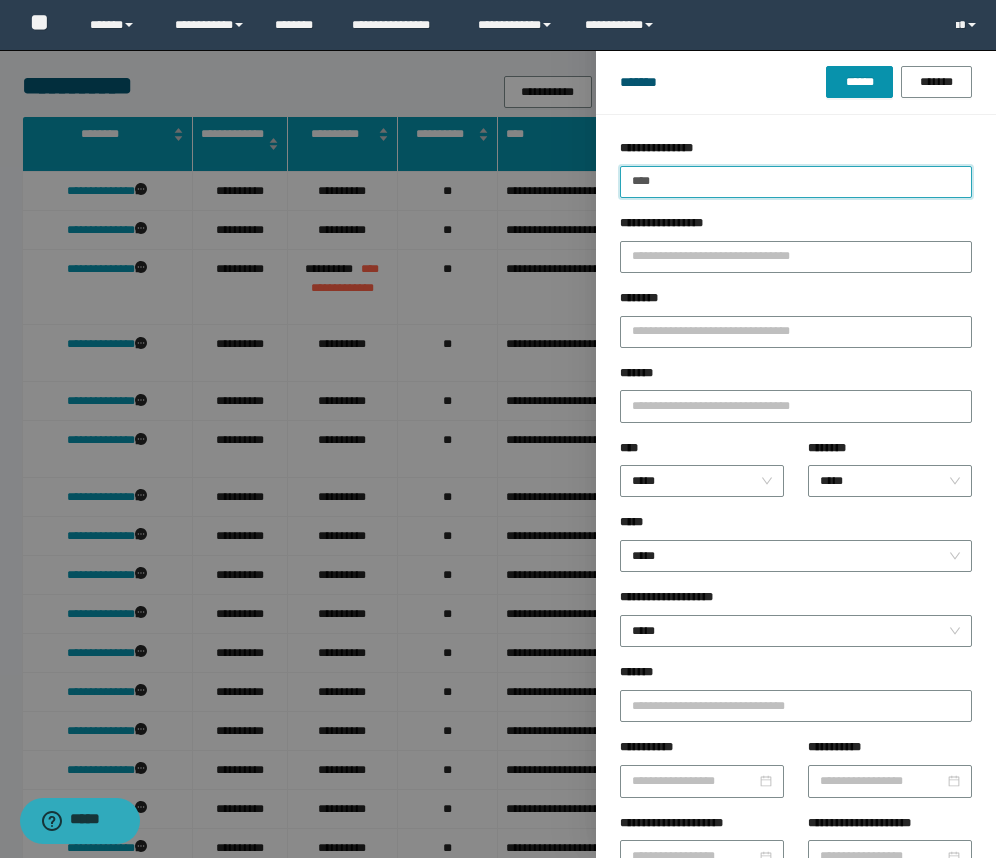 type on "****" 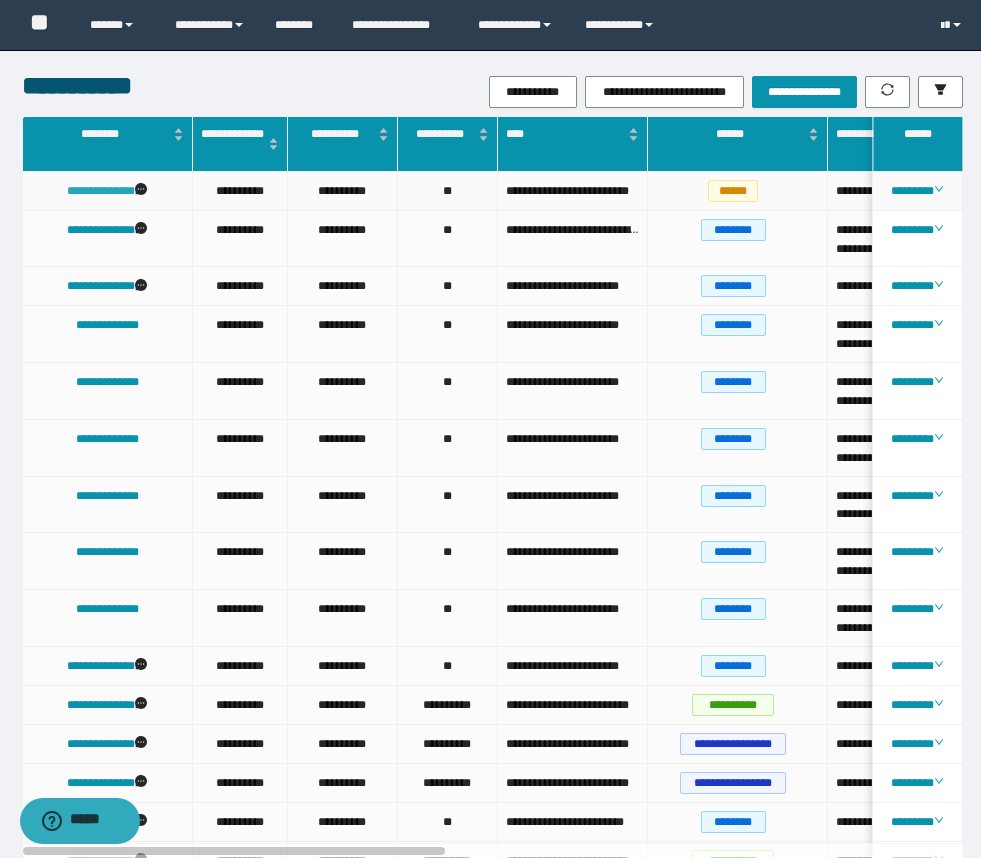 click on "**********" at bounding box center [101, 191] 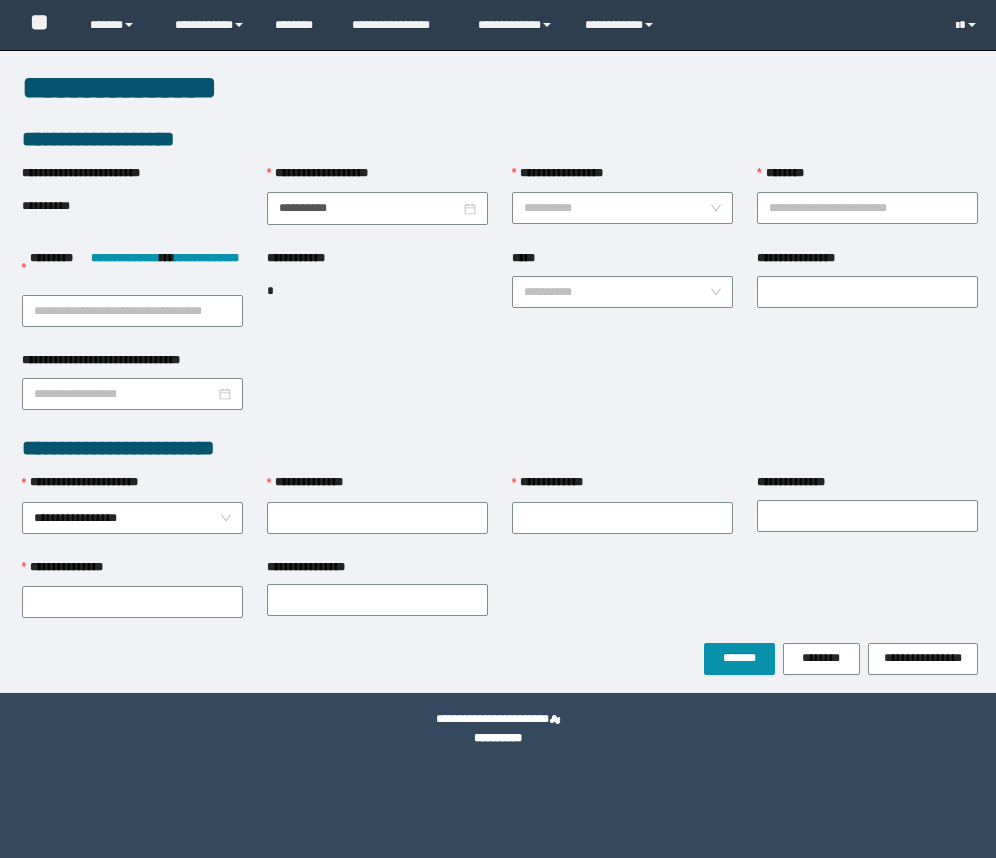 scroll, scrollTop: 0, scrollLeft: 0, axis: both 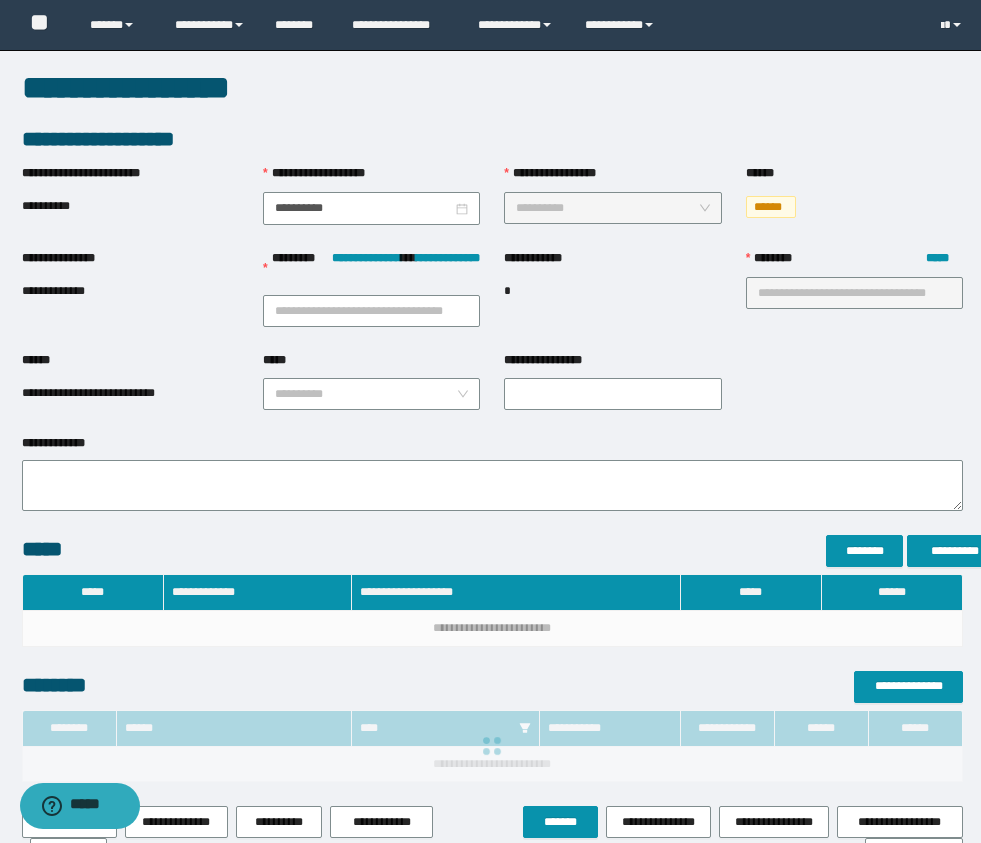 type on "**********" 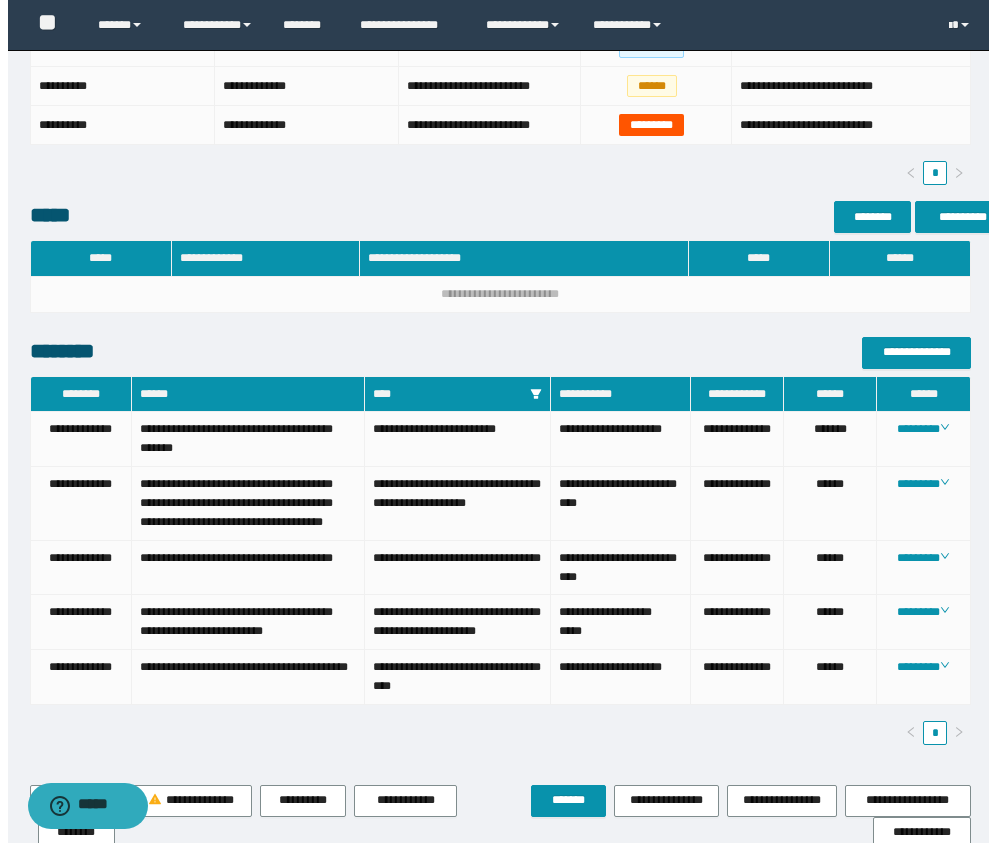 scroll, scrollTop: 804, scrollLeft: 0, axis: vertical 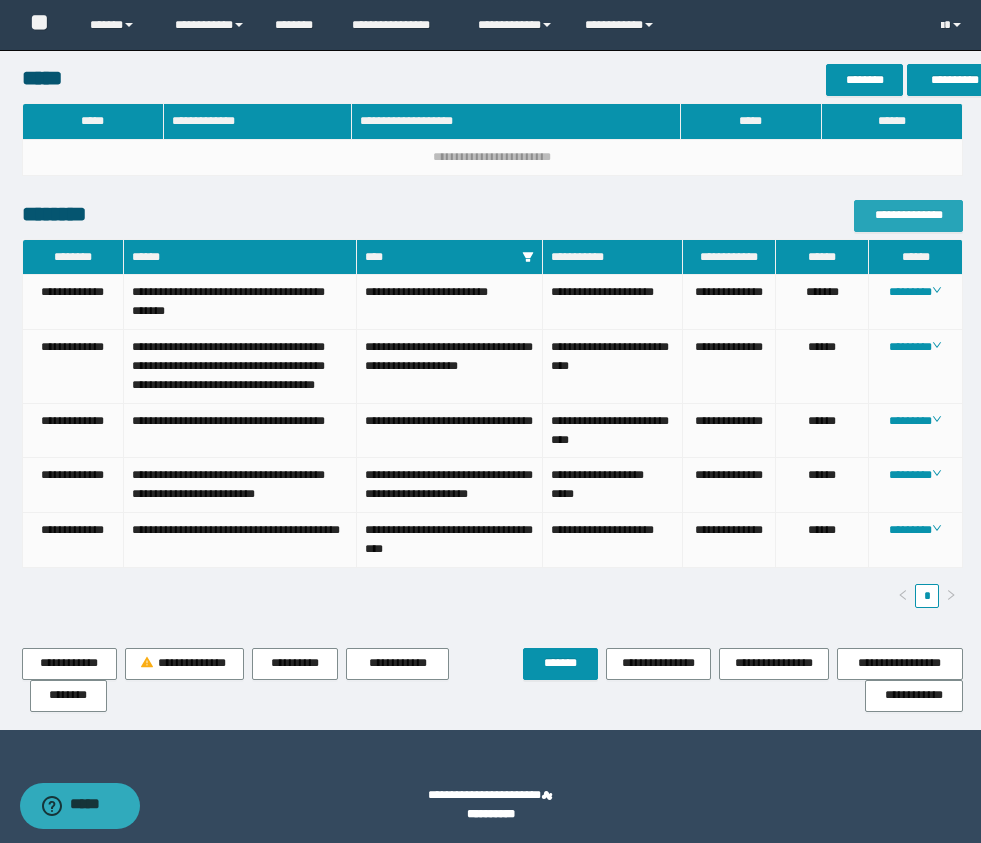 click on "**********" at bounding box center (908, 215) 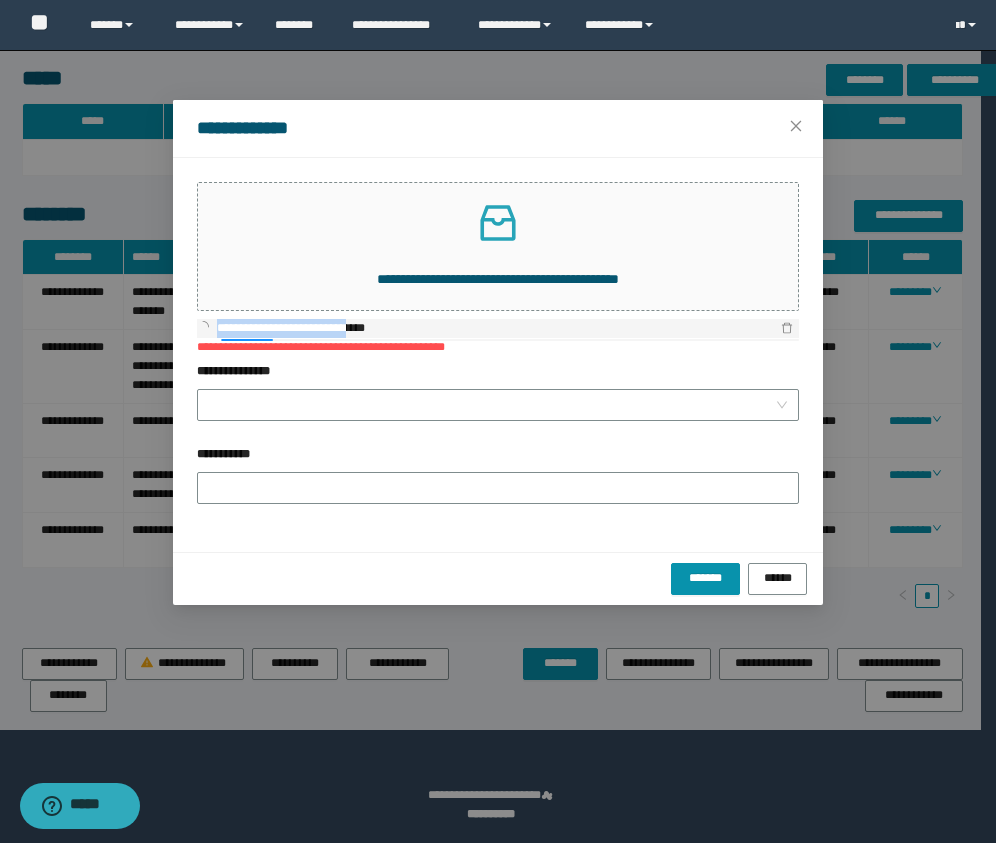 drag, startPoint x: 387, startPoint y: 325, endPoint x: 214, endPoint y: 328, distance: 173.02602 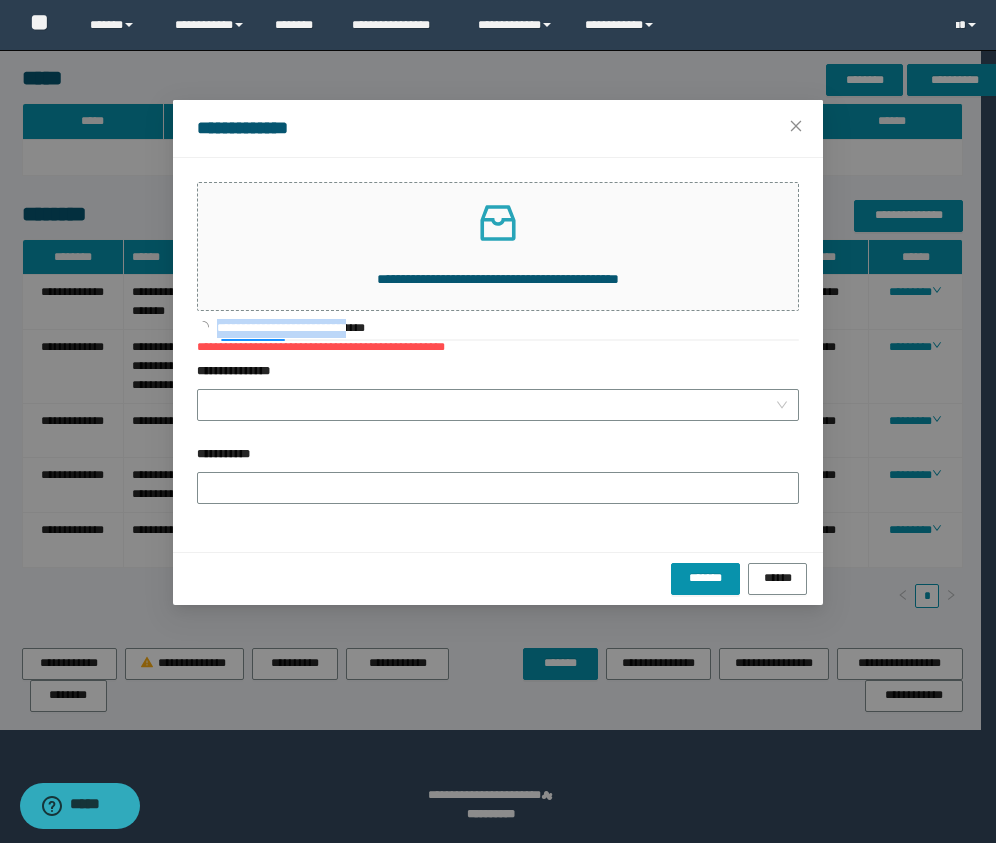 copy on "**********" 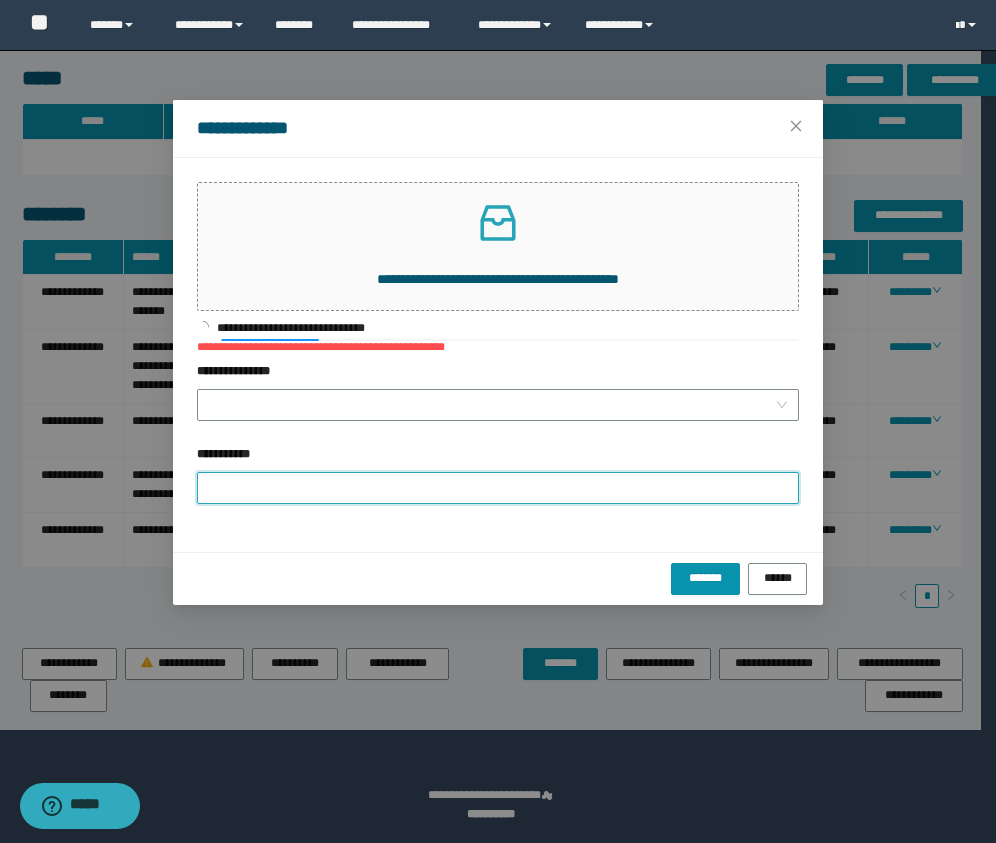 click on "**********" at bounding box center (498, 488) 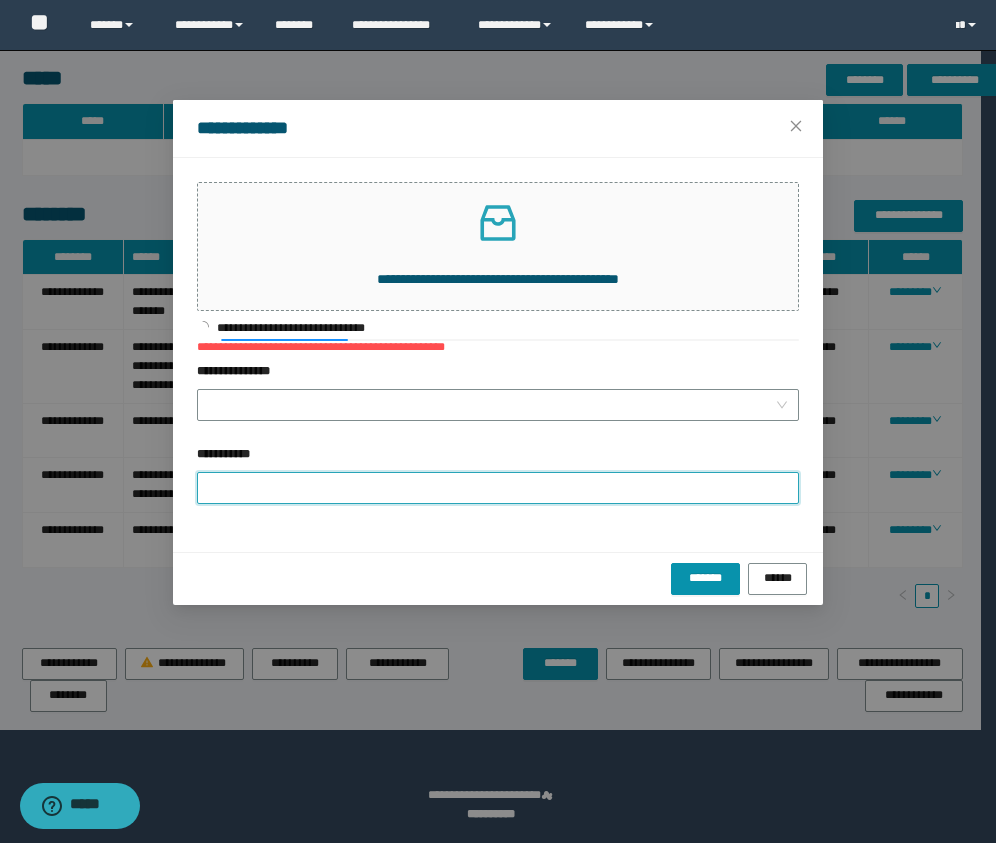 paste on "**********" 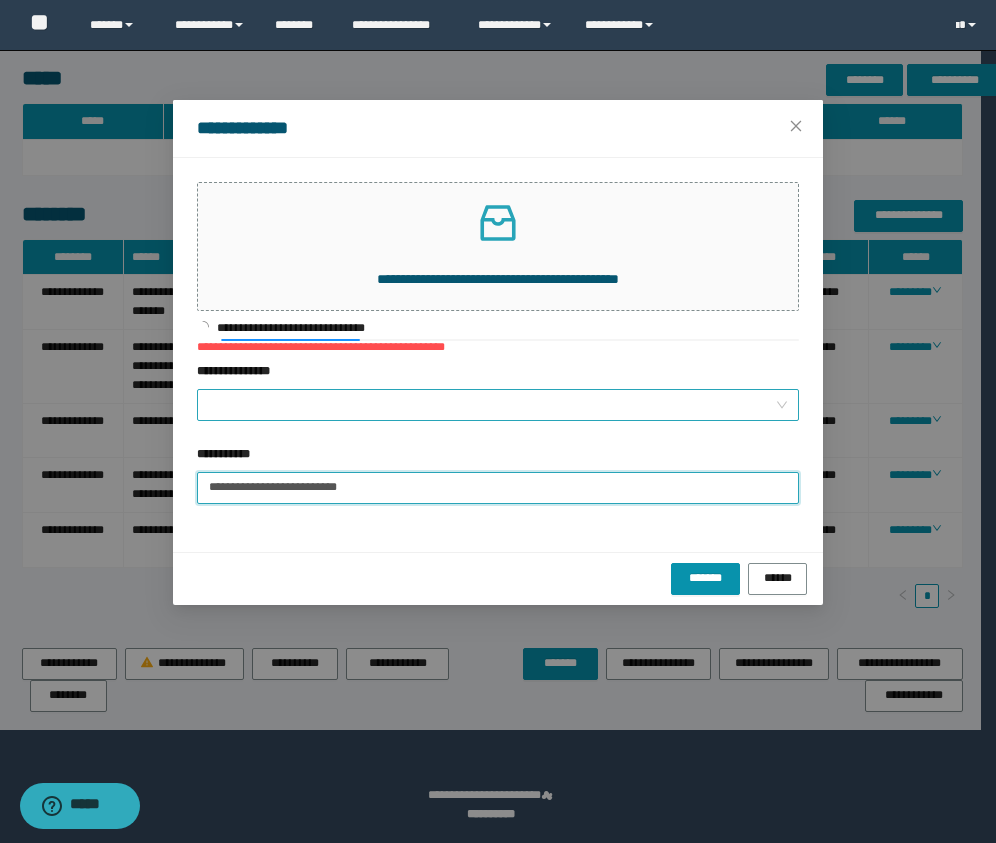 type on "**********" 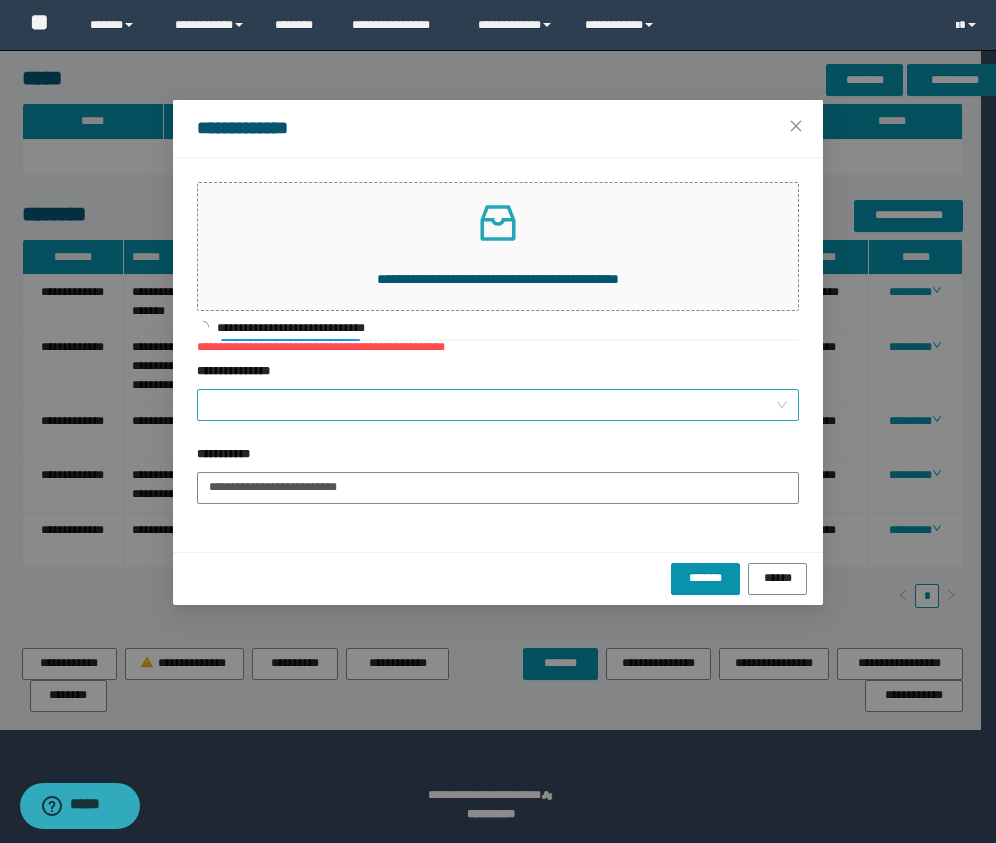 click on "**********" at bounding box center (492, 405) 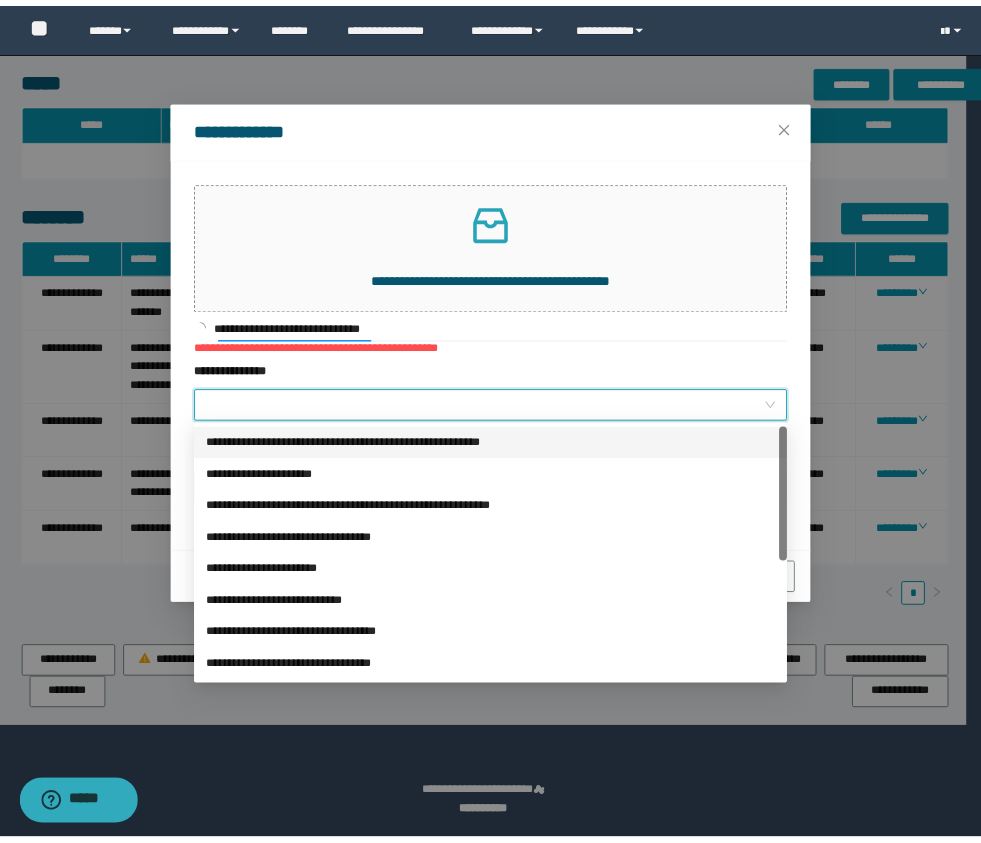 scroll, scrollTop: 224, scrollLeft: 0, axis: vertical 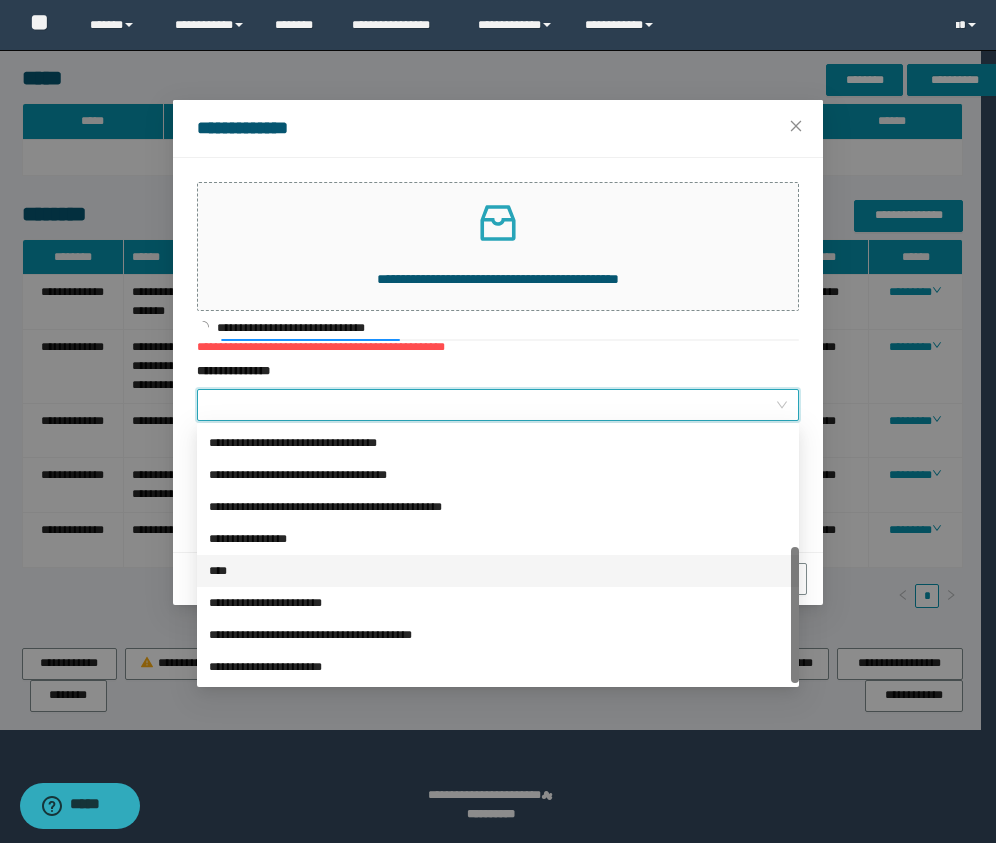 click on "****" at bounding box center [498, 571] 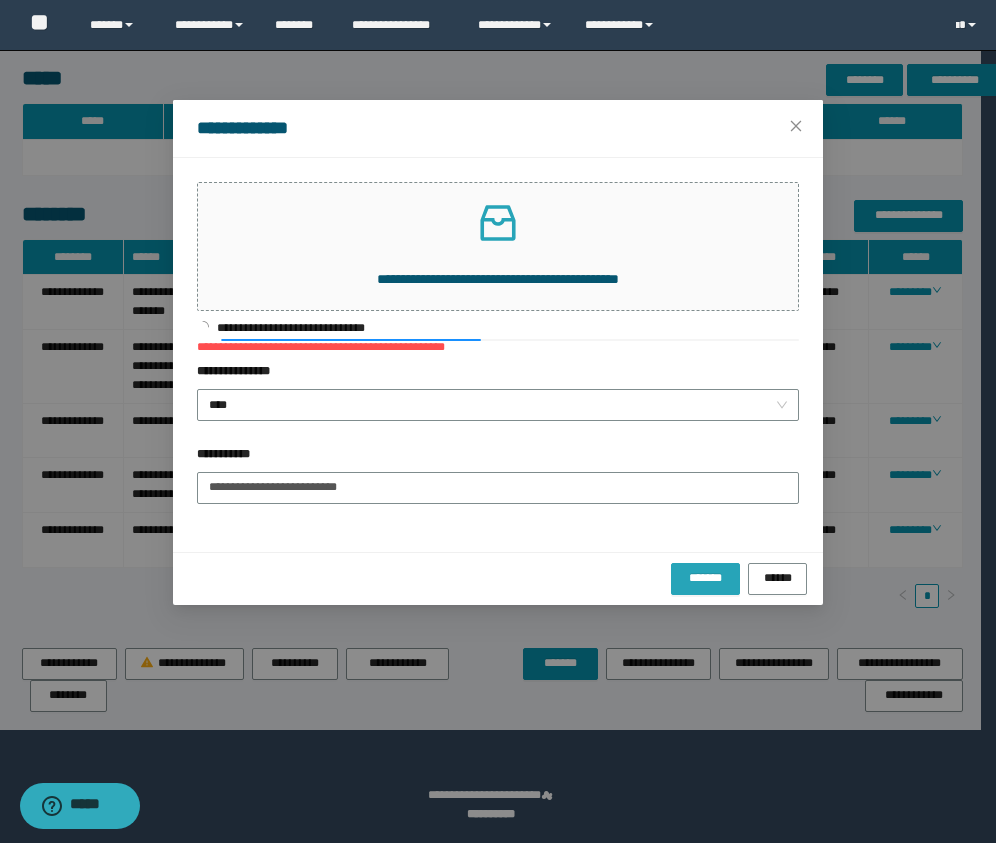 click on "*******" at bounding box center (705, 577) 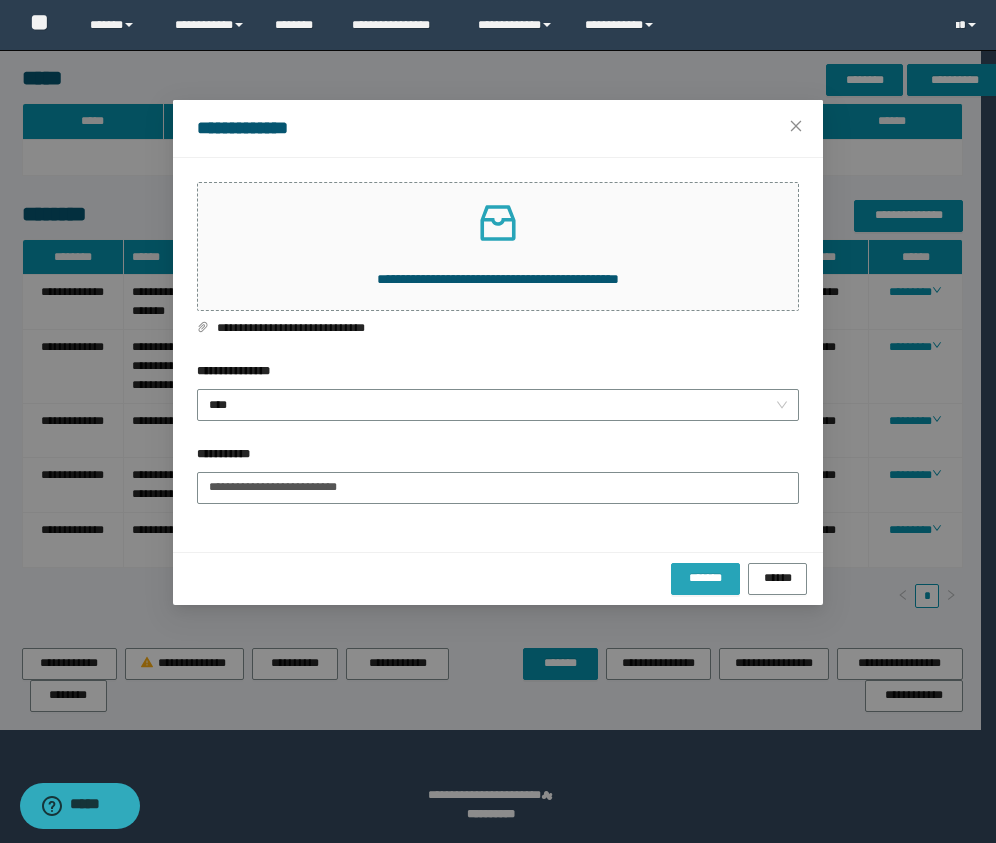 click on "*******" at bounding box center (705, 577) 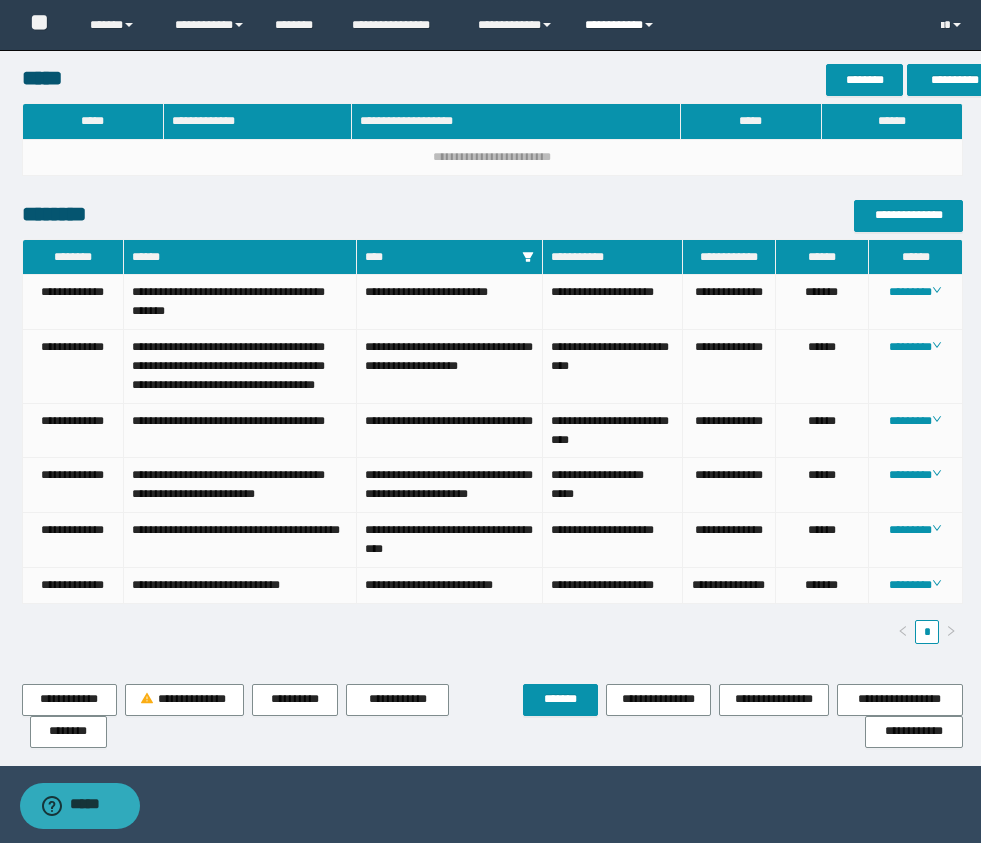 click on "**********" at bounding box center (622, 25) 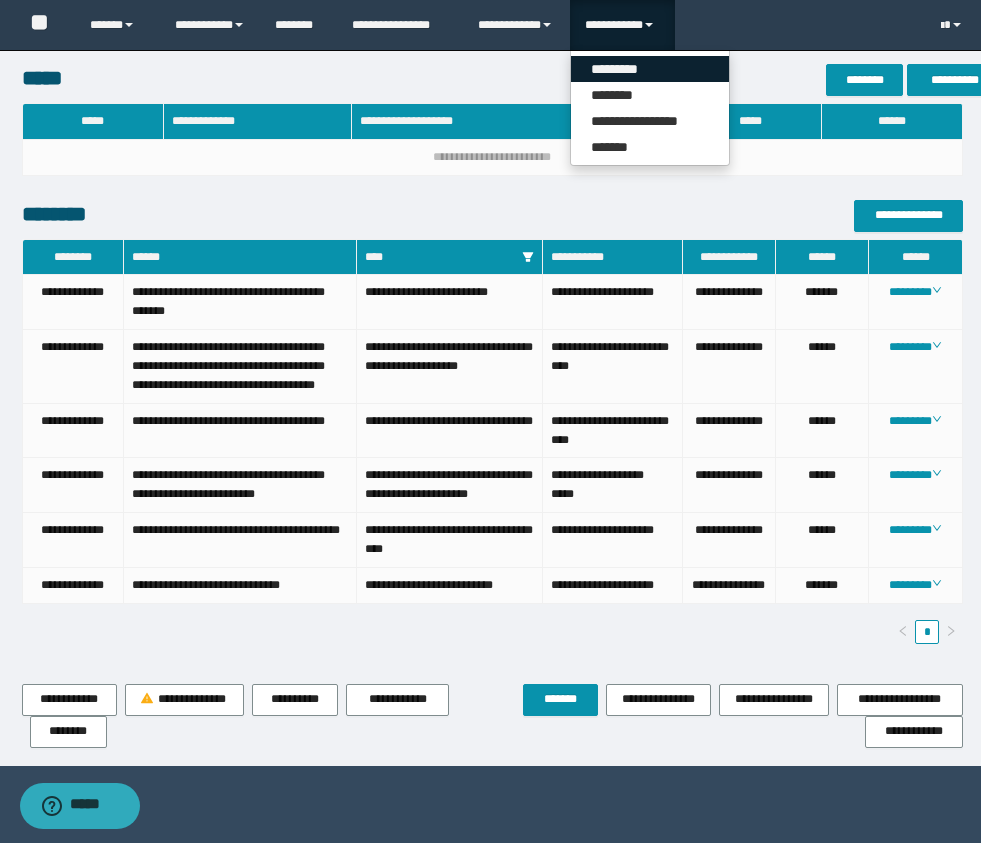 click on "*********" at bounding box center (650, 69) 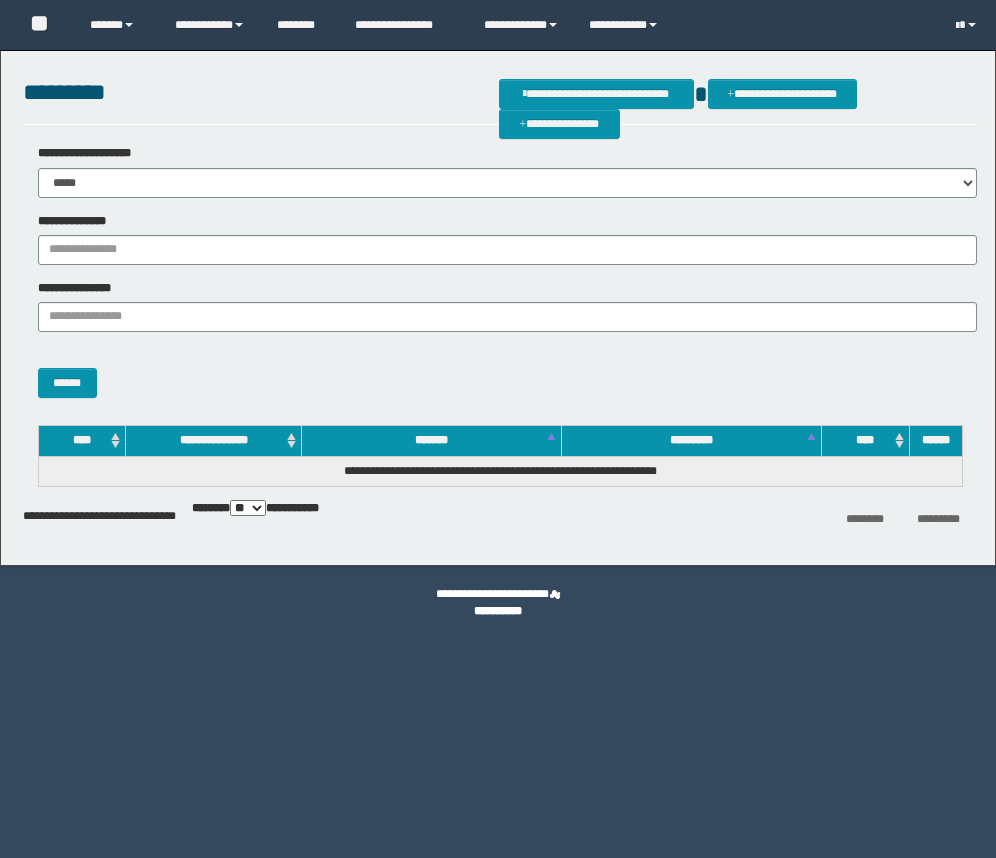 scroll, scrollTop: 0, scrollLeft: 0, axis: both 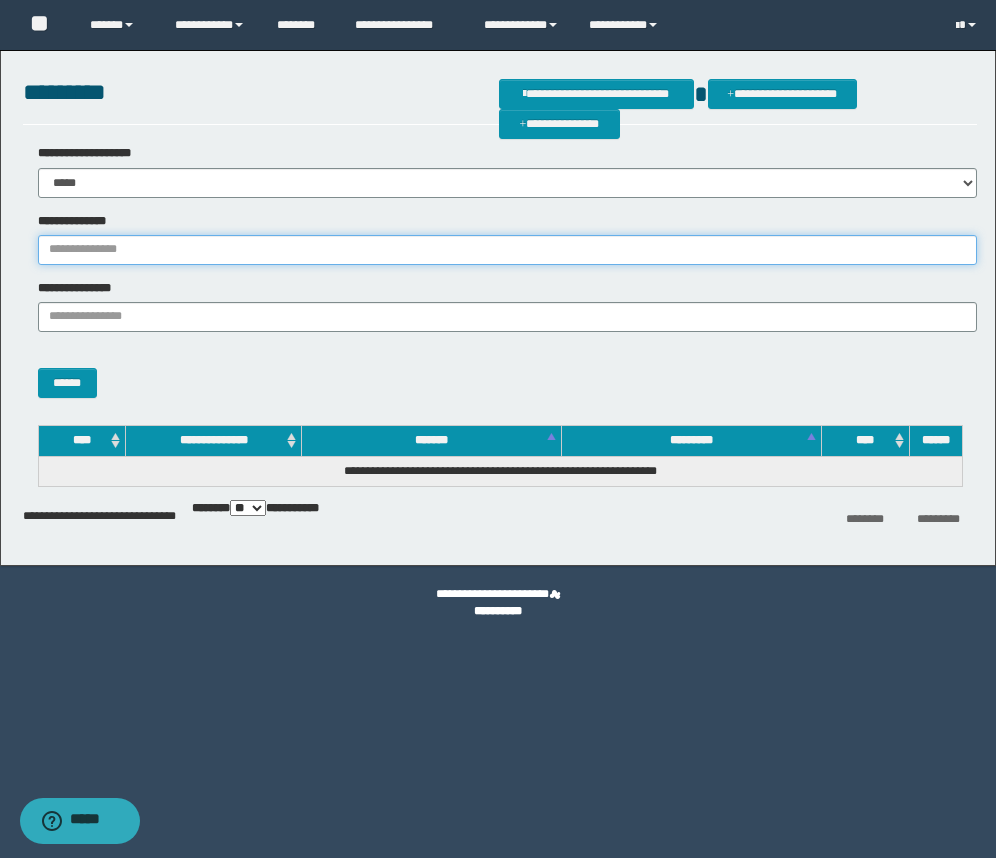 click on "**********" at bounding box center (507, 250) 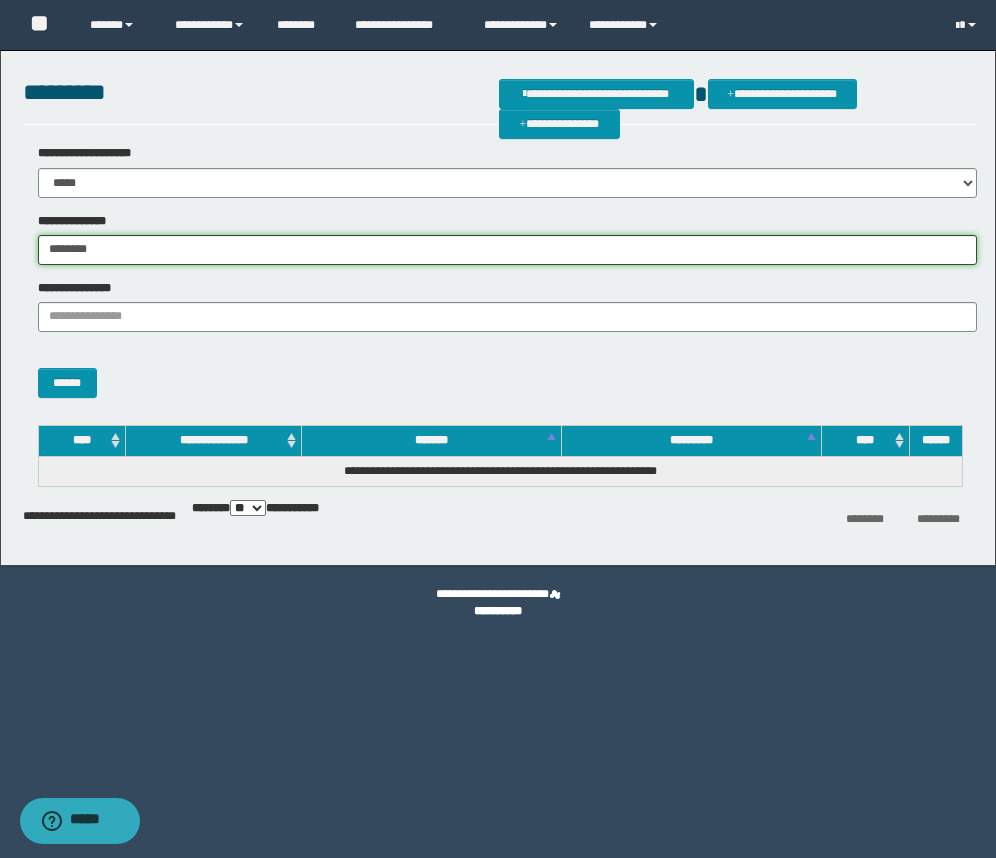 drag, startPoint x: 107, startPoint y: 247, endPoint x: 22, endPoint y: 245, distance: 85.02353 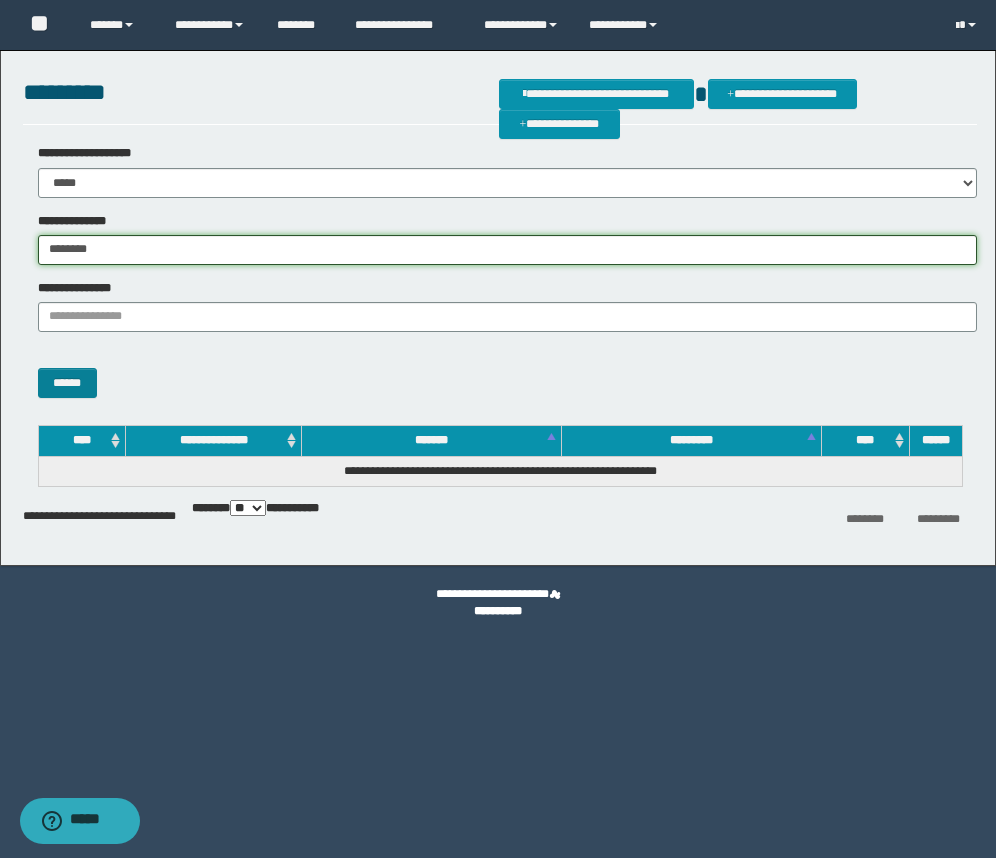 type on "********" 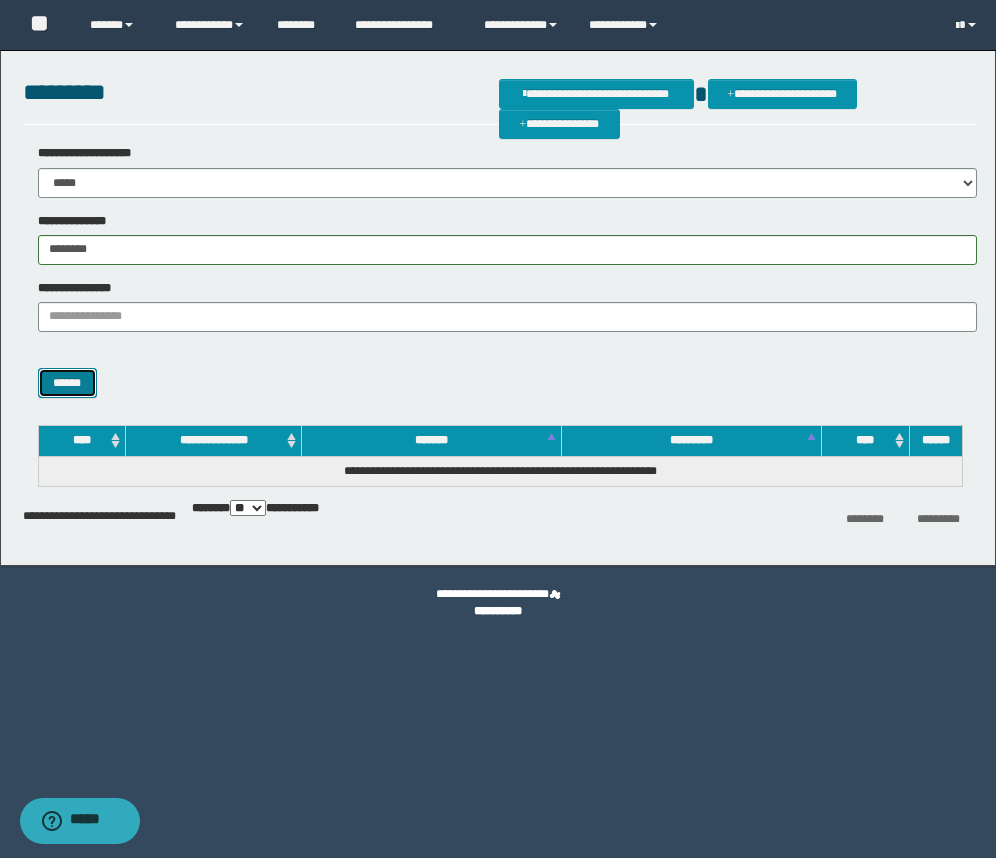 click on "******" at bounding box center (67, 383) 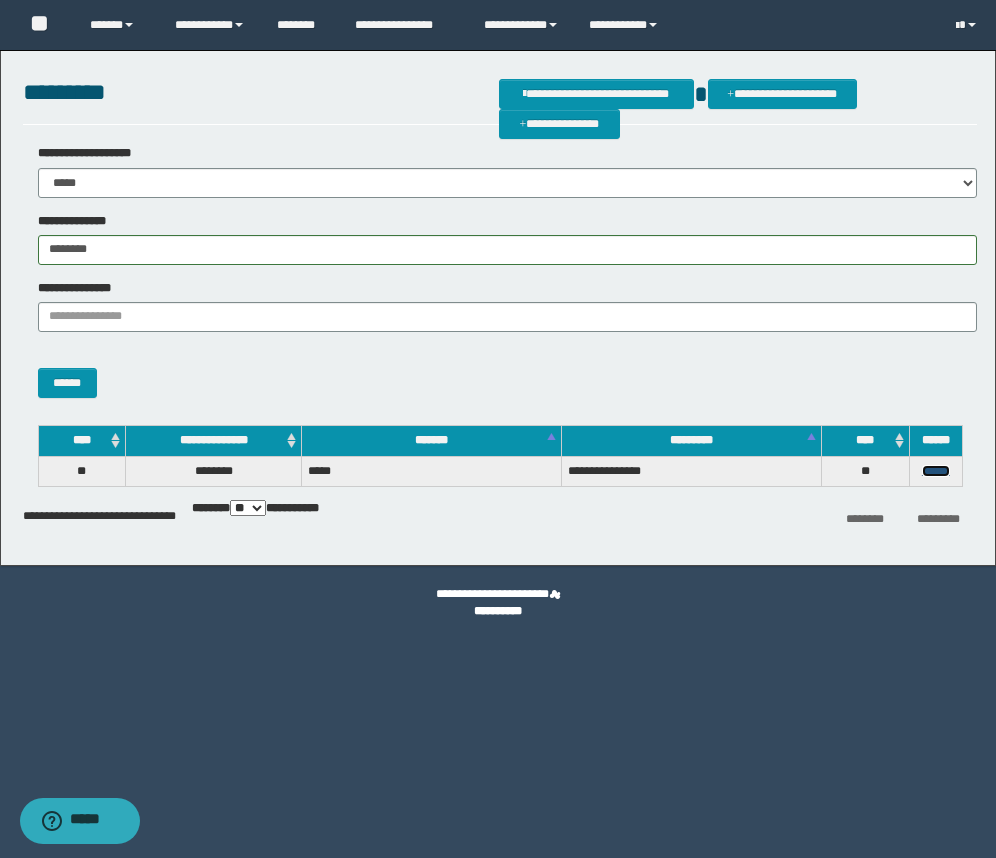 click on "******" at bounding box center [936, 471] 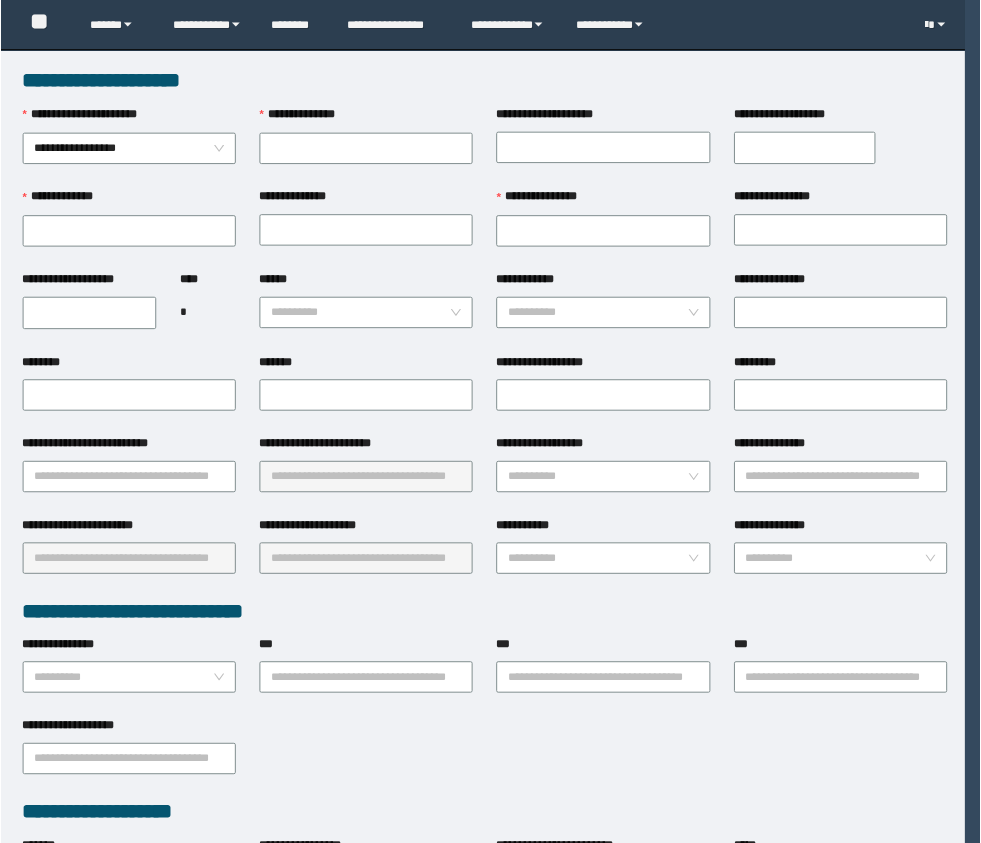scroll, scrollTop: 0, scrollLeft: 0, axis: both 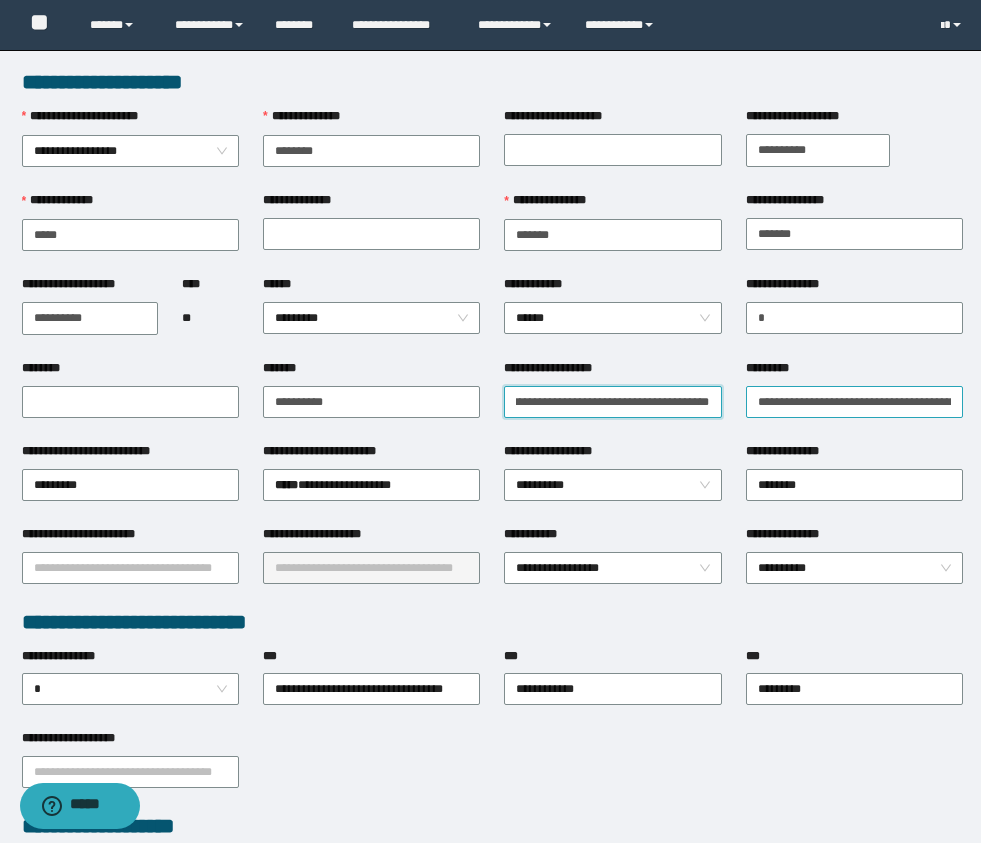 drag, startPoint x: 511, startPoint y: 399, endPoint x: 762, endPoint y: 399, distance: 251 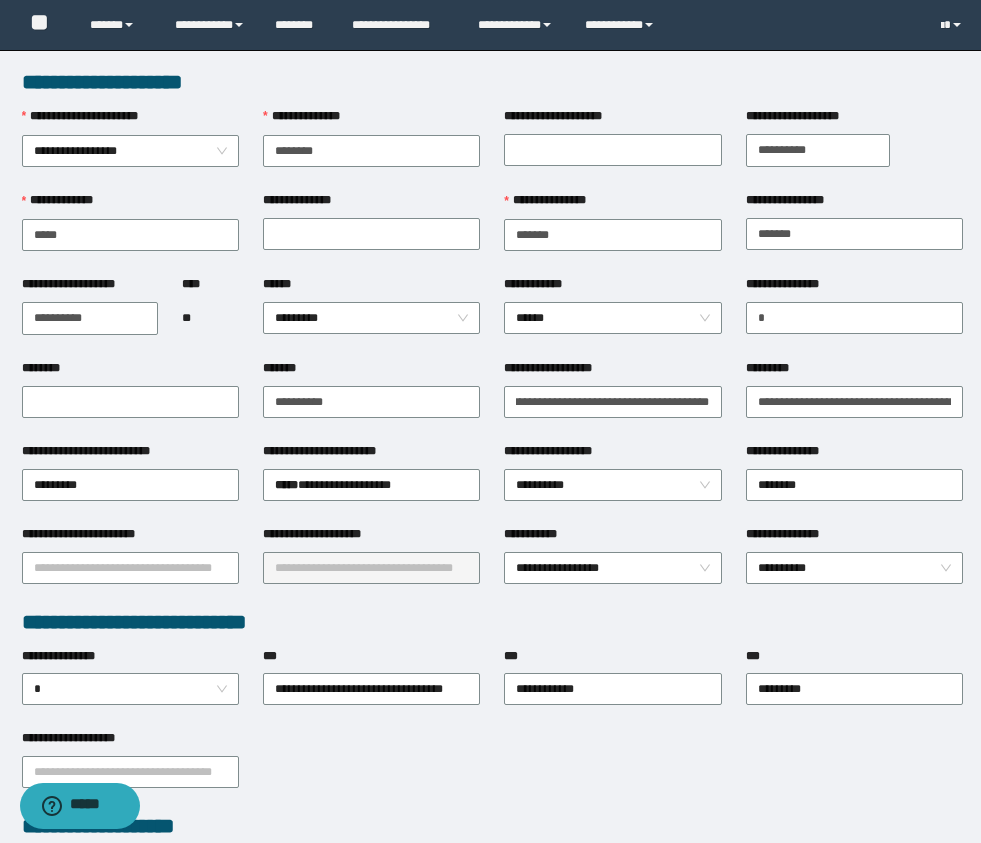 scroll, scrollTop: 0, scrollLeft: 0, axis: both 